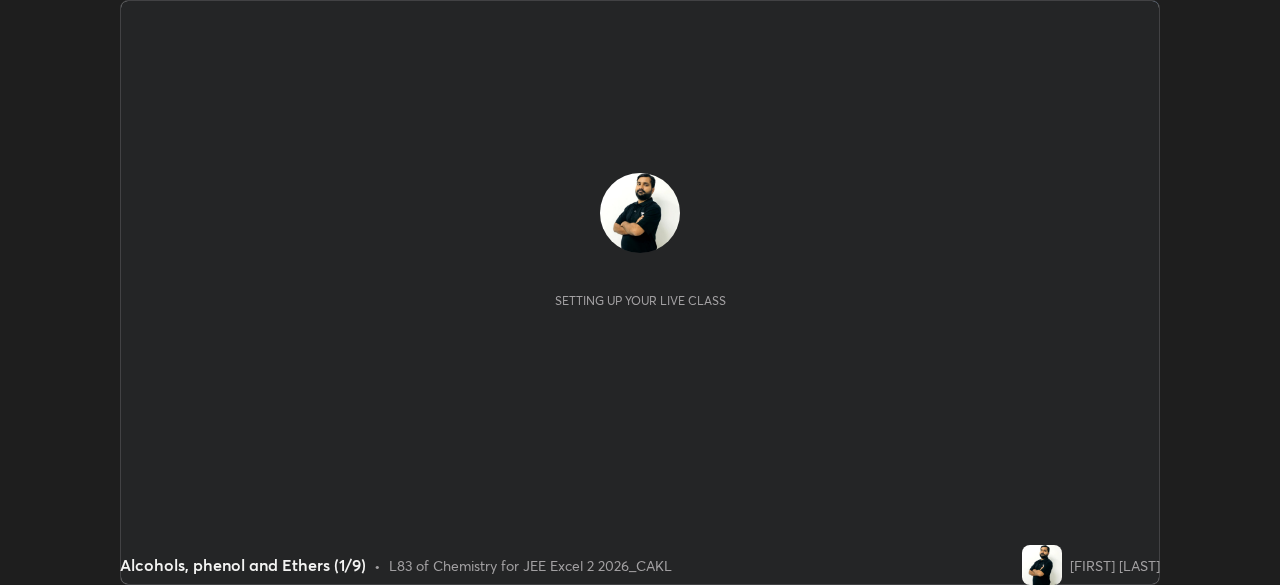 scroll, scrollTop: 0, scrollLeft: 0, axis: both 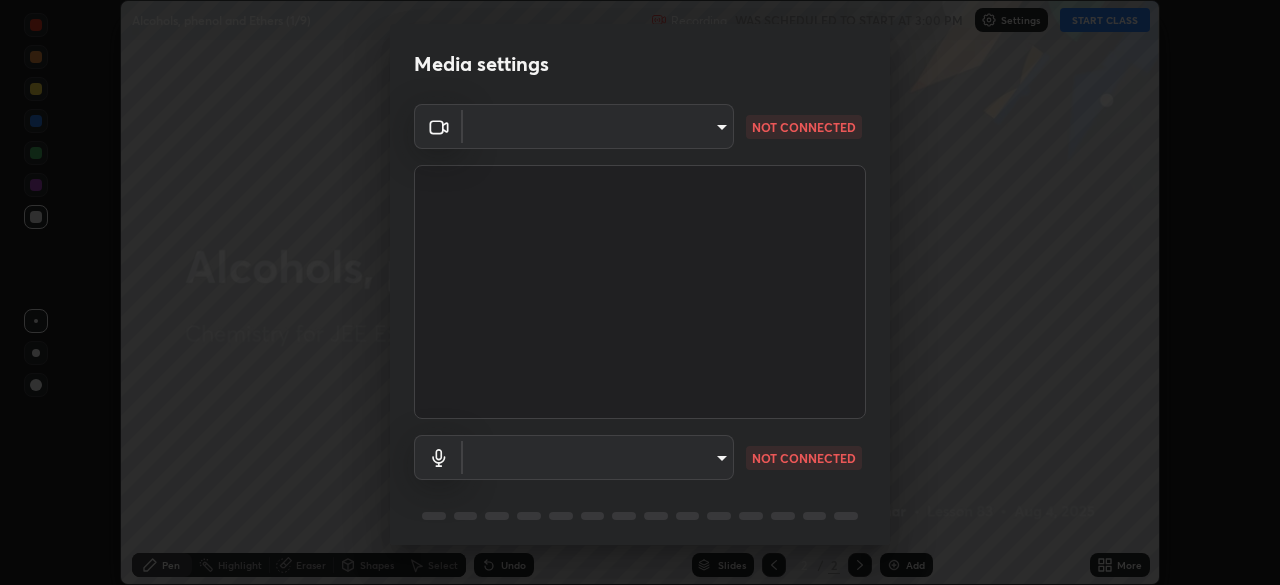 type on "2226f6d28742a26b6e0b51399fa030018956b8f43105e33b3be5017931f45398" 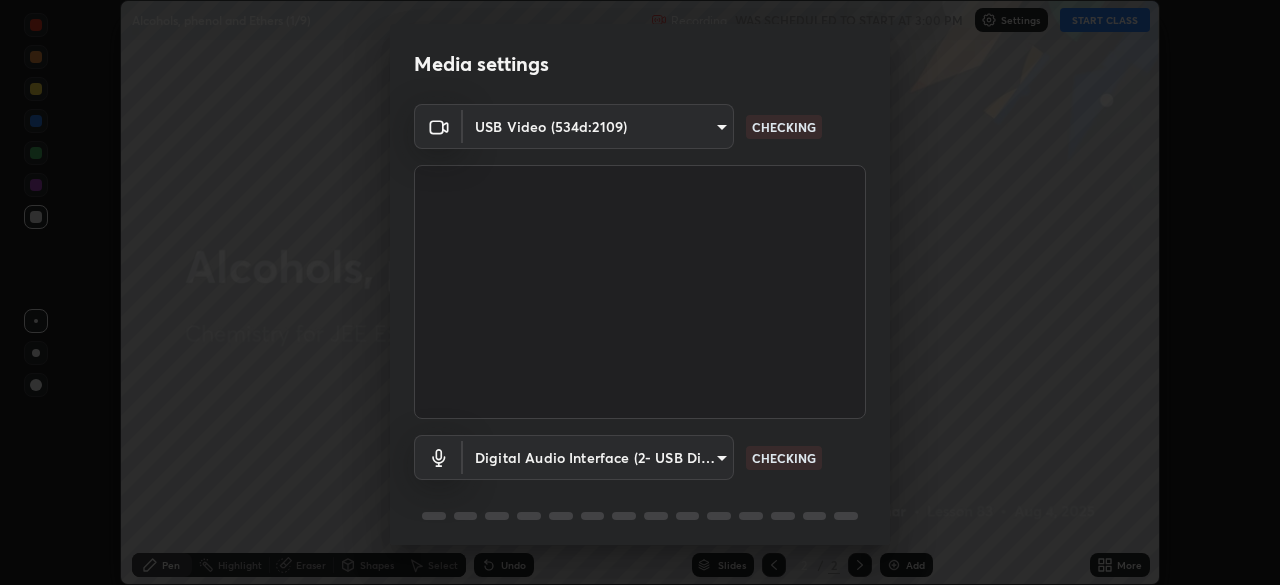 click on "Erase all Alcohols, phenol and Ethers (1/9) Recording WAS SCHEDULED TO START AT  3:00 PM Settings START CLASS Setting up your live class Alcohols, phenol and Ethers (1/9) • L83 of Chemistry for JEE Excel 2 2026_CAKL [FIRST] [LAST] Pen Highlight Eraser Shapes Select Undo Slides 2 / 2 Add More No doubts shared Encourage your learners to ask a doubt for better clarity Report an issue Reason for reporting Buffering Chat not working Audio - Video sync issue Educator video quality low ​ Attach an image Report Media settings USB Video (534d:2109) 2226f6d28742a26b6e0b51399fa030018956b8f43105e33b3be5017931f45398 CHECKING Digital Audio Interface (2- USB Digital Audio) 6c9452c46e7214b2a6b049f0e78502b1fa46202570d58f7024dca48bc82472fd CHECKING 1 / 5 Next" at bounding box center (640, 292) 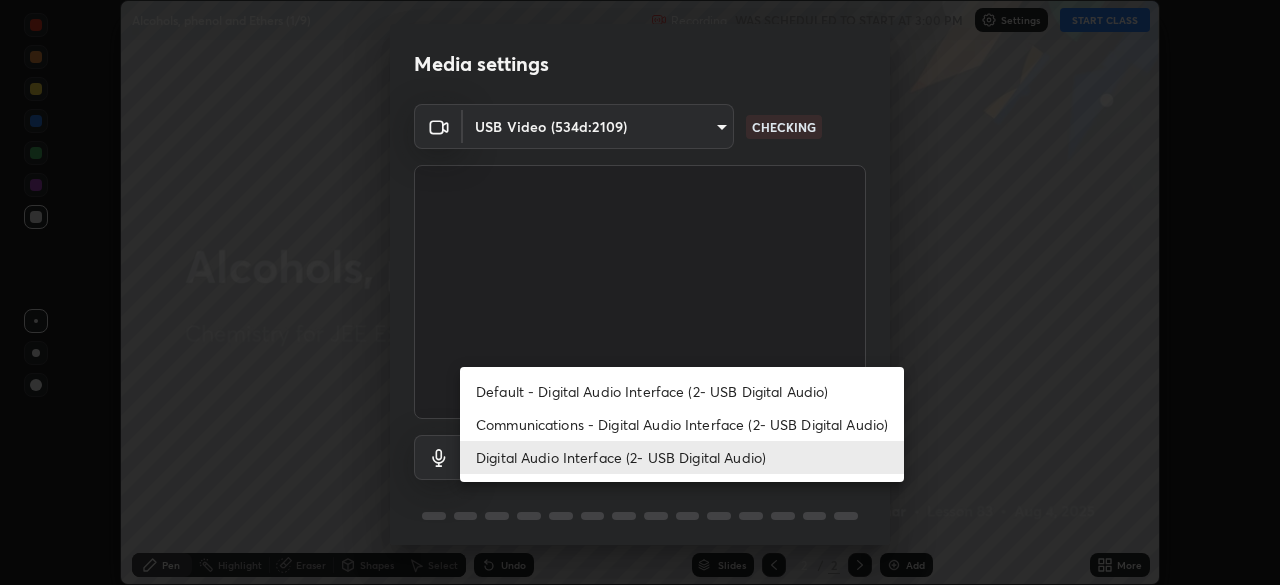 click on "Default - Digital Audio Interface (2- USB Digital Audio)" at bounding box center [682, 391] 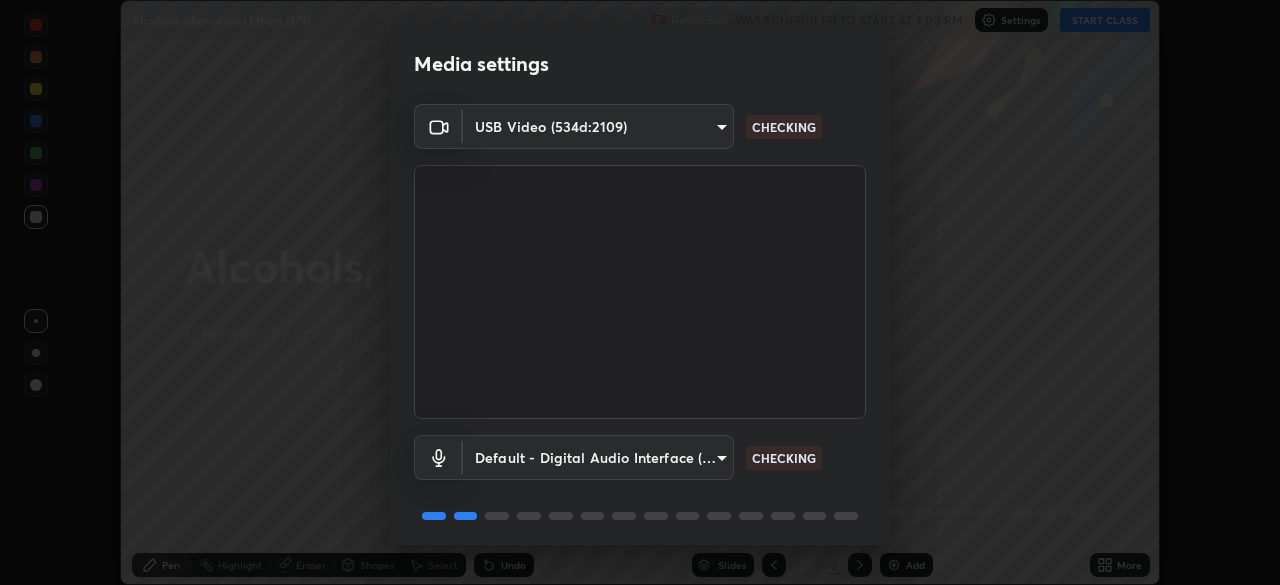 scroll, scrollTop: 71, scrollLeft: 0, axis: vertical 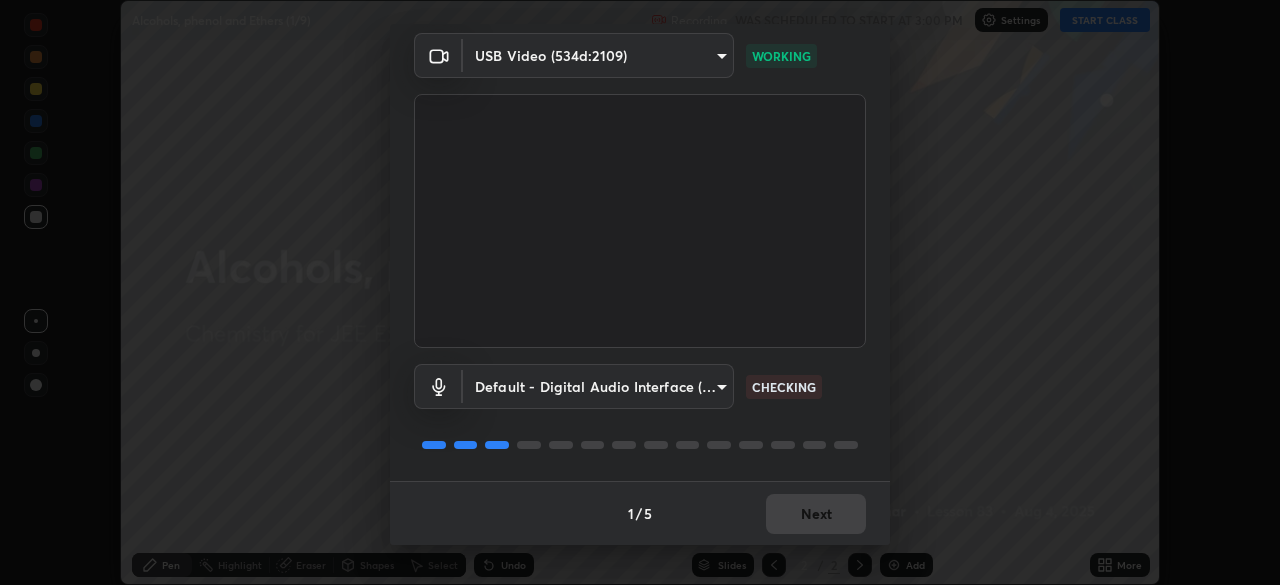 click on "Erase all Alcohols, phenol and Ethers (1/9) Recording WAS SCHEDULED TO START AT  3:00 PM Settings START CLASS Setting up your live class Alcohols, phenol and Ethers (1/9) • L83 of Chemistry for JEE Excel 2 2026_CAKL [FIRST] [LAST] Pen Highlight Eraser Shapes Select Undo Slides 2 / 2 Add More No doubts shared Encourage your learners to ask a doubt for better clarity Report an issue Reason for reporting Buffering Chat not working Audio - Video sync issue Educator video quality low ​ Attach an image Report Media settings USB Video (534d:2109) 2226f6d28742a26b6e0b51399fa030018956b8f43105e33b3be5017931f45398 WORKING Default - Digital Audio Interface (2- USB Digital Audio) default CHECKING 1 / 5 Next" at bounding box center (640, 292) 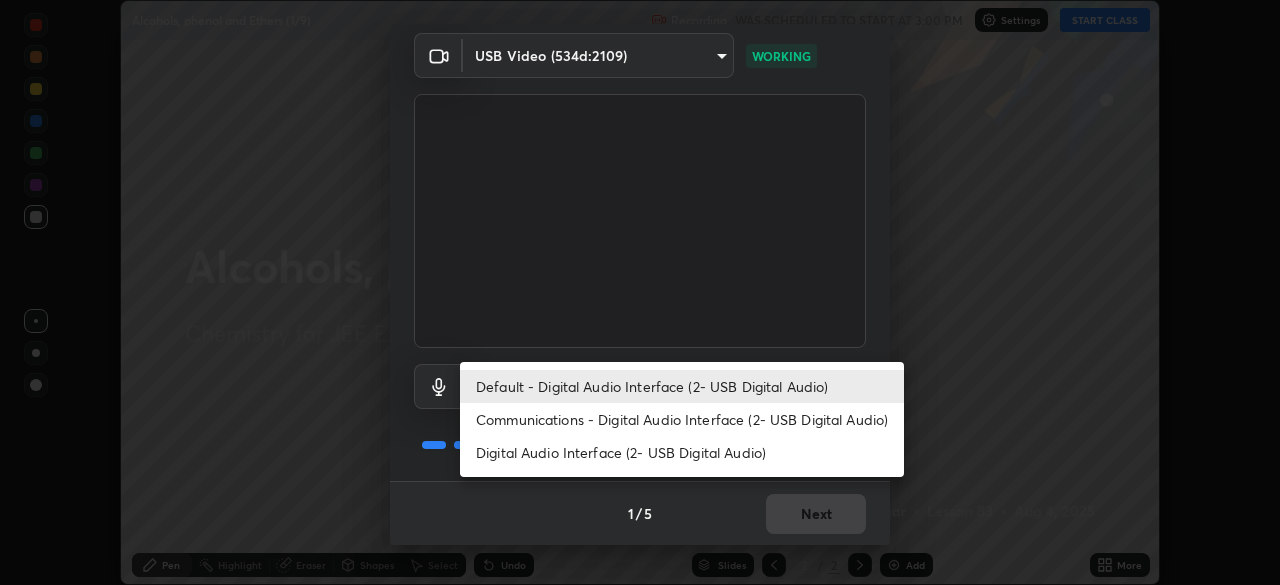 click on "Digital Audio Interface (2- USB Digital Audio)" at bounding box center (682, 452) 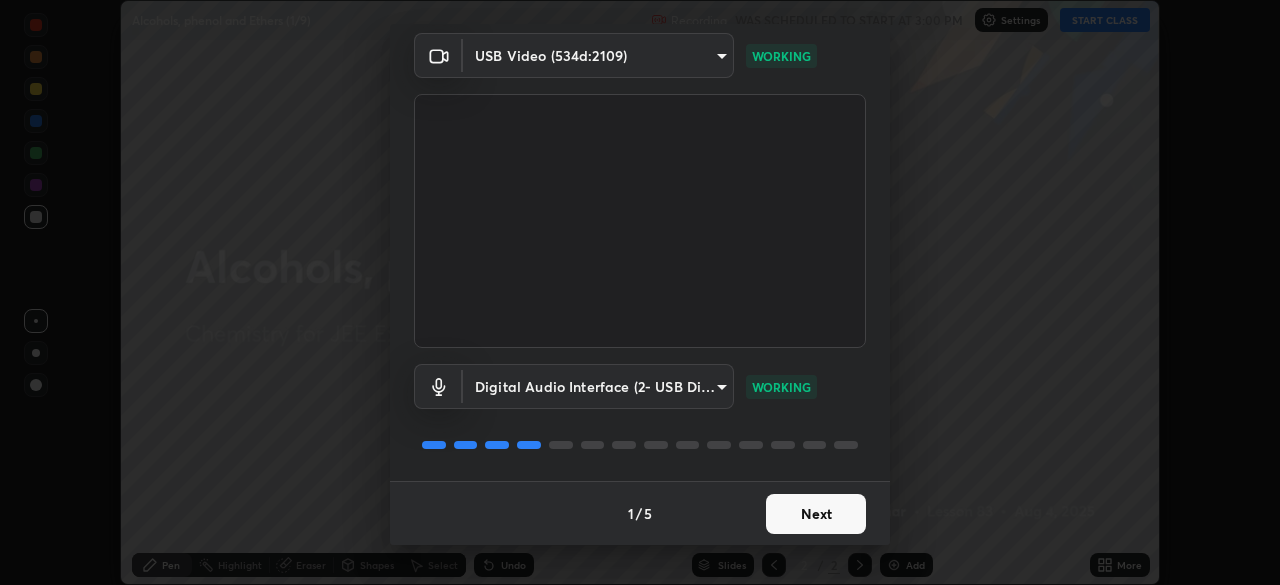 click on "Next" at bounding box center [816, 514] 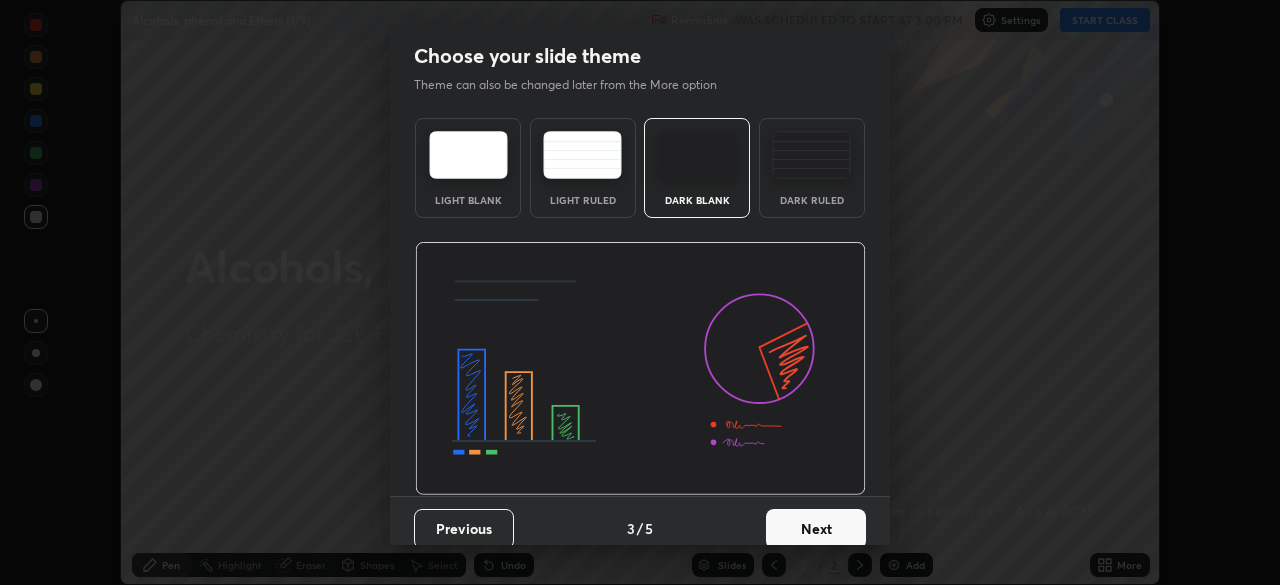 scroll, scrollTop: 15, scrollLeft: 0, axis: vertical 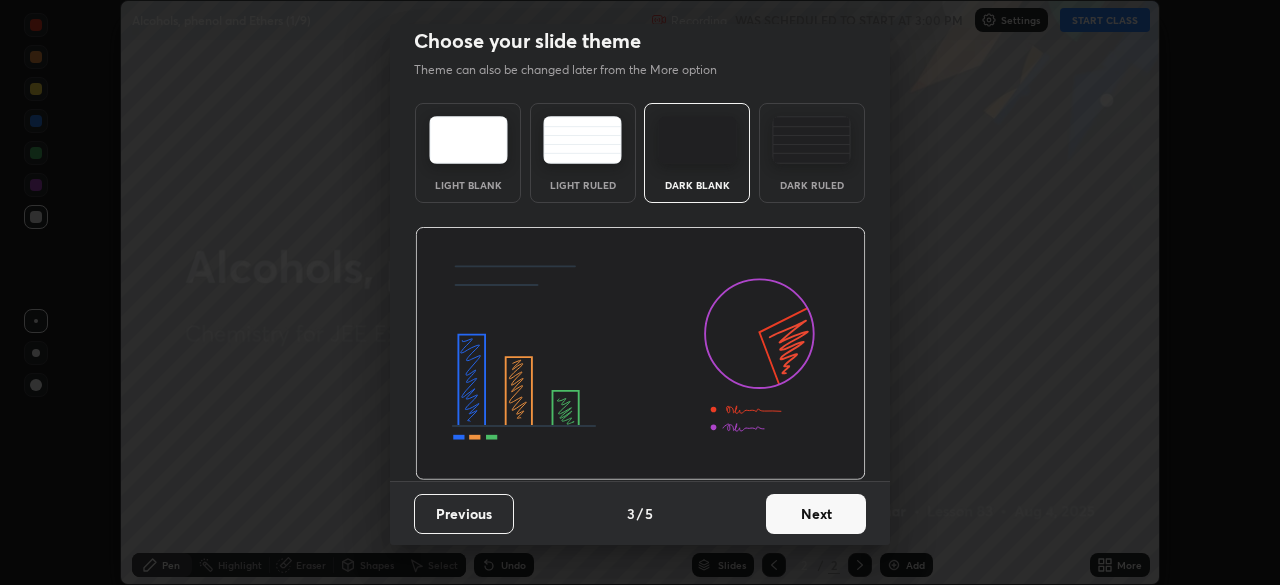 click on "Next" at bounding box center [816, 514] 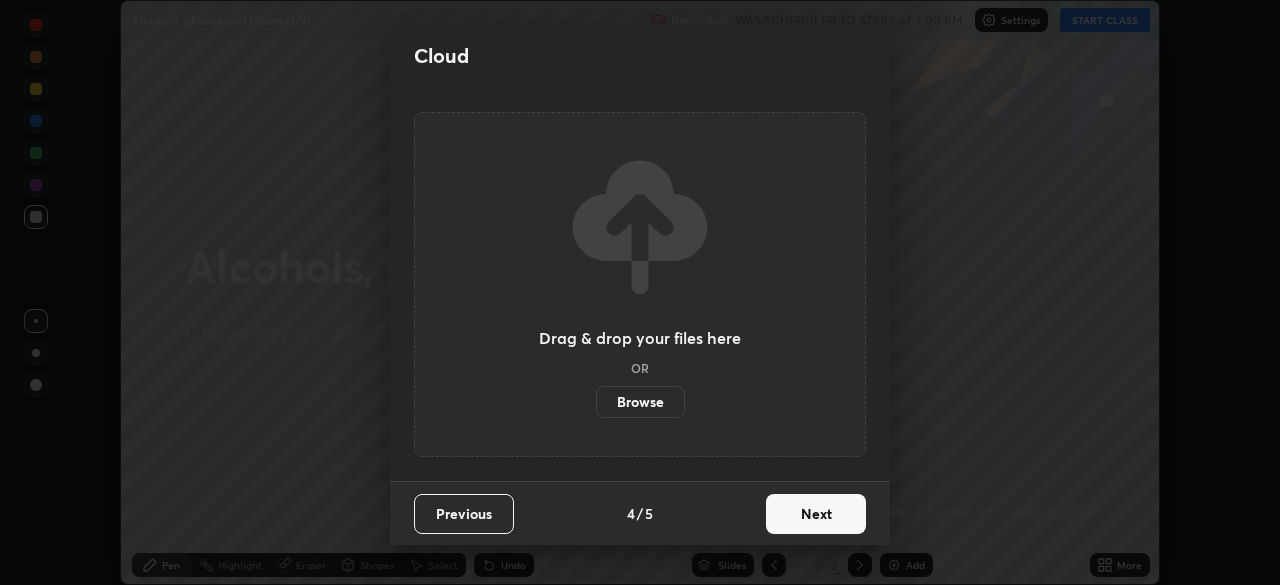 click on "Next" at bounding box center [816, 514] 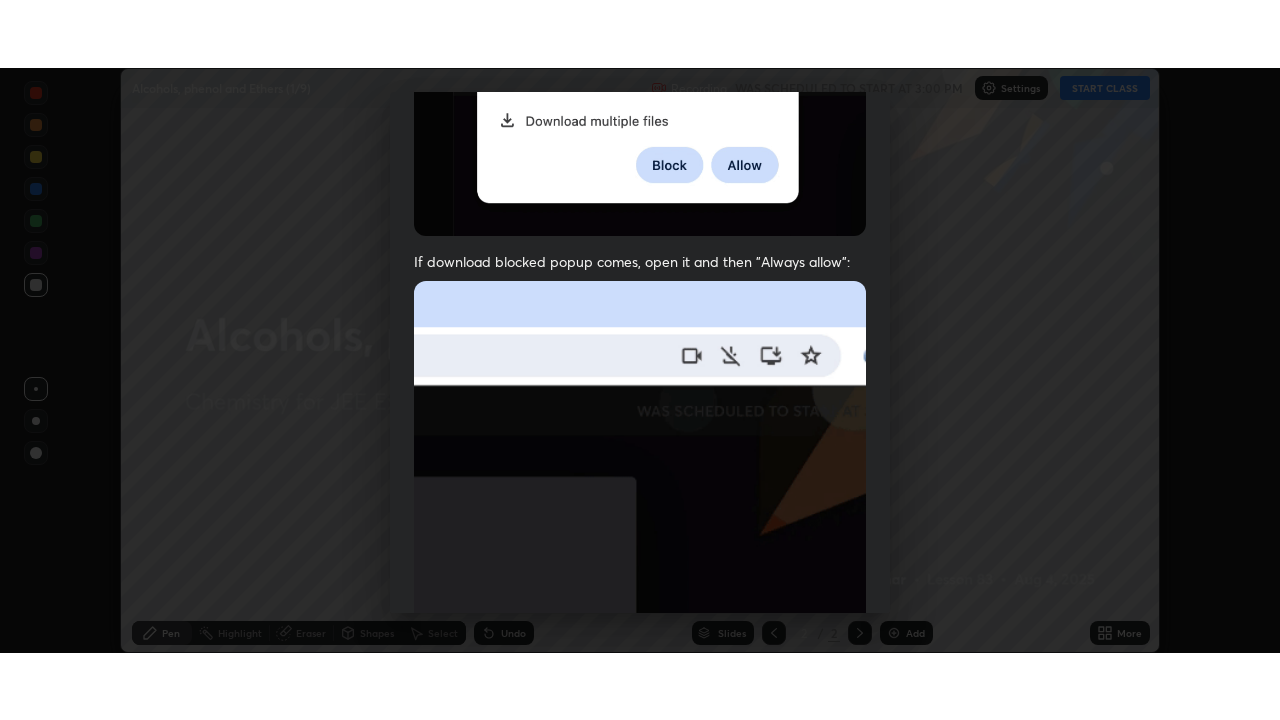 scroll, scrollTop: 479, scrollLeft: 0, axis: vertical 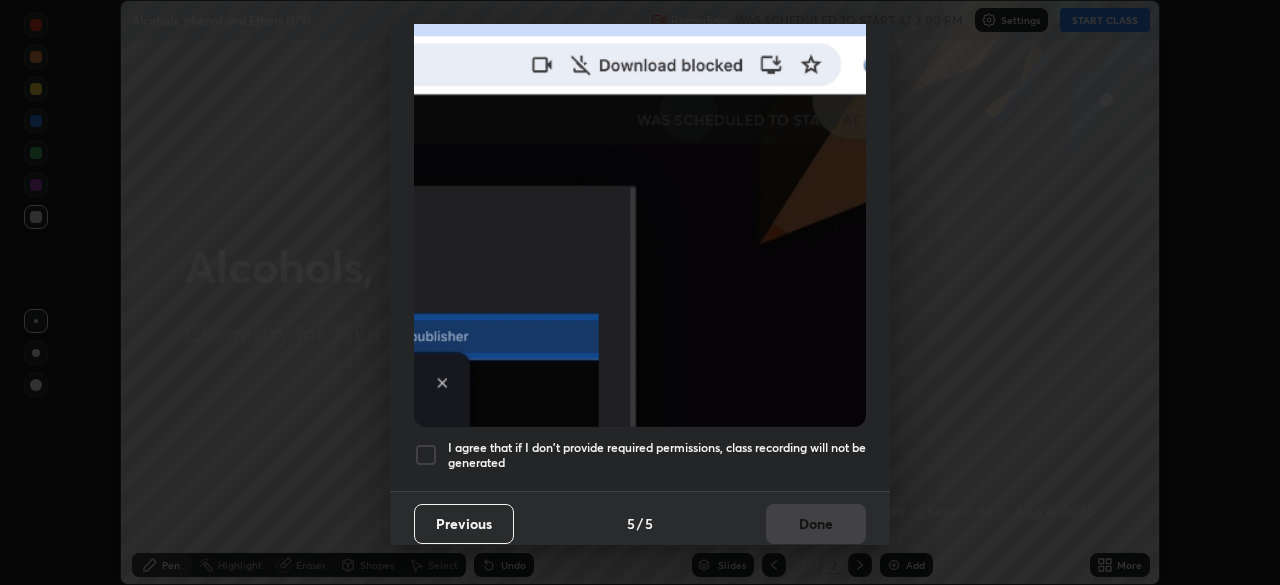 click at bounding box center (426, 455) 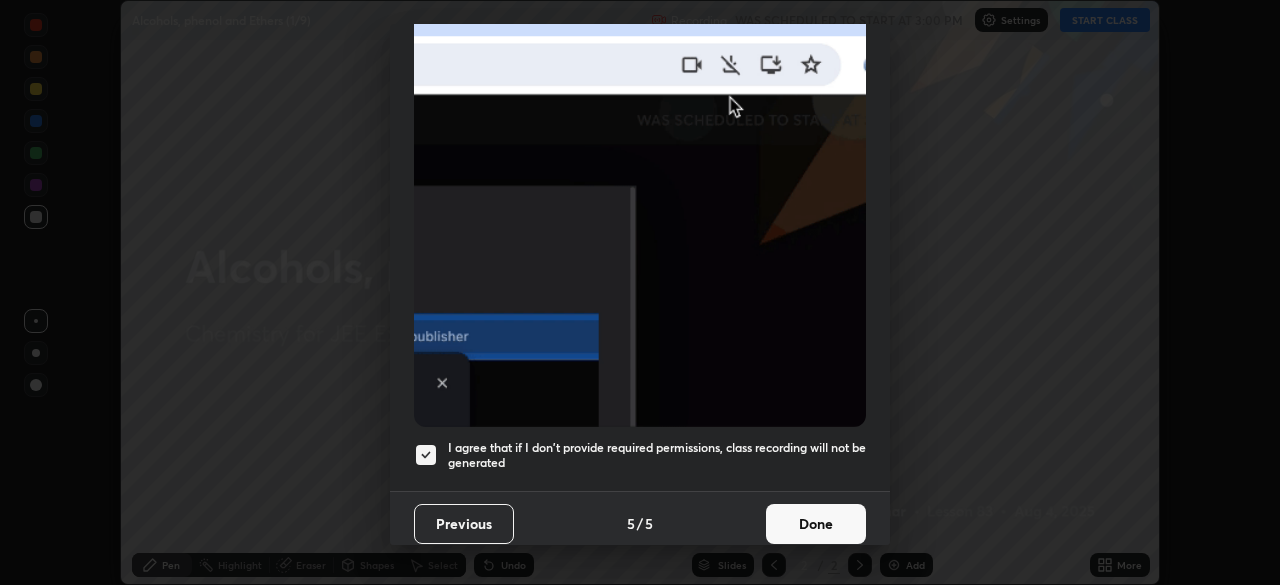 click on "Done" at bounding box center [816, 524] 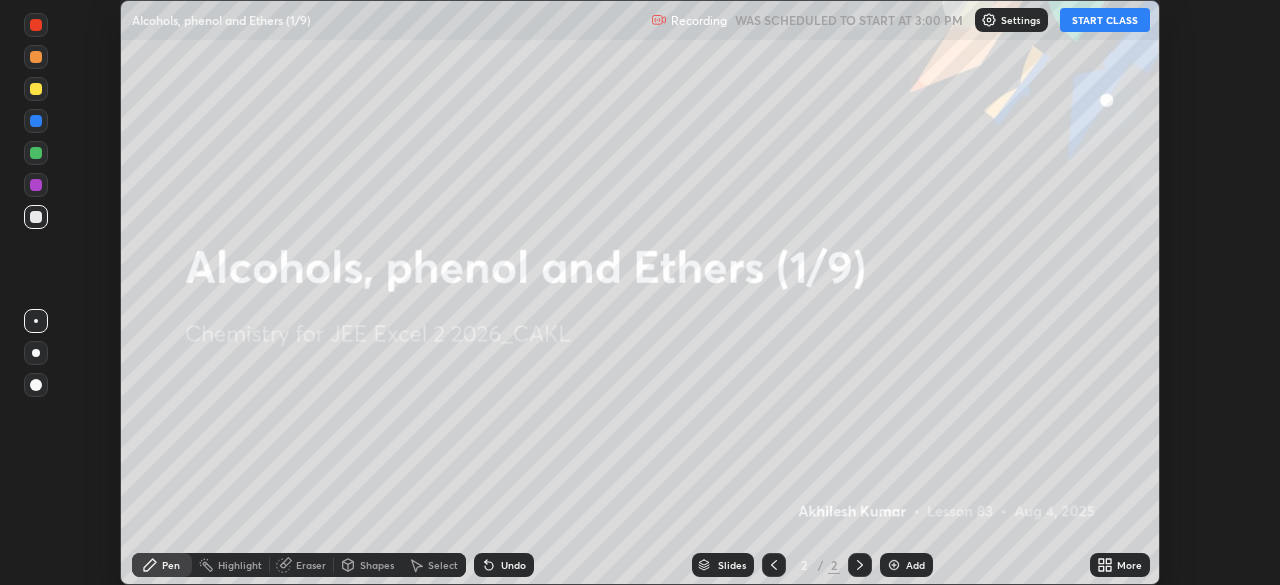 click on "START CLASS" at bounding box center (1105, 20) 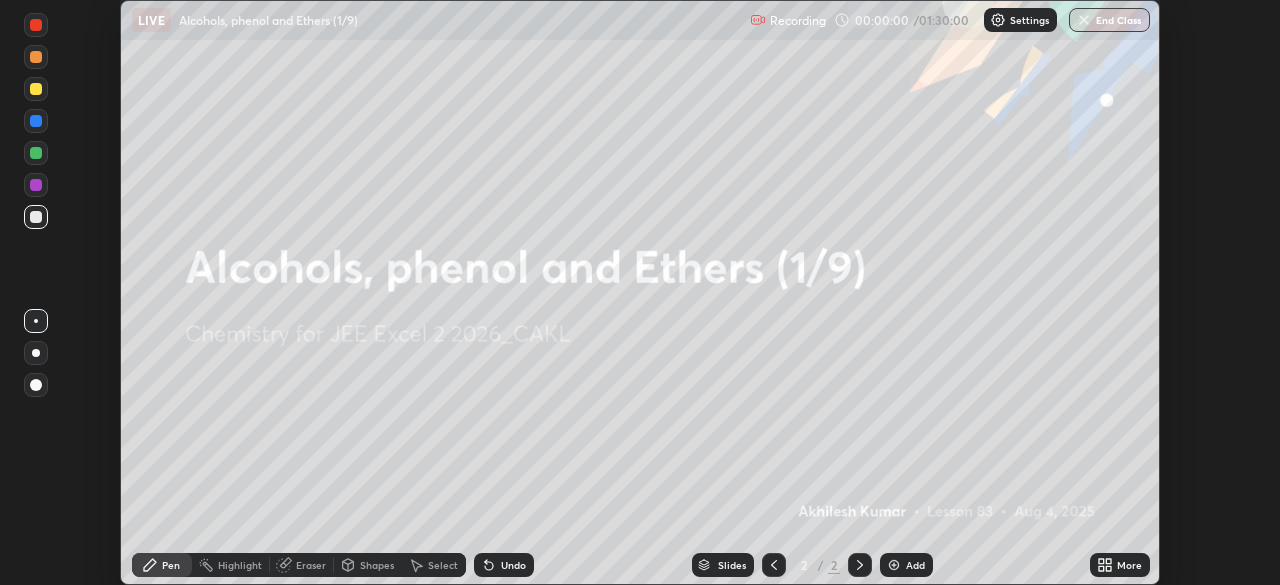 click 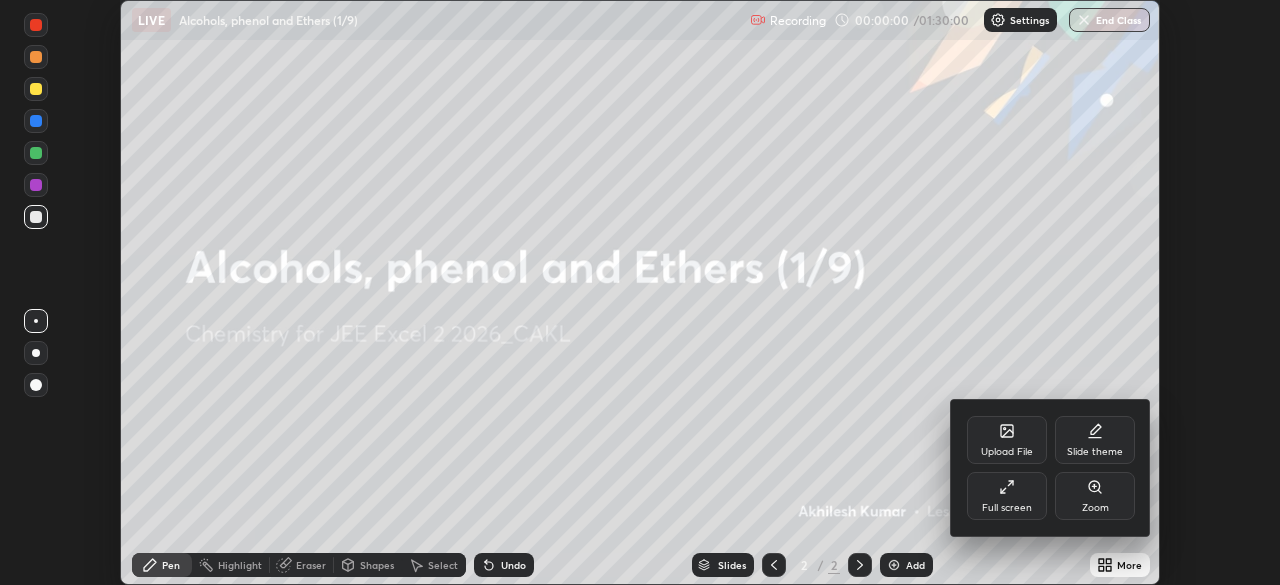 click on "Full screen" at bounding box center [1007, 508] 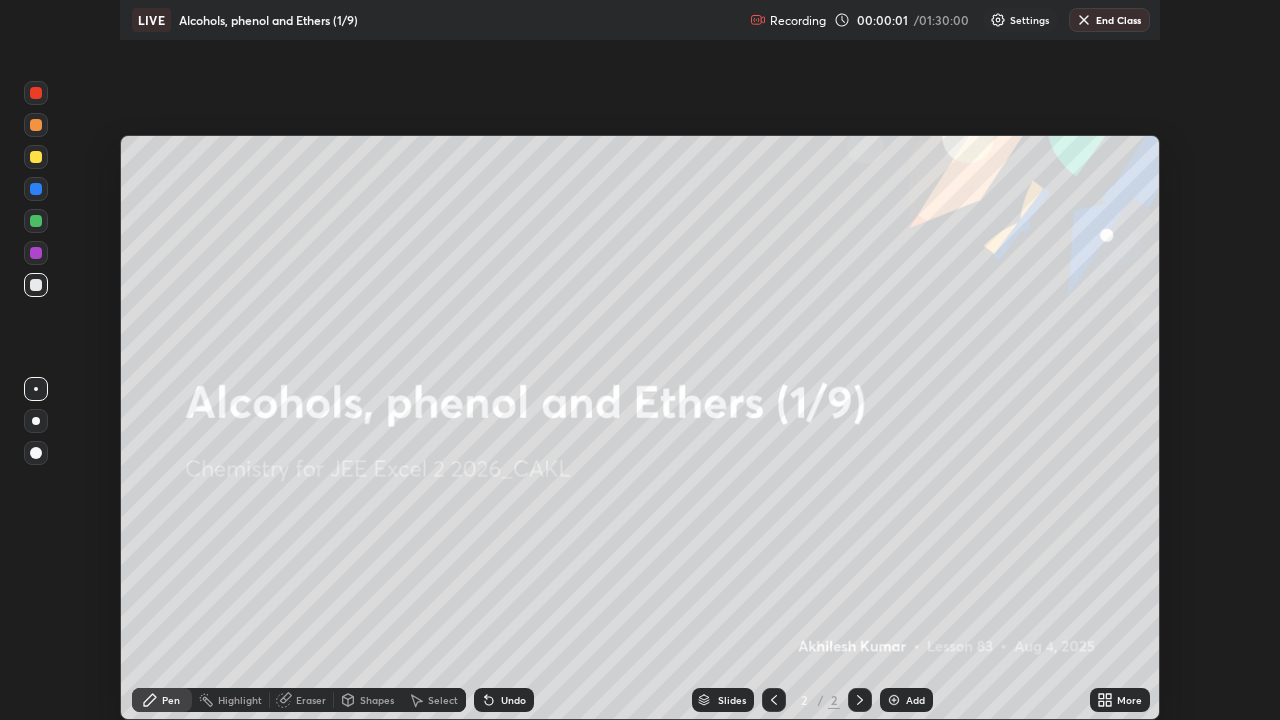 scroll, scrollTop: 99280, scrollLeft: 98720, axis: both 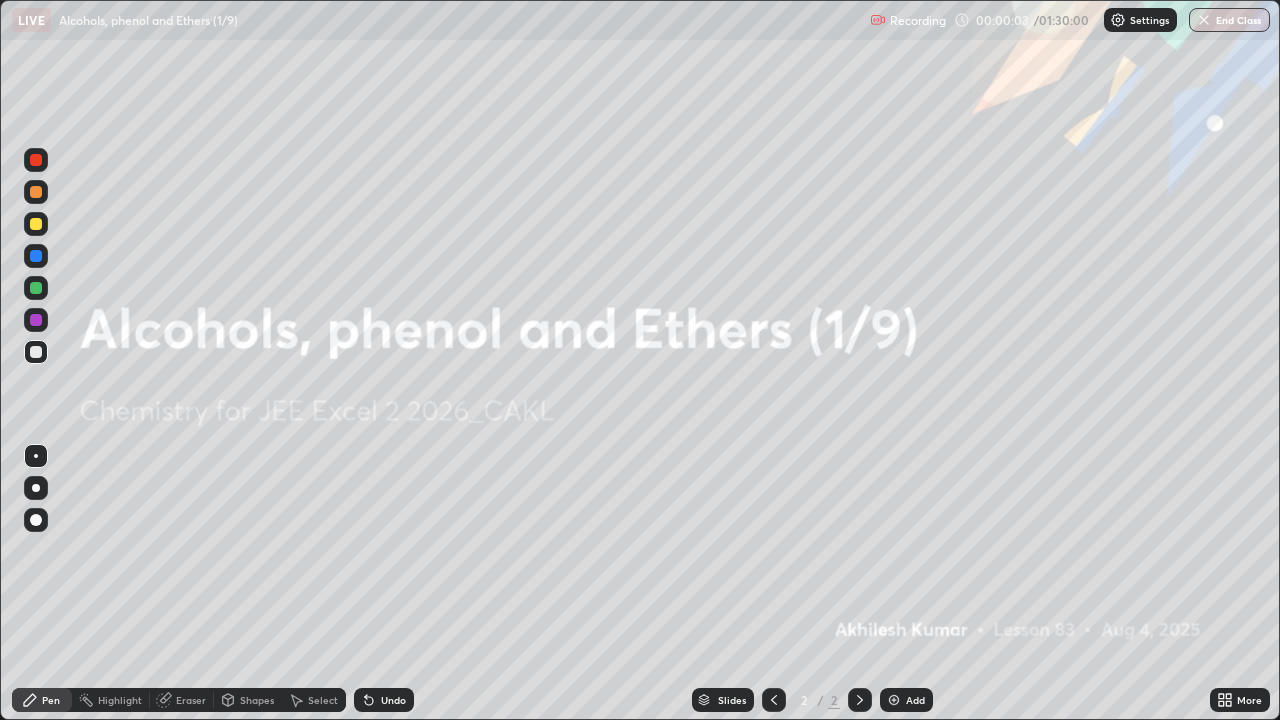 click at bounding box center [894, 700] 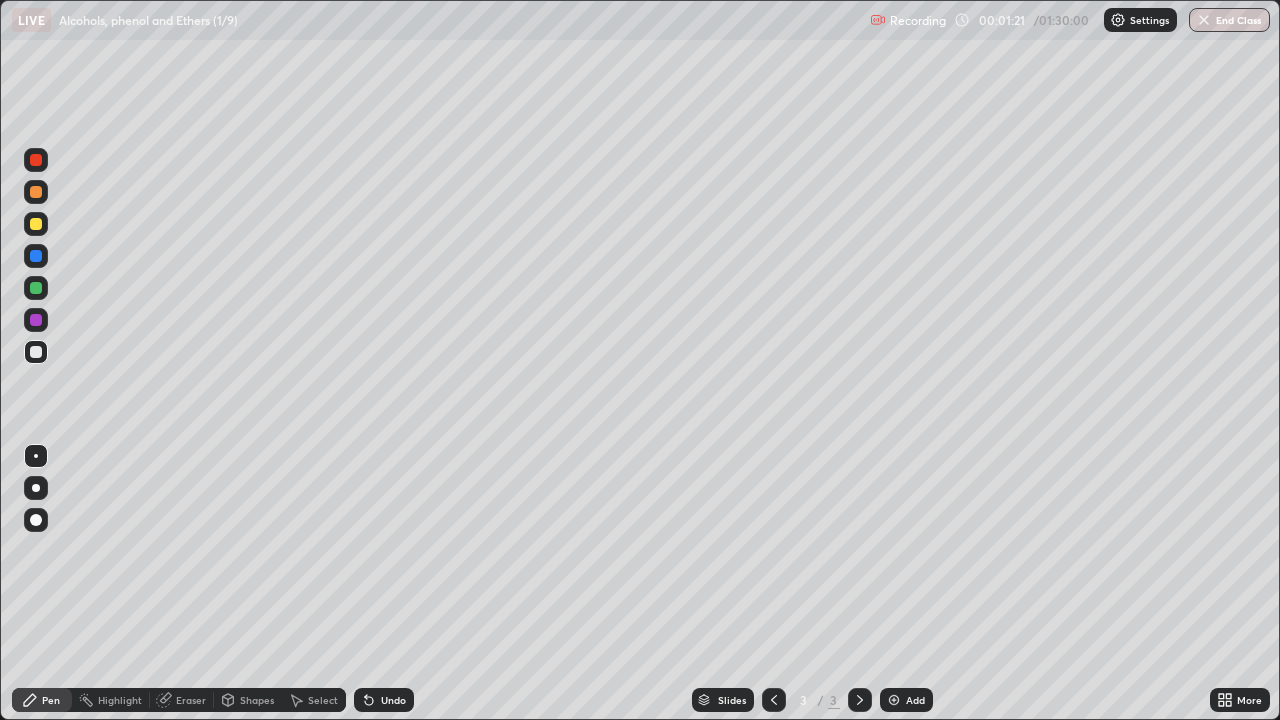 click on "Select" at bounding box center [314, 700] 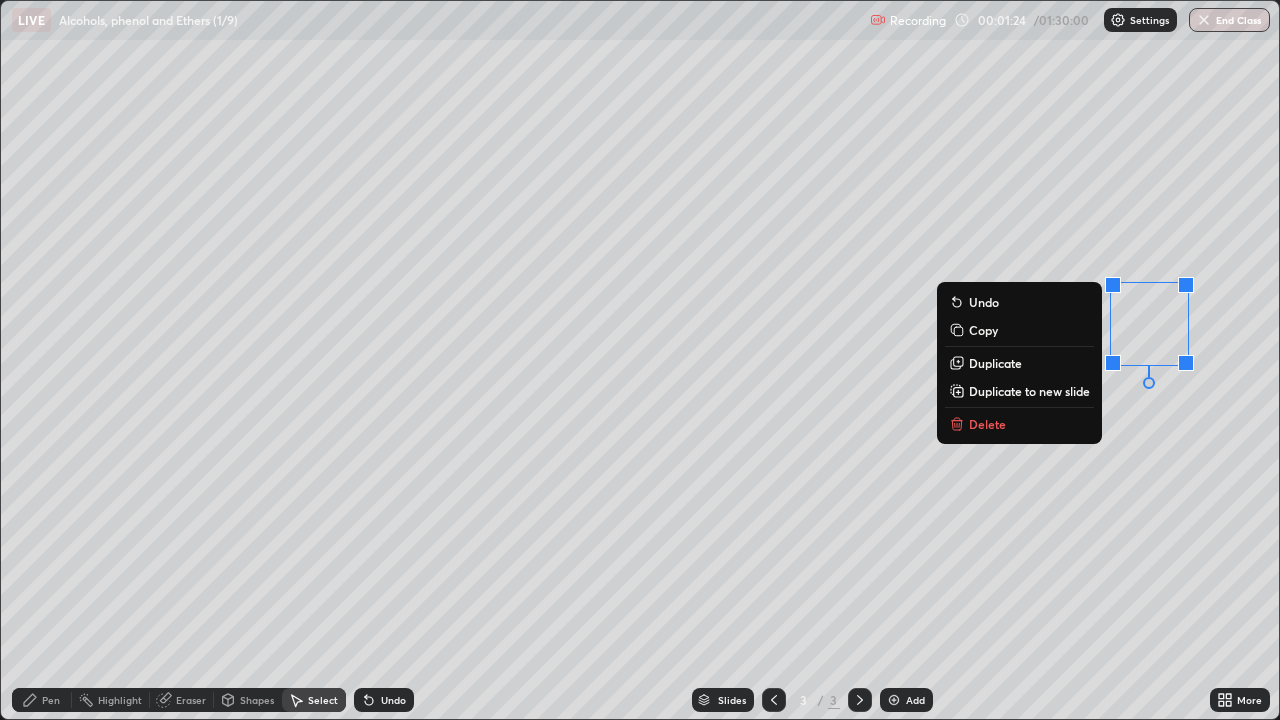 click on "Delete" at bounding box center [987, 424] 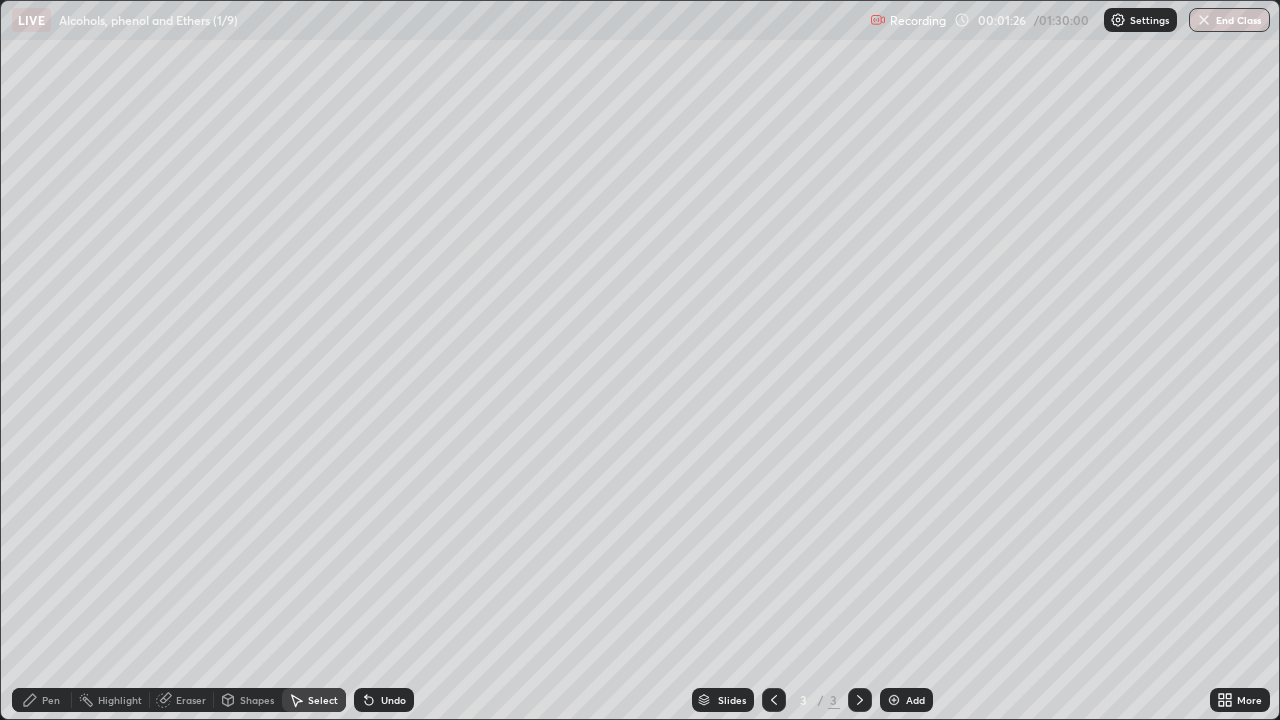 click on "Pen" at bounding box center (51, 700) 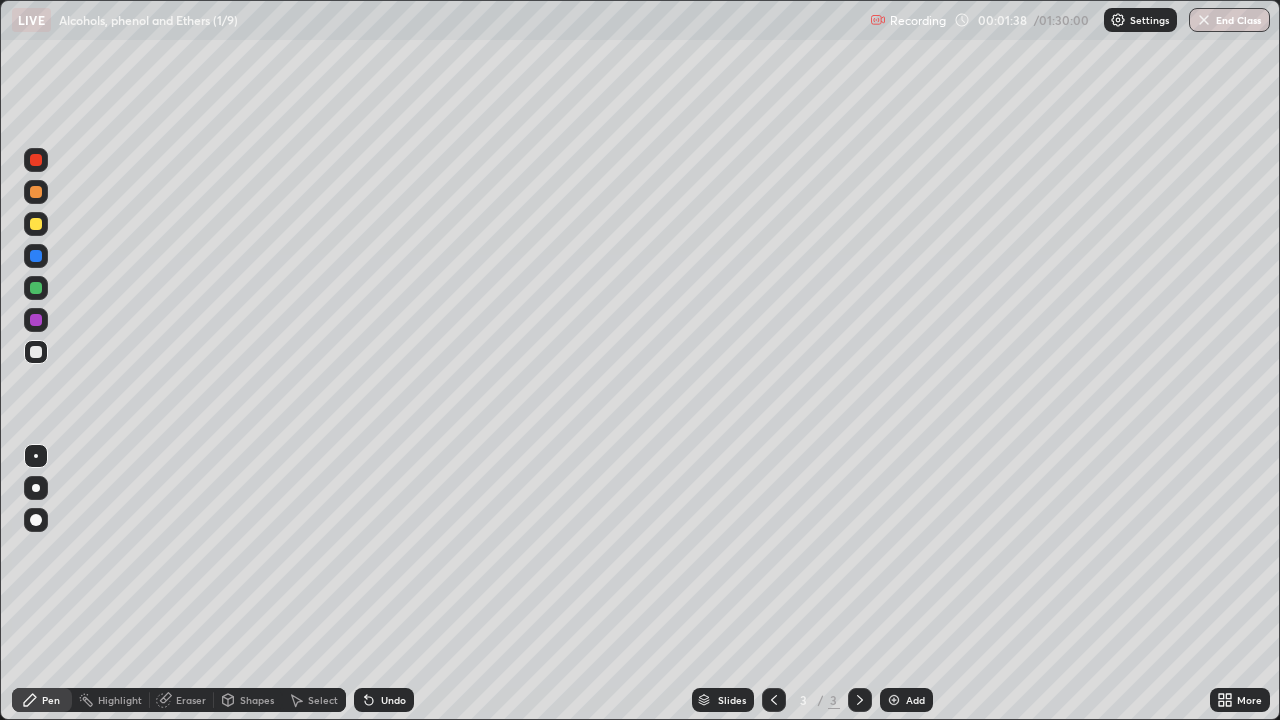click on "Shapes" at bounding box center (257, 700) 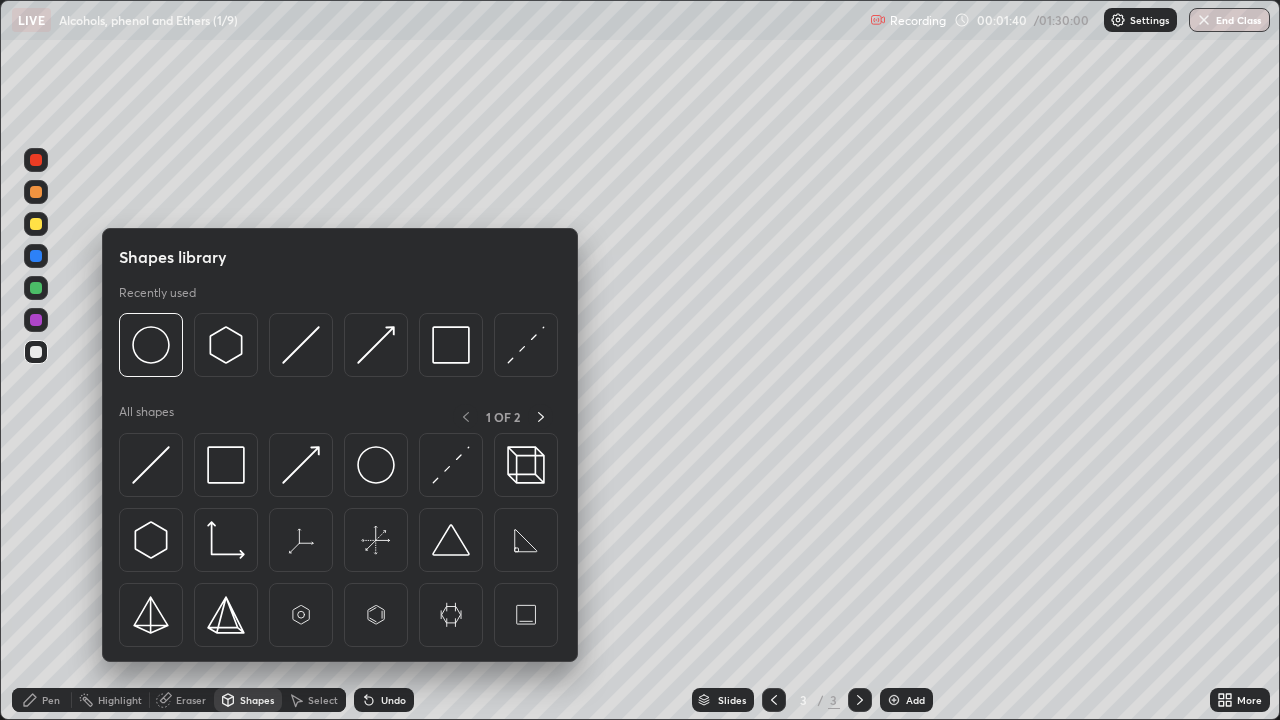 click on "Pen" at bounding box center (42, 700) 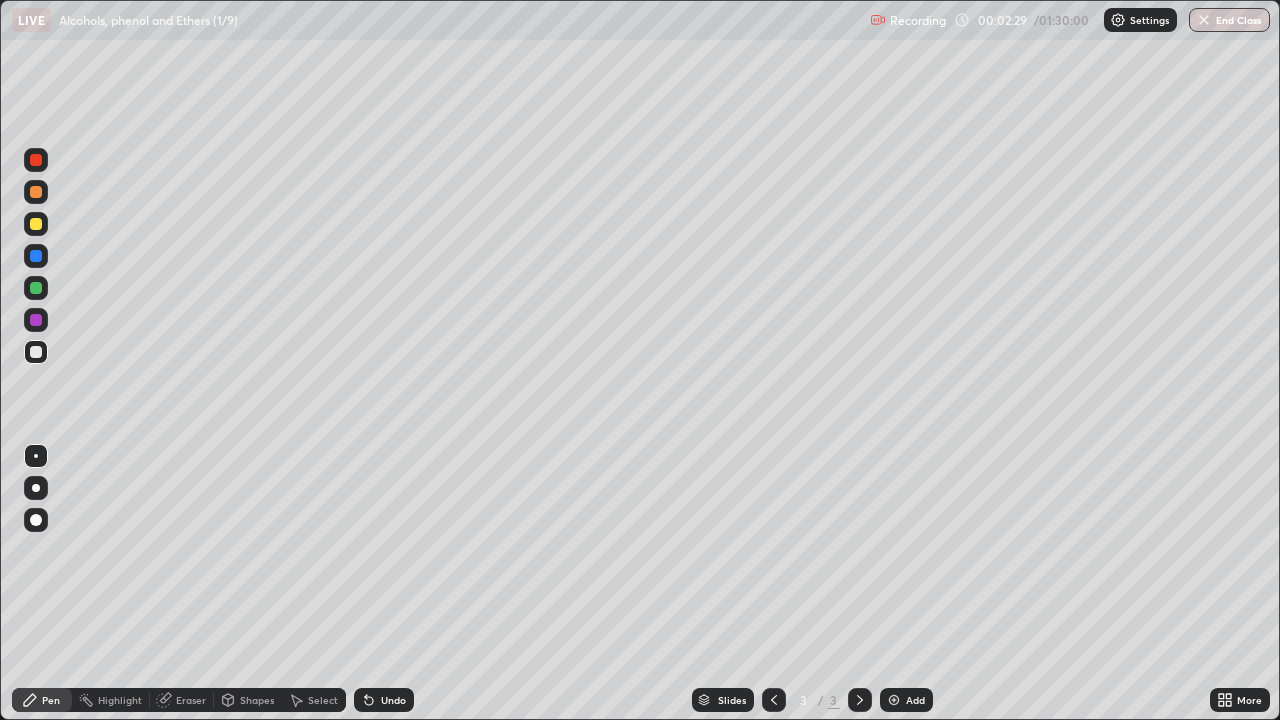 click on "Pen" at bounding box center (51, 700) 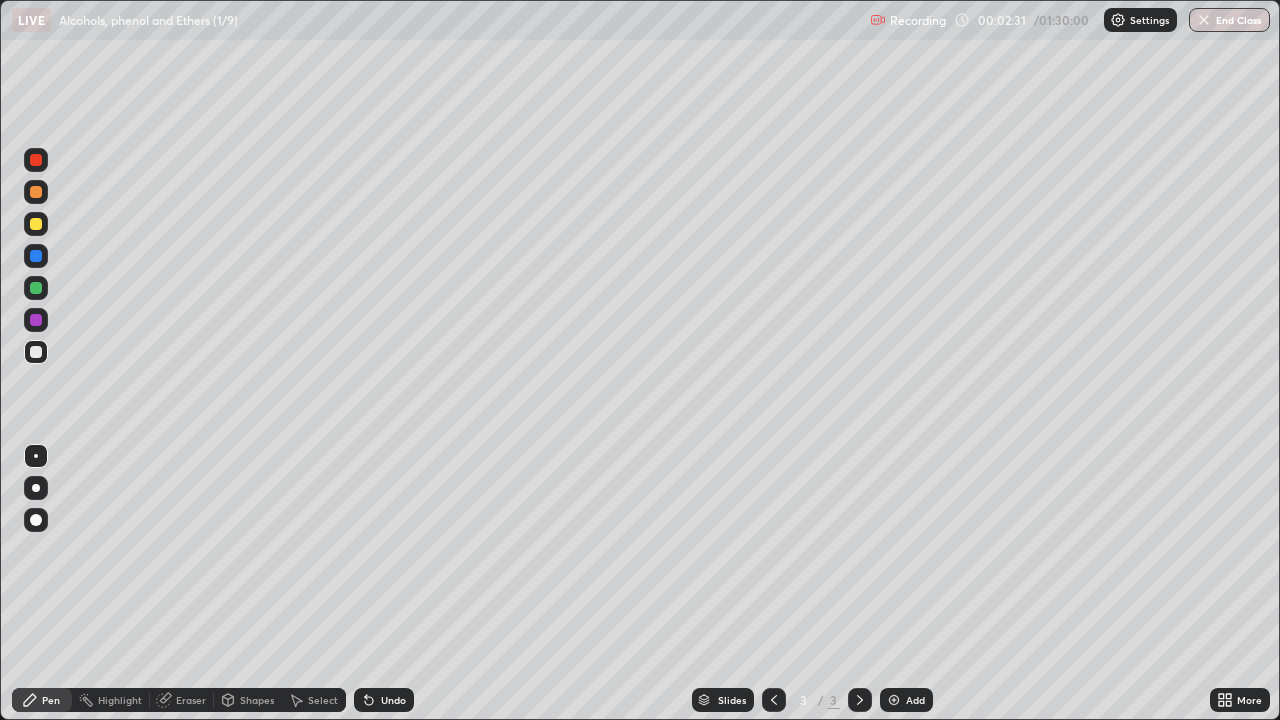 click at bounding box center (36, 160) 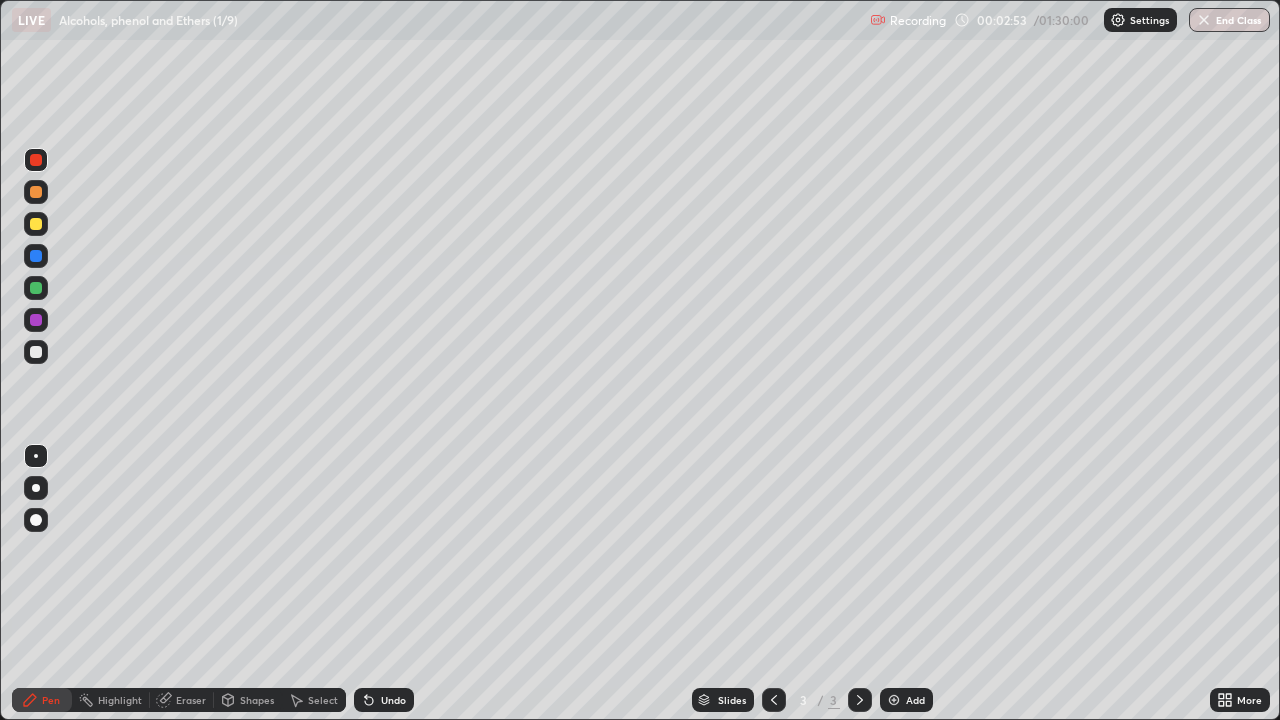 click at bounding box center [36, 224] 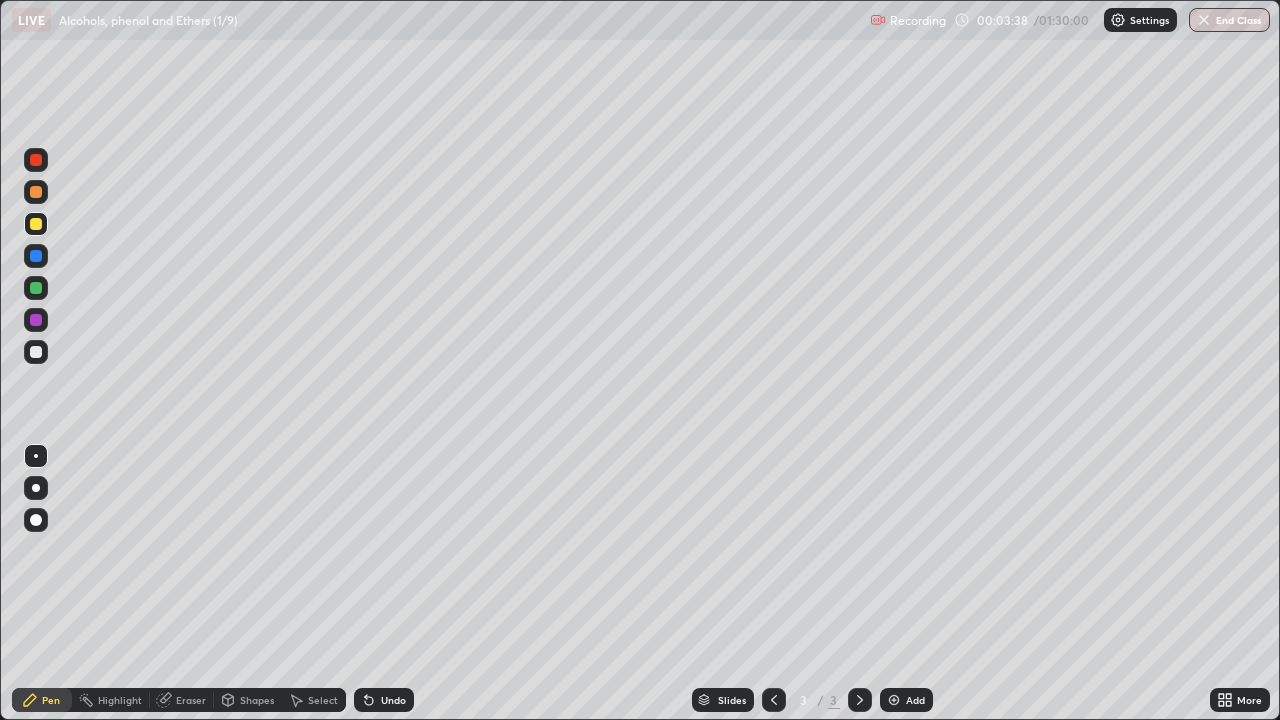 click at bounding box center [36, 288] 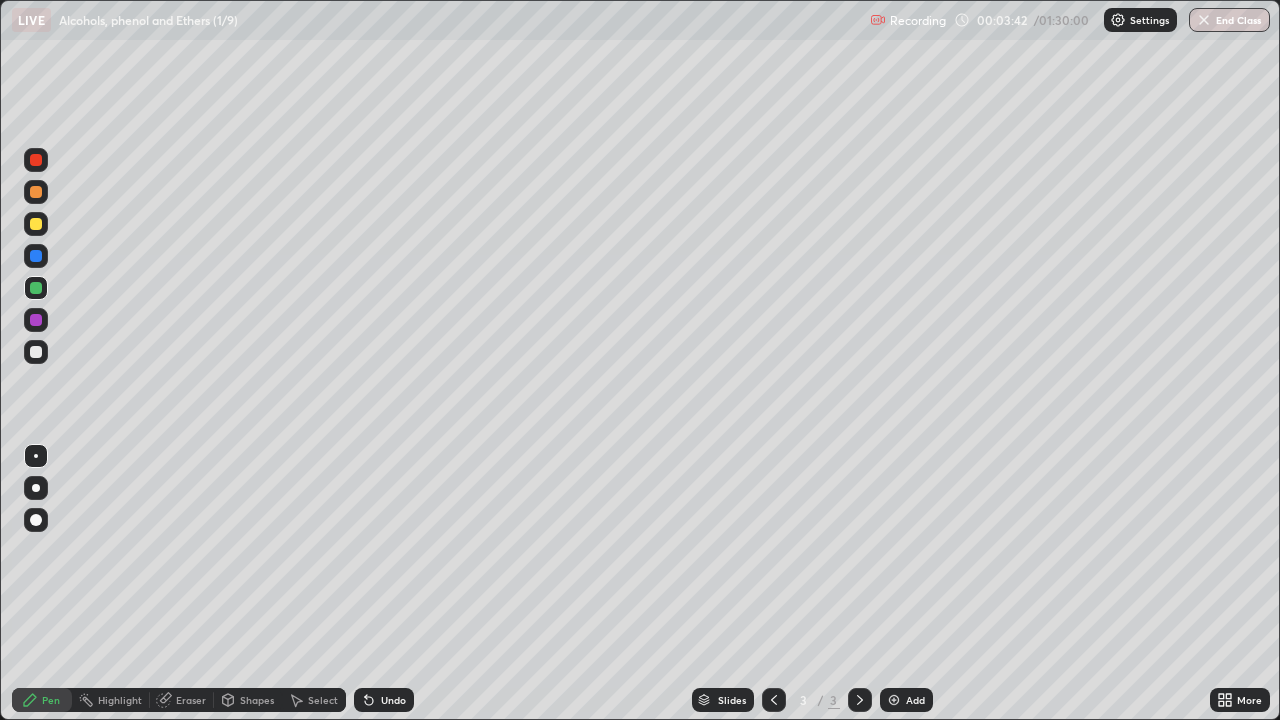 click at bounding box center [36, 352] 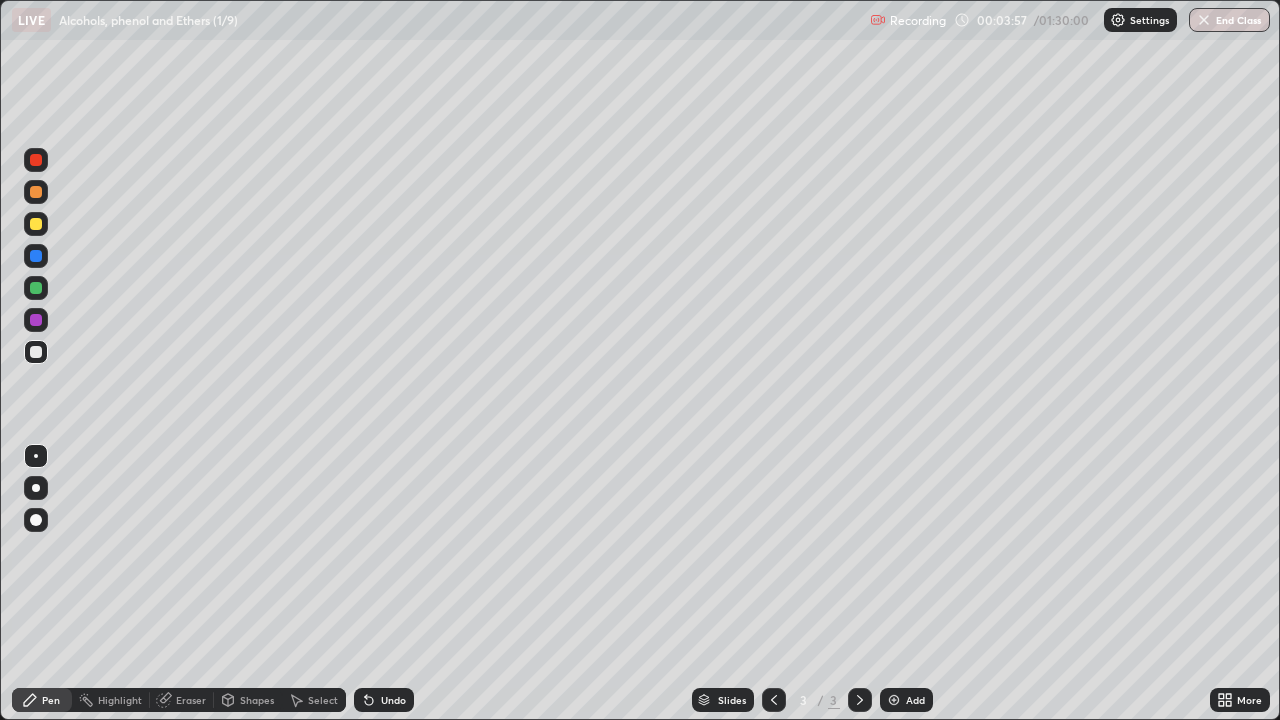 click 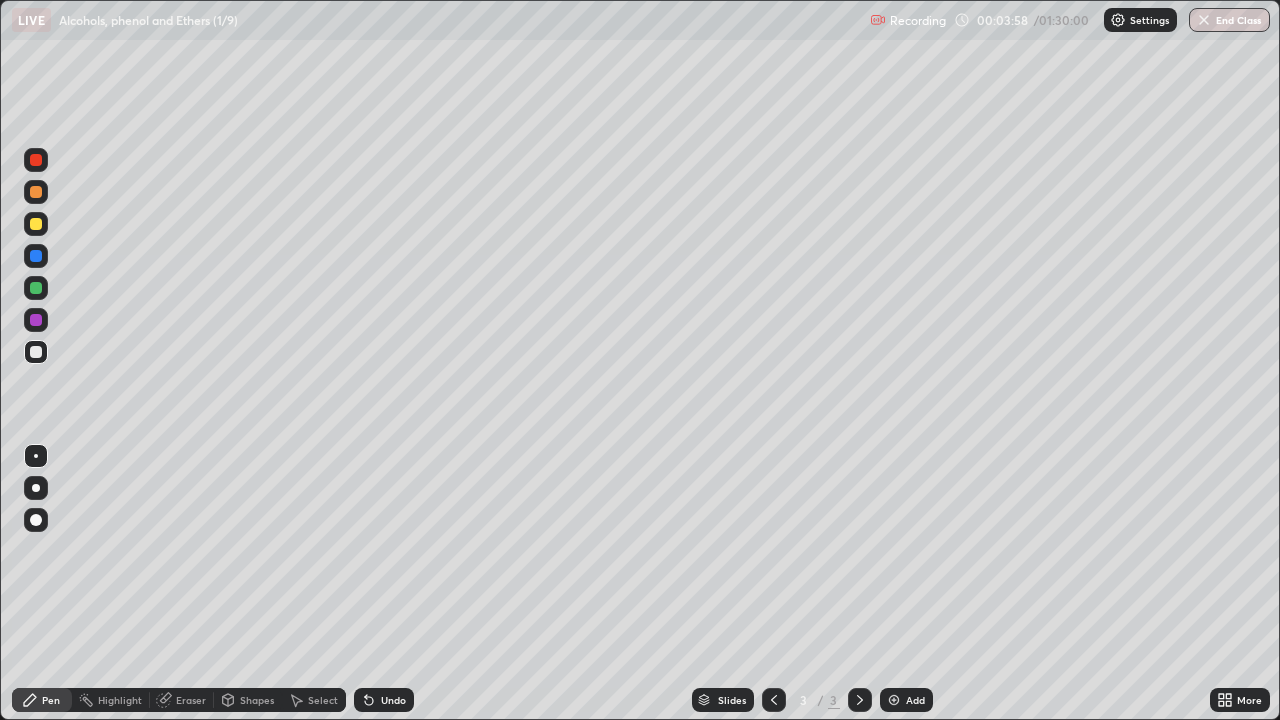 click 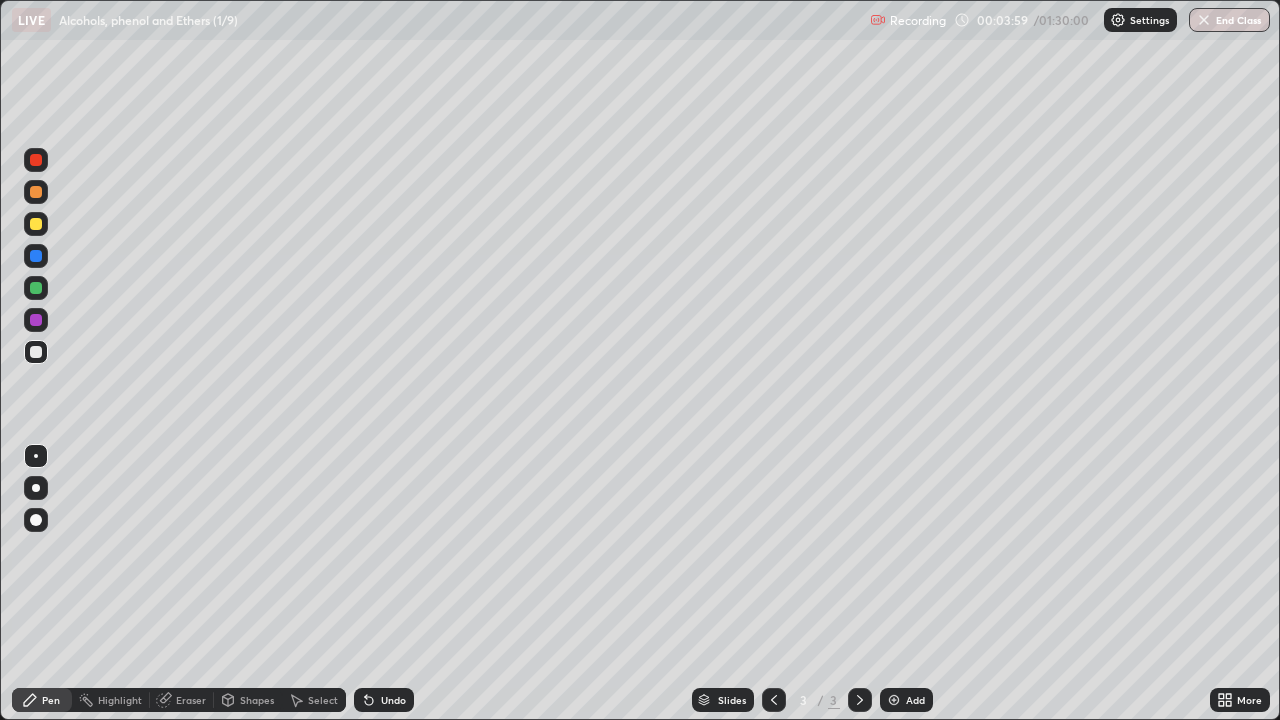 click 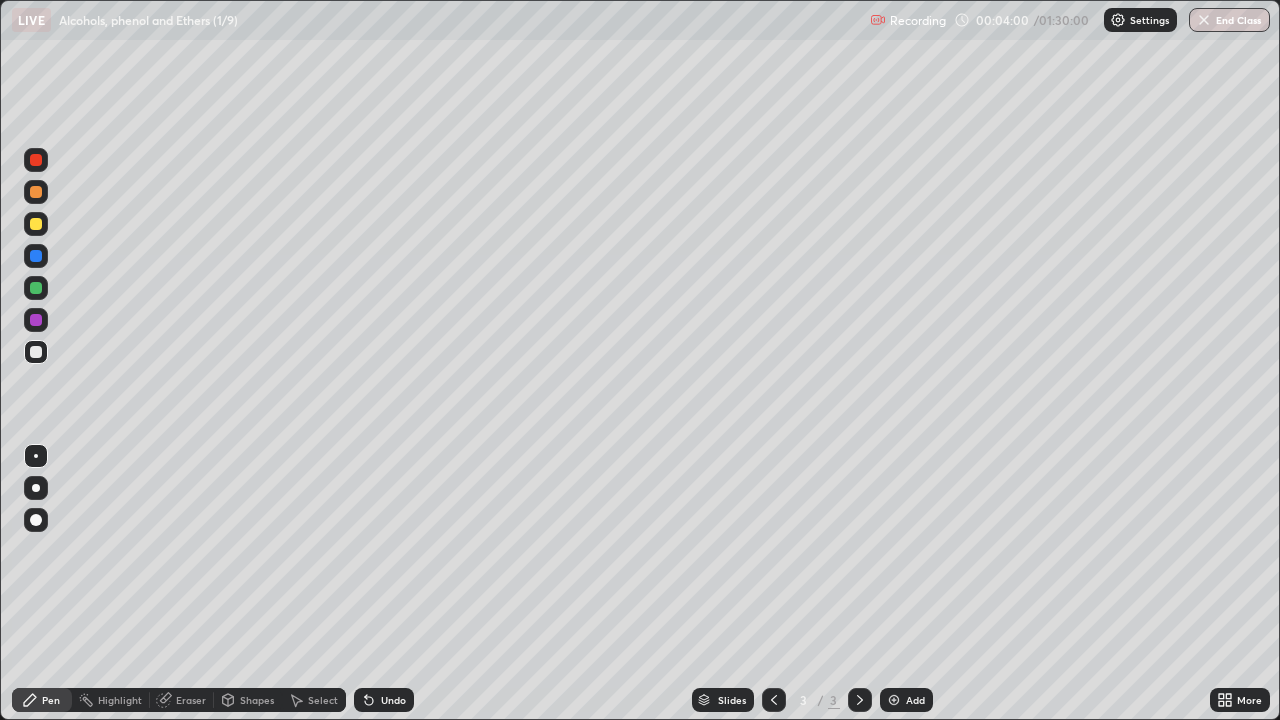 click at bounding box center [36, 224] 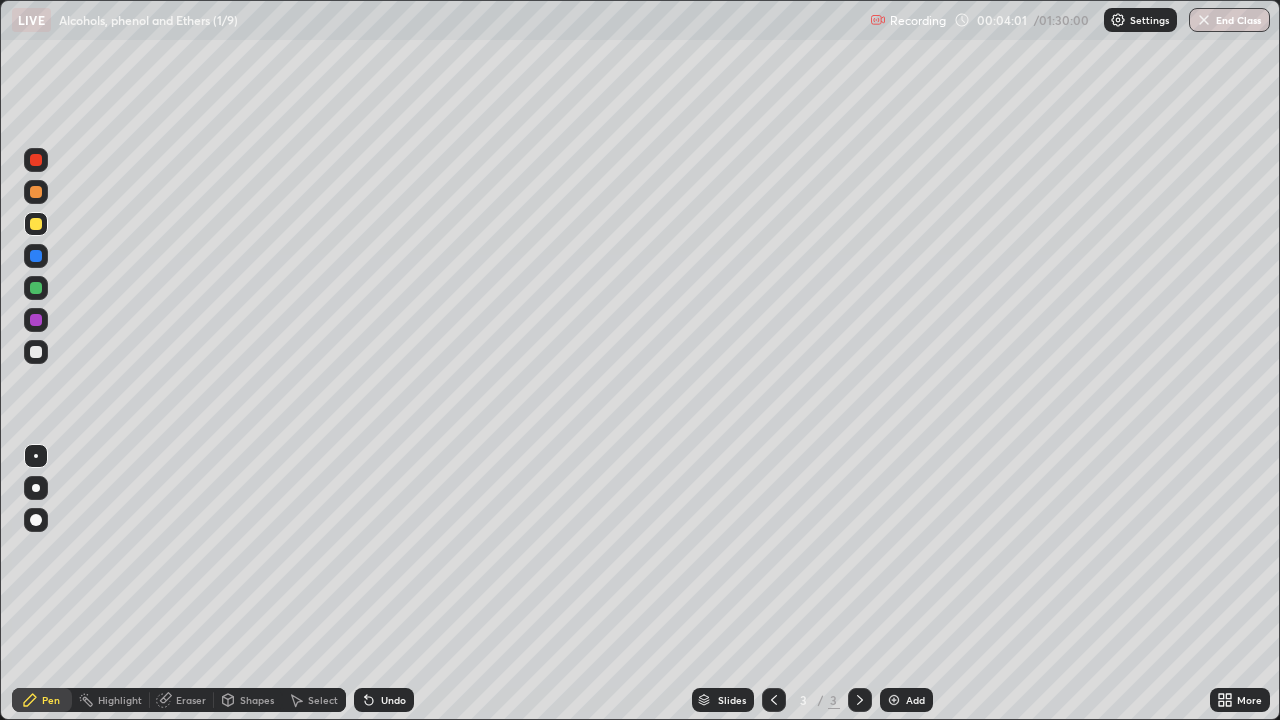 click at bounding box center [36, 160] 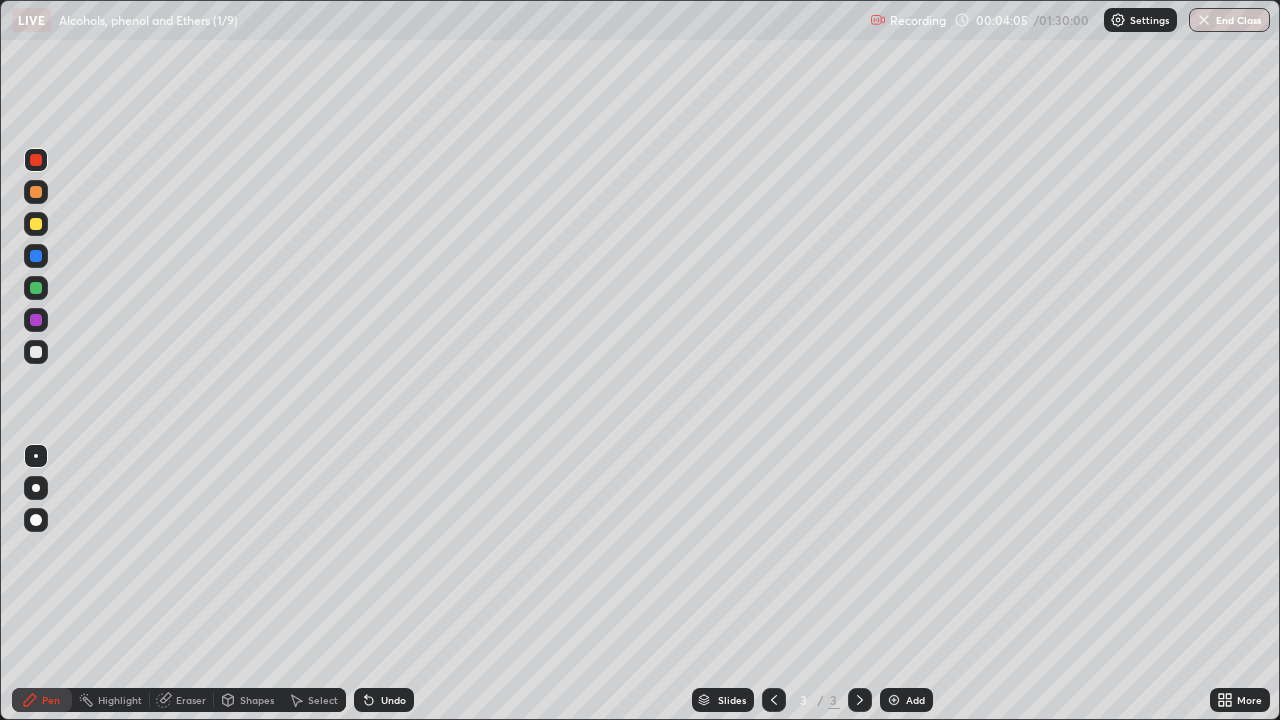 click at bounding box center [36, 352] 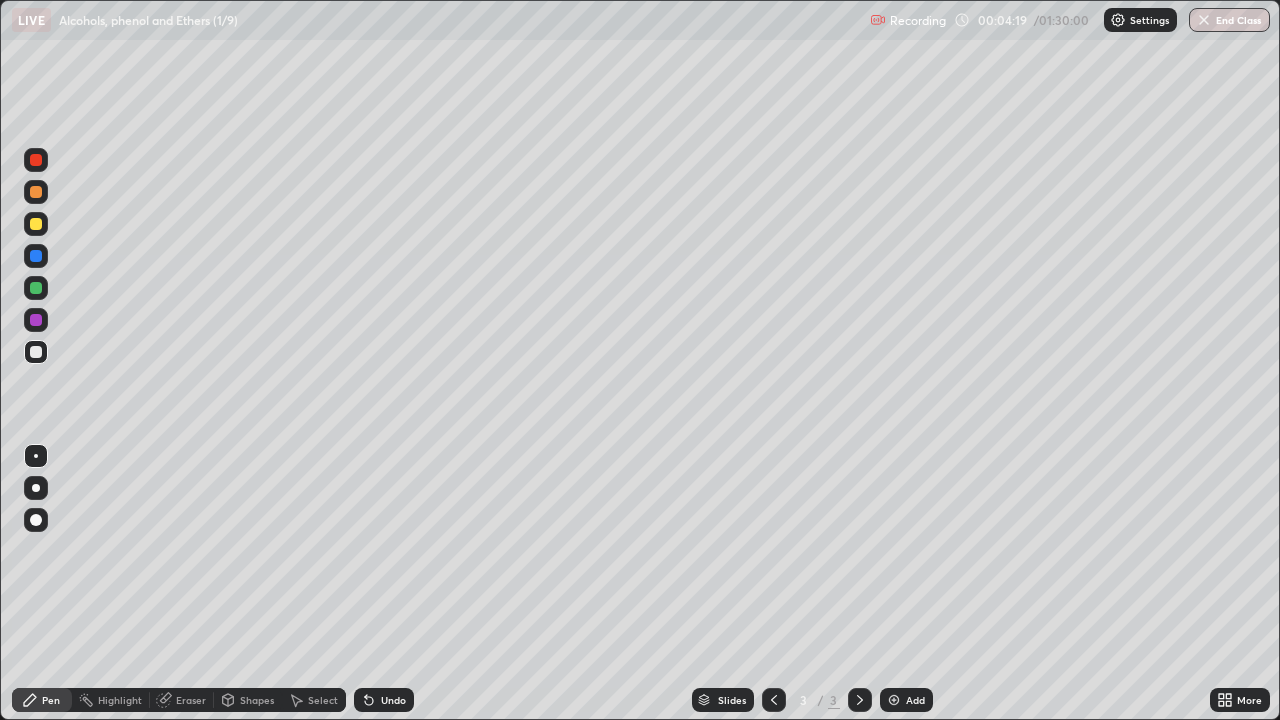 click on "Undo" at bounding box center [384, 700] 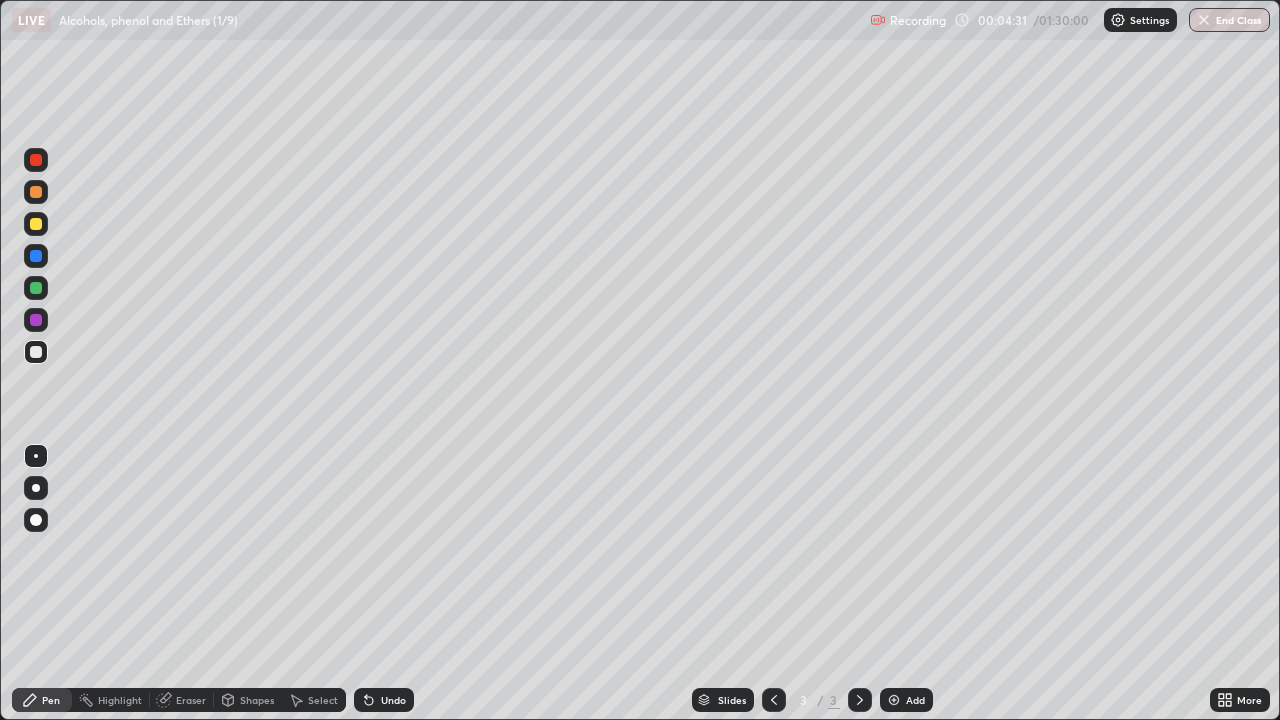 click 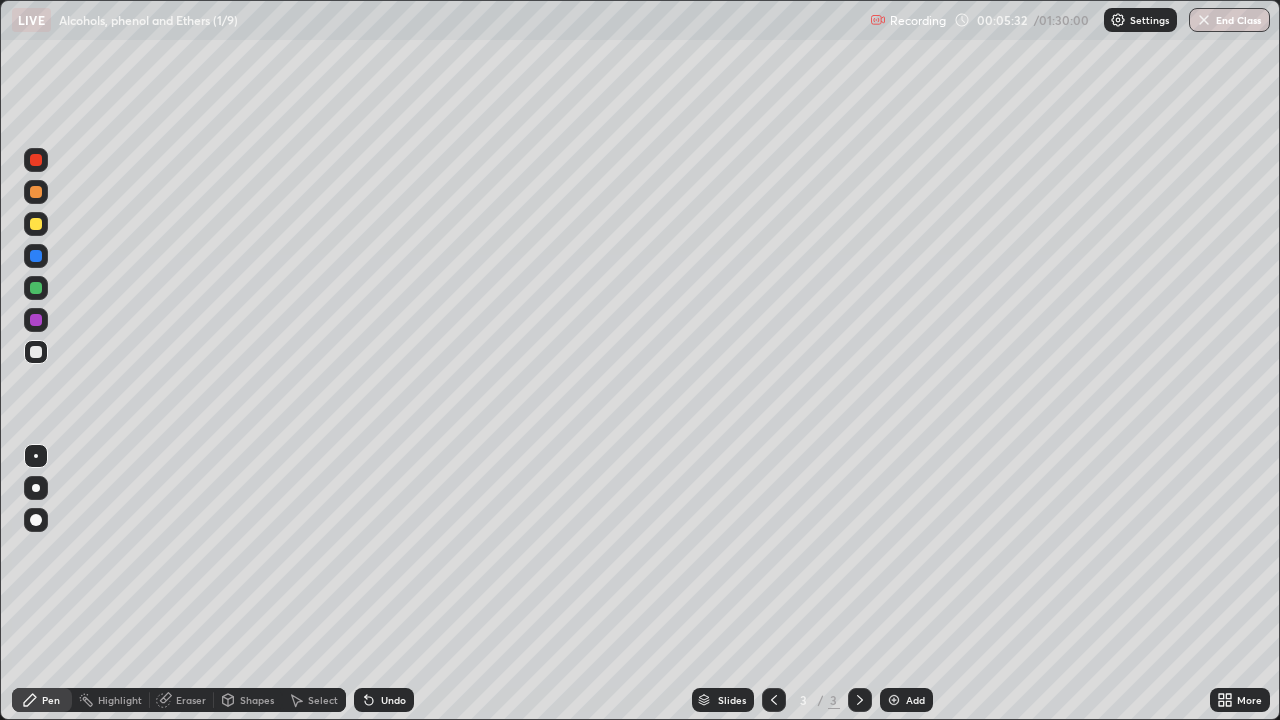 click on "Select" at bounding box center [323, 700] 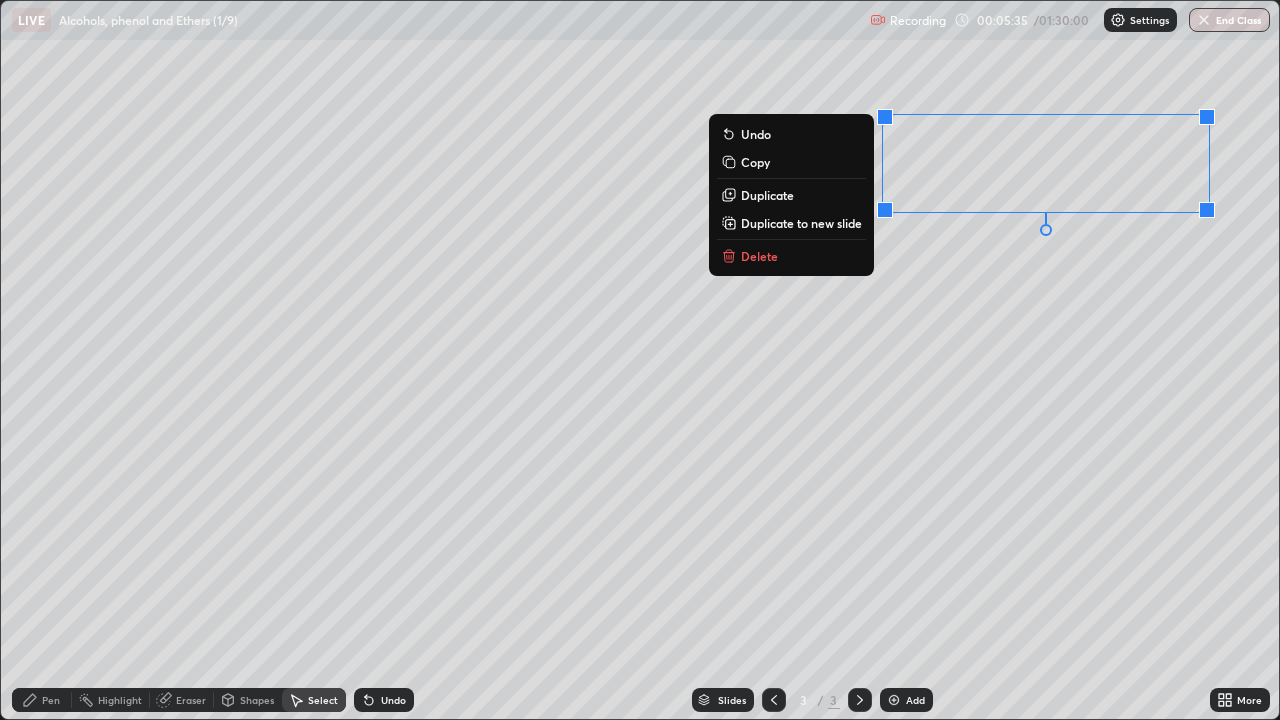 click on "Delete" at bounding box center [759, 256] 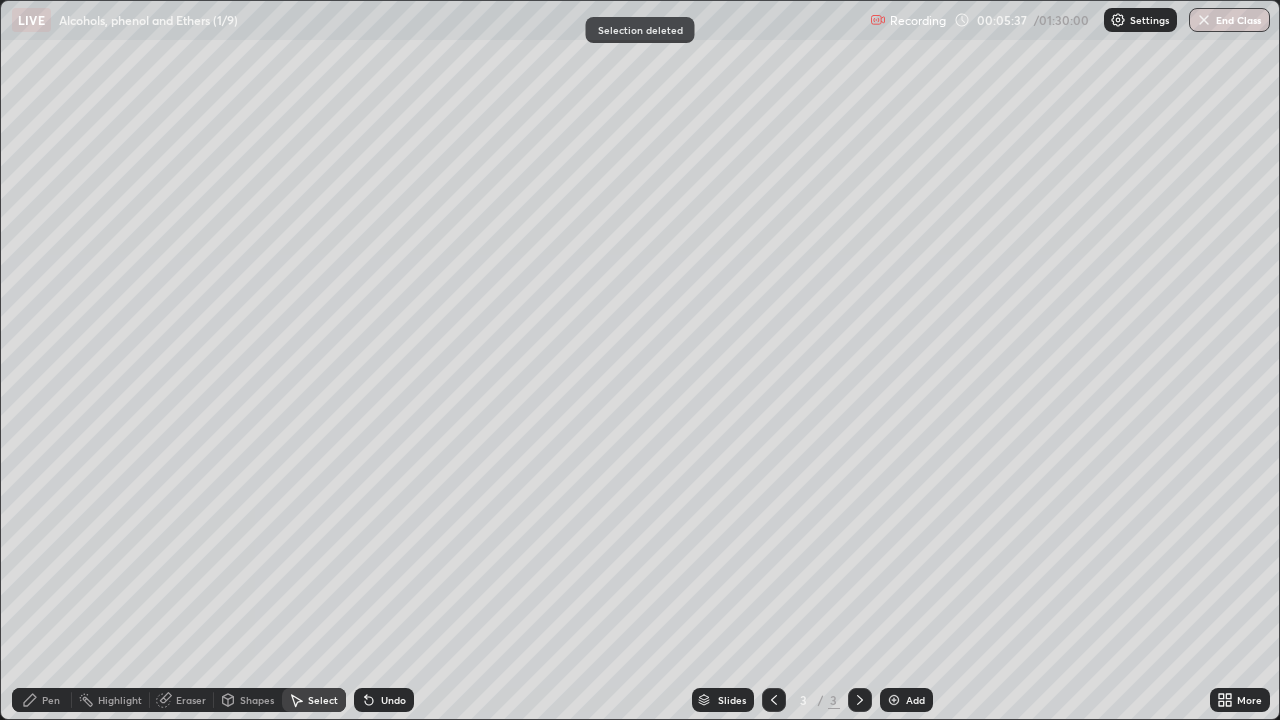 click on "Pen" at bounding box center [51, 700] 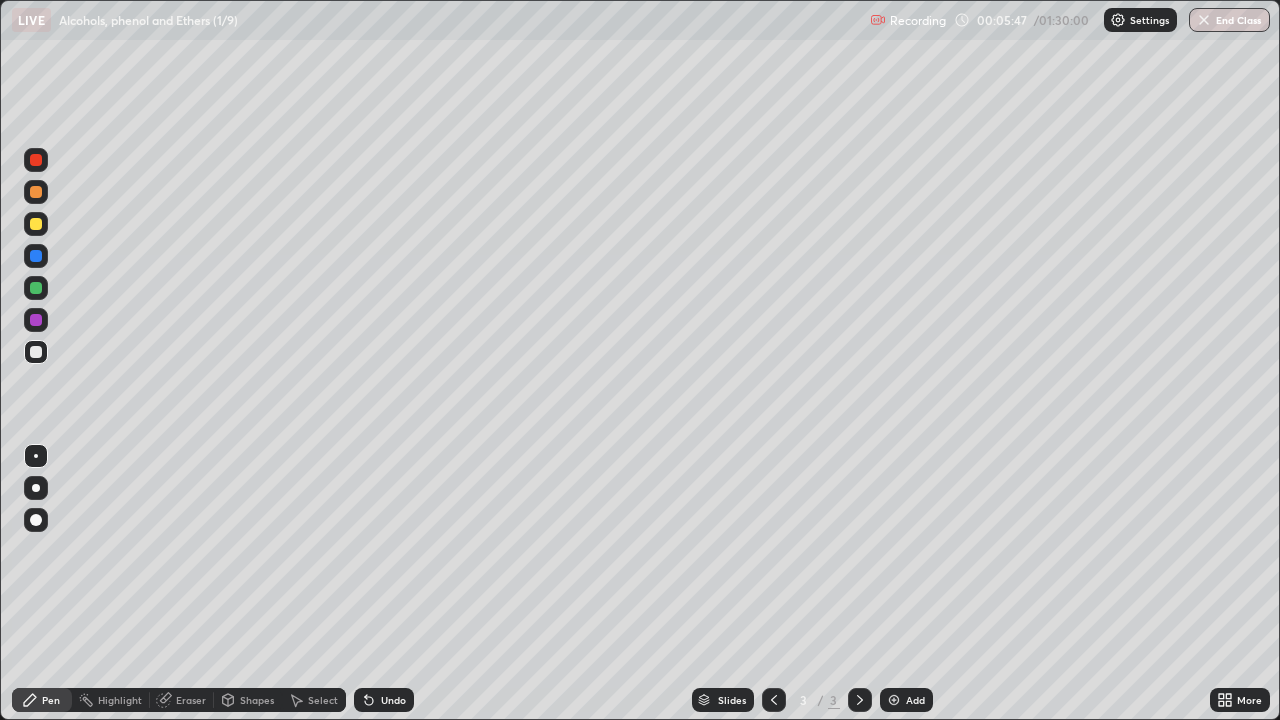 click at bounding box center (36, 320) 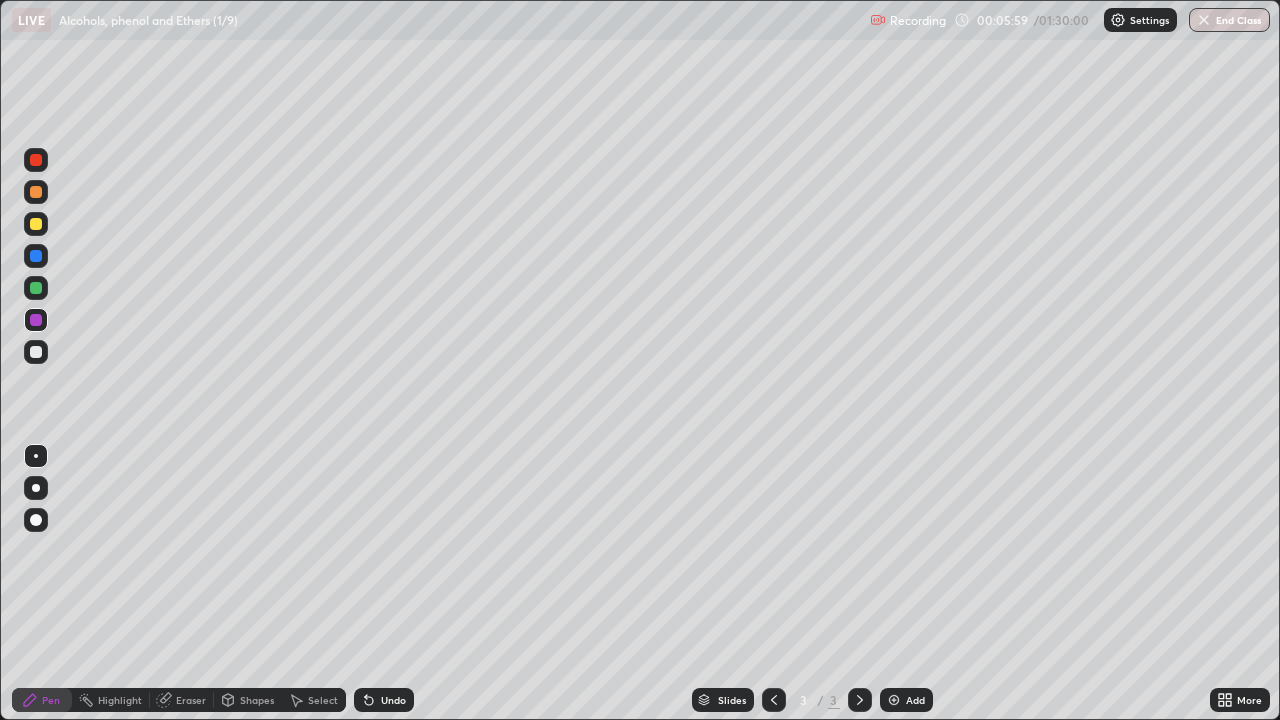click at bounding box center (36, 352) 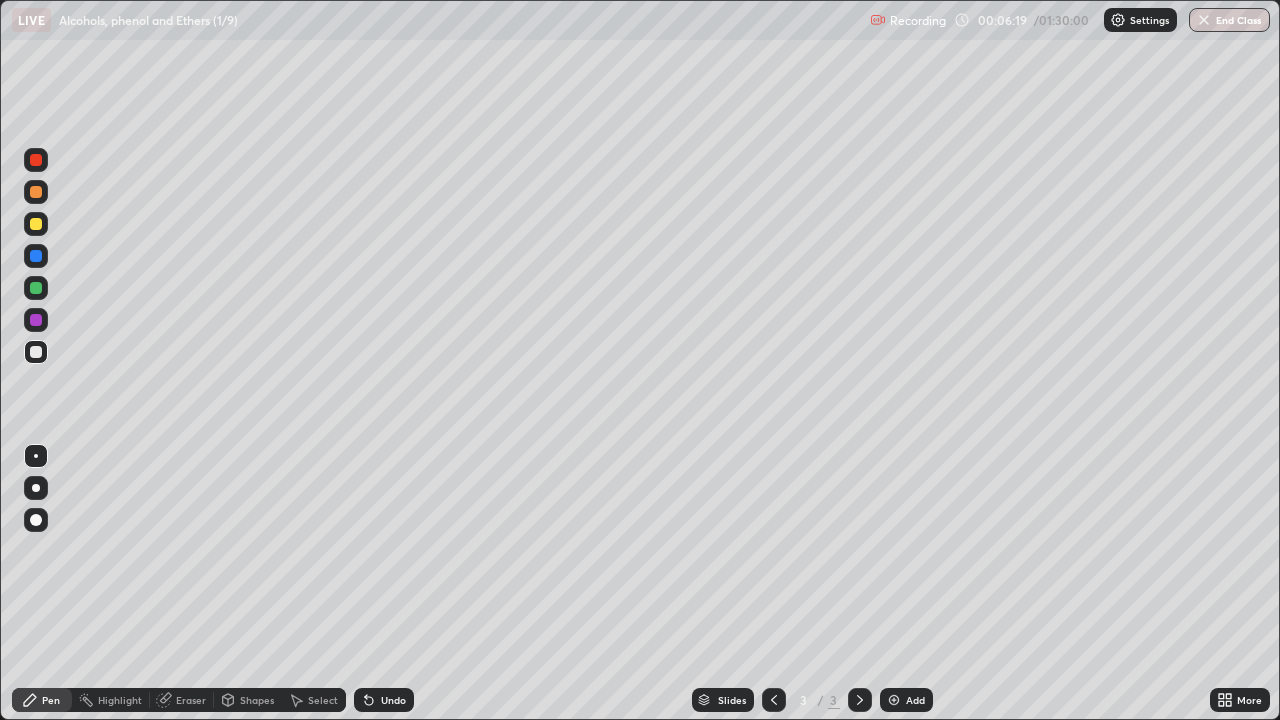 click at bounding box center (36, 224) 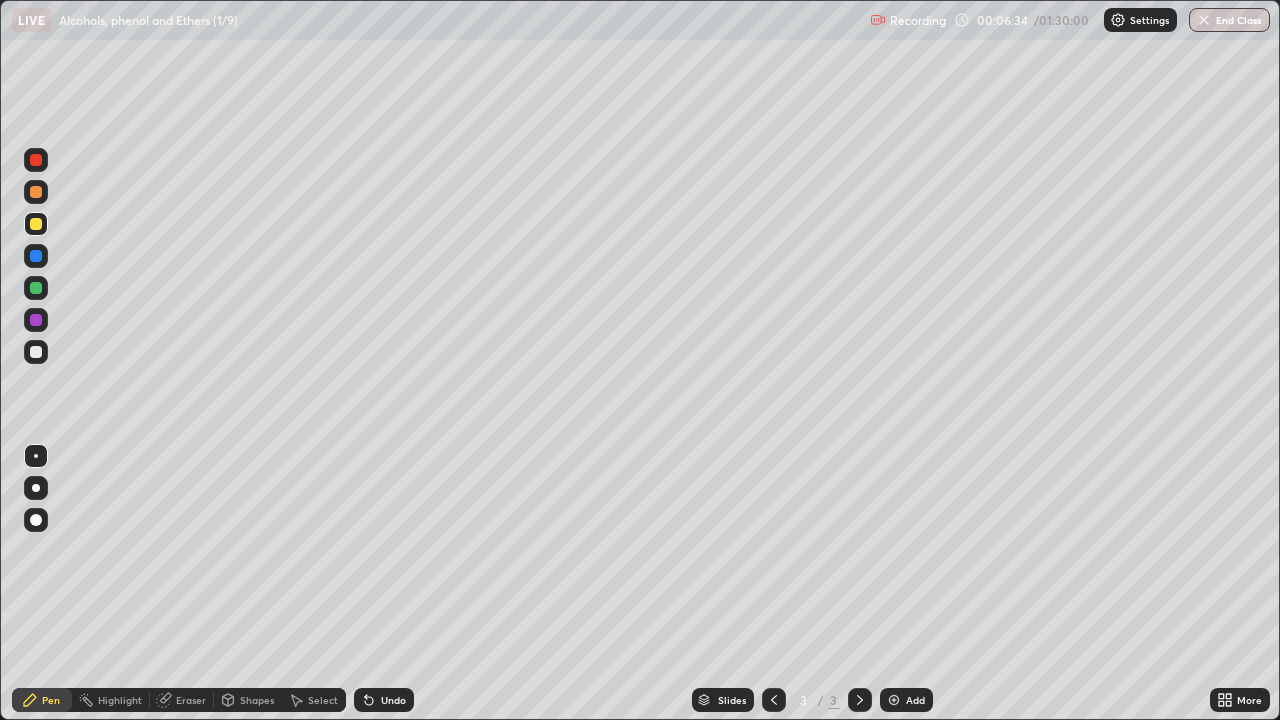 click on "Select" at bounding box center (323, 700) 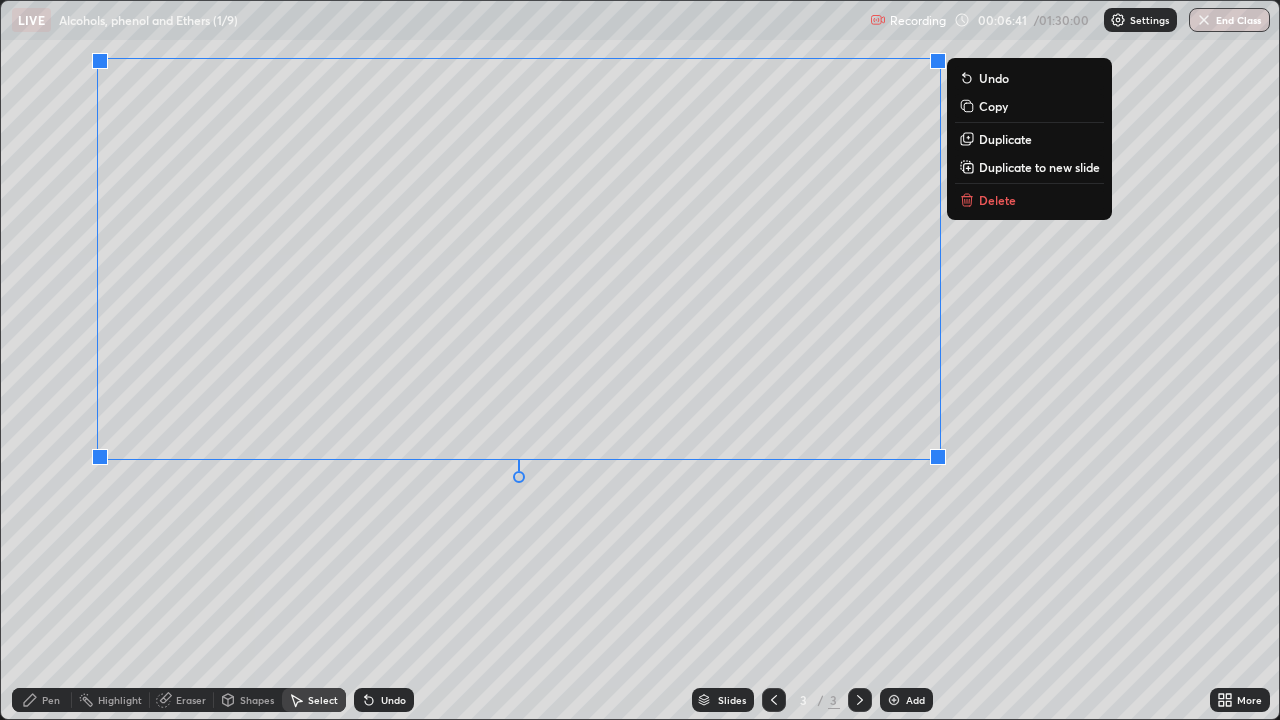 click on "Pen" at bounding box center [42, 700] 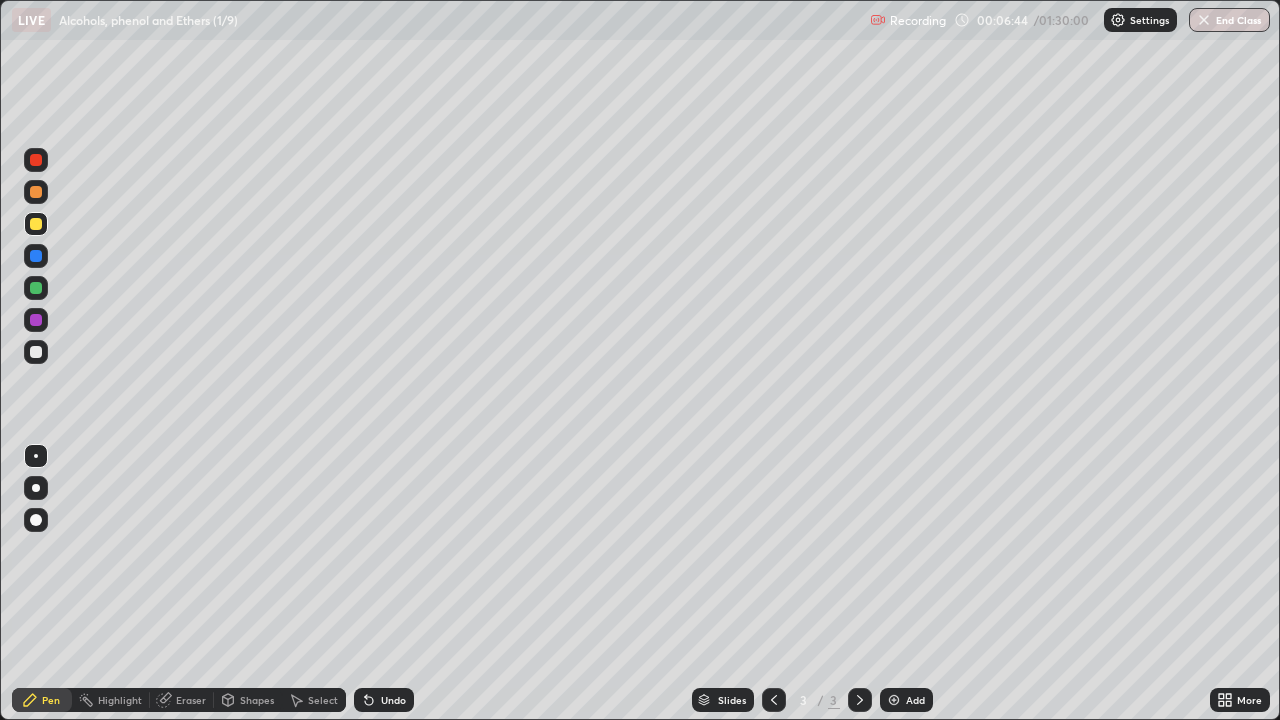 click at bounding box center [36, 320] 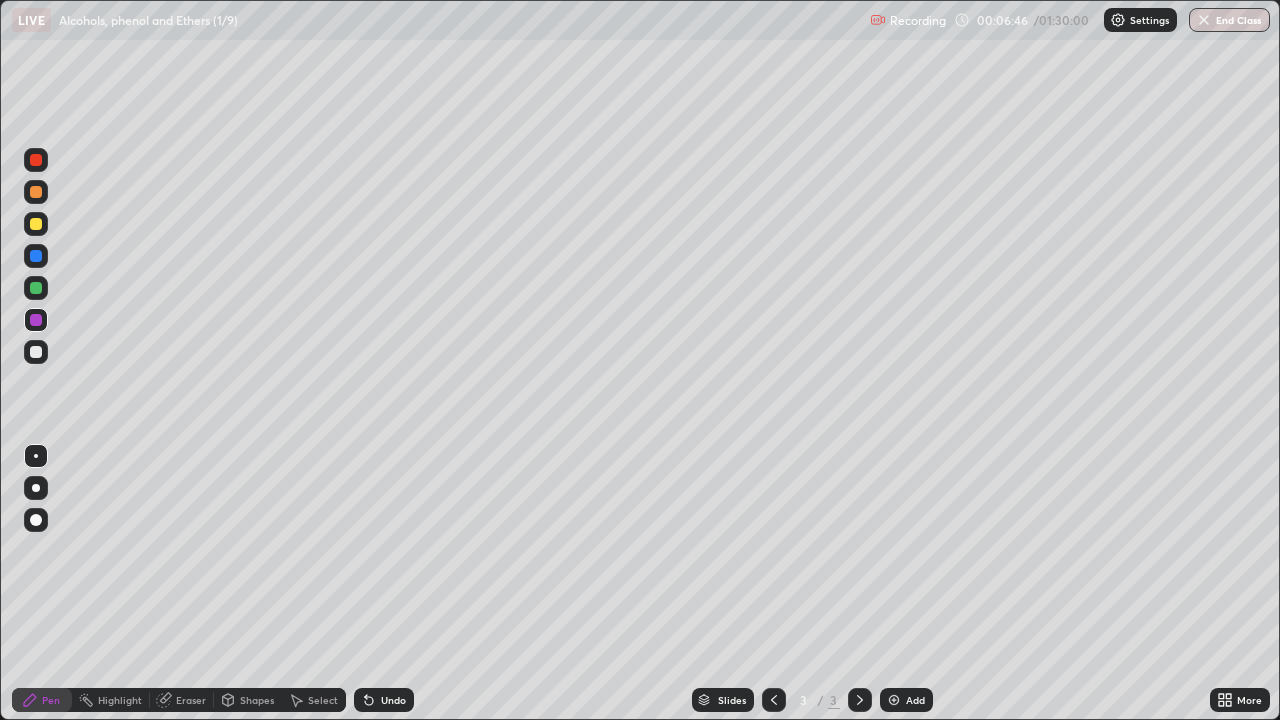 click at bounding box center [36, 352] 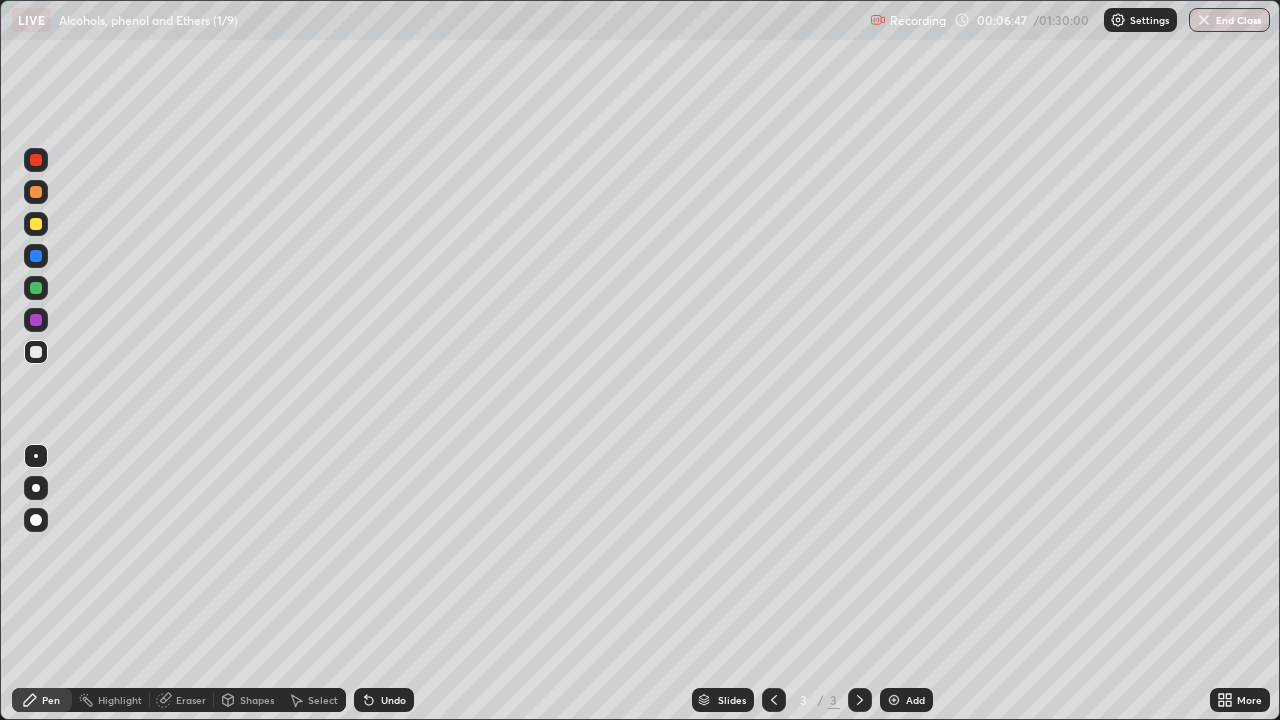 click on "Shapes" at bounding box center [248, 700] 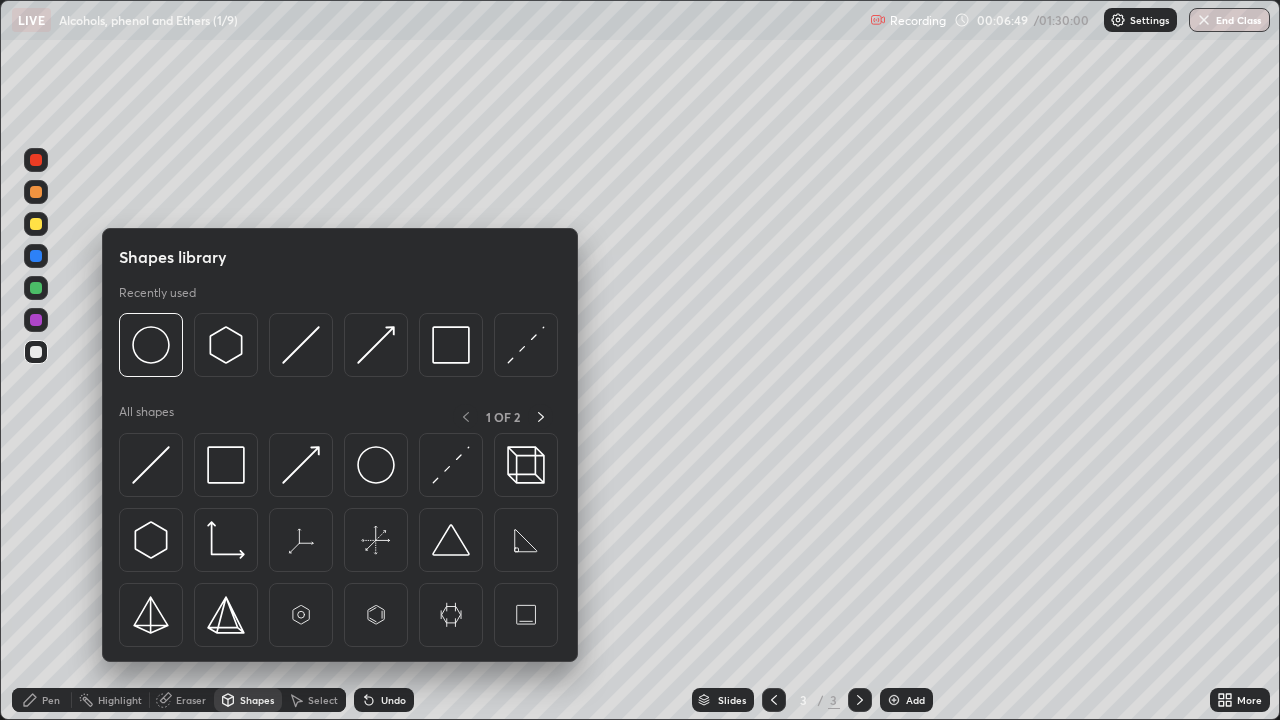 click at bounding box center (151, 345) 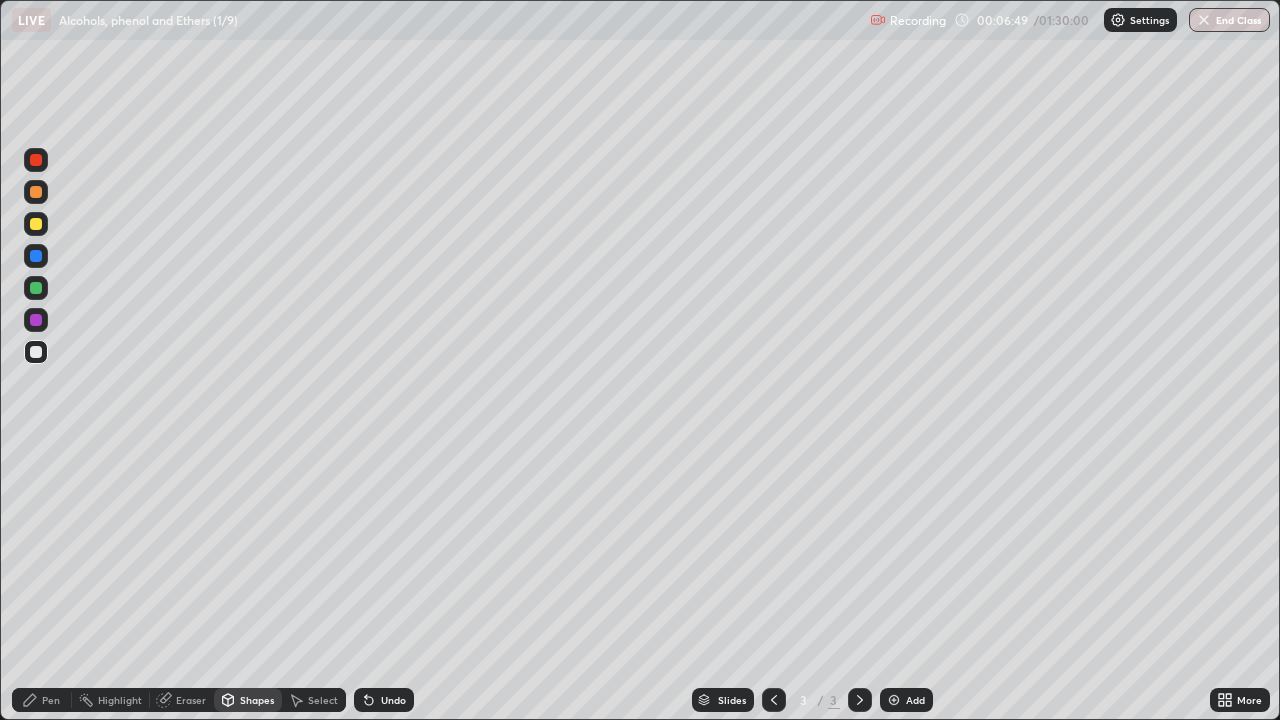 click at bounding box center (36, 224) 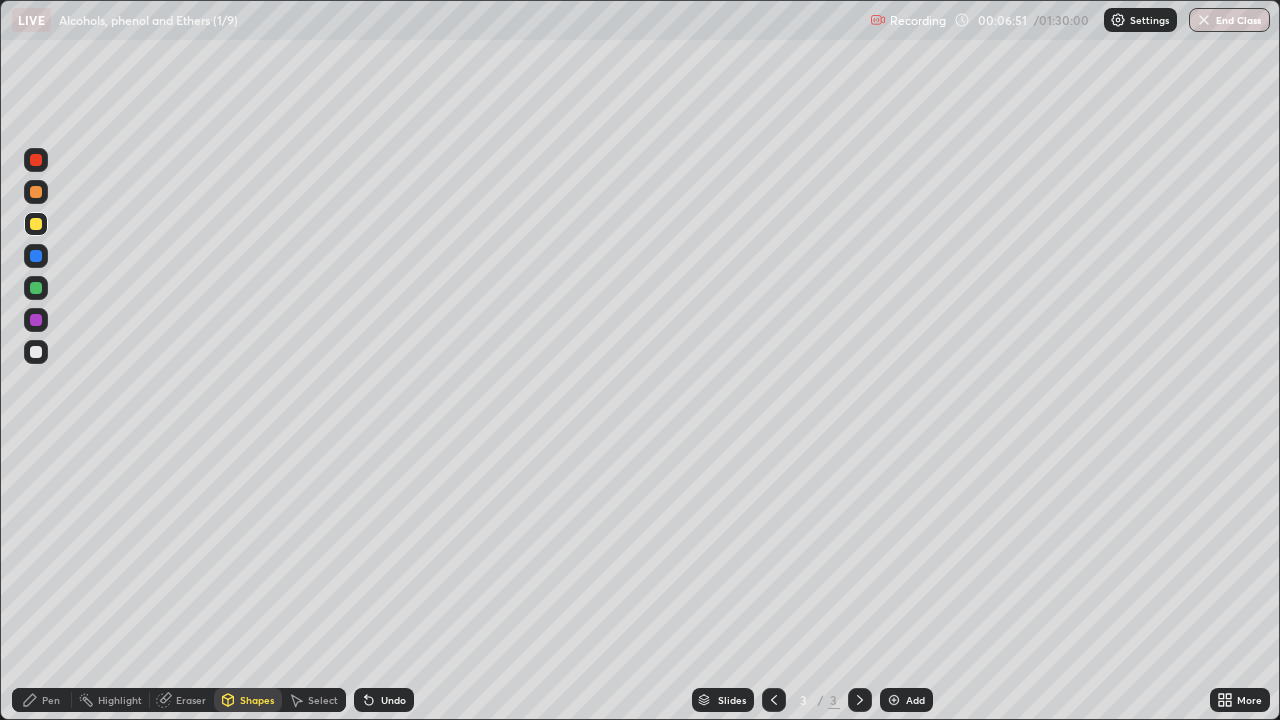 click on "Pen" at bounding box center (42, 700) 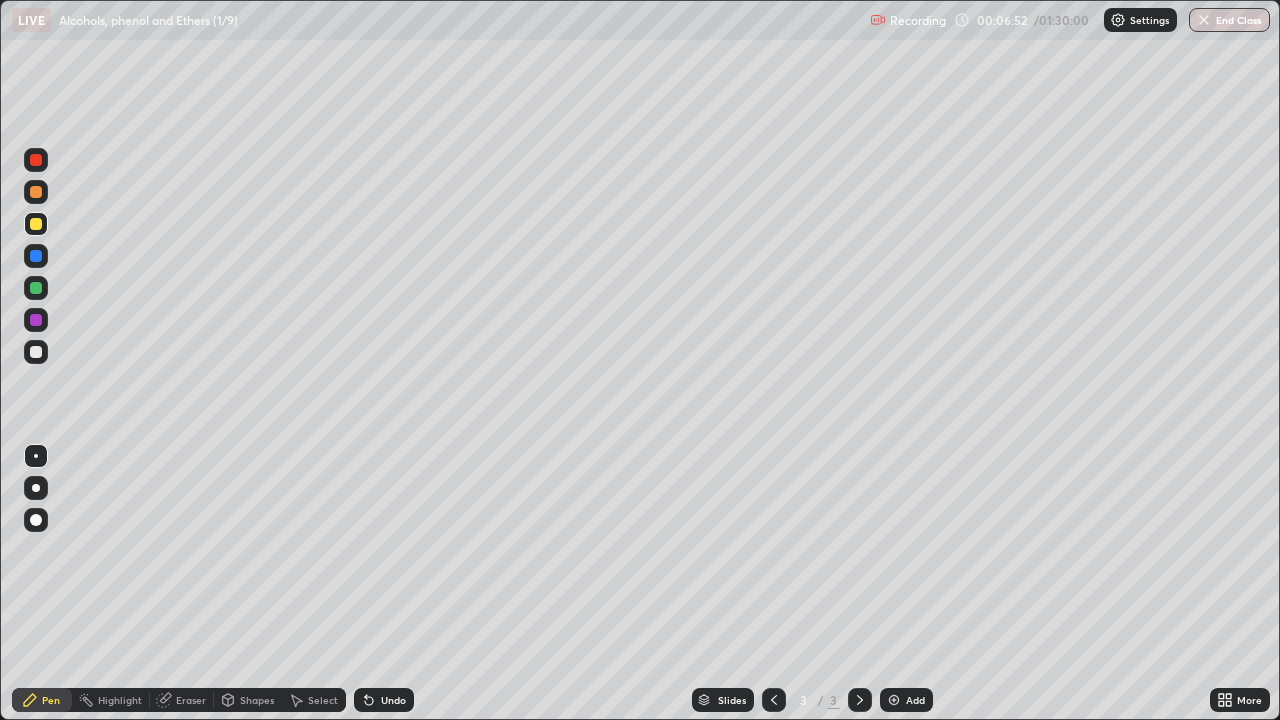 click on "Shapes" at bounding box center [257, 700] 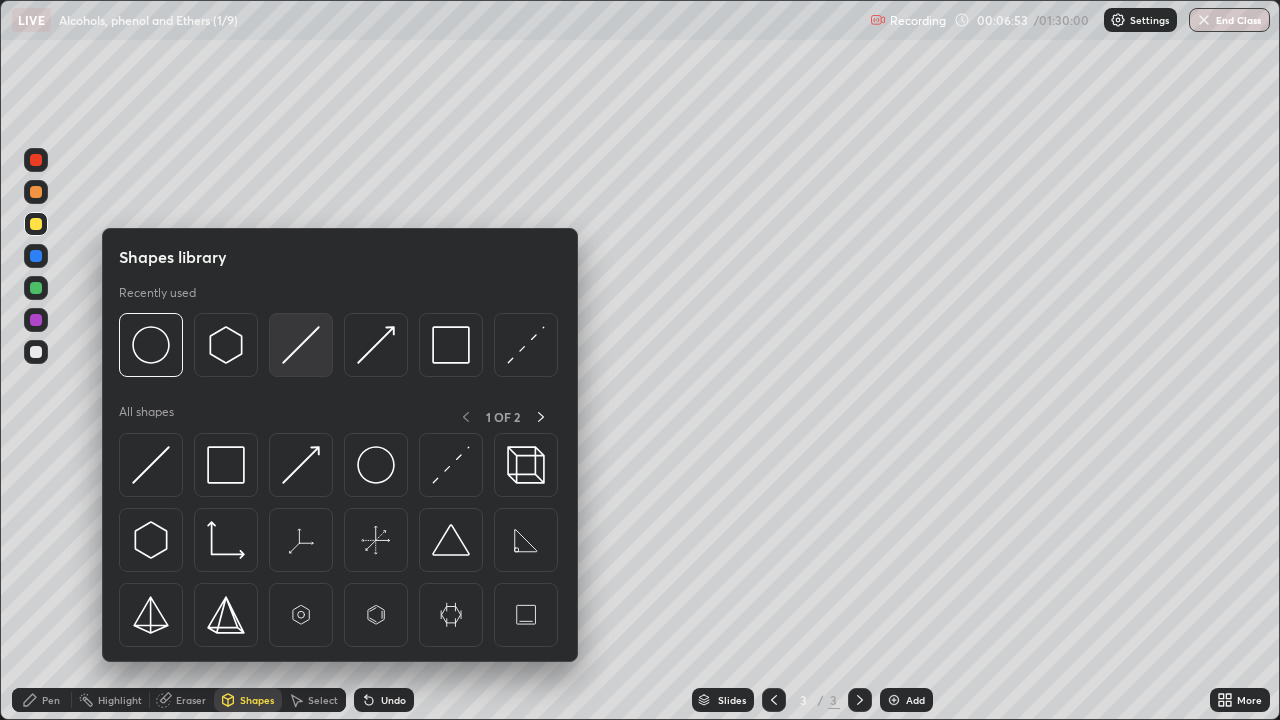 click at bounding box center [301, 345] 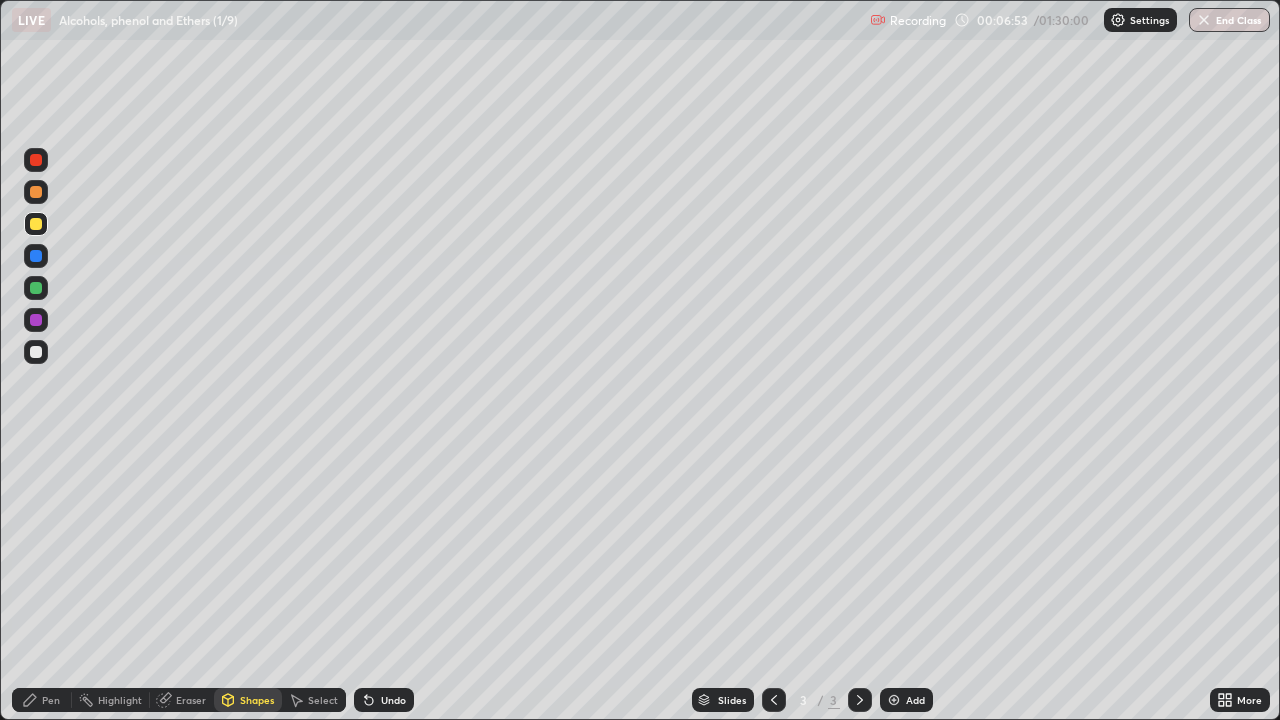 click at bounding box center (36, 352) 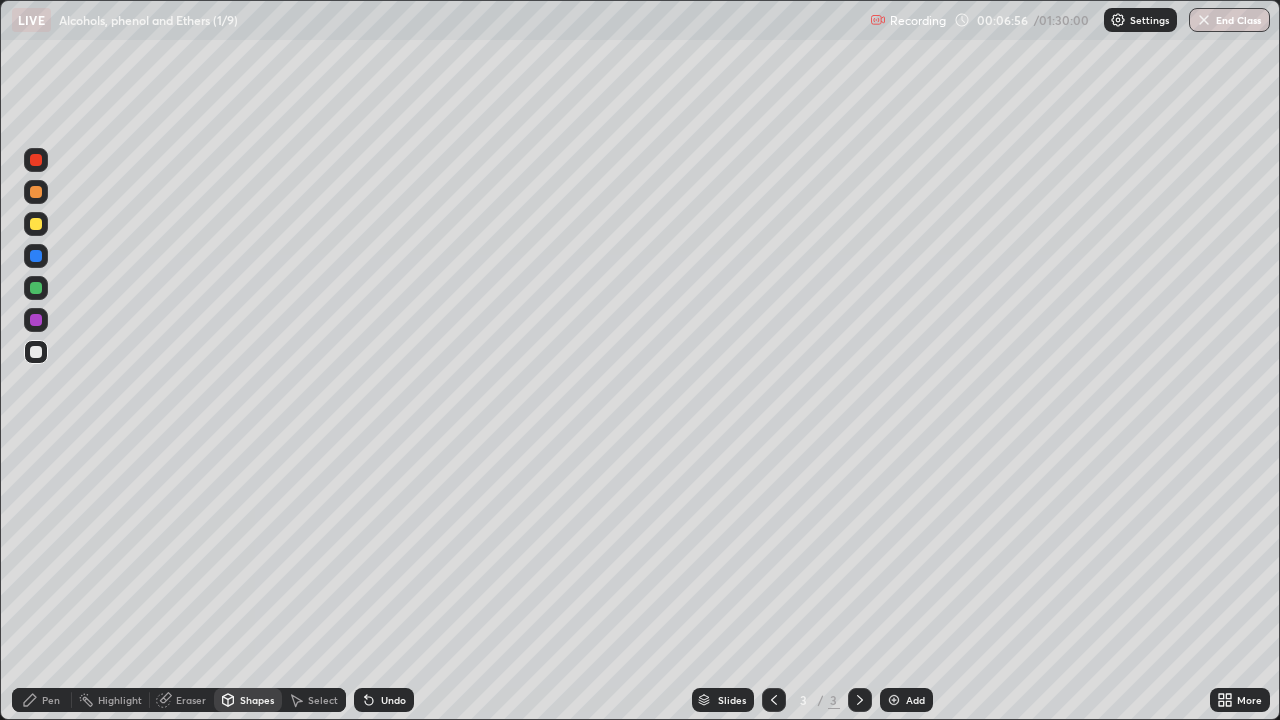 click on "Pen" at bounding box center (51, 700) 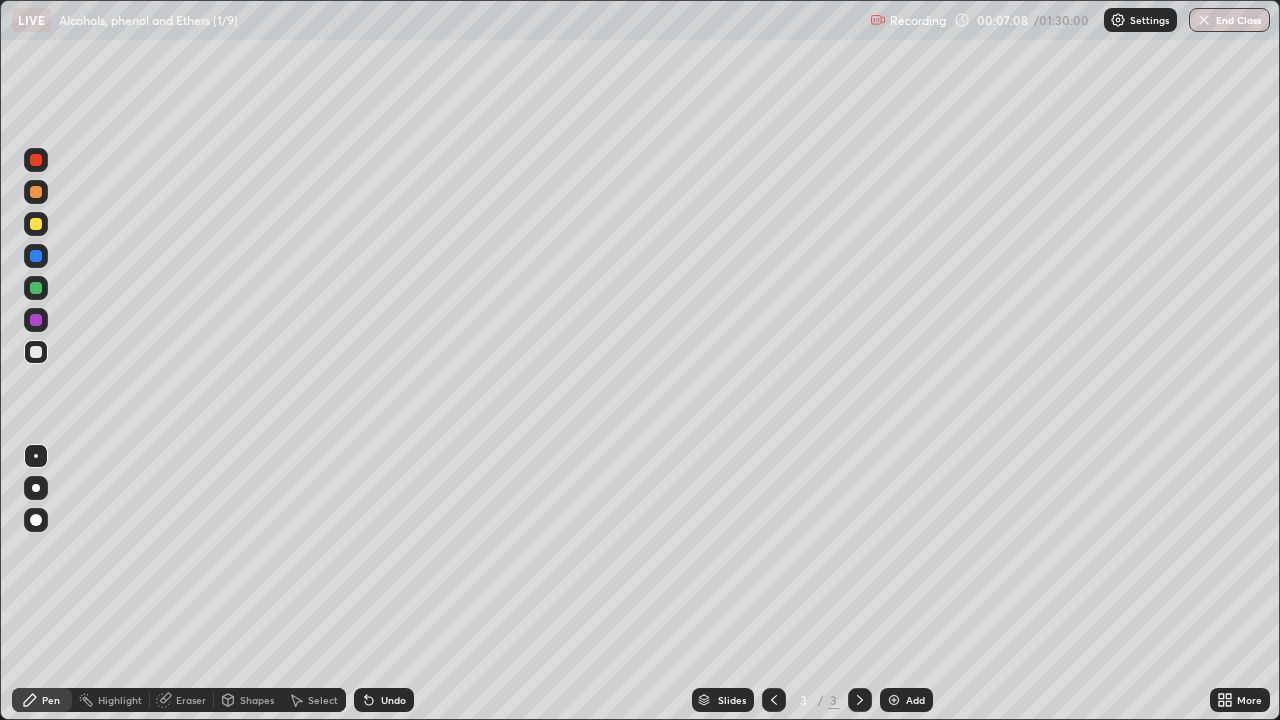 click at bounding box center [36, 320] 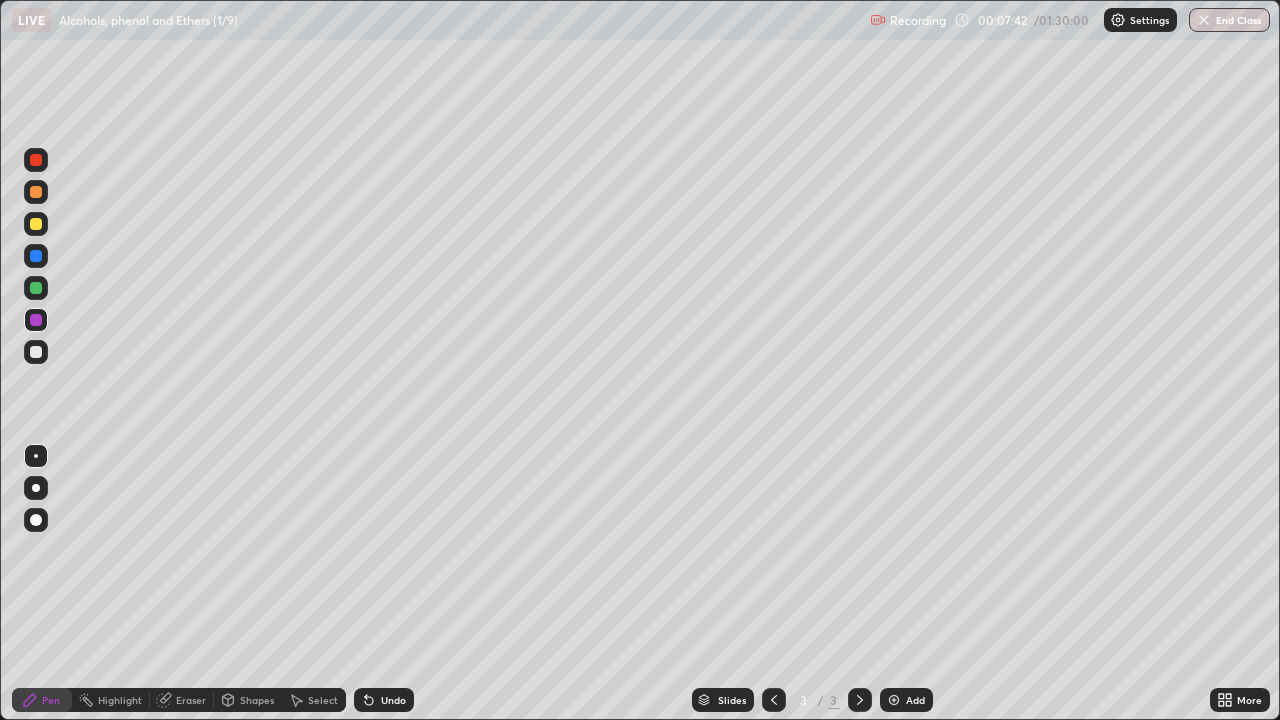click at bounding box center (894, 700) 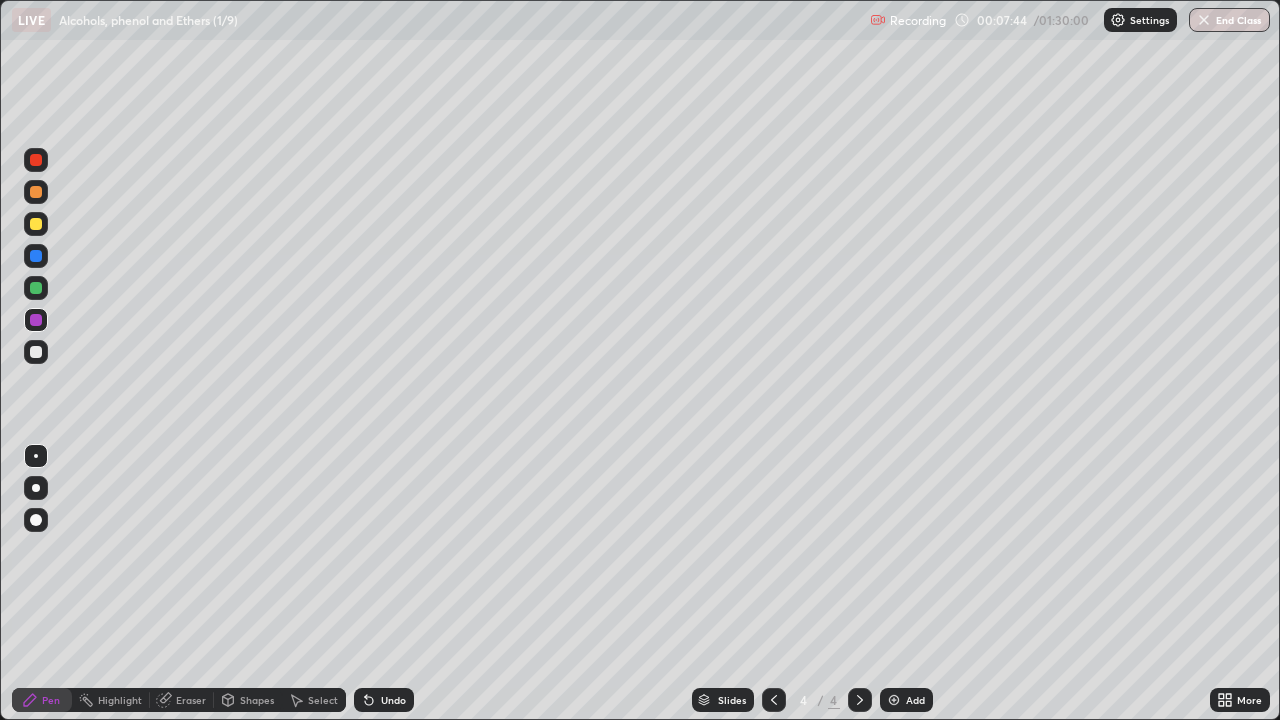 click at bounding box center [36, 352] 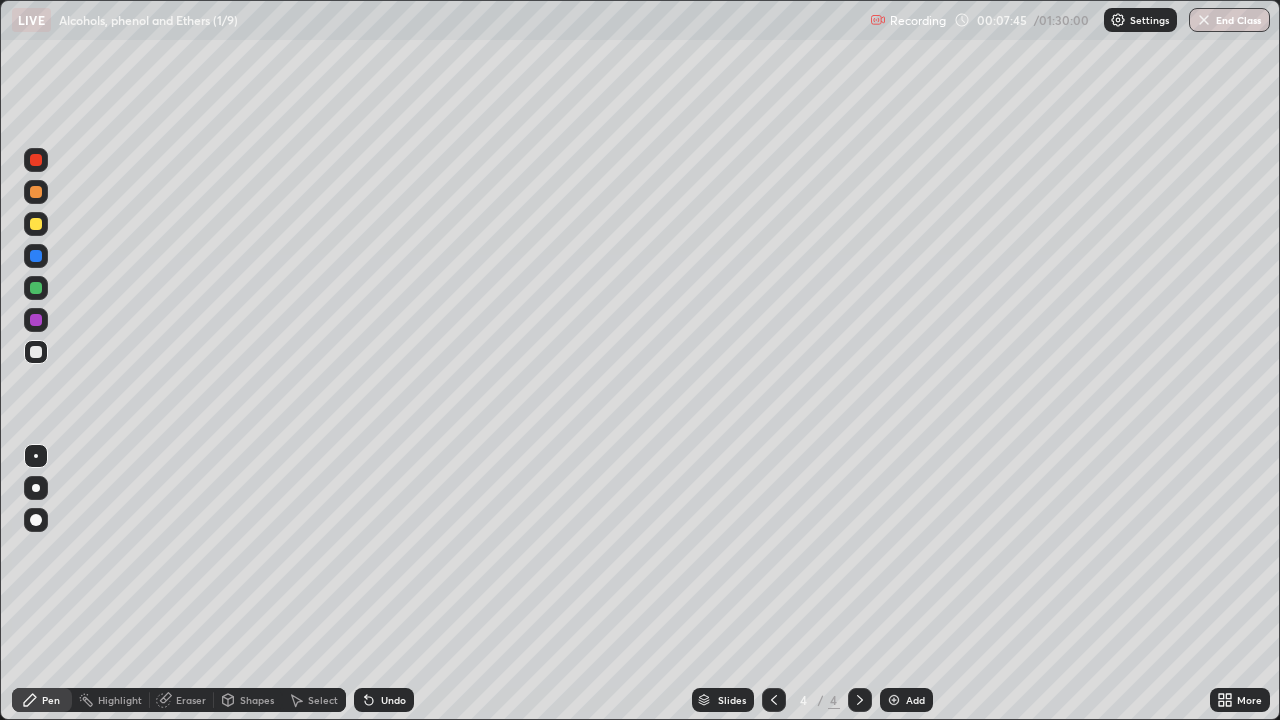 click on "Shapes" at bounding box center [248, 700] 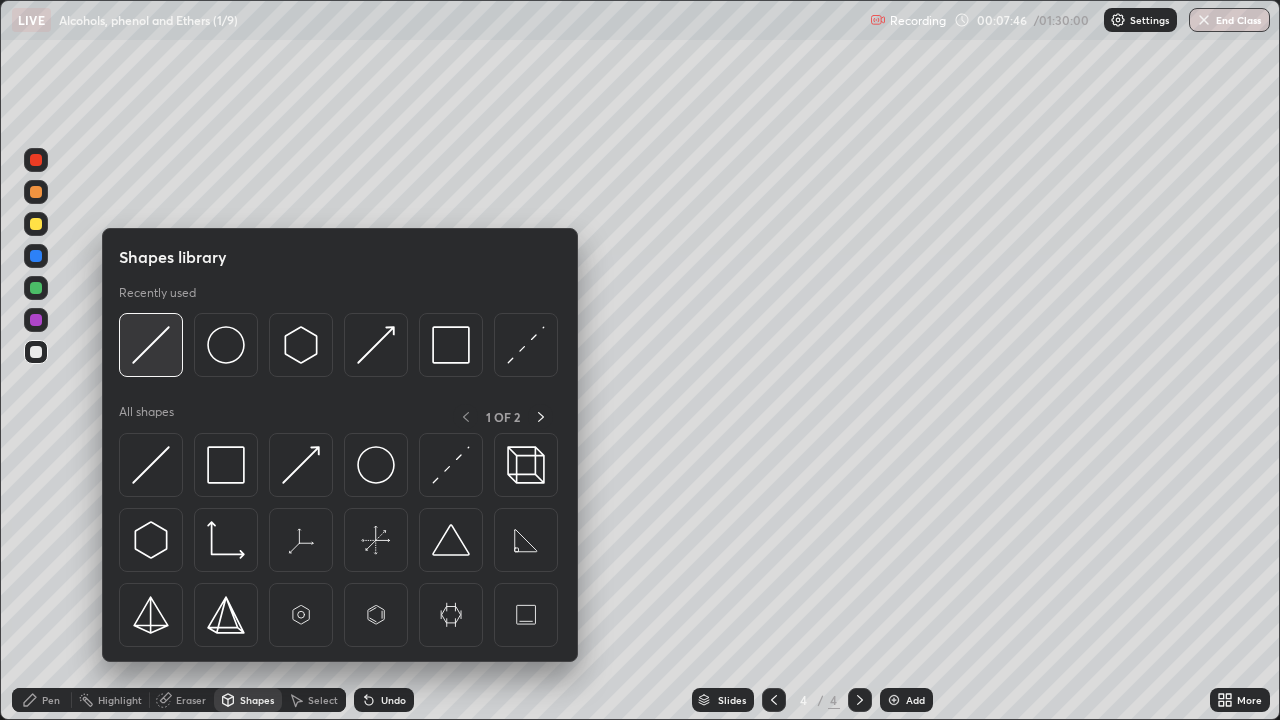 click at bounding box center [151, 345] 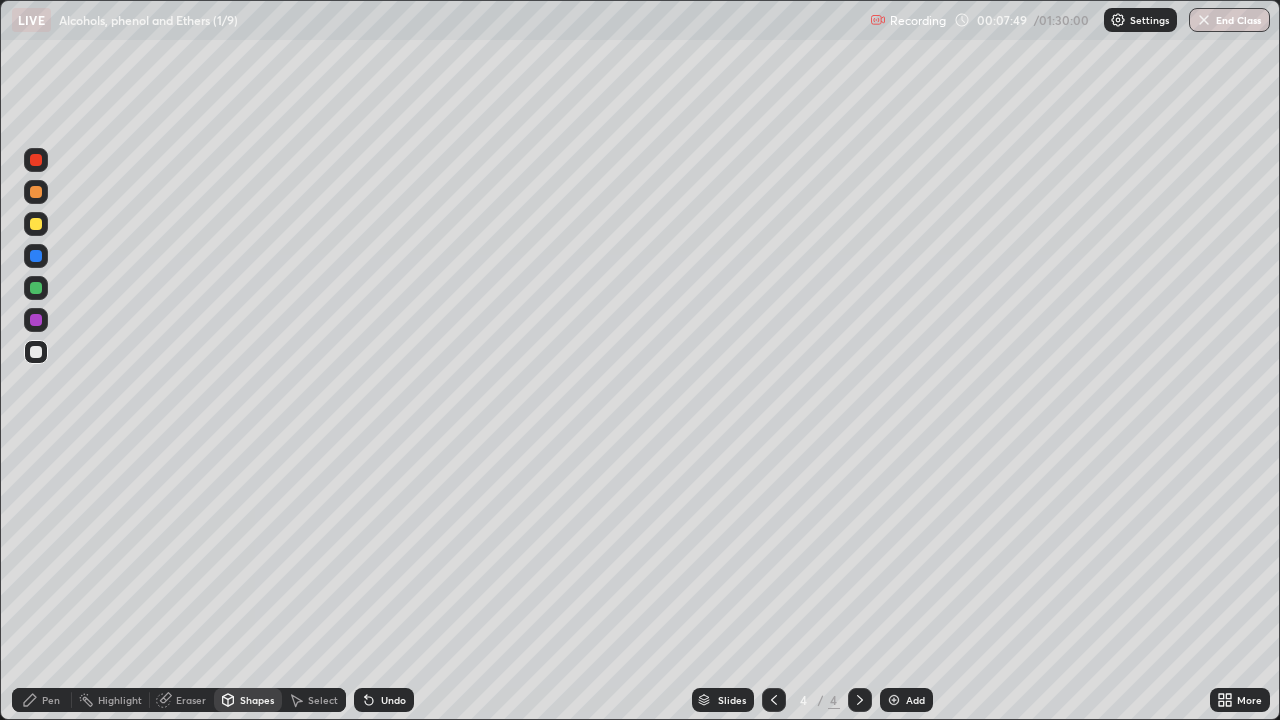 click on "Pen" at bounding box center [42, 700] 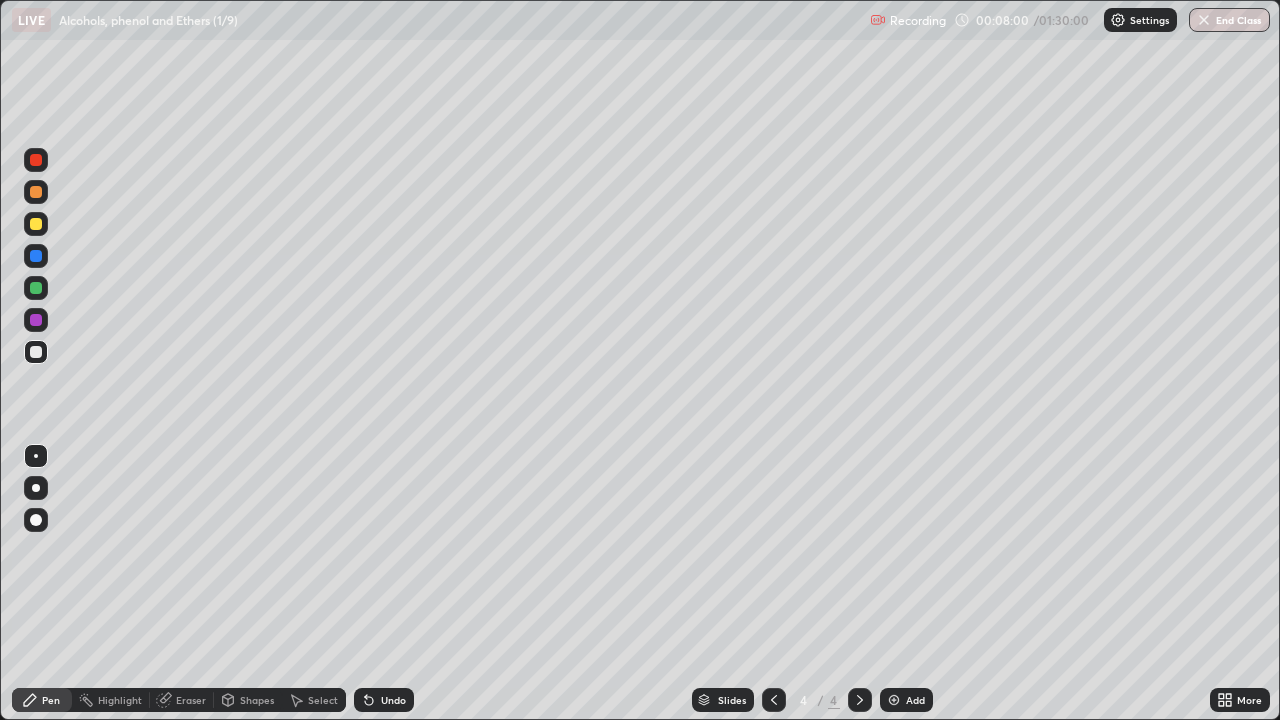 click on "Shapes" at bounding box center (257, 700) 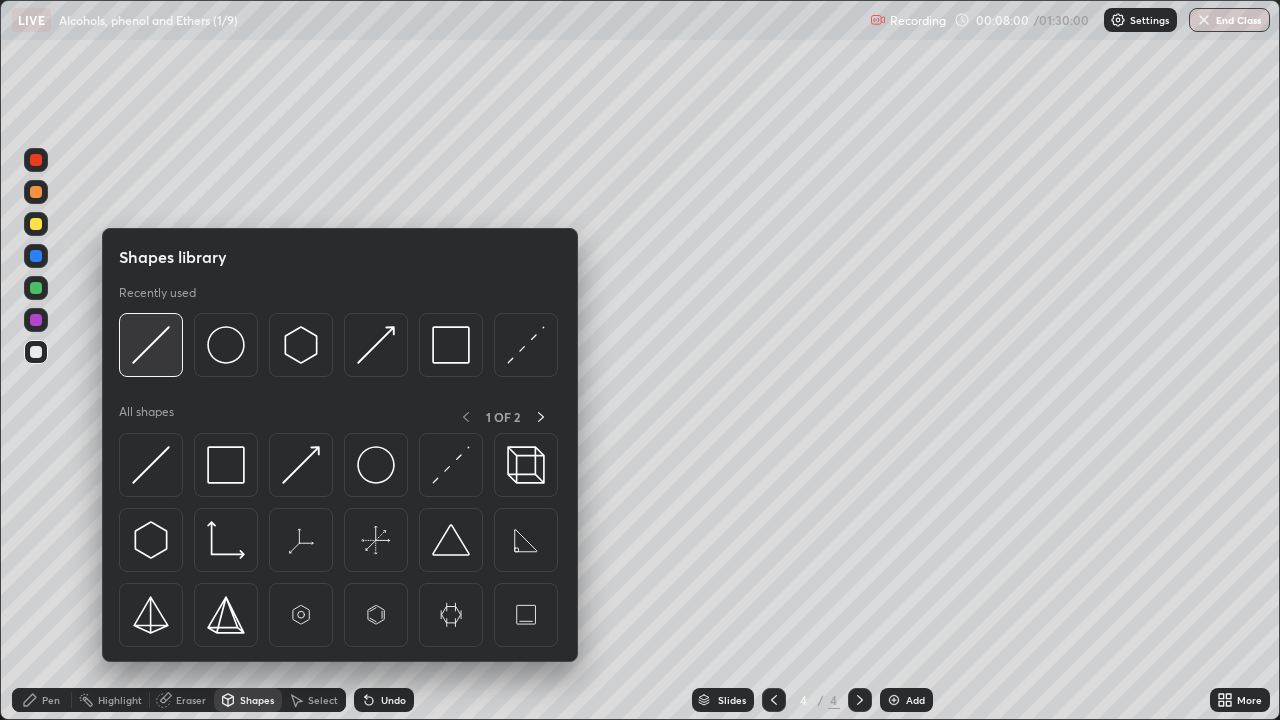 click at bounding box center [151, 345] 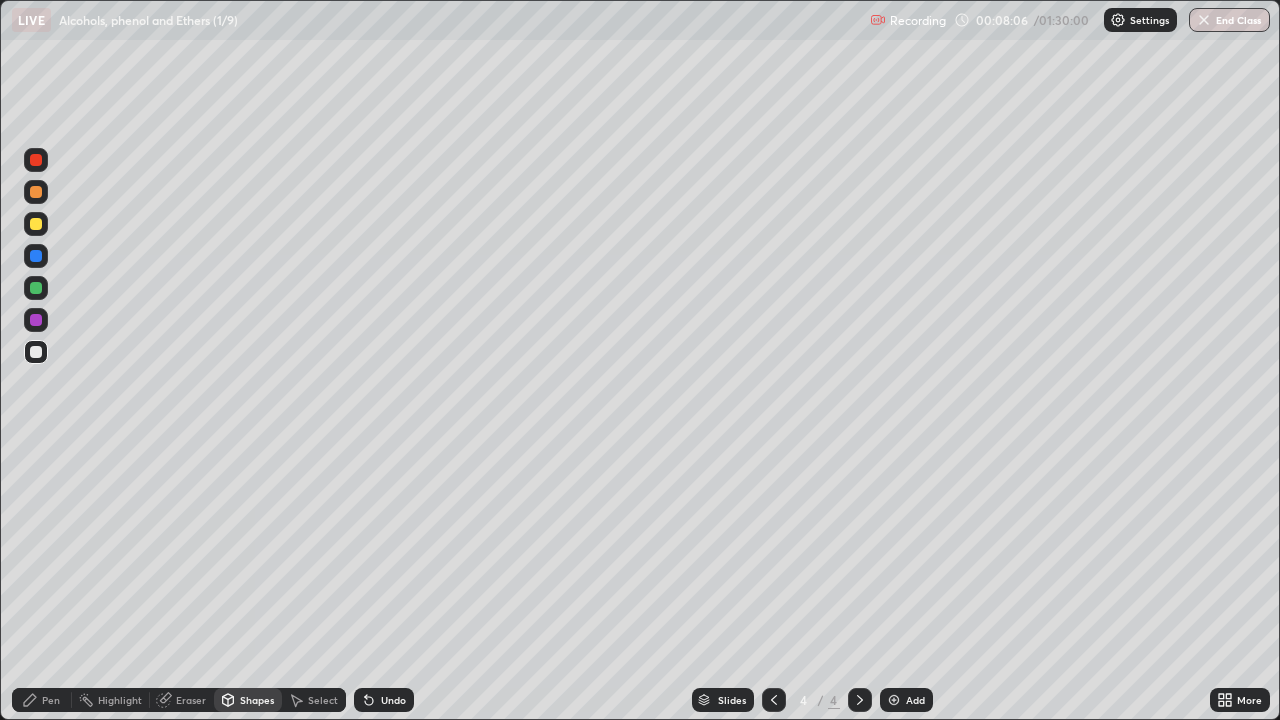 click on "Pen" at bounding box center [51, 700] 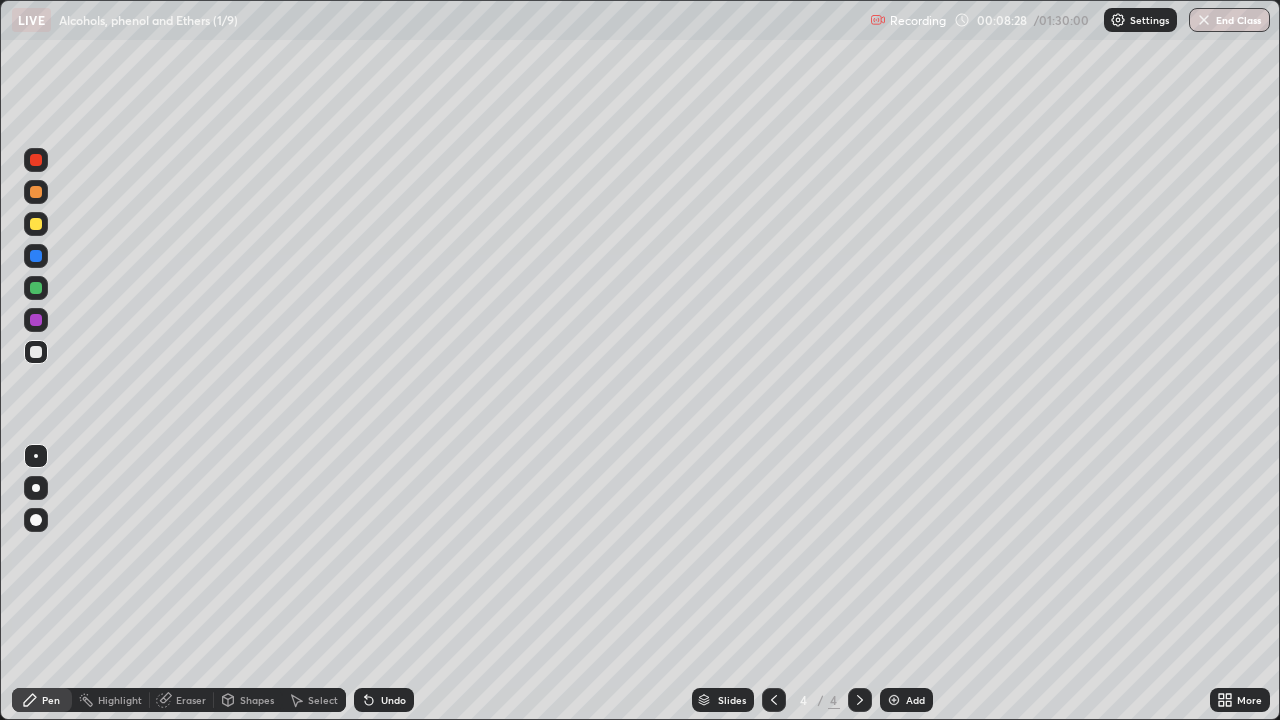 click 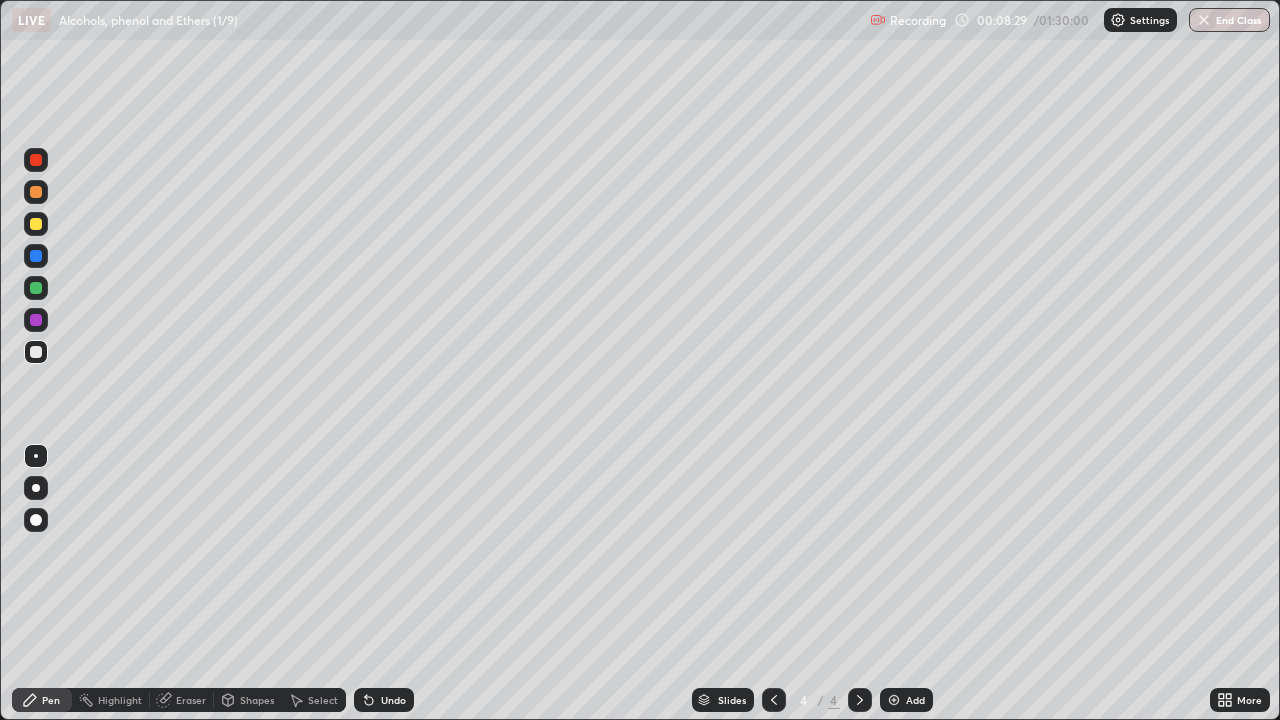 click 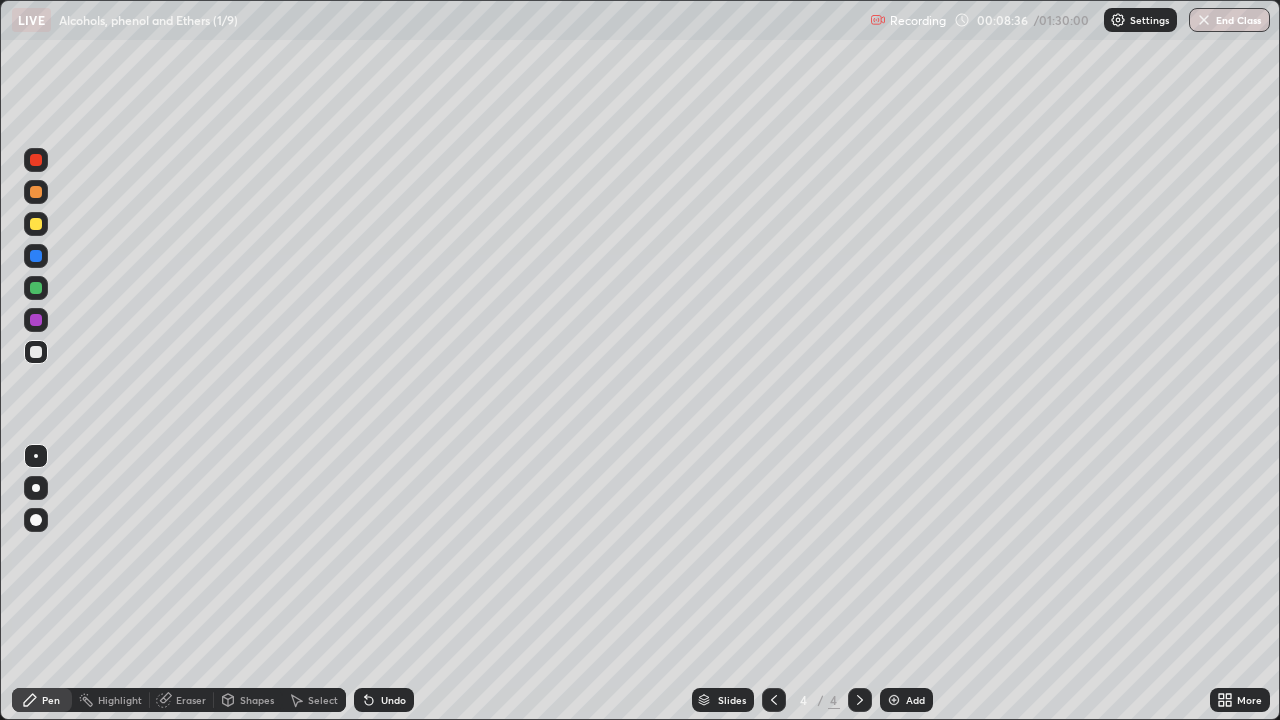 click on "Shapes" at bounding box center (257, 700) 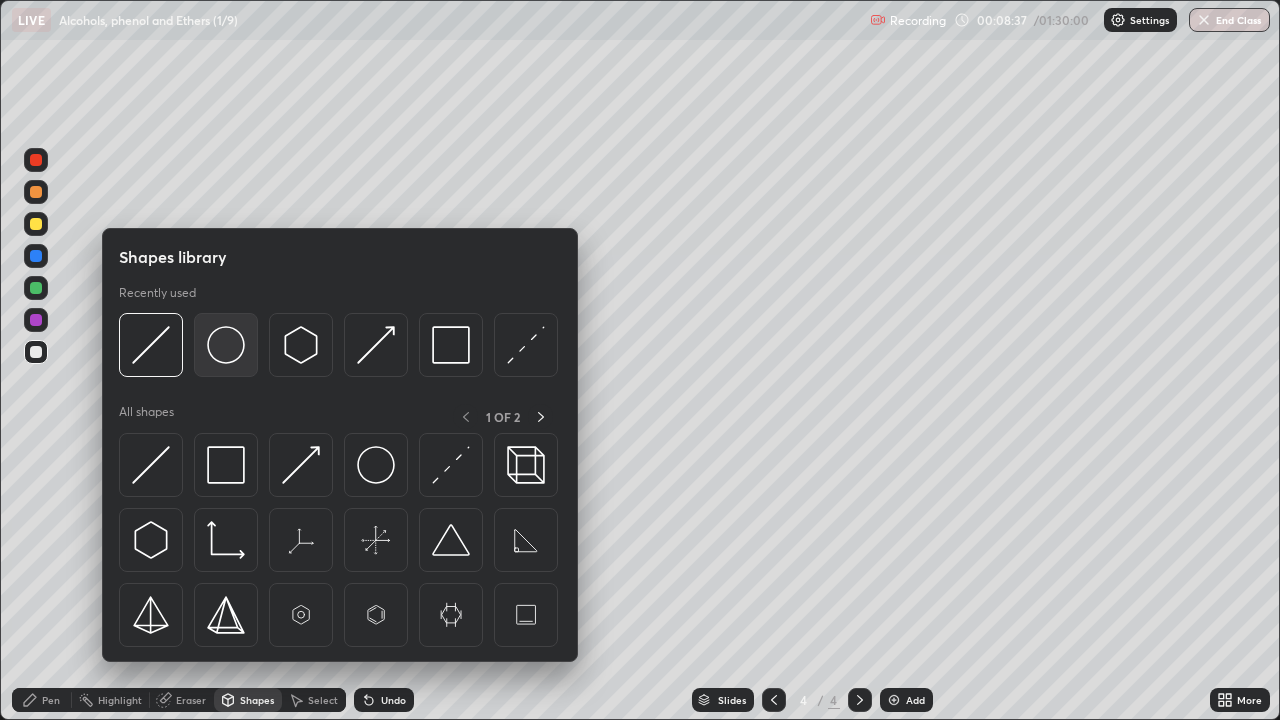 click at bounding box center (226, 345) 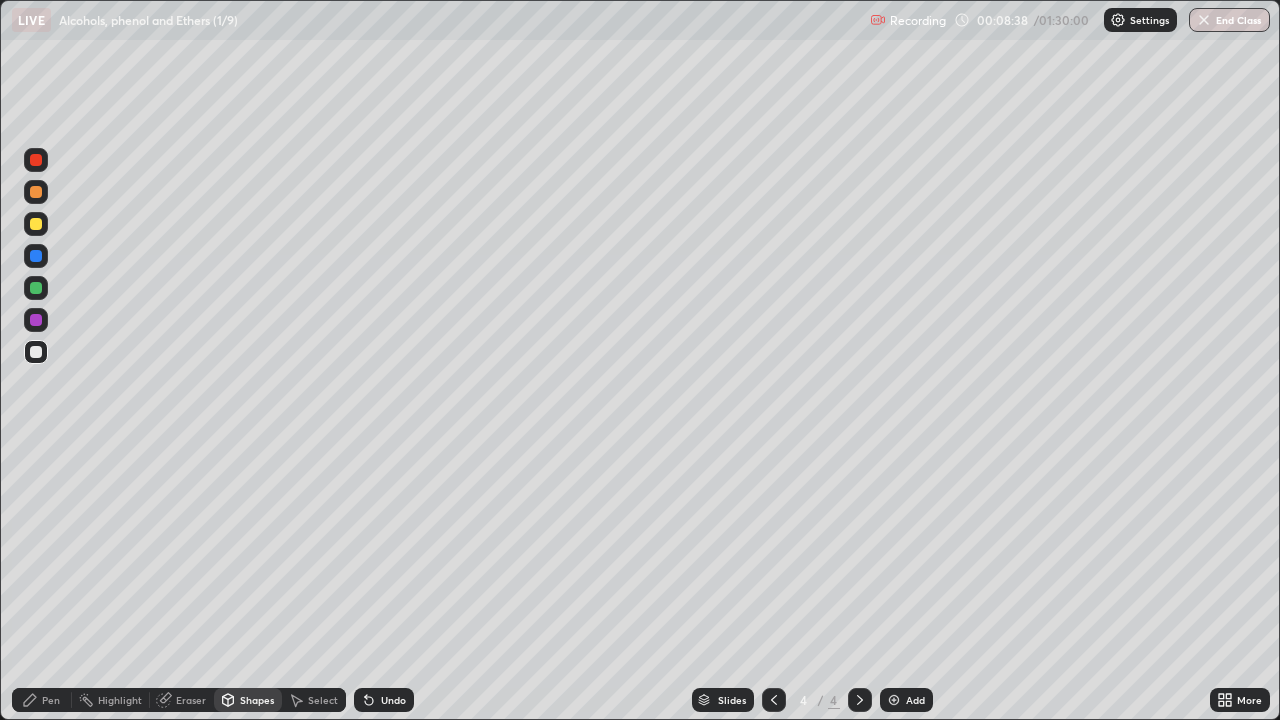 click at bounding box center (36, 320) 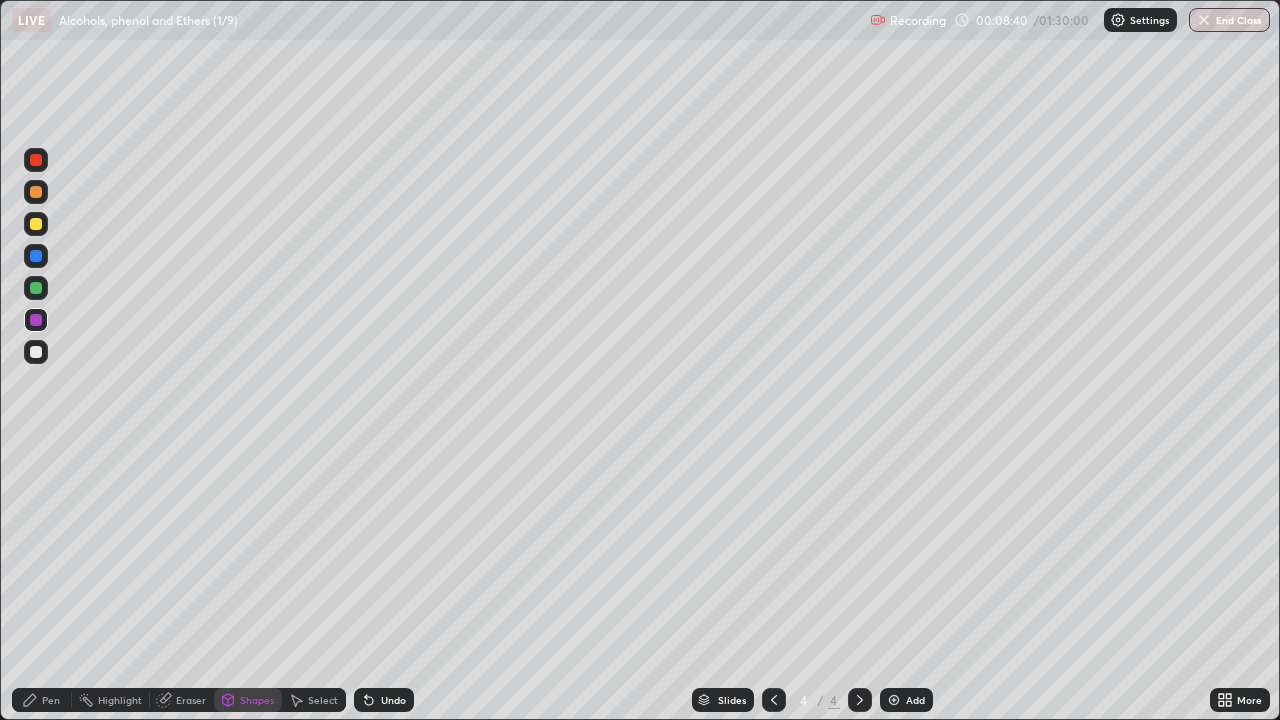 click on "Pen" at bounding box center (51, 700) 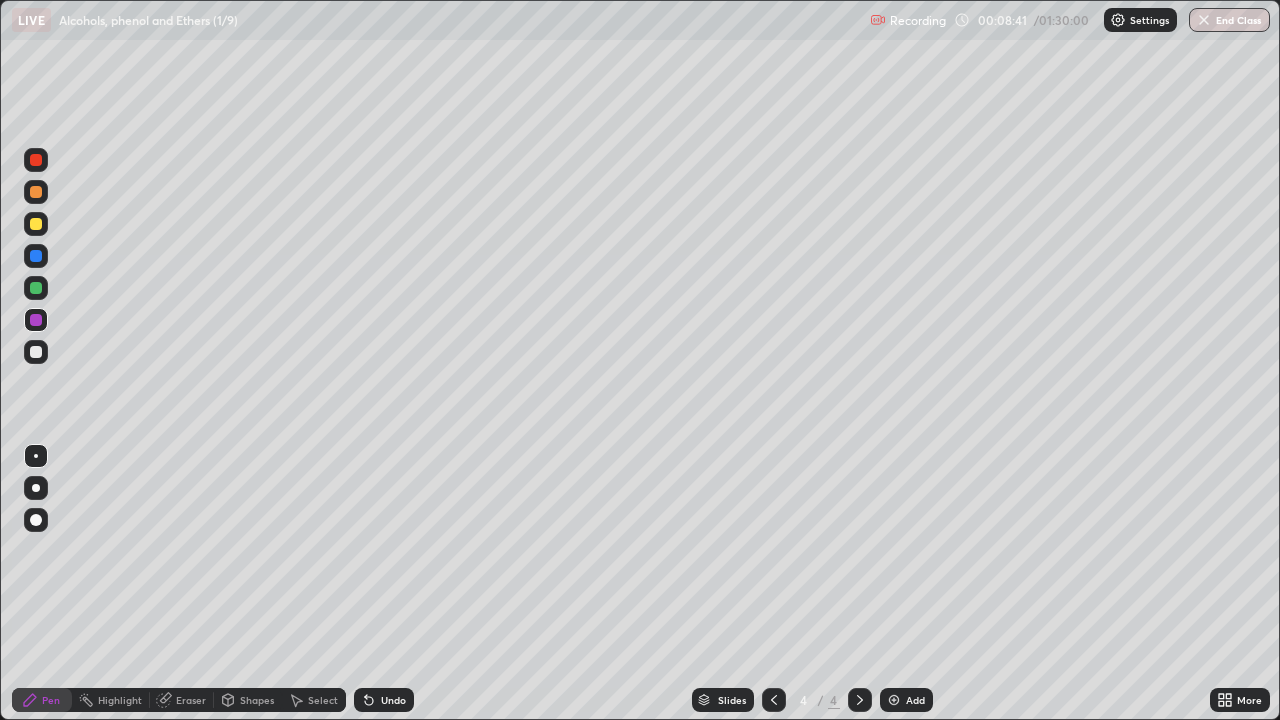 click at bounding box center [36, 352] 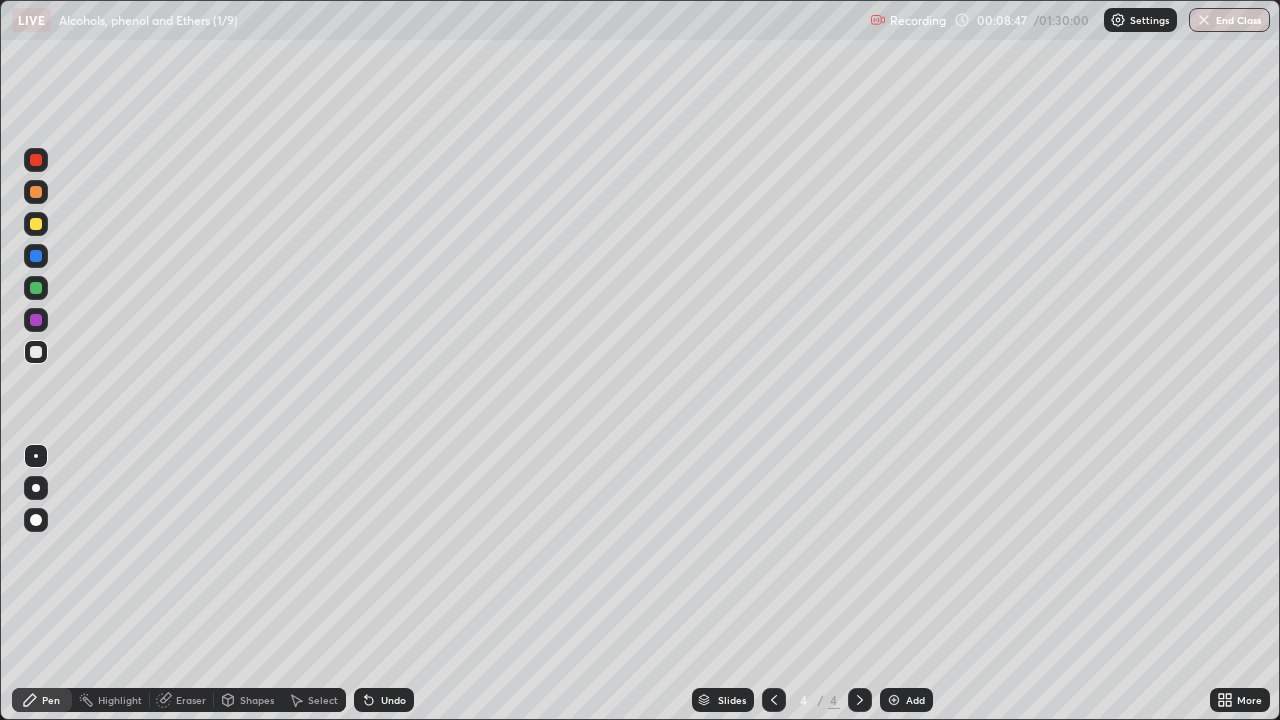 click on "Select" at bounding box center (323, 700) 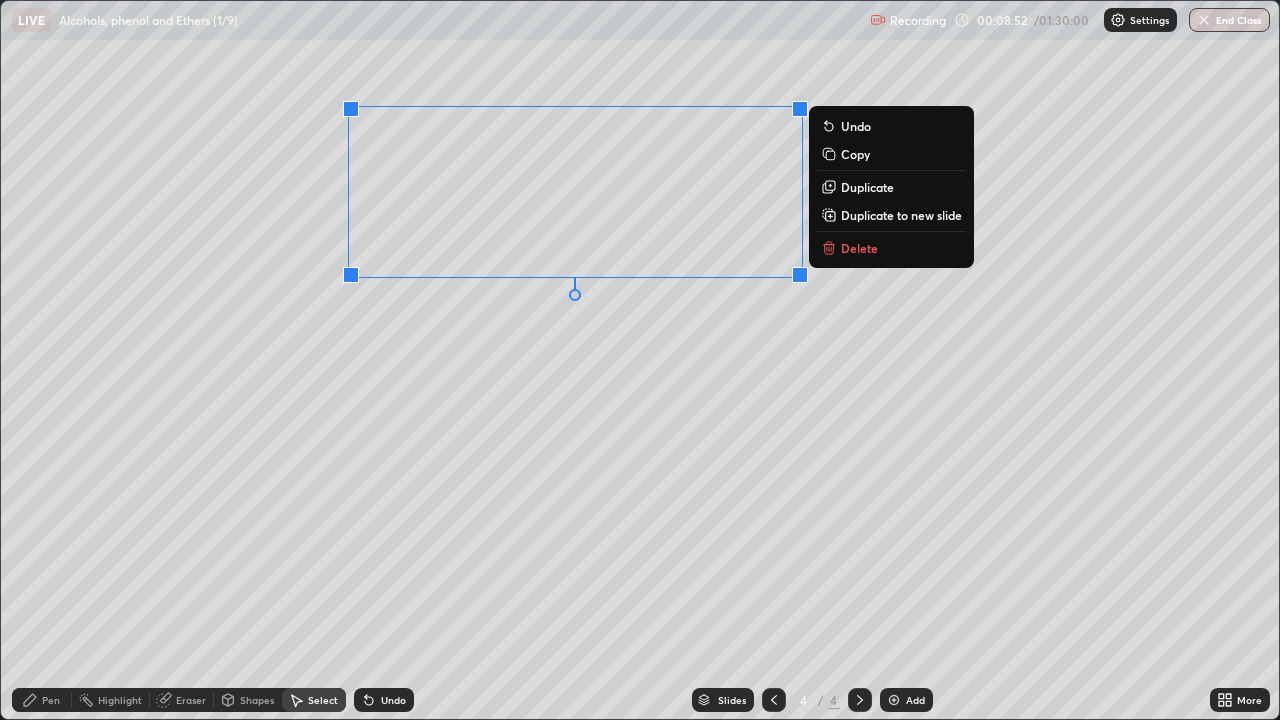 click on "Copy" at bounding box center [855, 154] 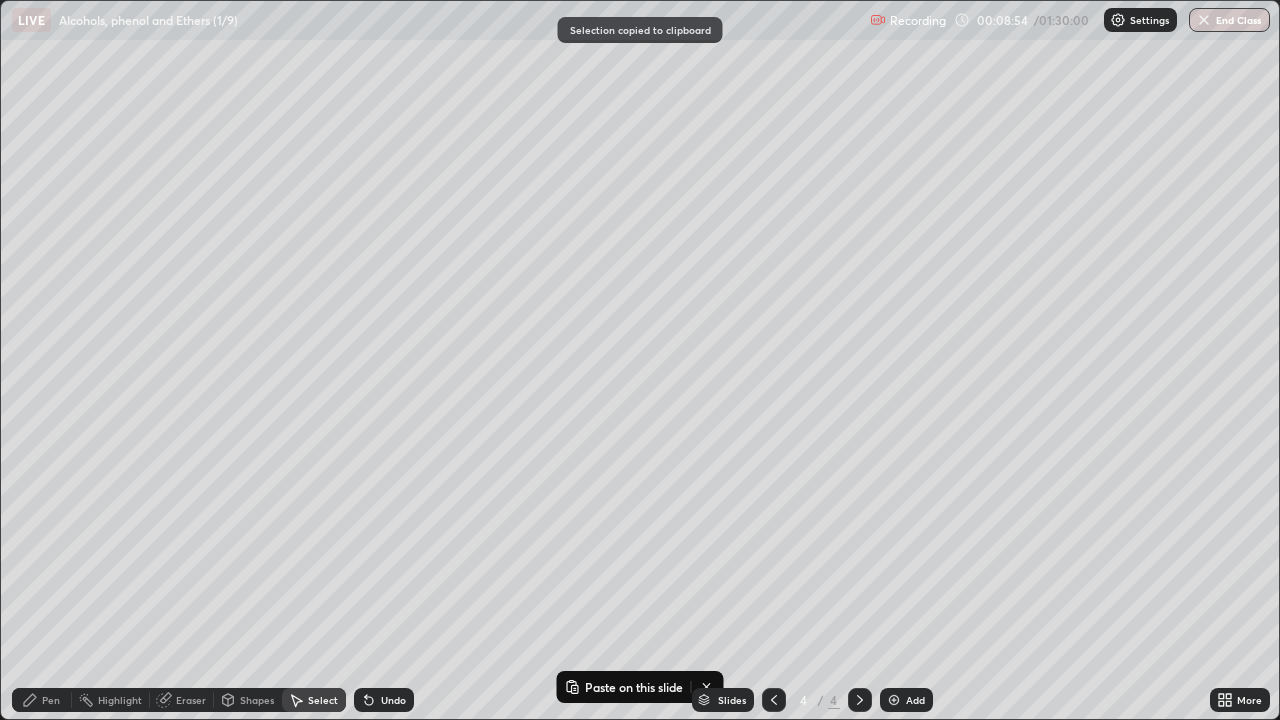 click on "Select" at bounding box center [323, 700] 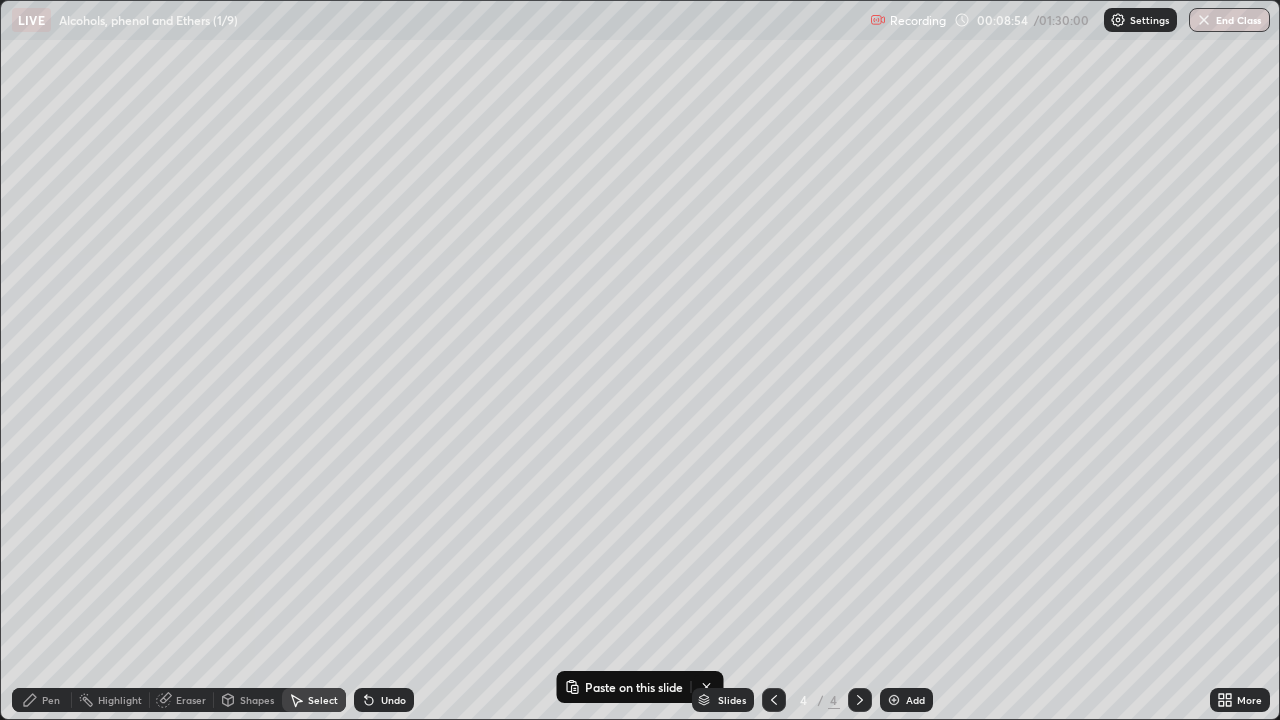 click on "Shapes" at bounding box center [257, 700] 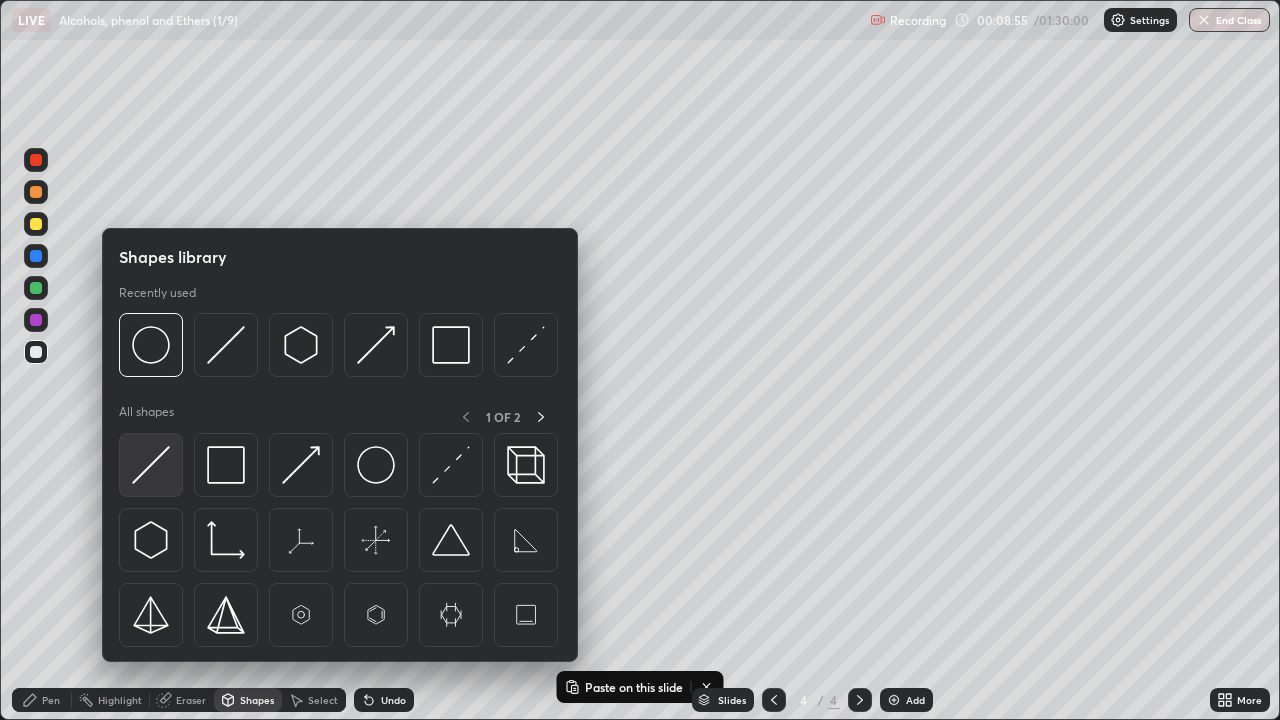 click at bounding box center [151, 465] 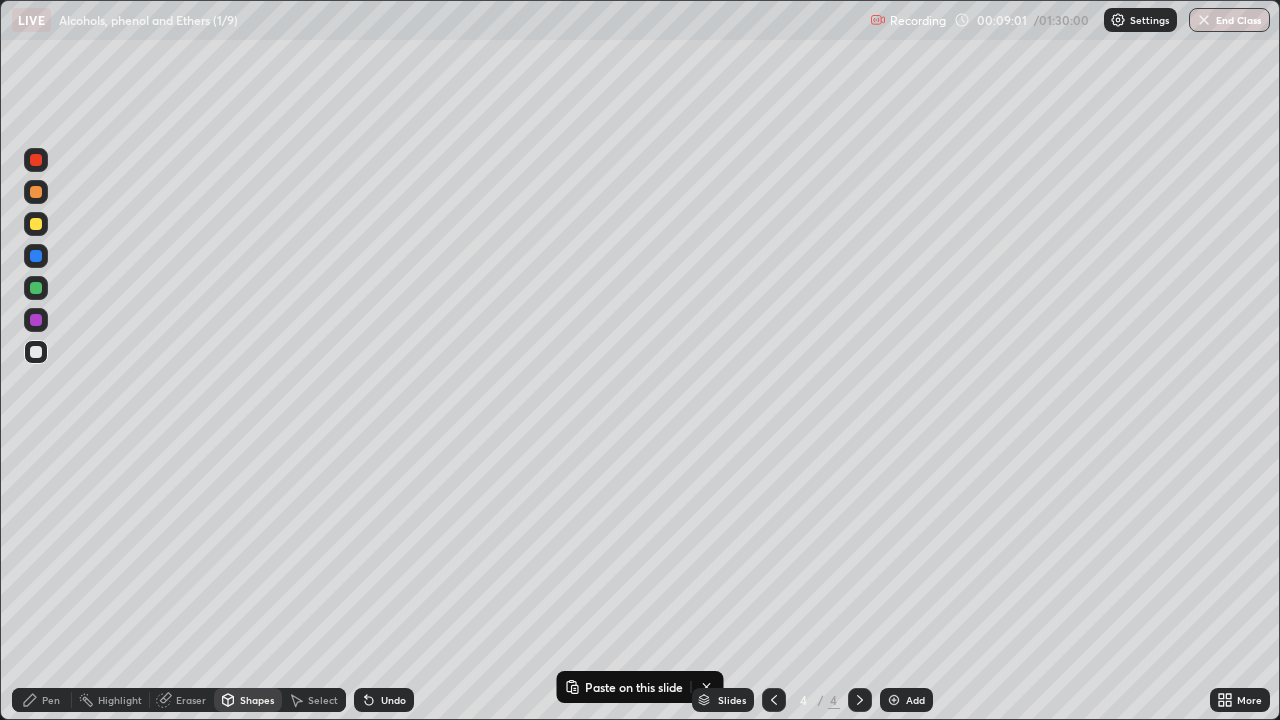 click on "Pen" at bounding box center (51, 700) 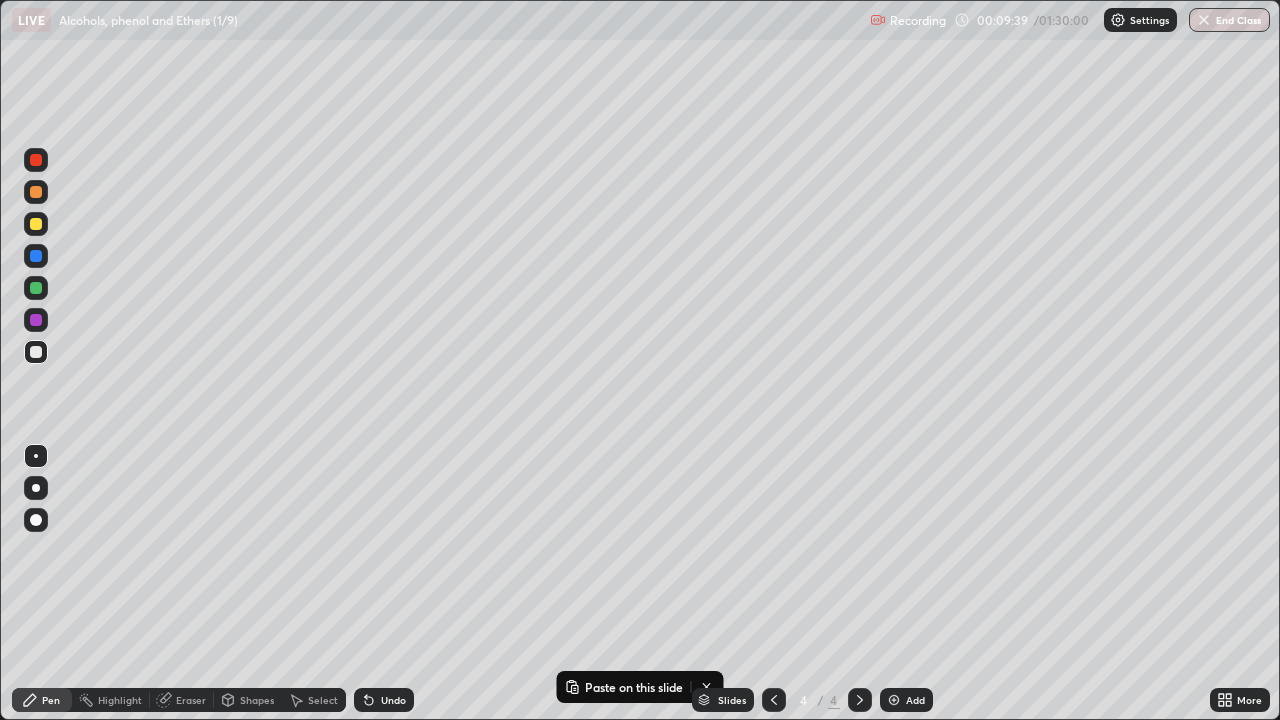 click on "Shapes" at bounding box center (257, 700) 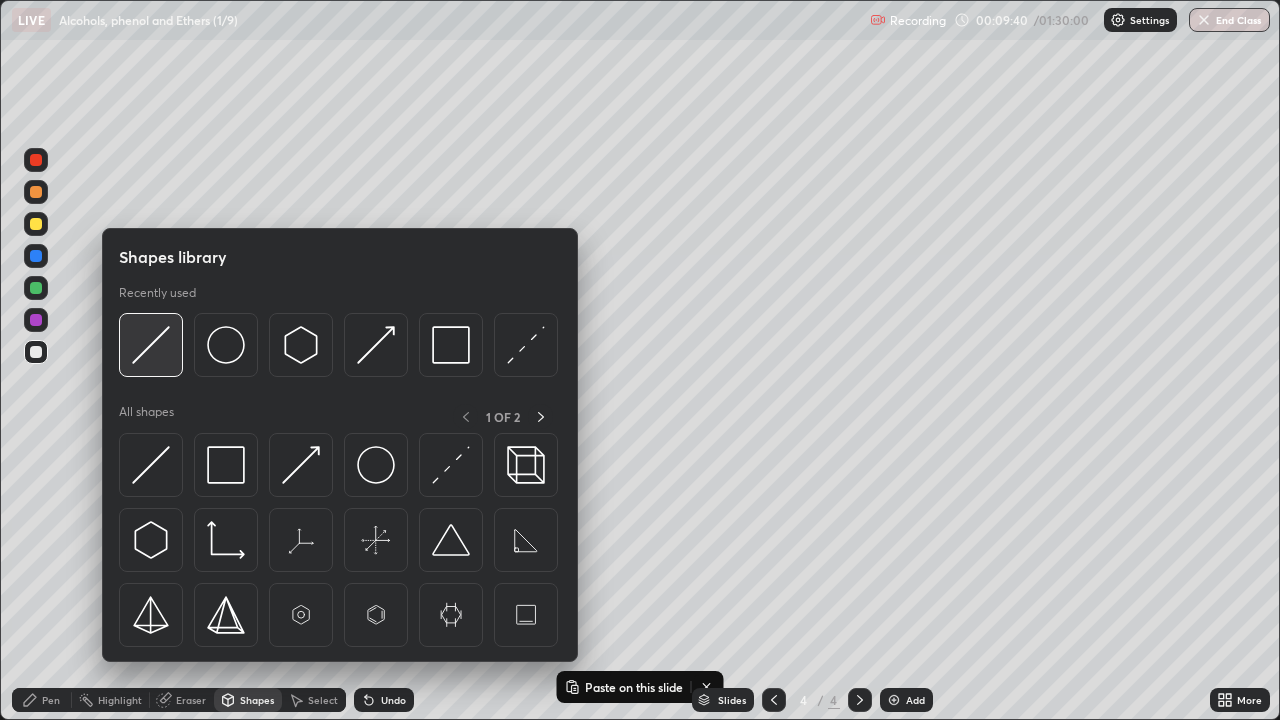 click at bounding box center (151, 345) 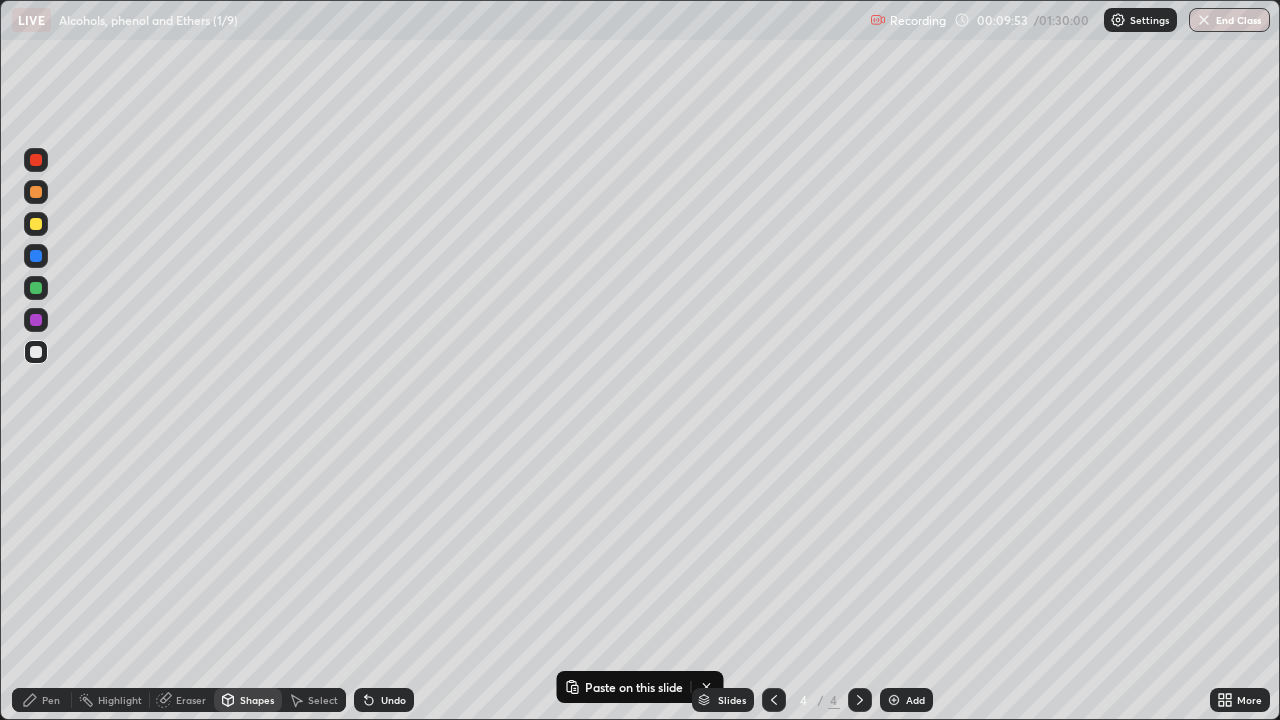 click on "Pen" at bounding box center (51, 700) 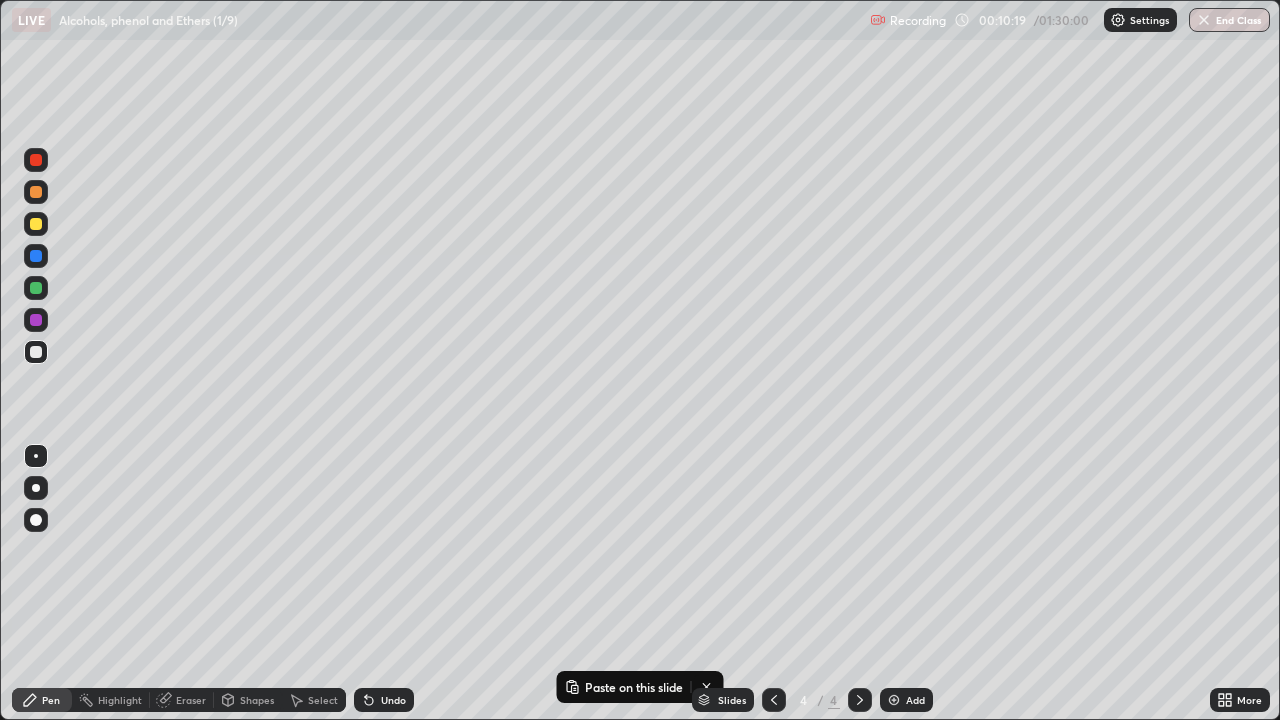 click at bounding box center [36, 320] 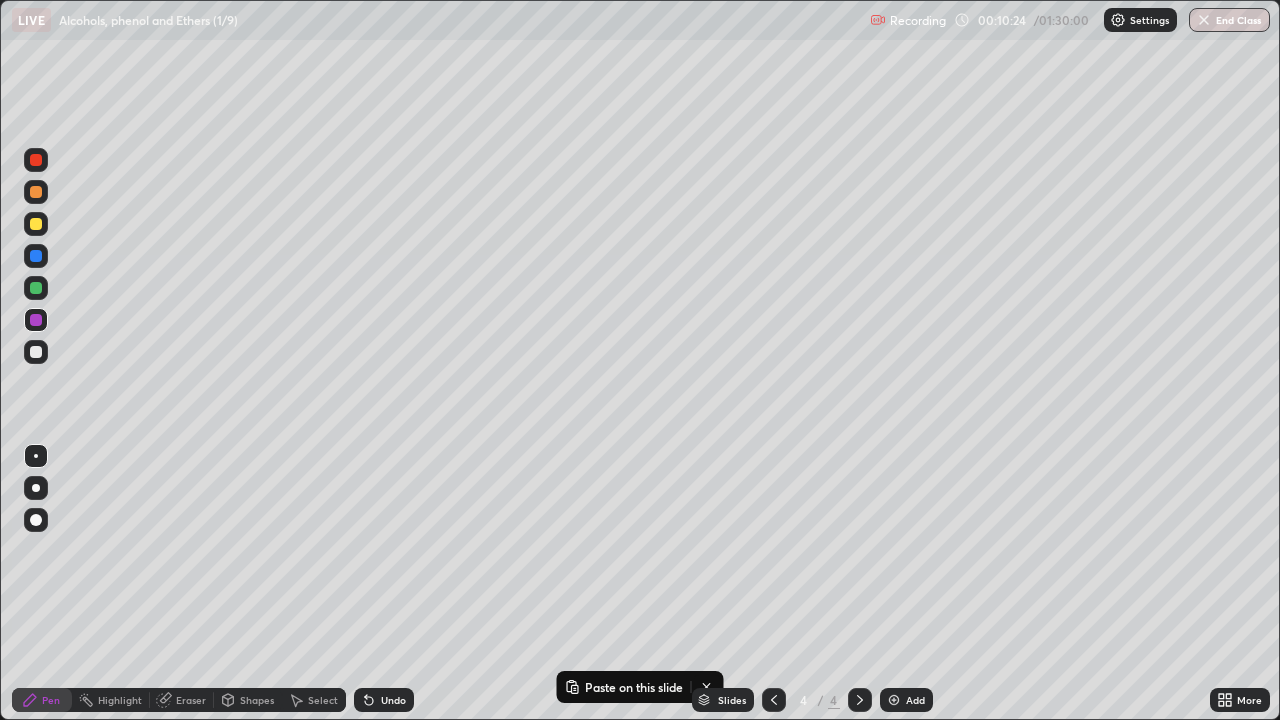 click at bounding box center (36, 288) 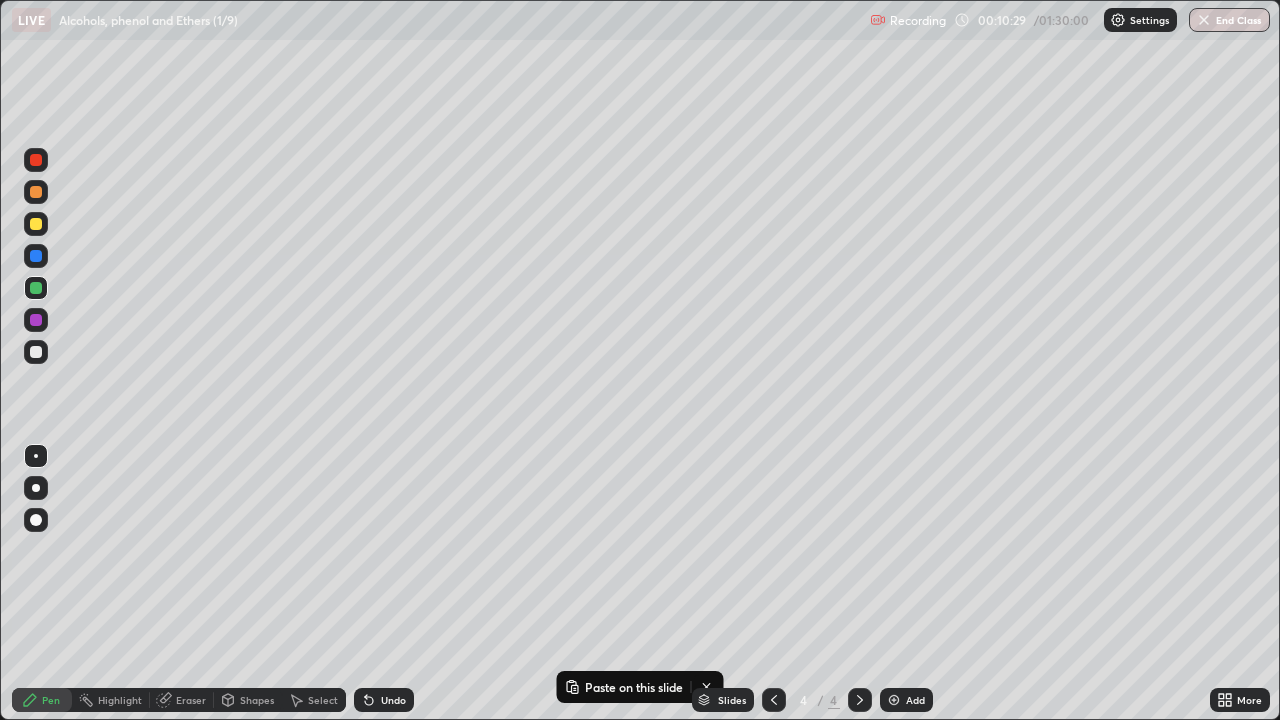 click at bounding box center (36, 256) 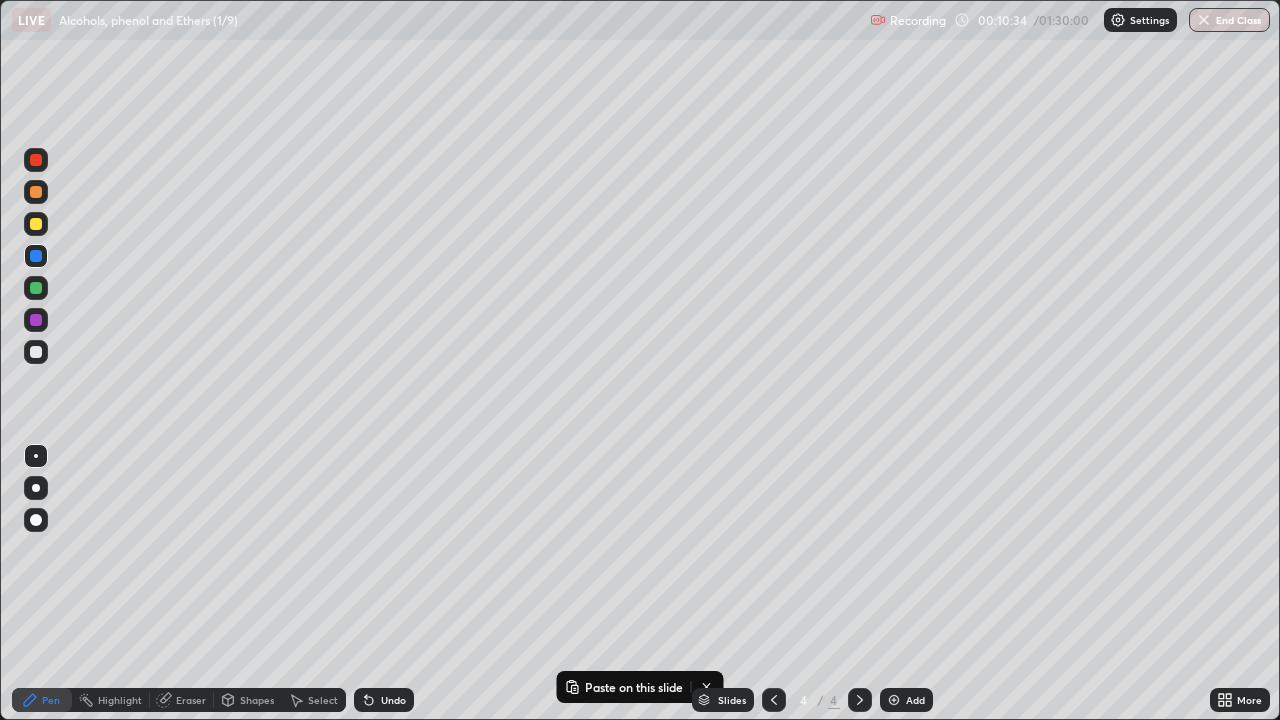 click at bounding box center (36, 352) 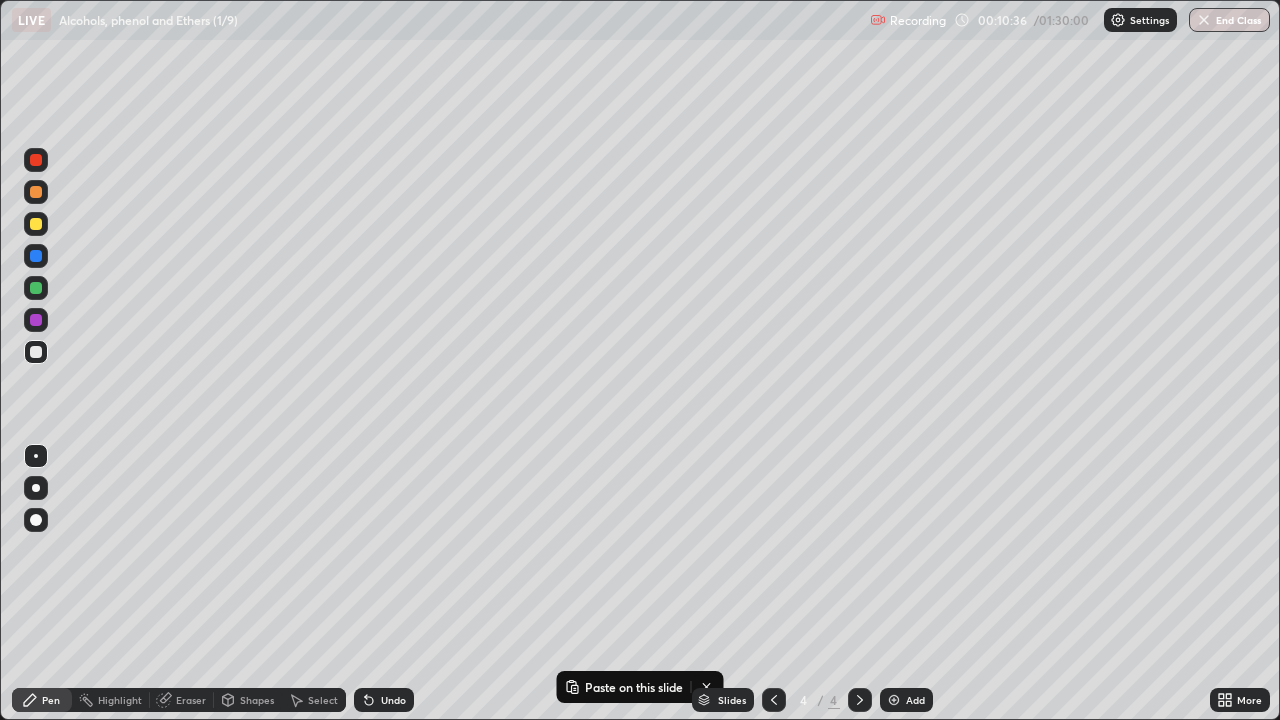 click on "Shapes" at bounding box center (257, 700) 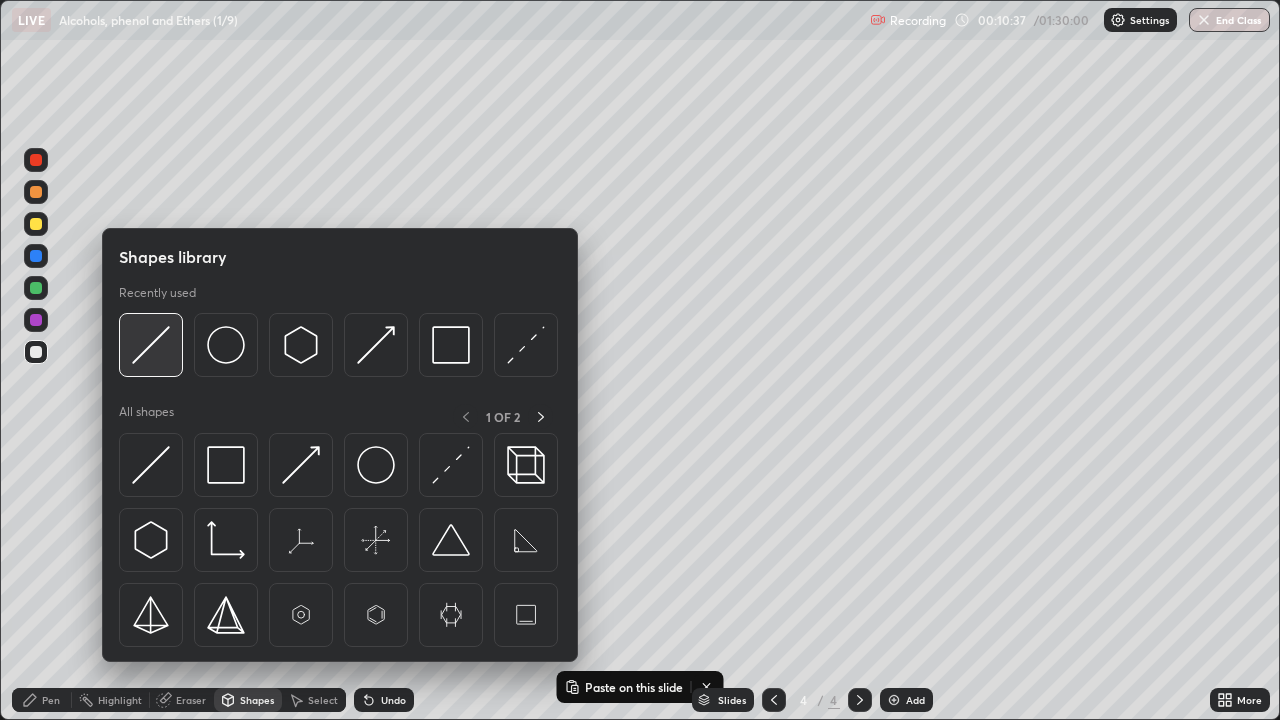 click at bounding box center [151, 345] 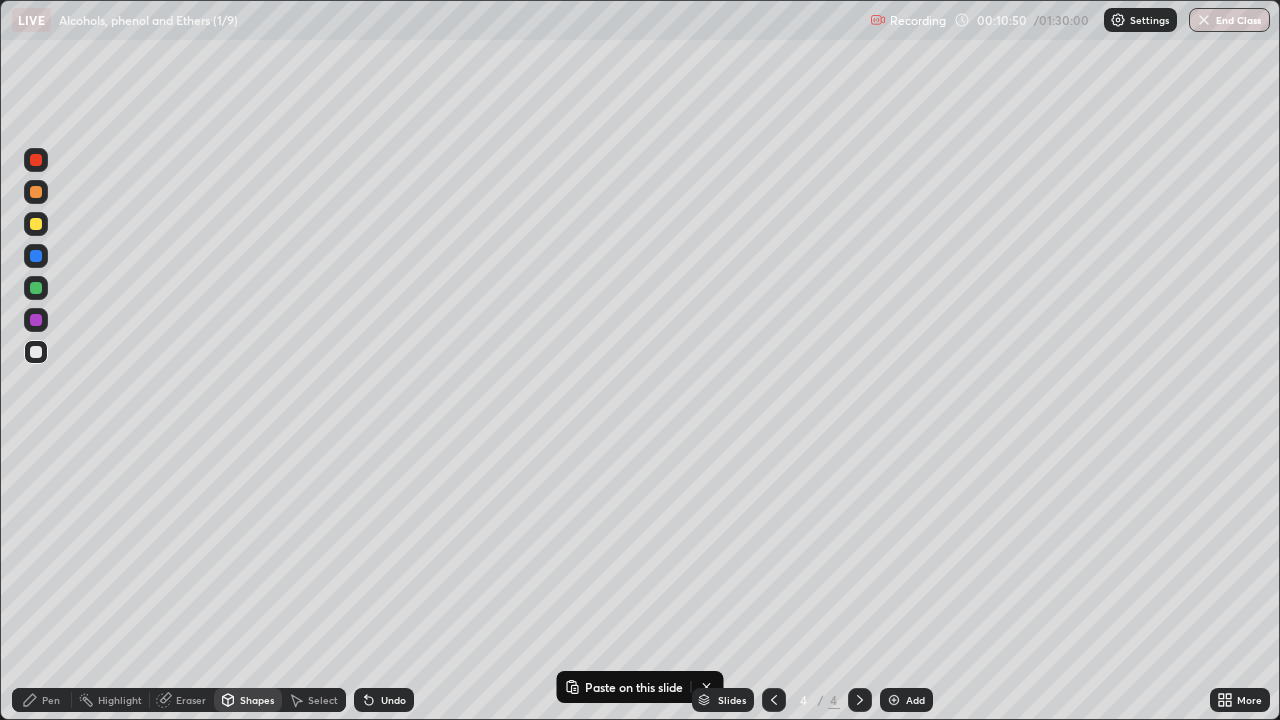 click 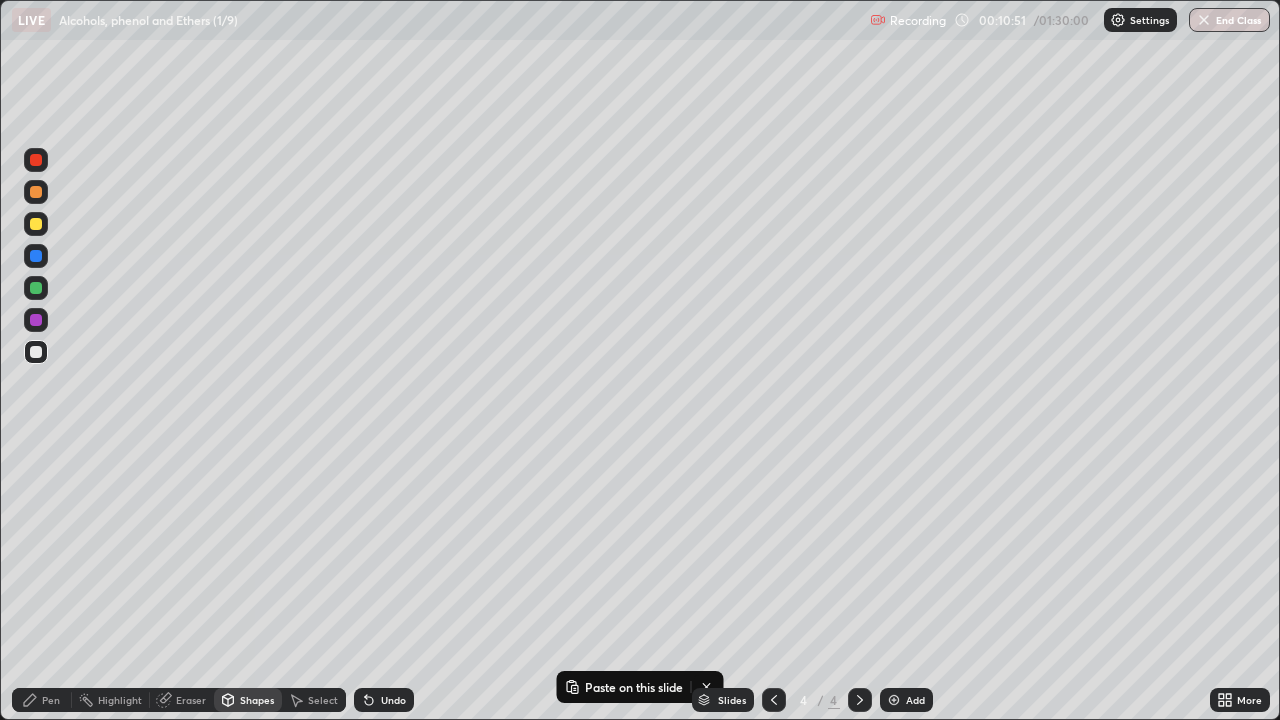 click 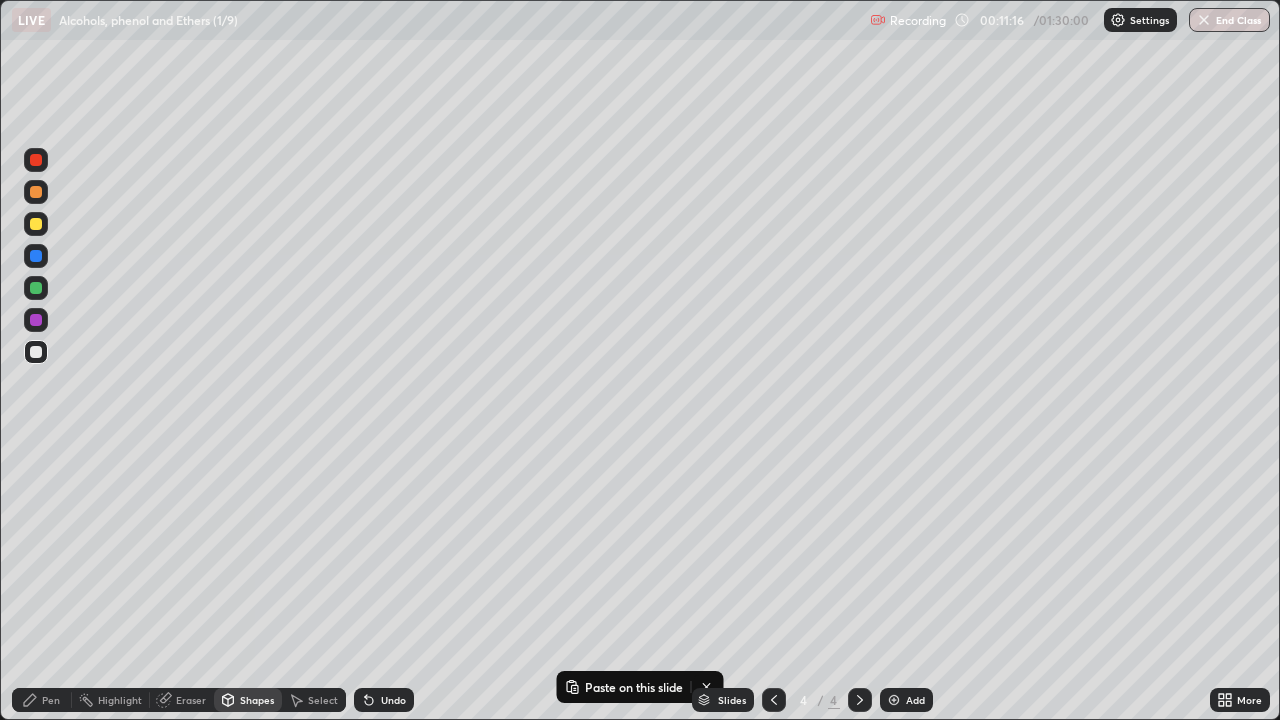 click on "Pen" at bounding box center [42, 700] 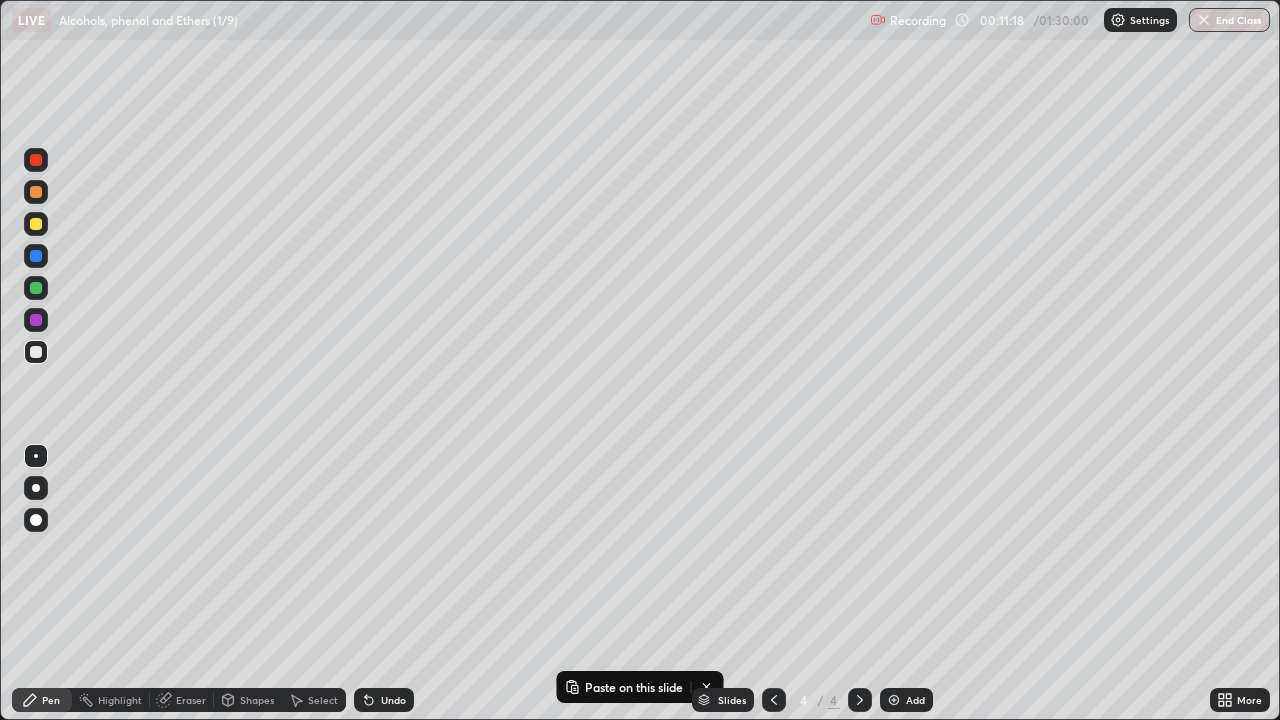click on "Shapes" at bounding box center (257, 700) 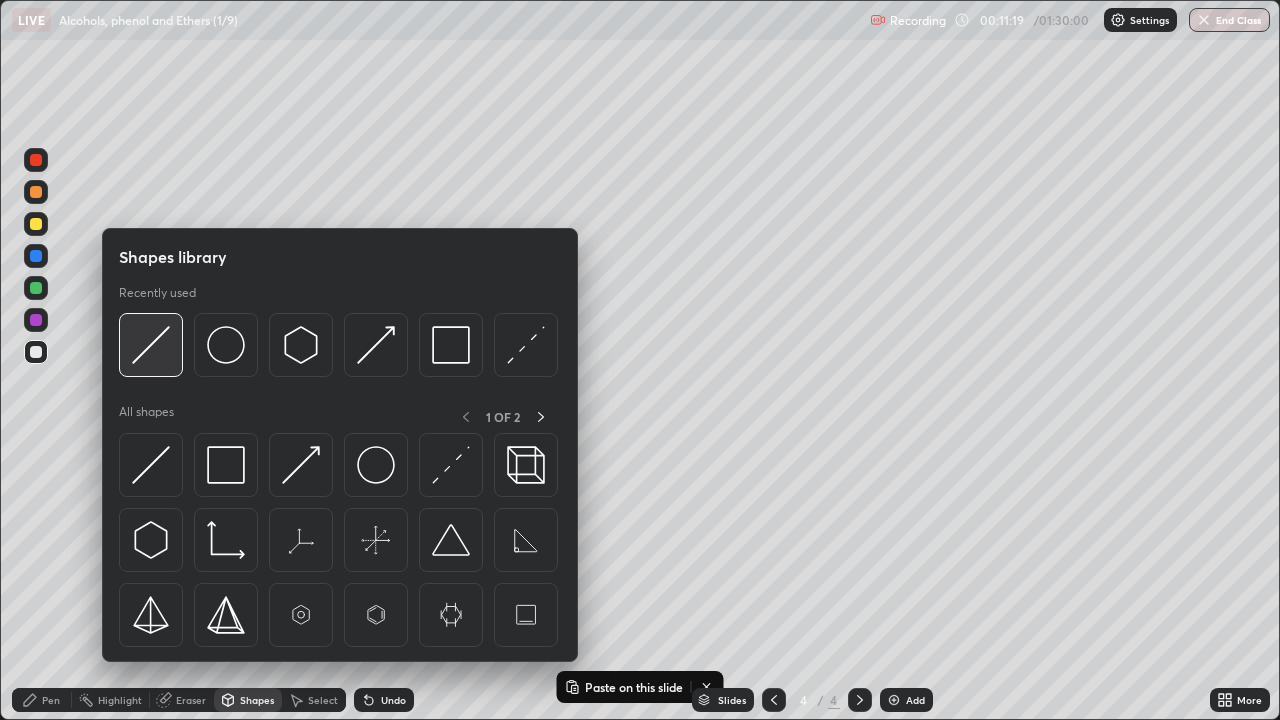 click at bounding box center (151, 345) 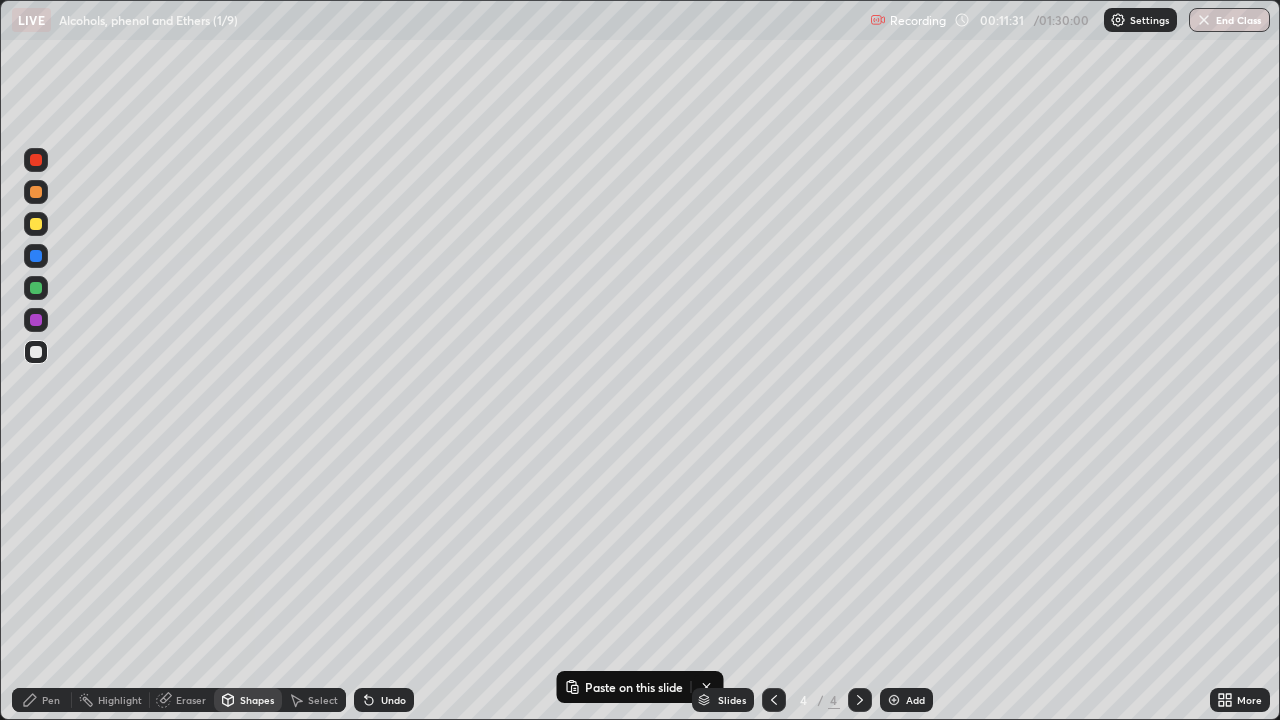 click 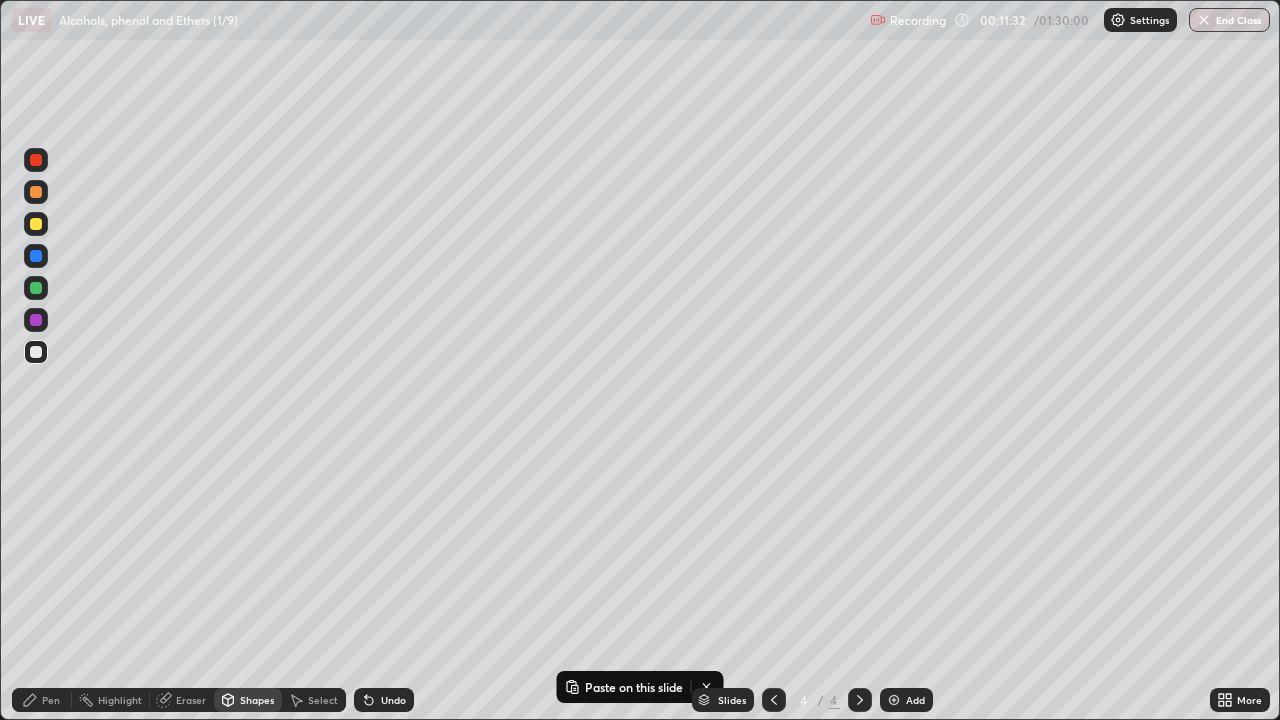 click on "Pen" at bounding box center (42, 700) 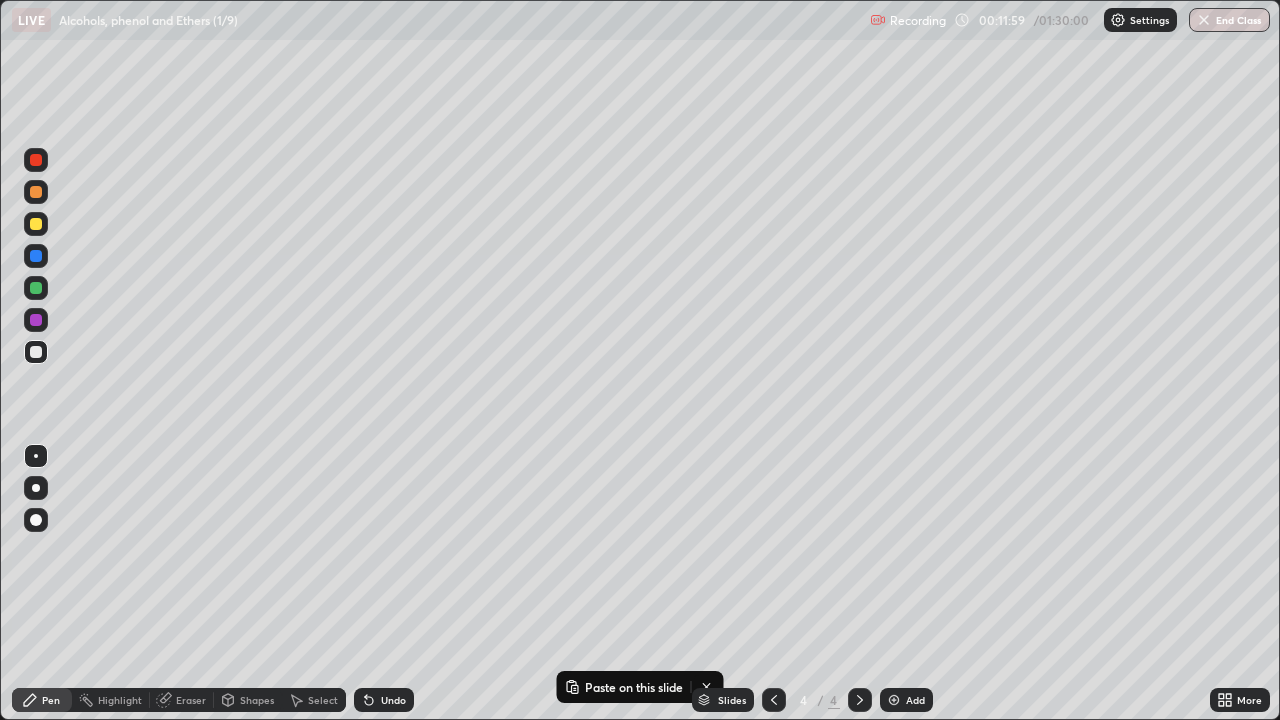 click on "Shapes" at bounding box center (257, 700) 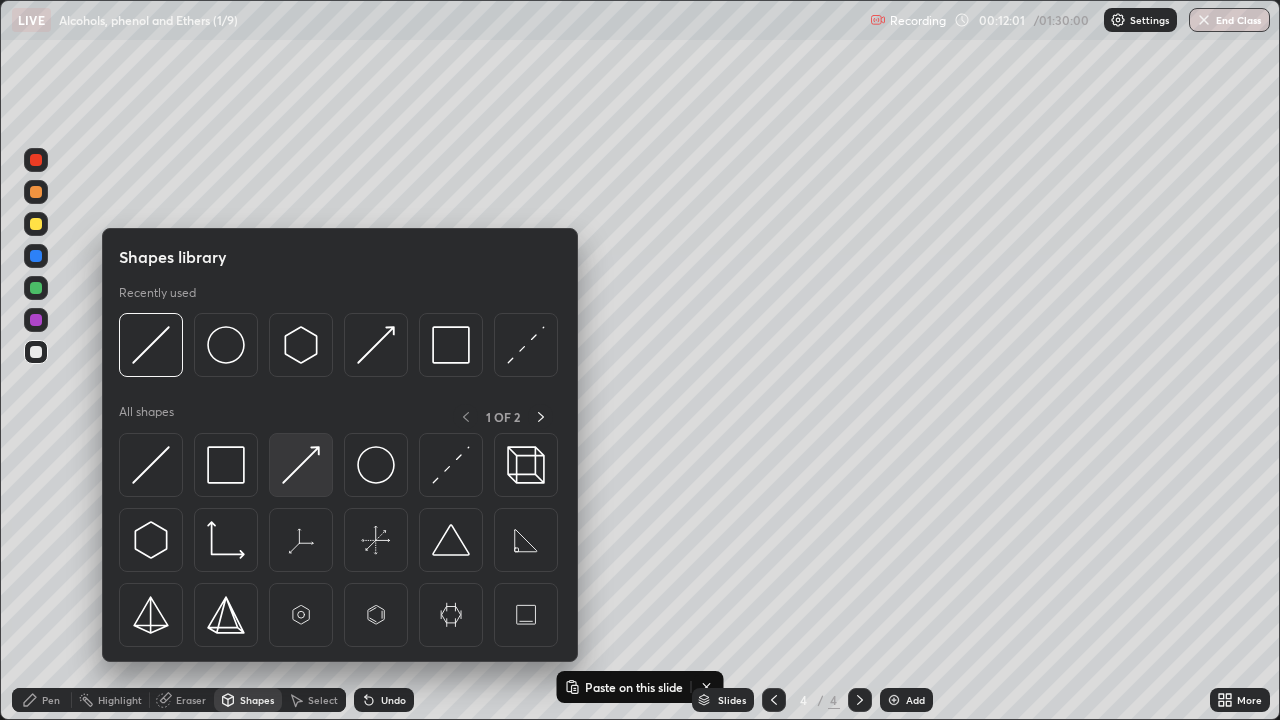 click at bounding box center [301, 465] 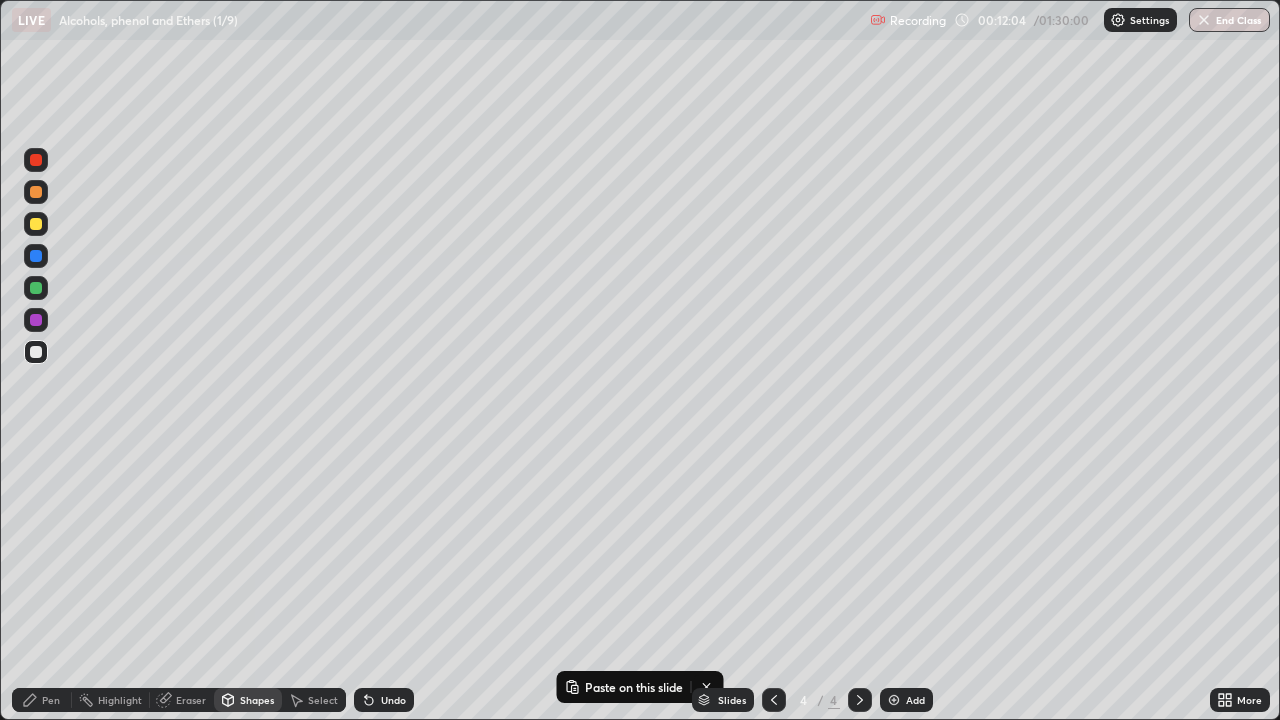 click on "Pen" at bounding box center (51, 700) 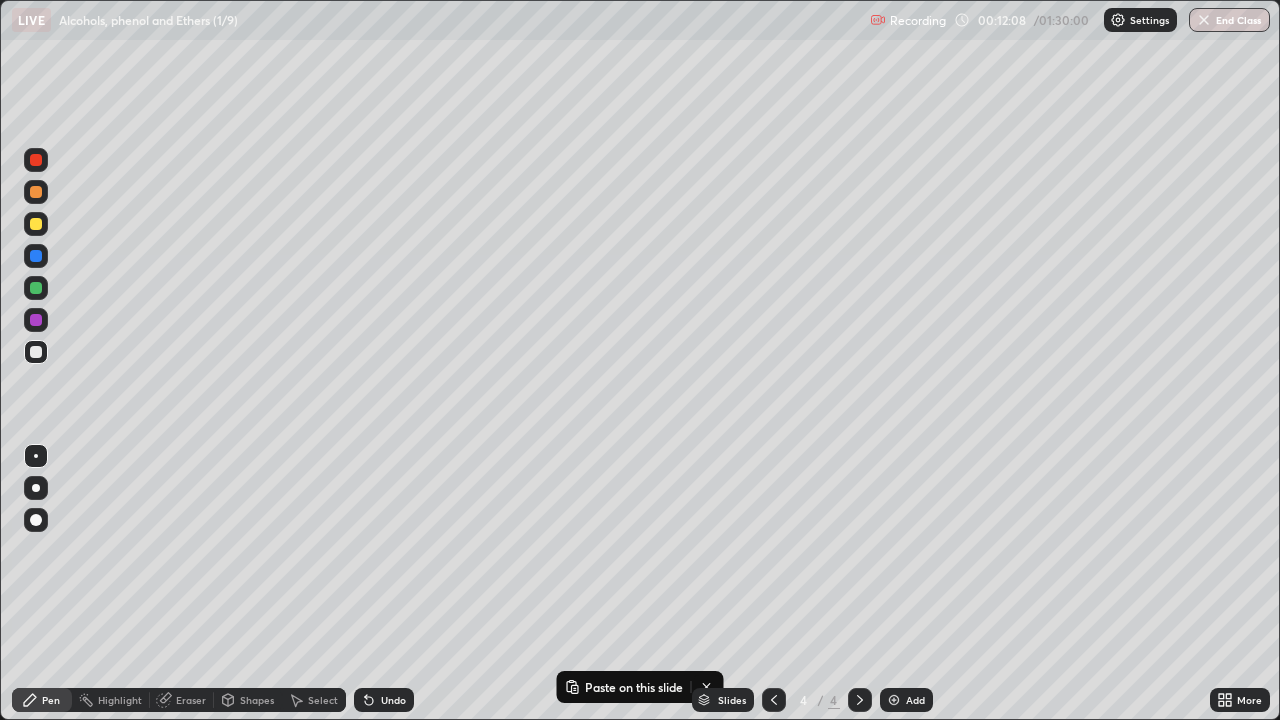 click at bounding box center [36, 320] 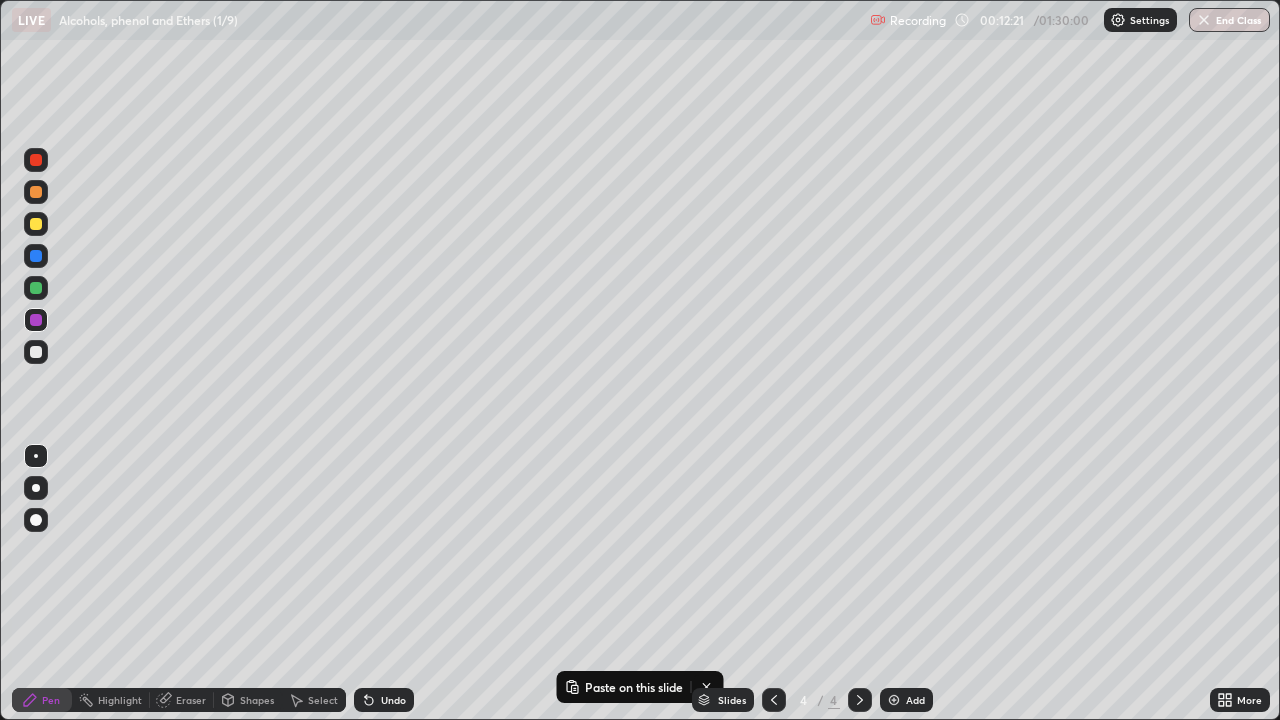 click at bounding box center [36, 352] 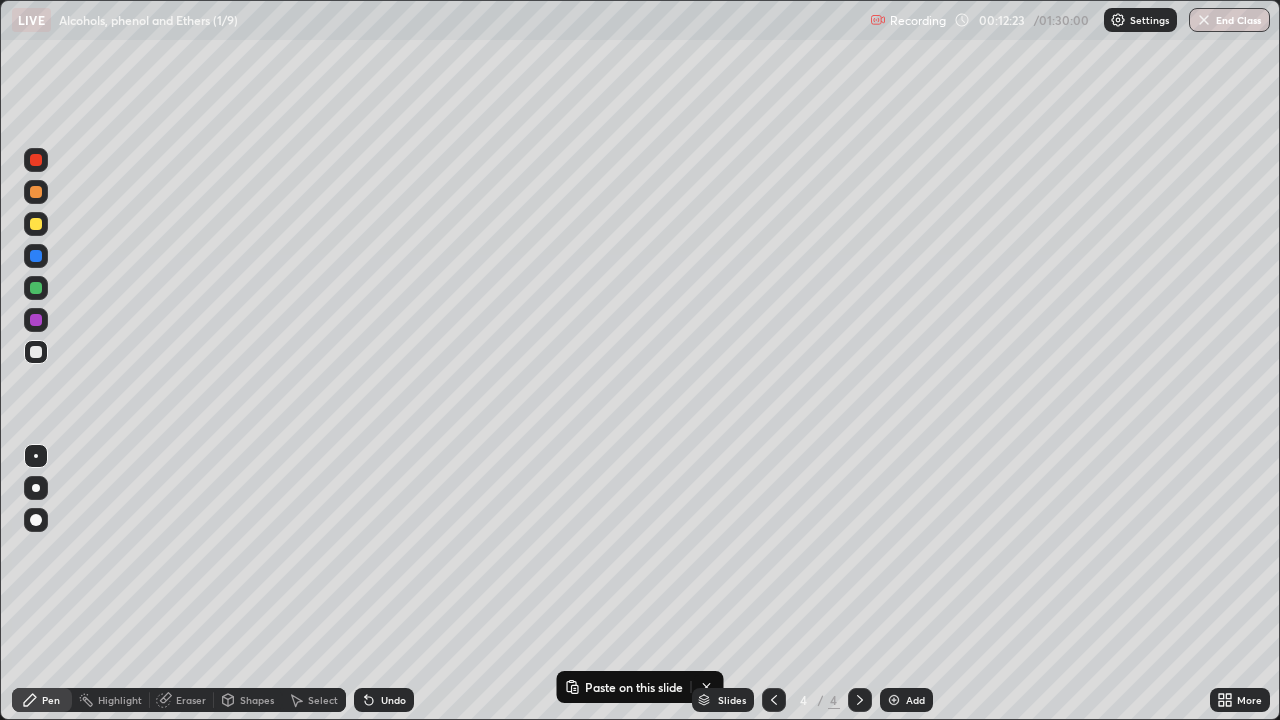 click 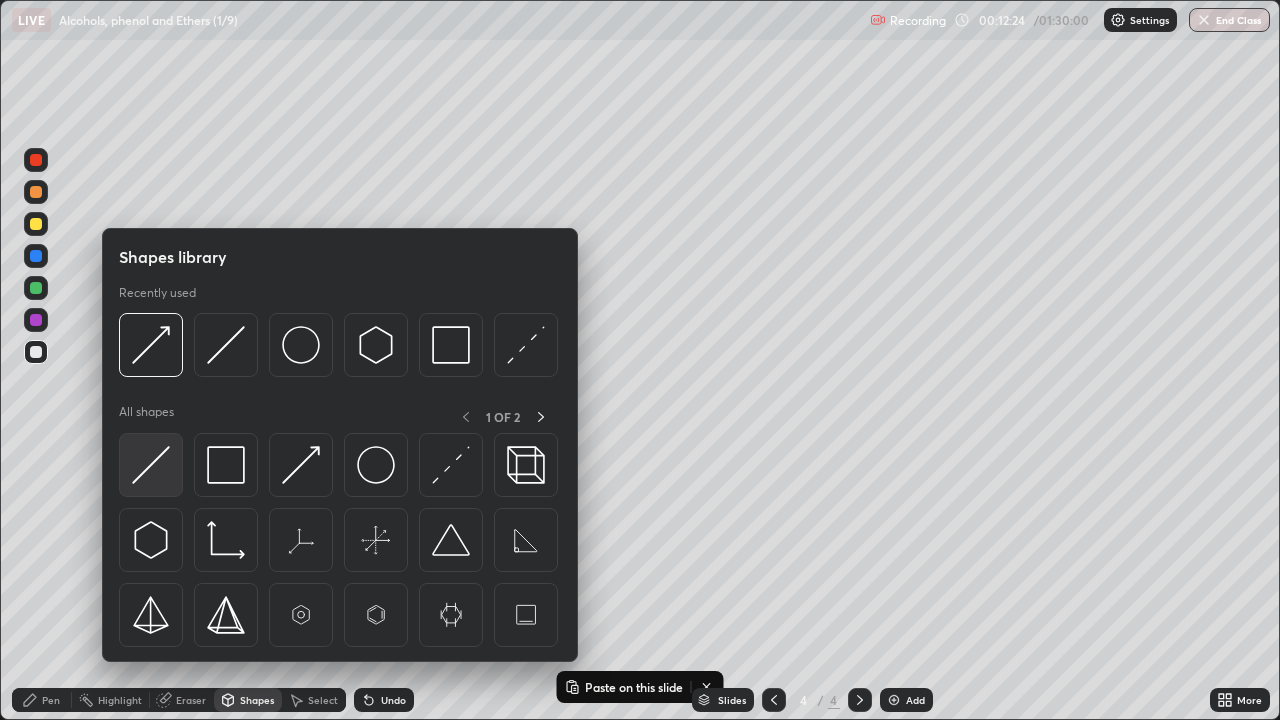 click at bounding box center [151, 465] 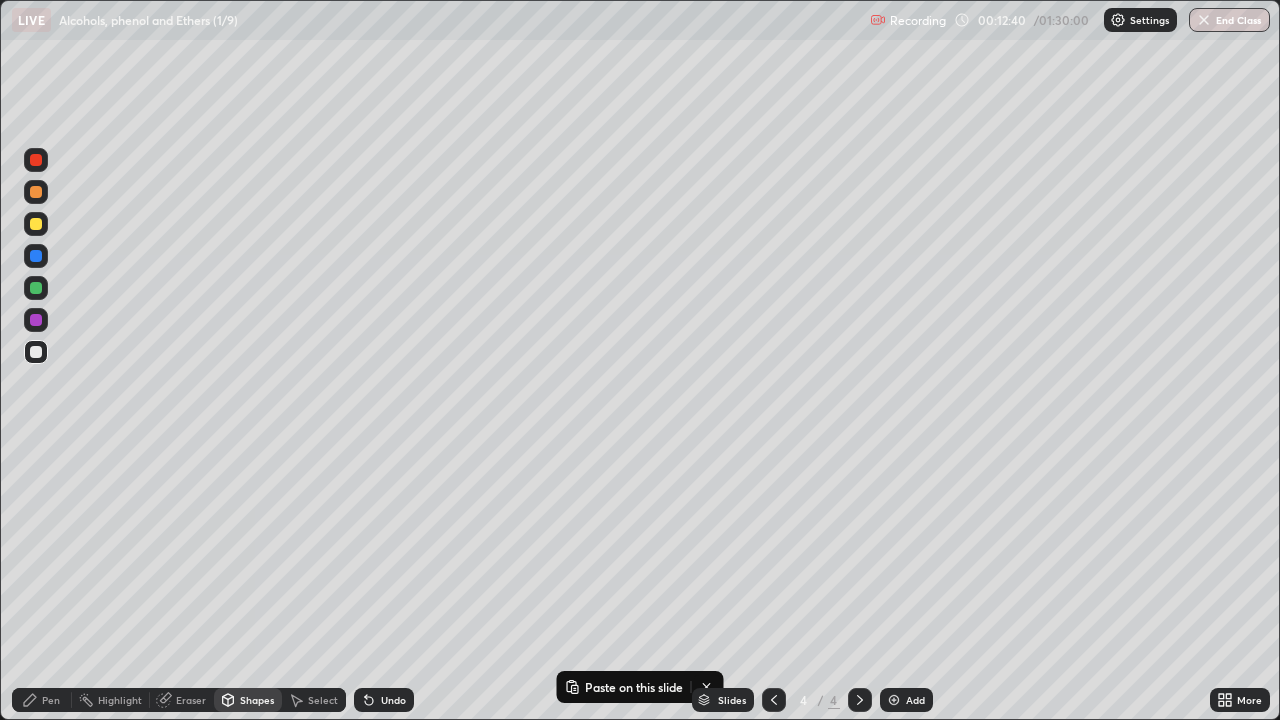 click on "Pen" at bounding box center (42, 700) 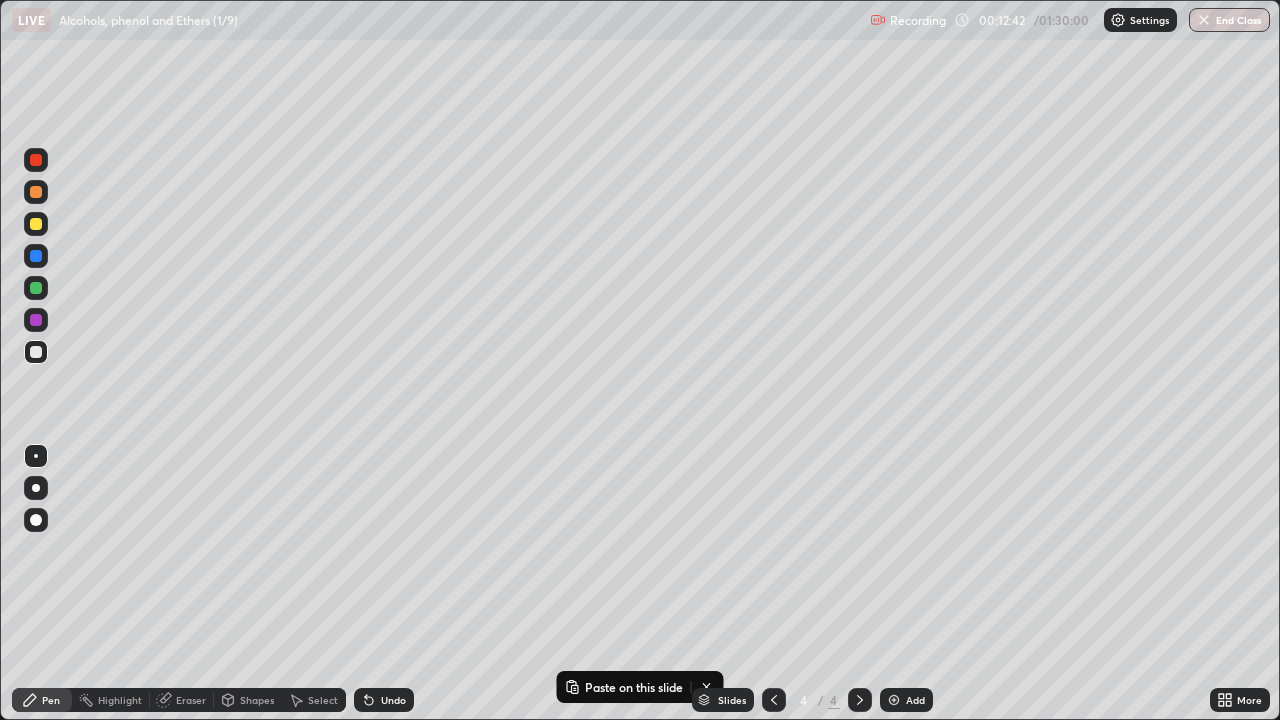 click on "Eraser" at bounding box center [191, 700] 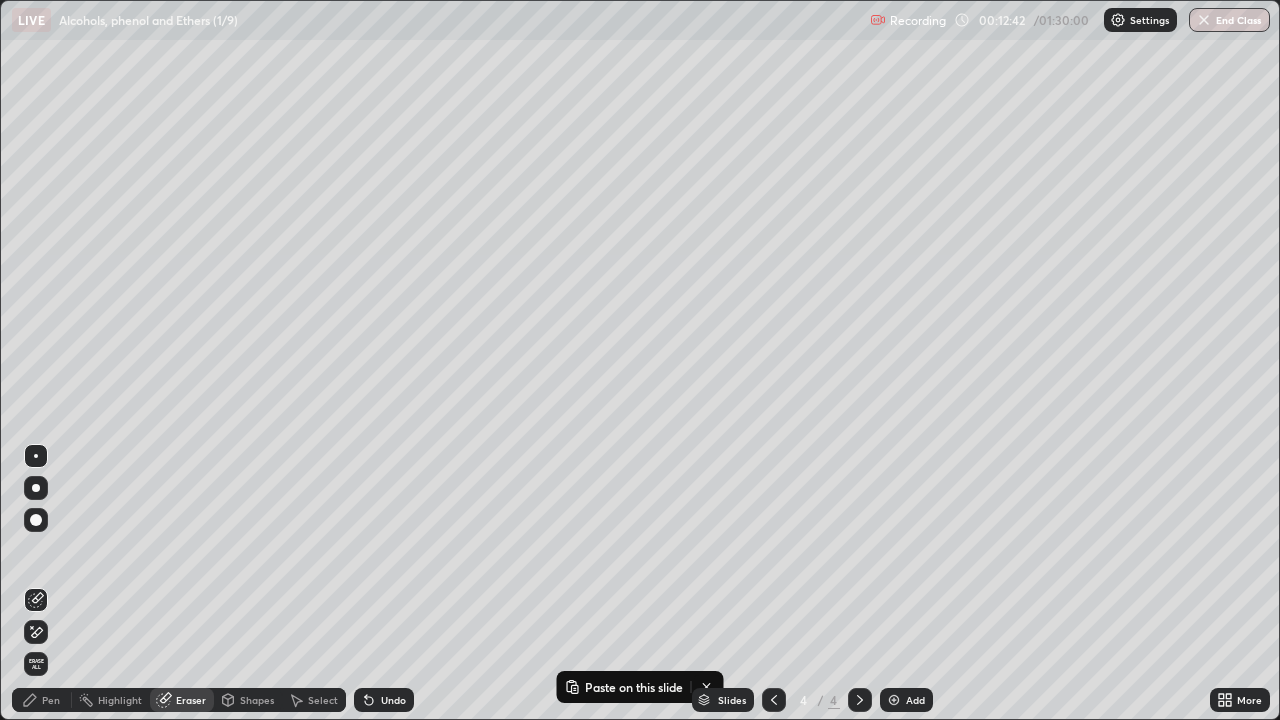 click on "Shapes" at bounding box center (257, 700) 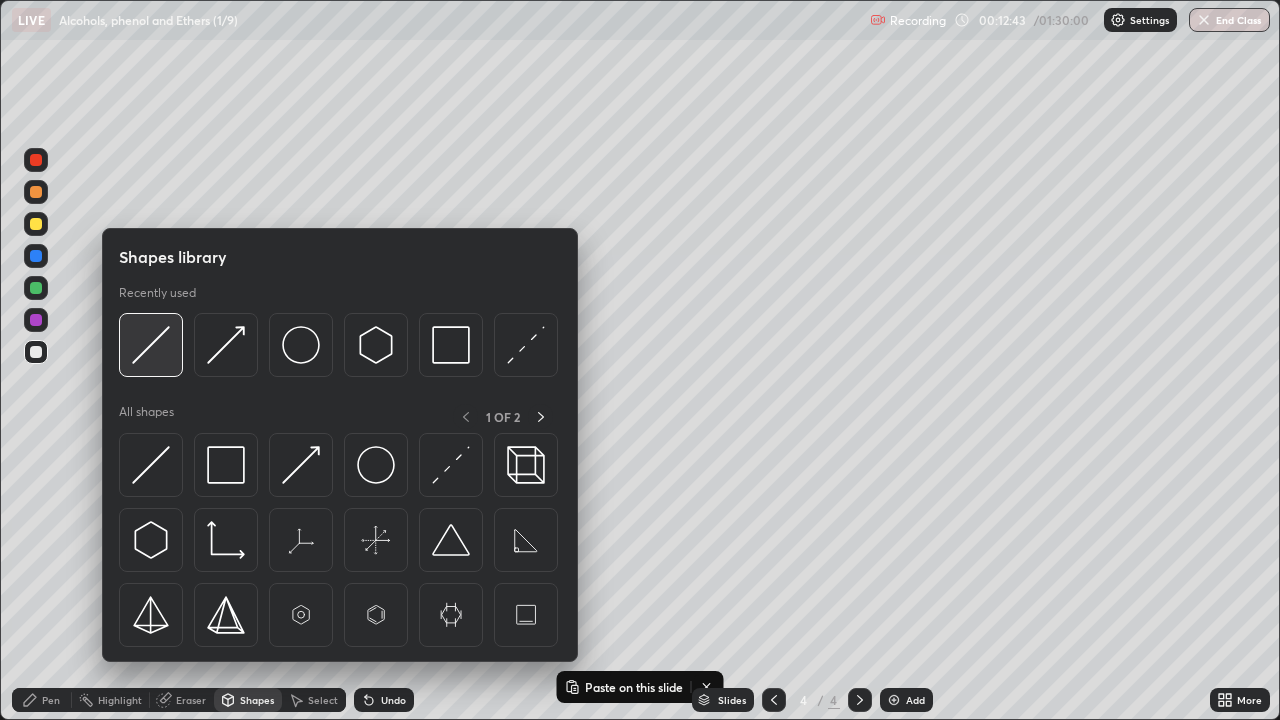 click at bounding box center (151, 345) 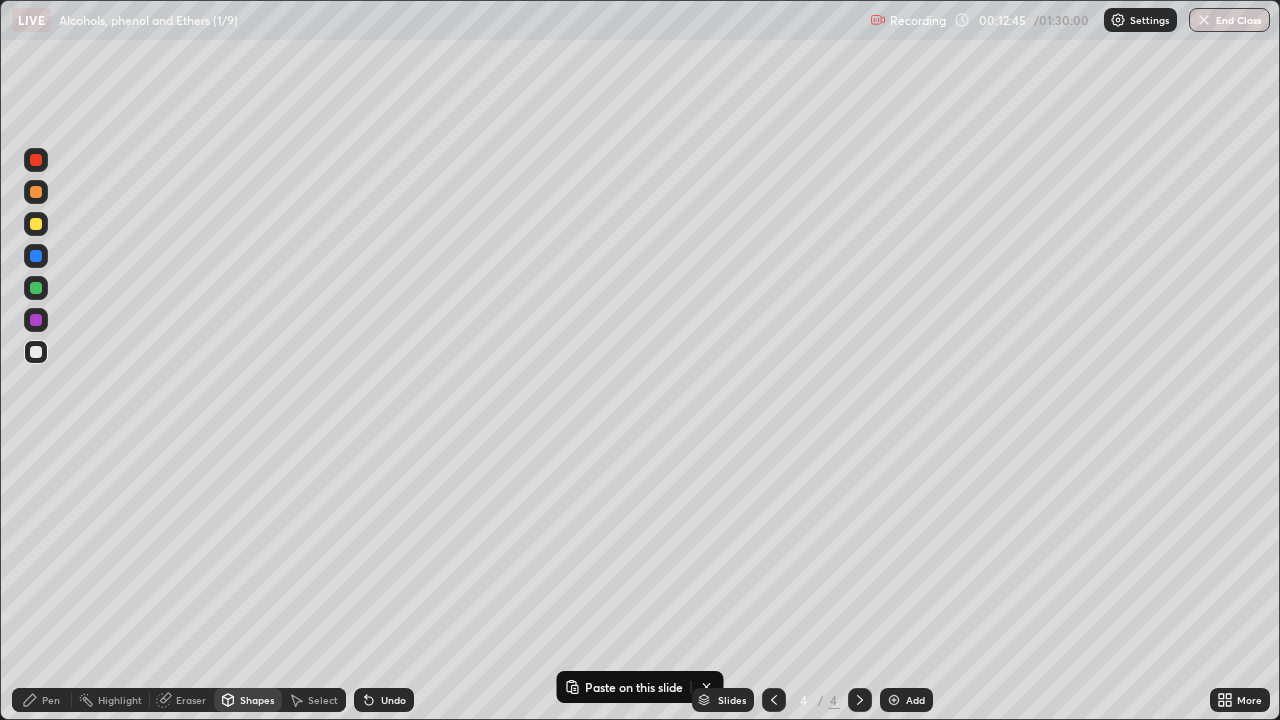 click 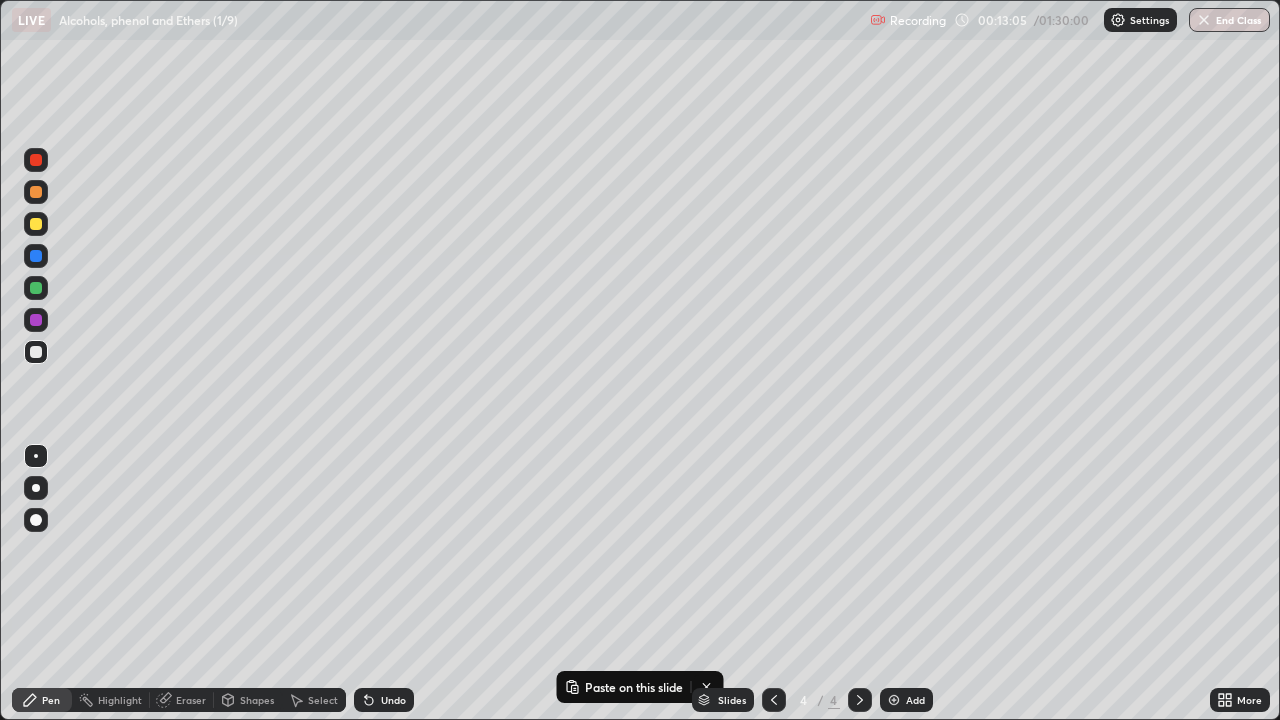 click on "Shapes" at bounding box center [248, 700] 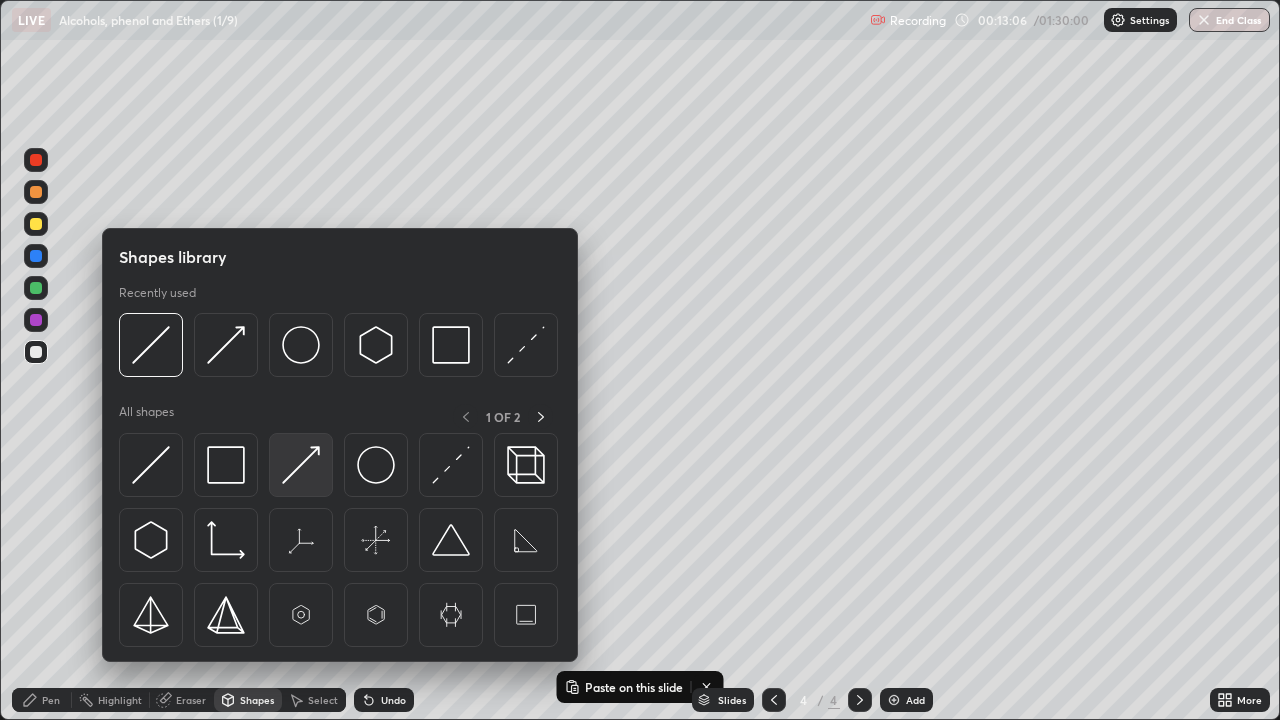 click at bounding box center [301, 465] 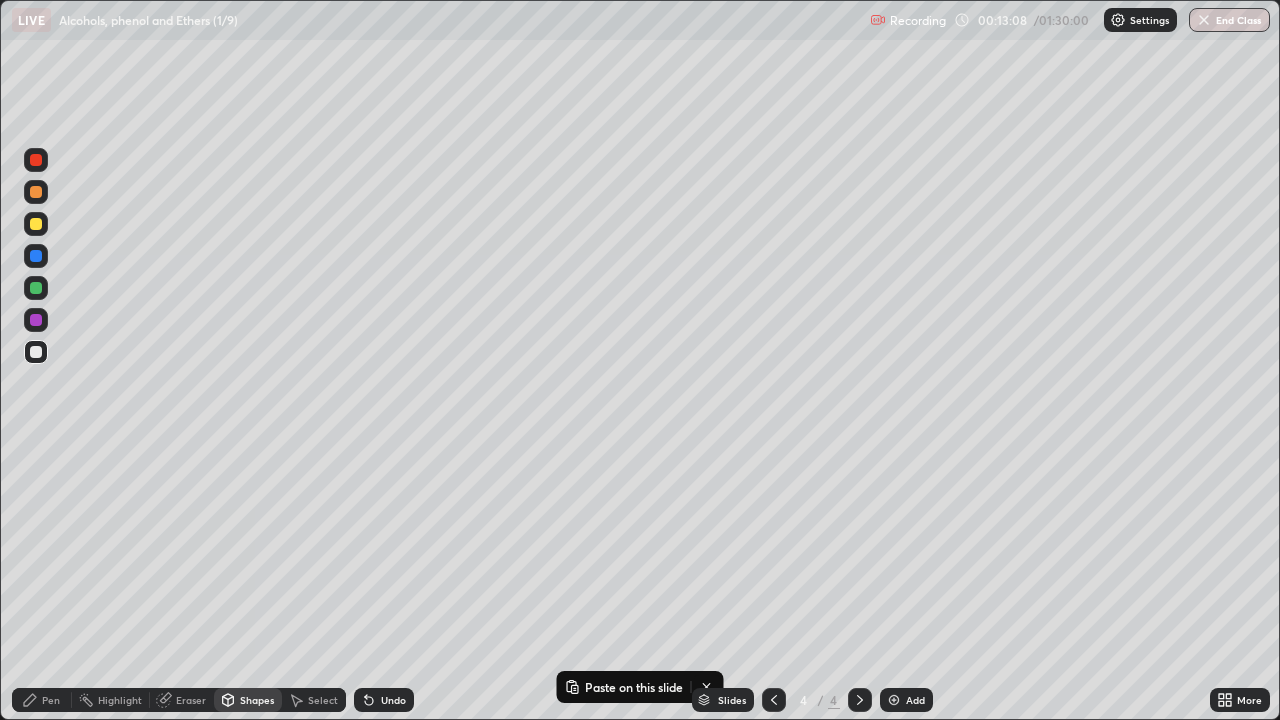 click on "Pen" at bounding box center (42, 700) 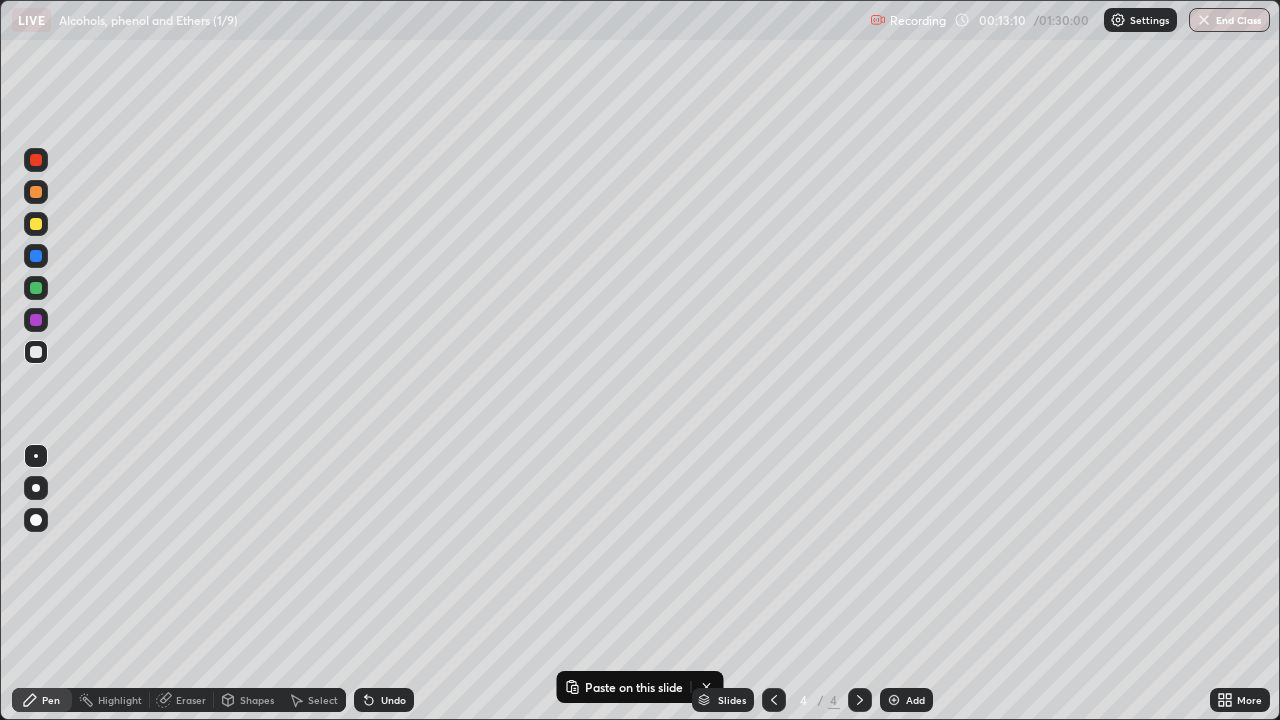 click on "Shapes" at bounding box center (257, 700) 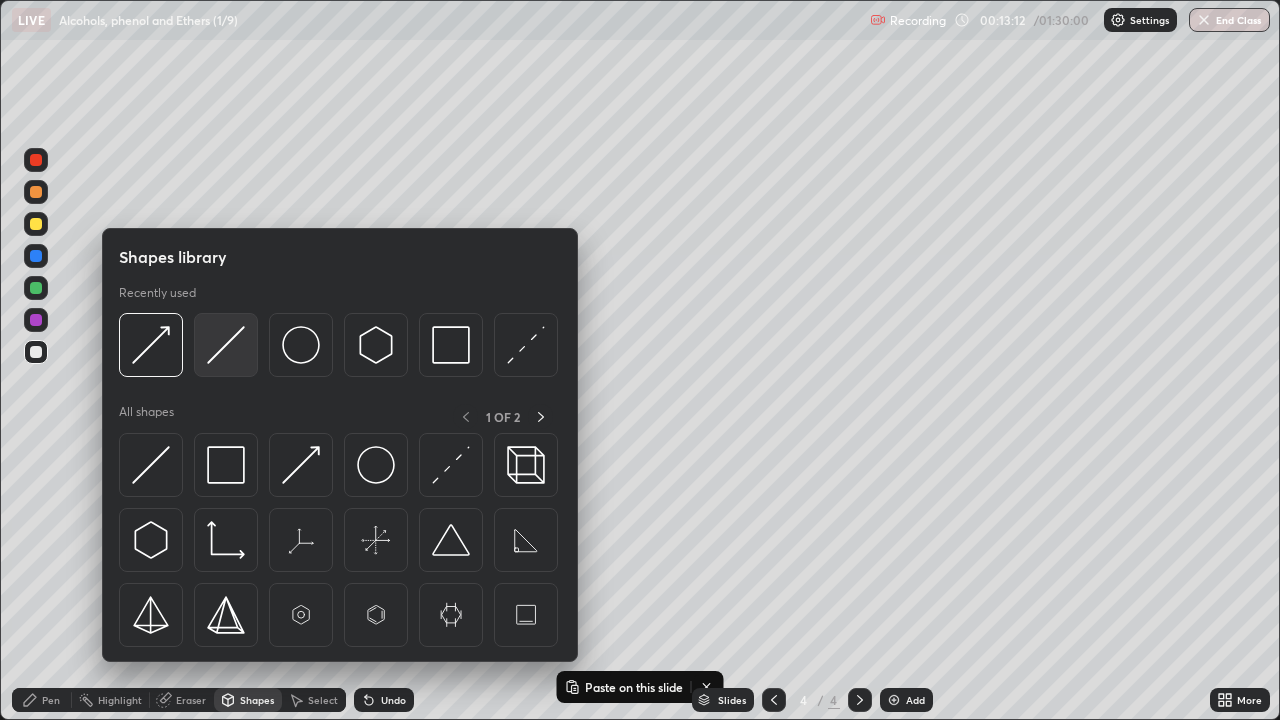 click at bounding box center (226, 345) 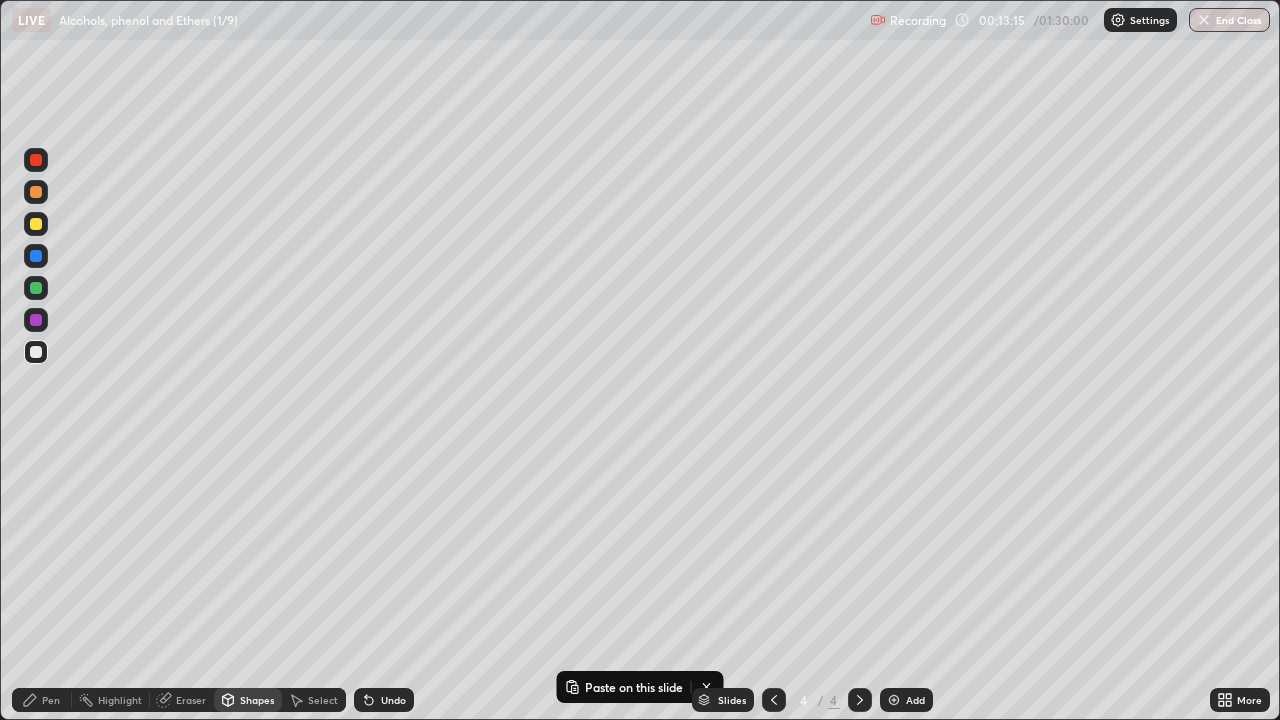 click 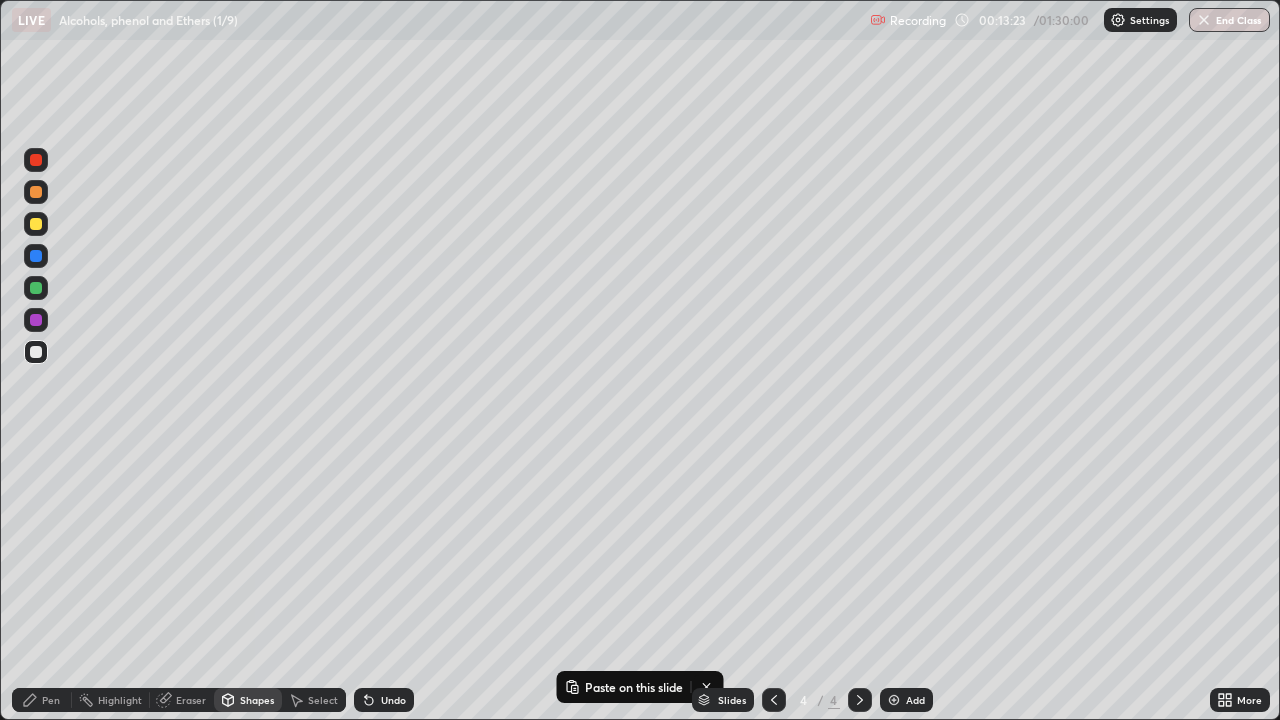 click on "Pen" at bounding box center [51, 700] 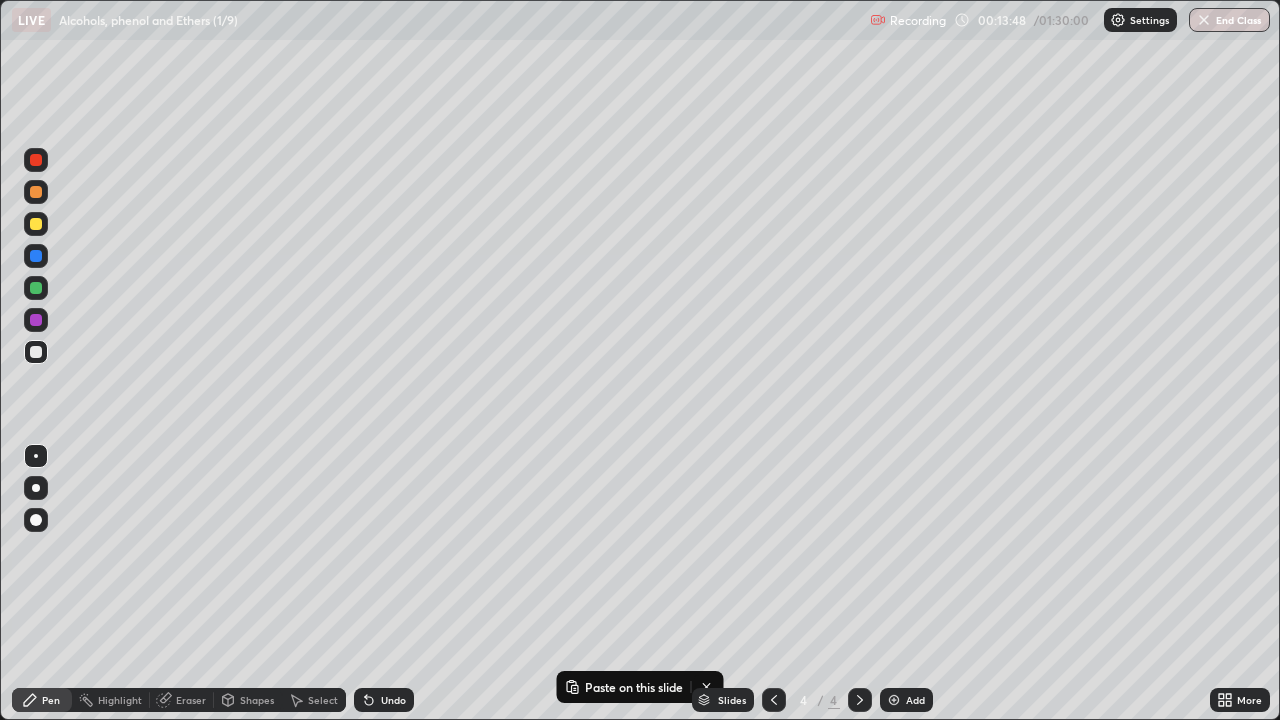 click on "Shapes" at bounding box center [257, 700] 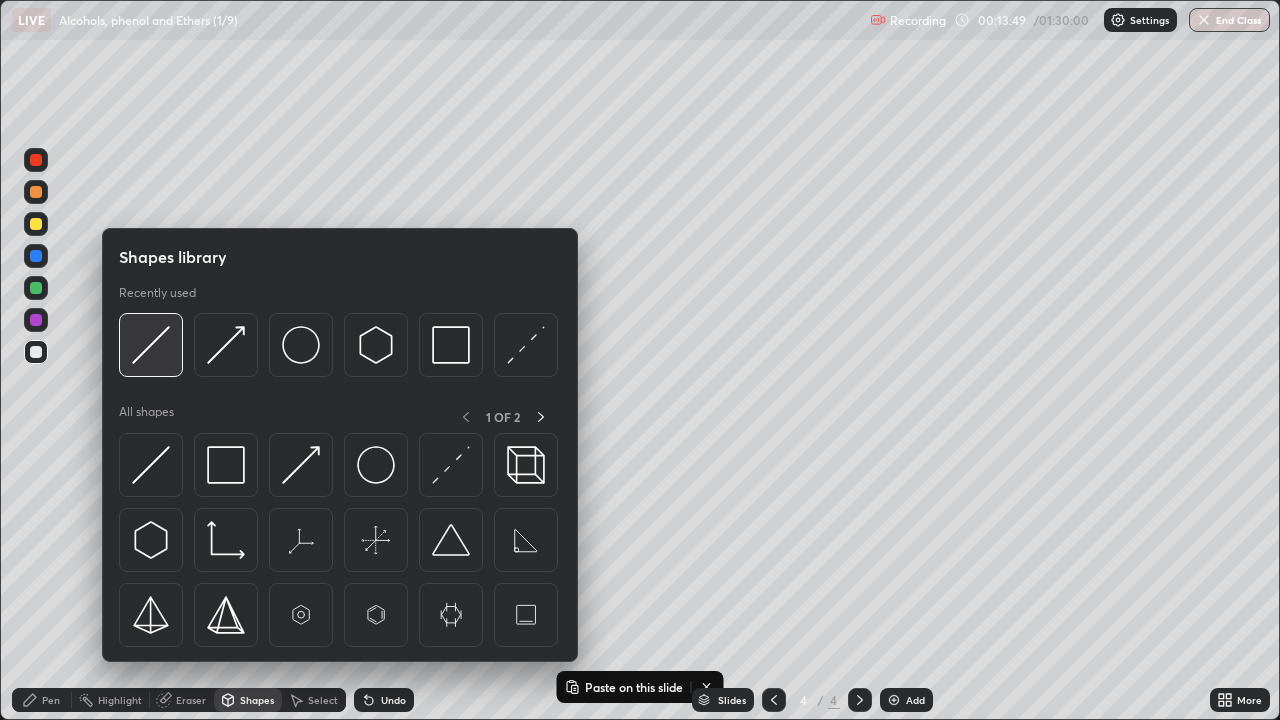 click at bounding box center [151, 345] 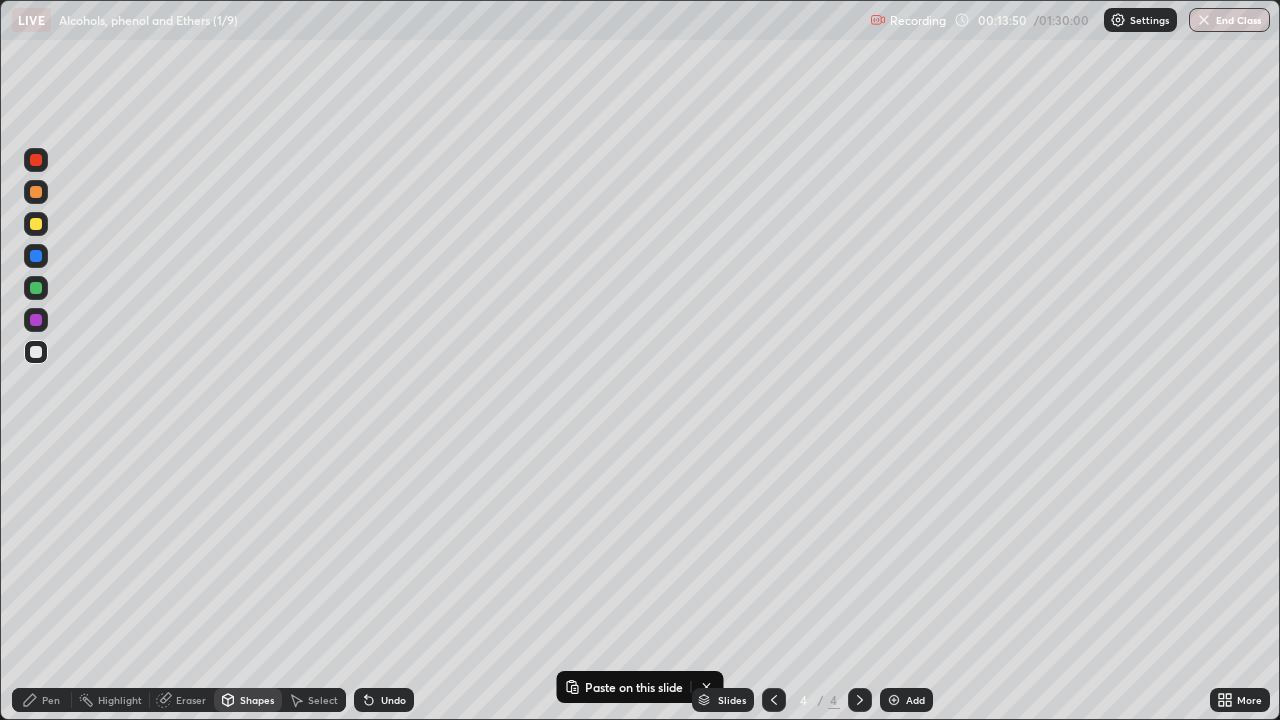 click on "Shapes" at bounding box center [257, 700] 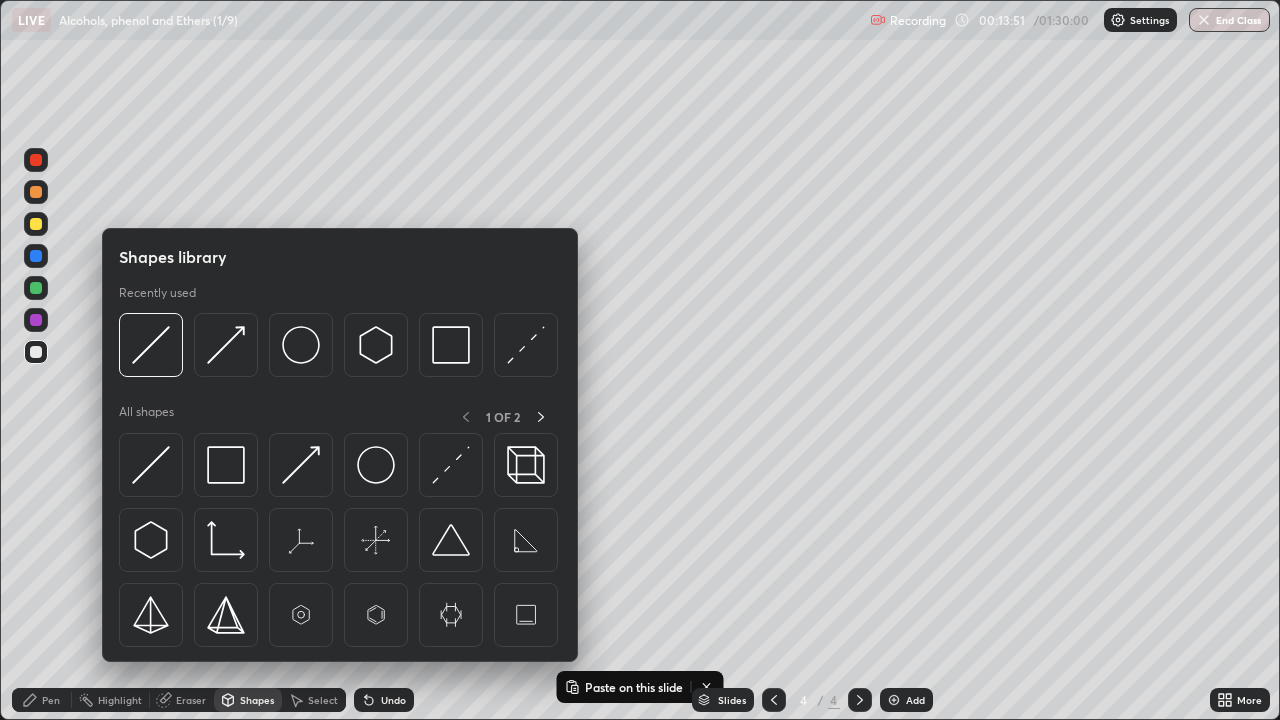 click at bounding box center (226, 345) 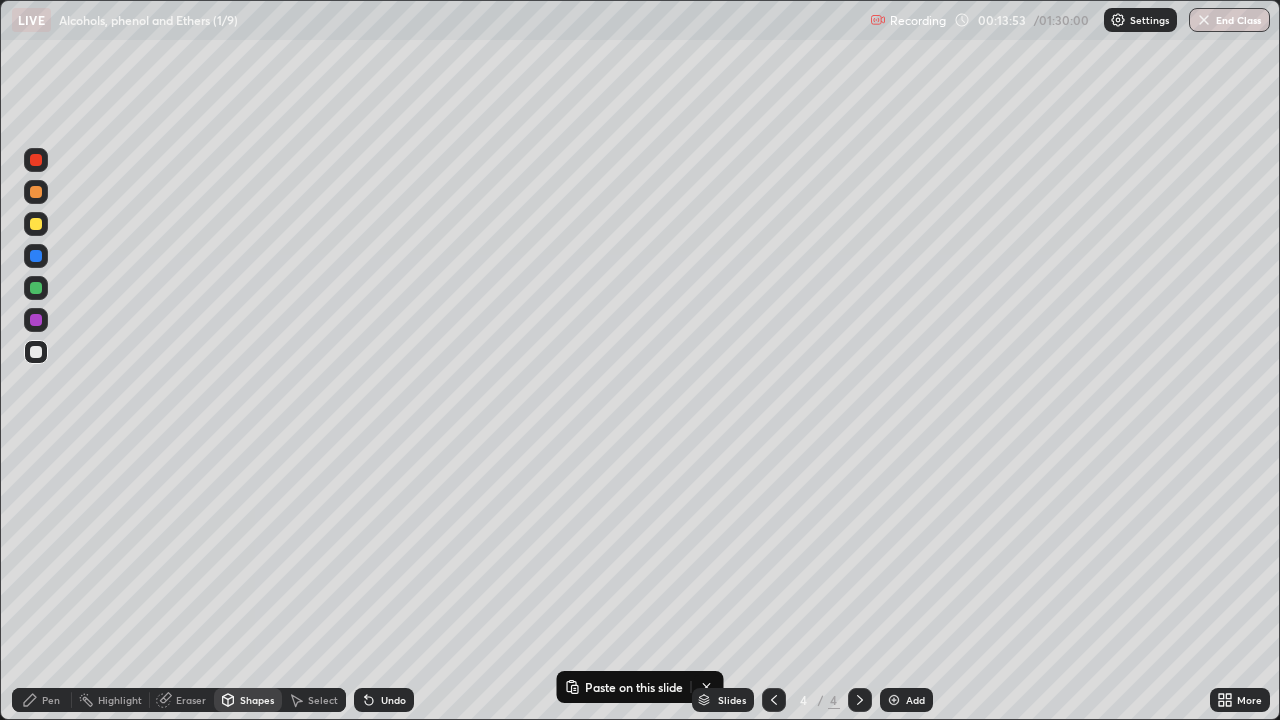 click on "Shapes" at bounding box center [257, 700] 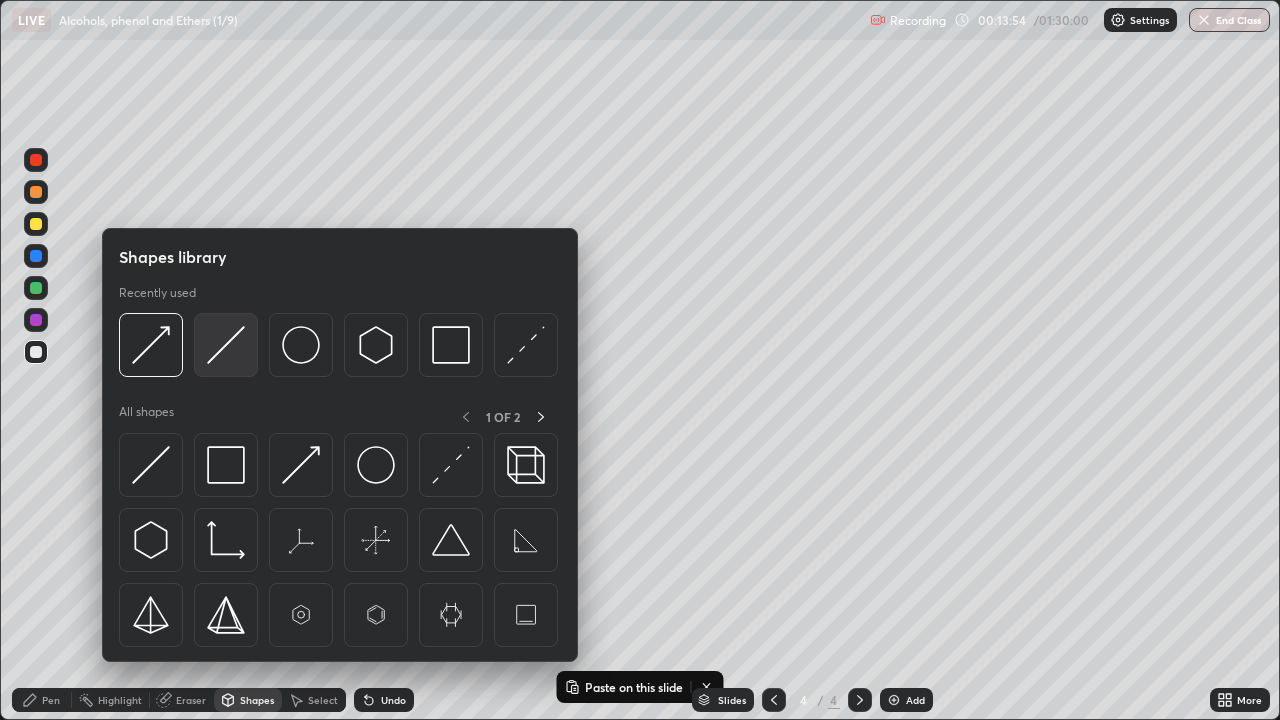 click at bounding box center [226, 345] 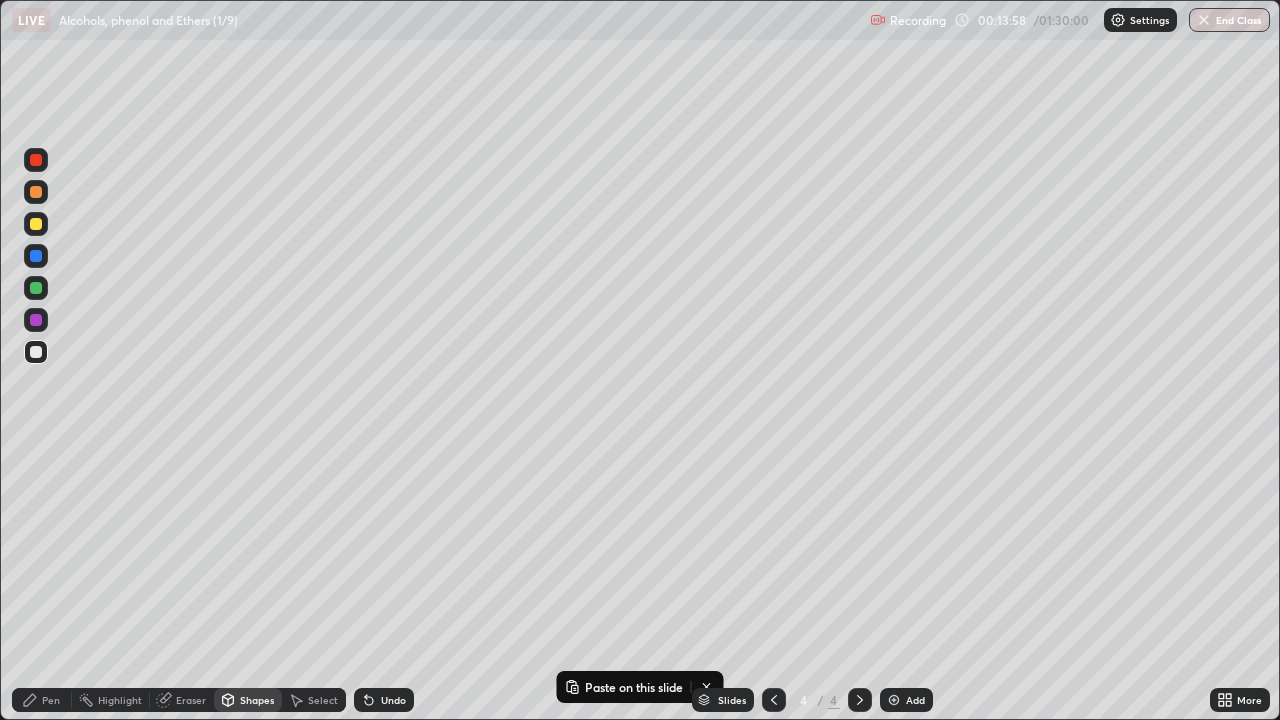 click on "Pen" at bounding box center [51, 700] 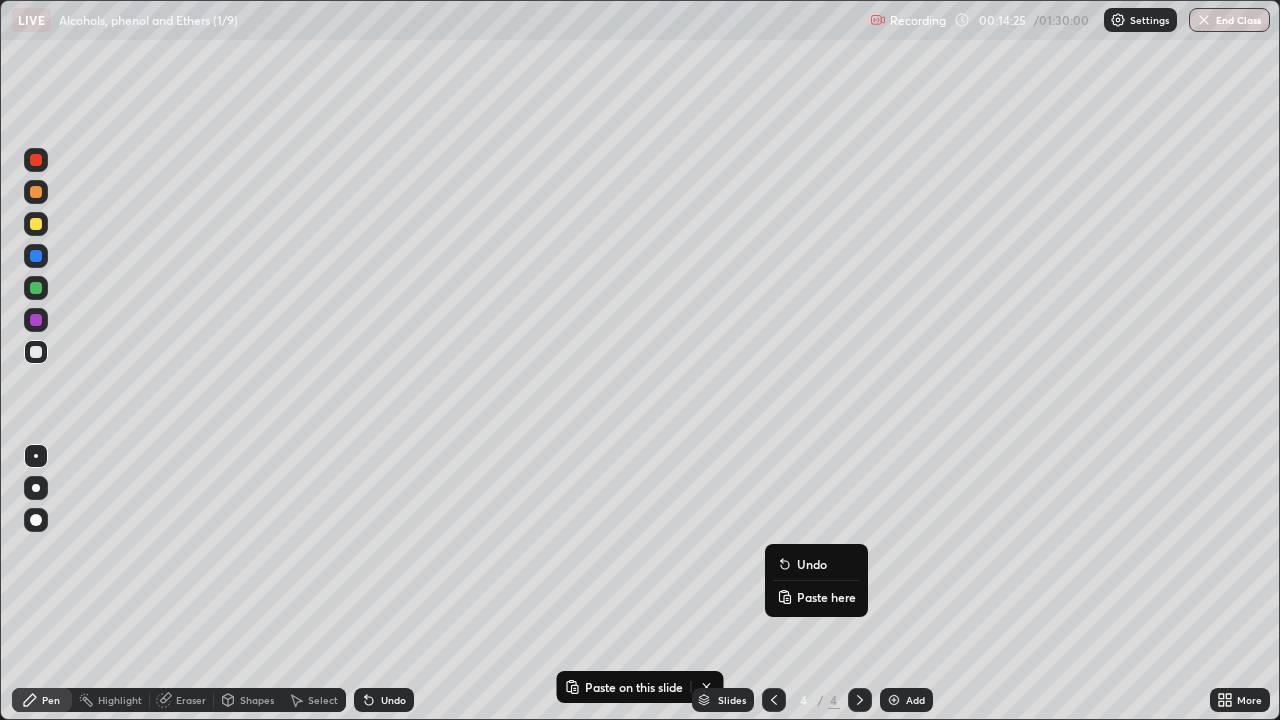 click on "Pen" at bounding box center (42, 700) 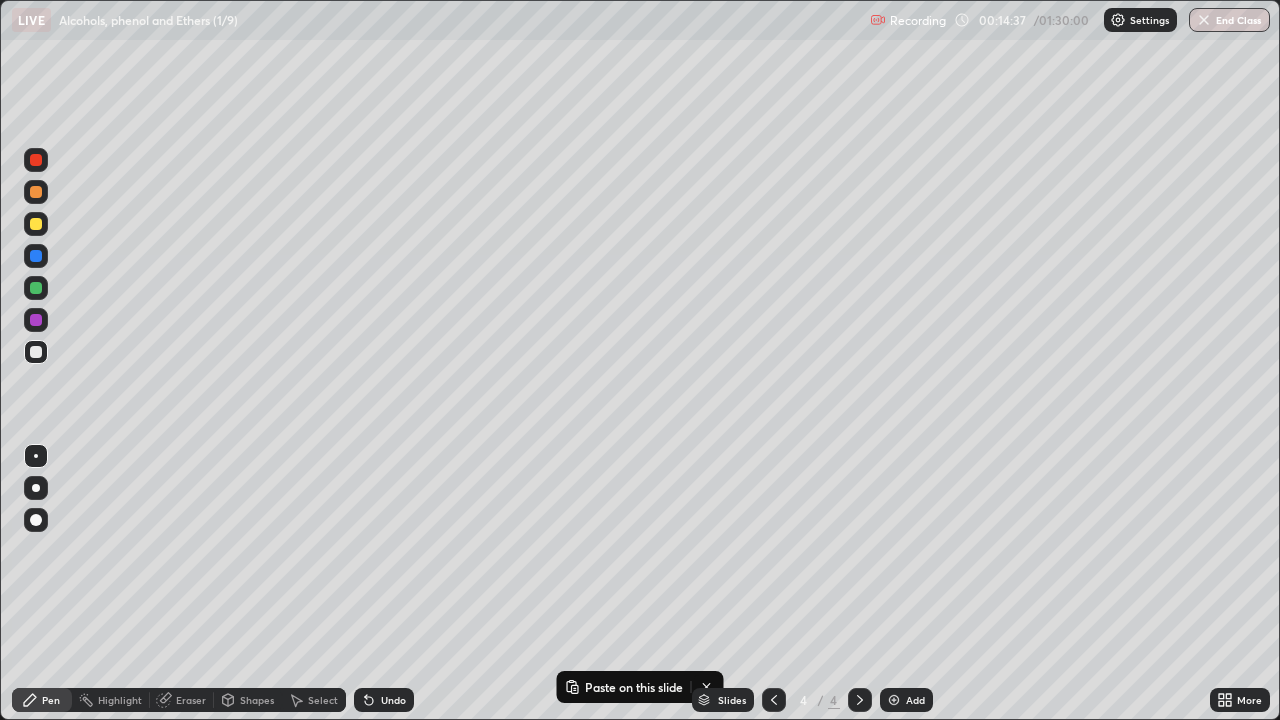 click 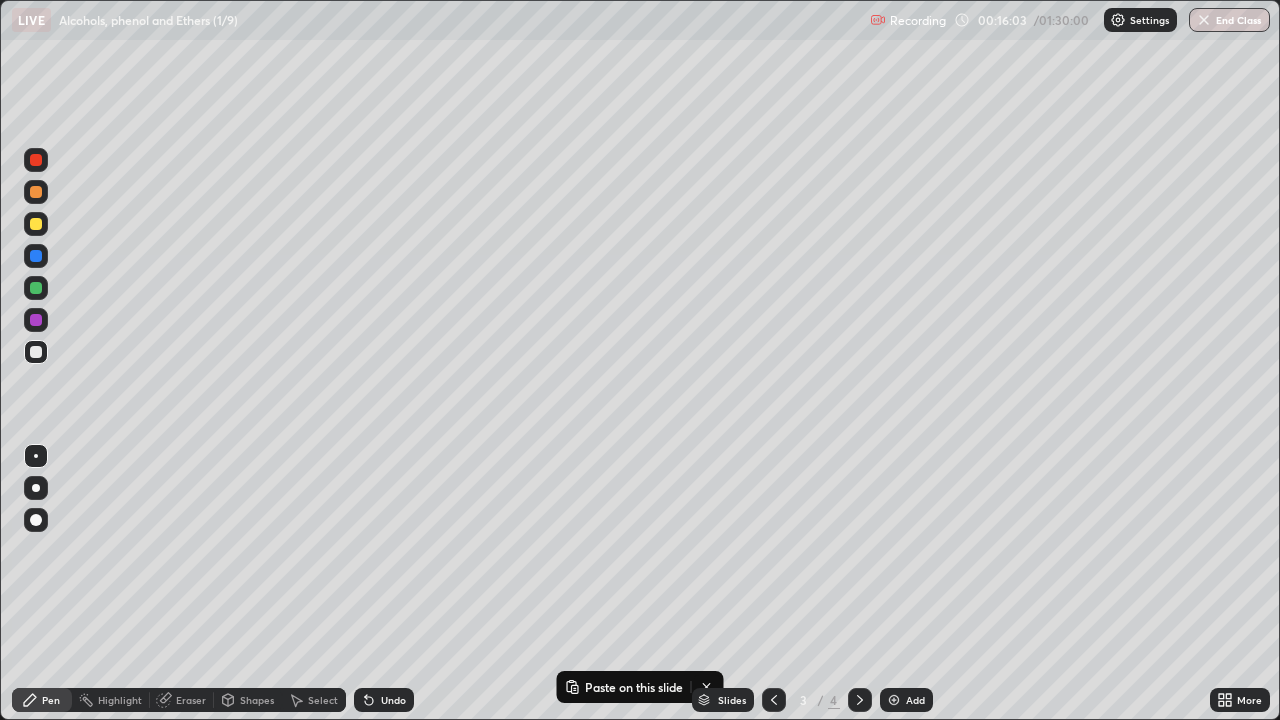 click on "Shapes" at bounding box center [257, 700] 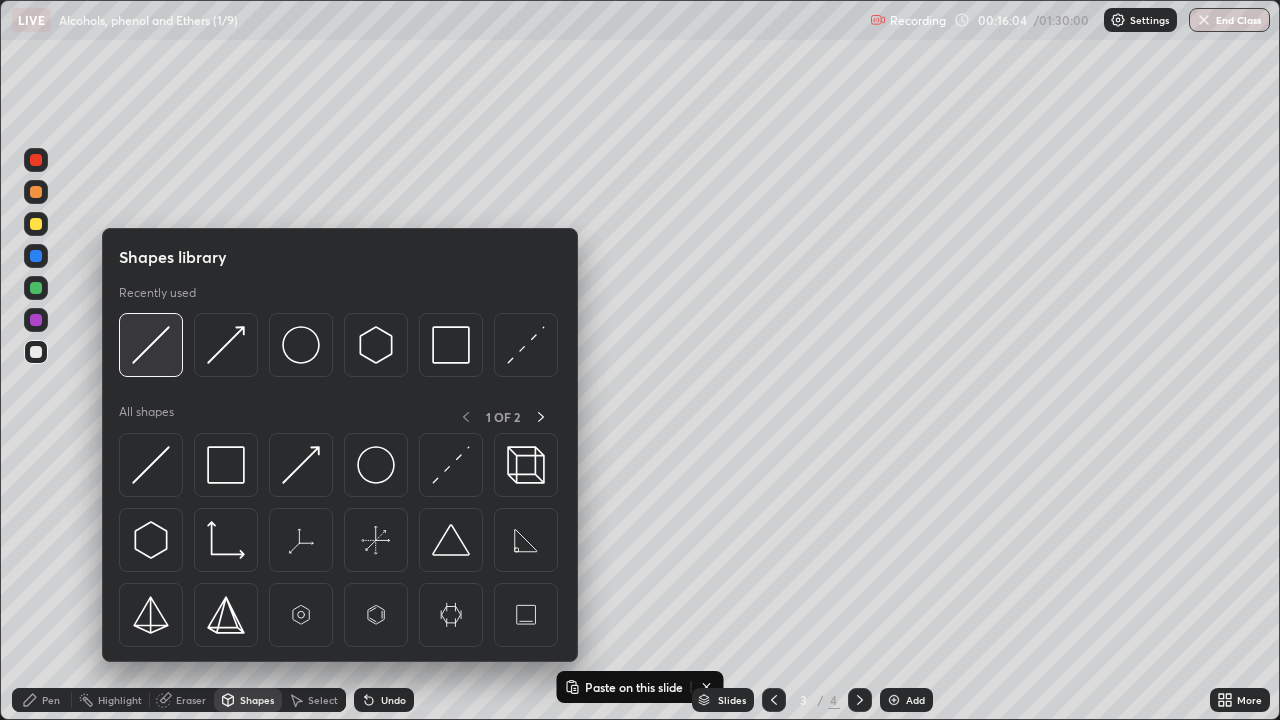 click at bounding box center [151, 345] 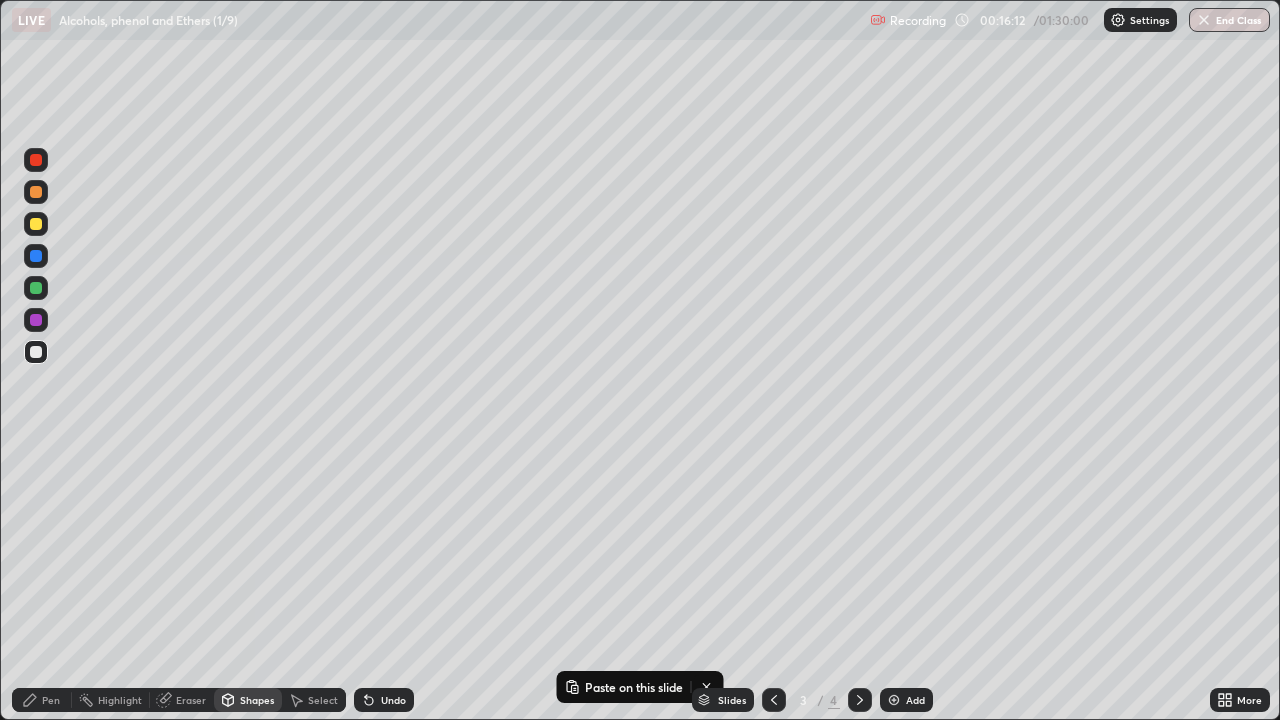 click on "Pen" at bounding box center [51, 700] 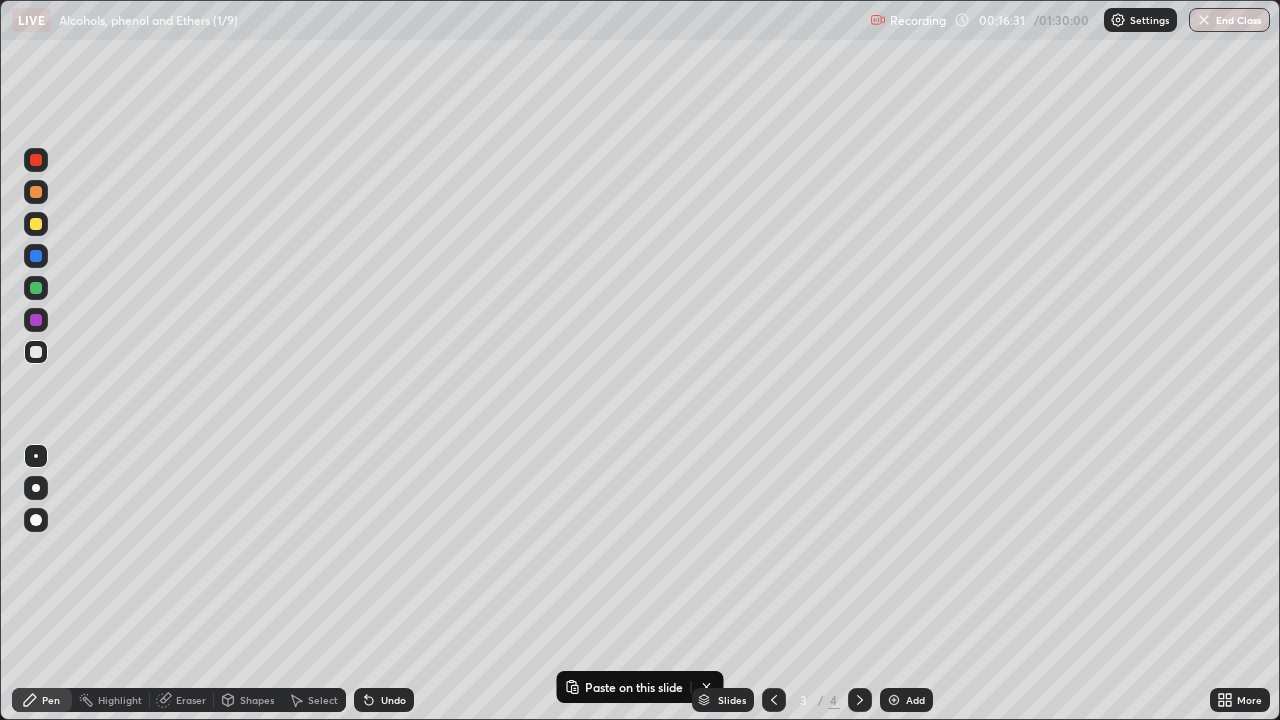 click on "Shapes" at bounding box center [257, 700] 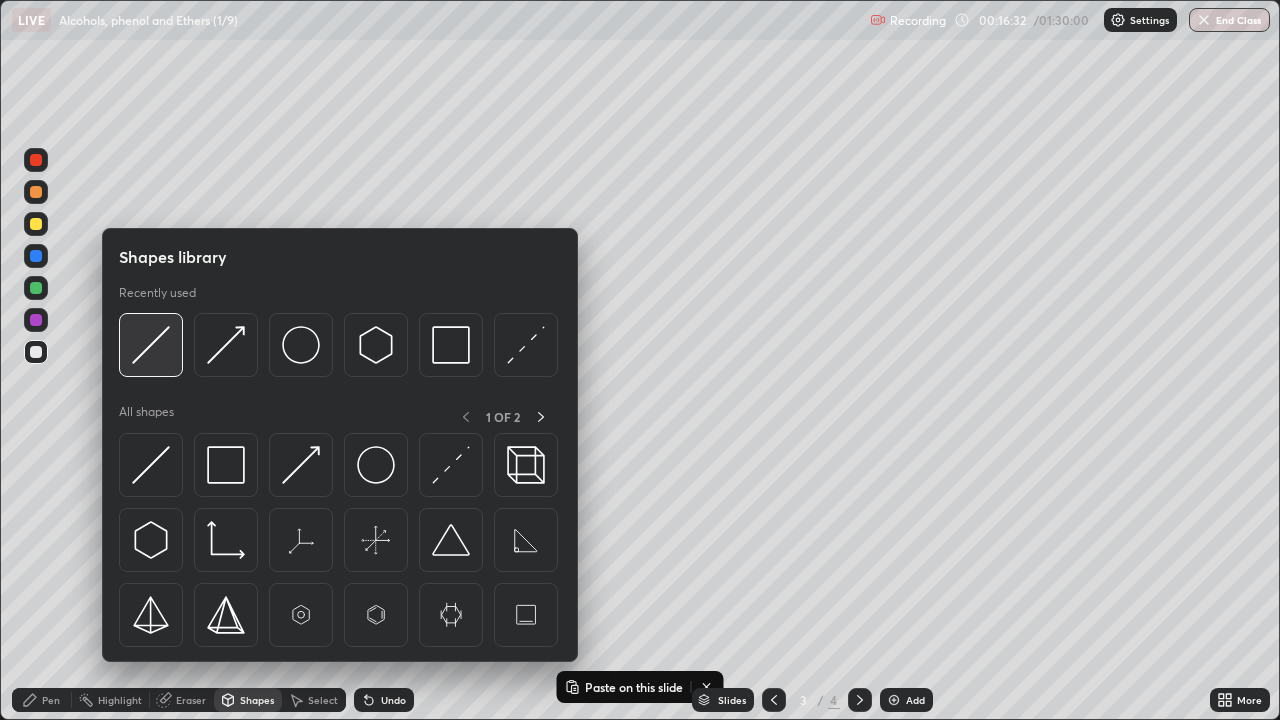 click at bounding box center (151, 345) 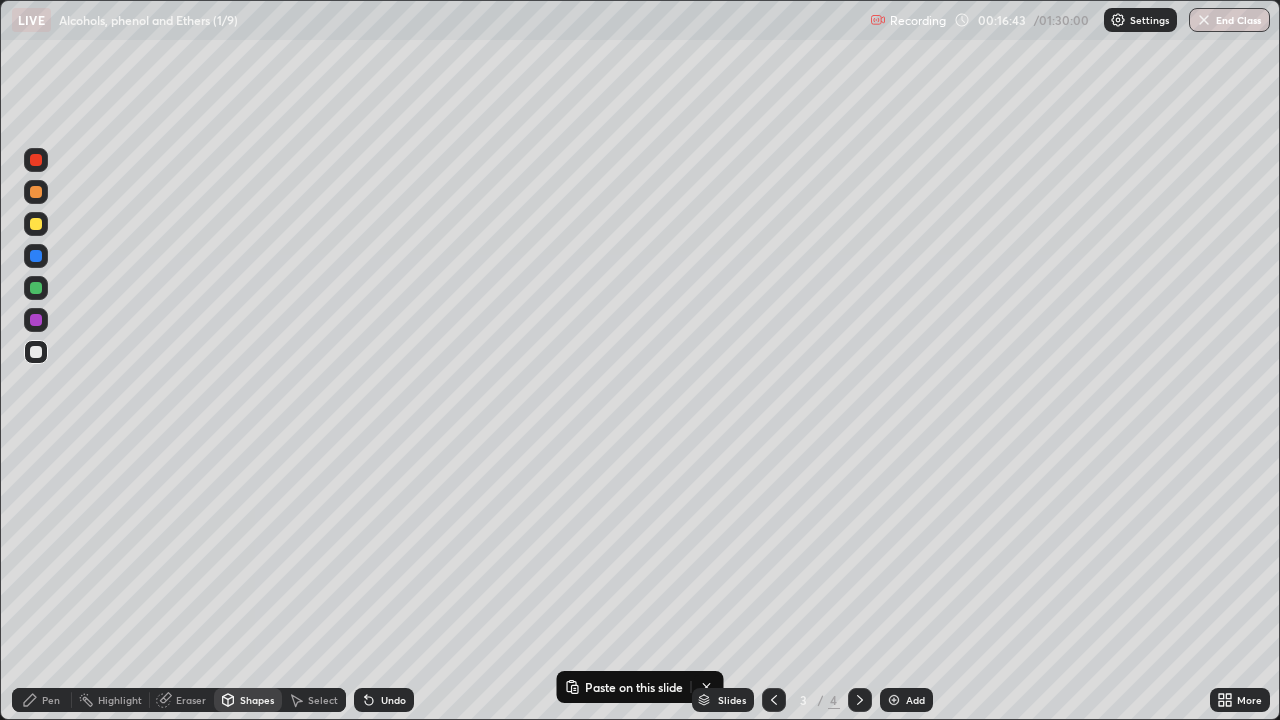 click on "Pen" at bounding box center (51, 700) 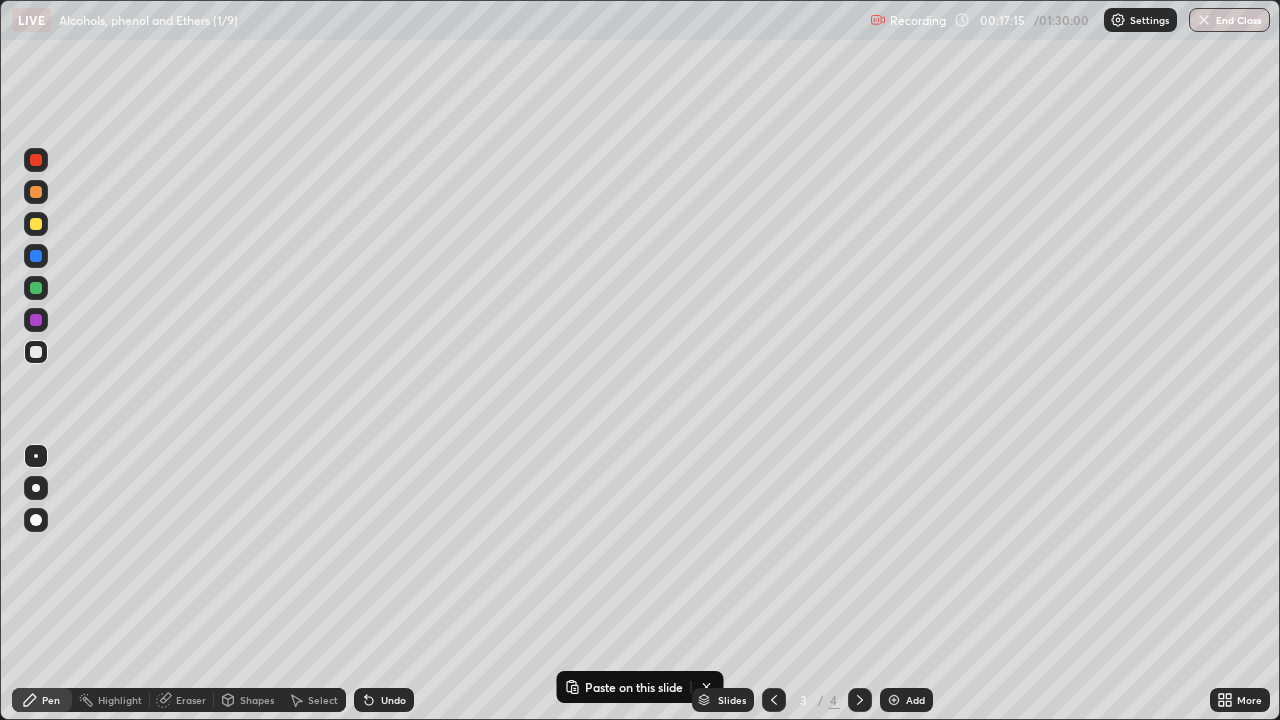 click at bounding box center [36, 224] 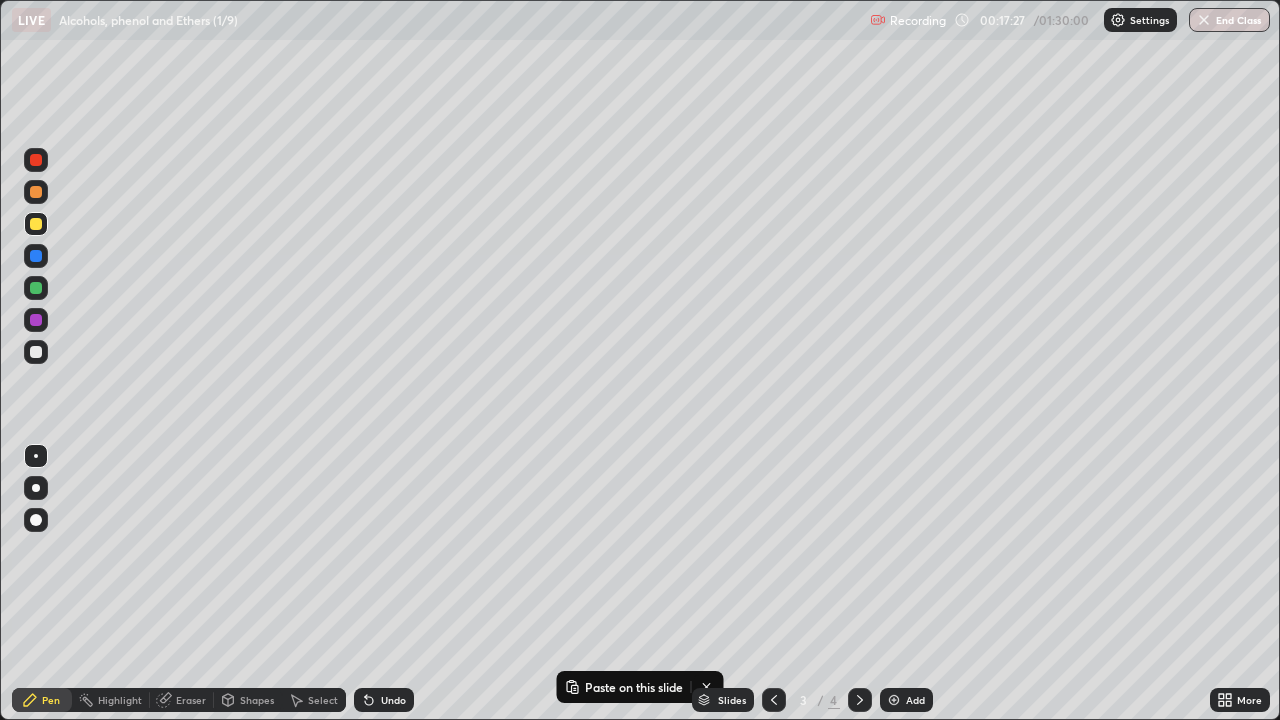 click at bounding box center (36, 352) 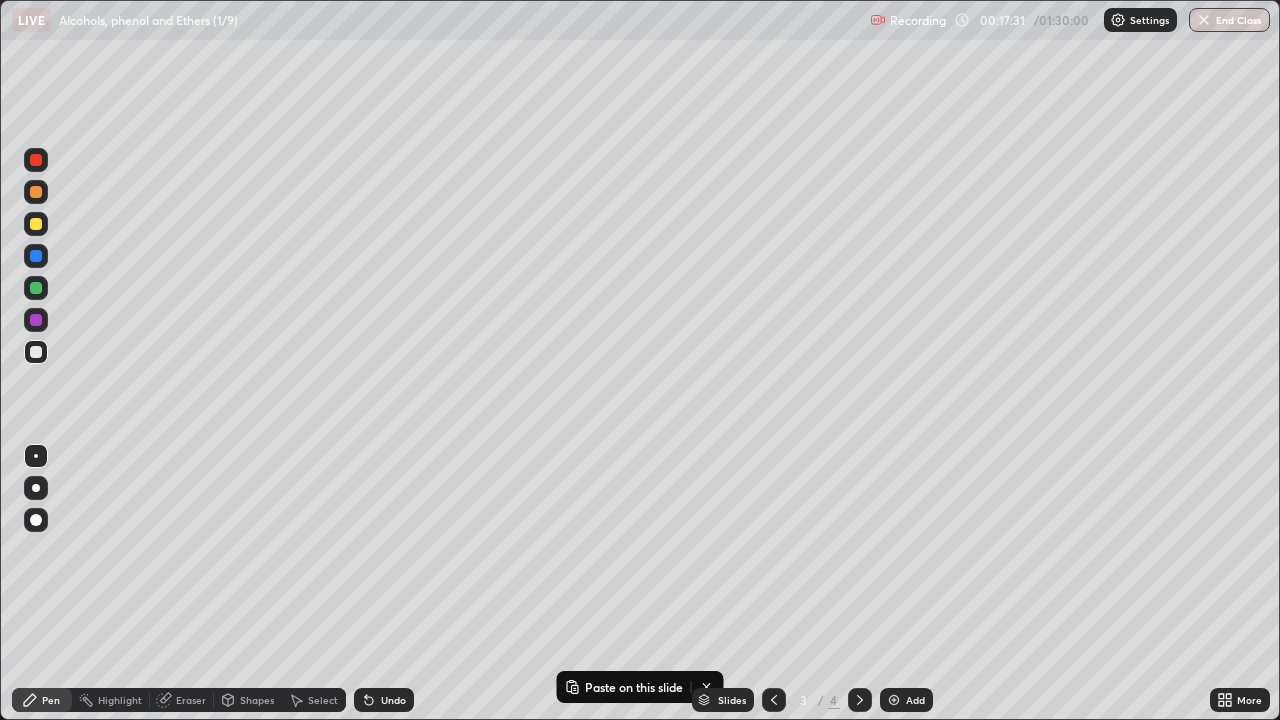 click on "Shapes" at bounding box center [257, 700] 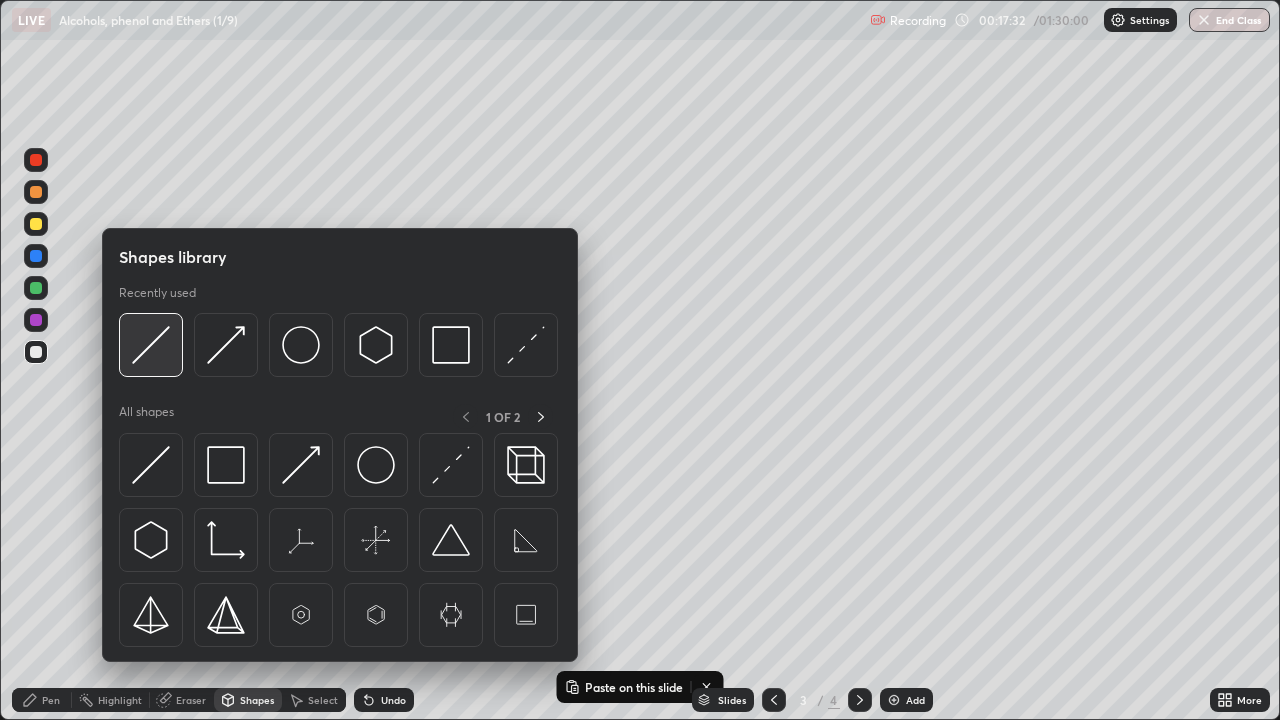click at bounding box center [151, 345] 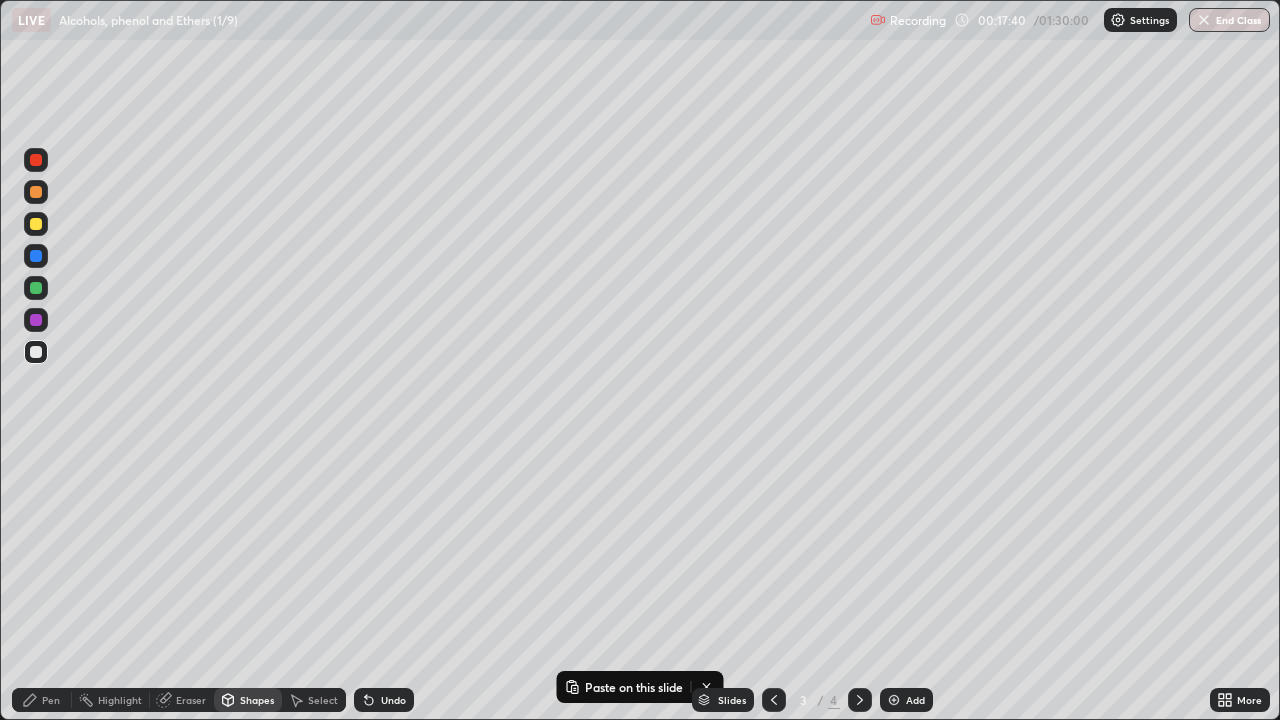 click 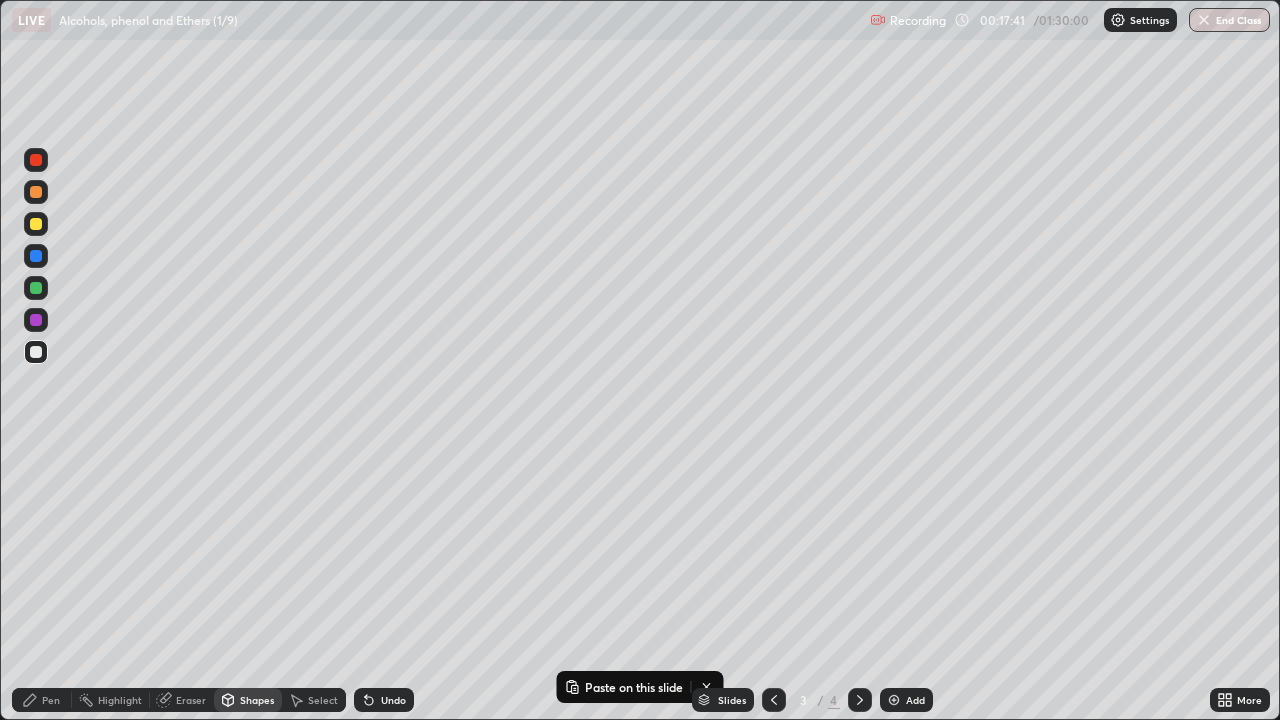 click on "Undo" at bounding box center (384, 700) 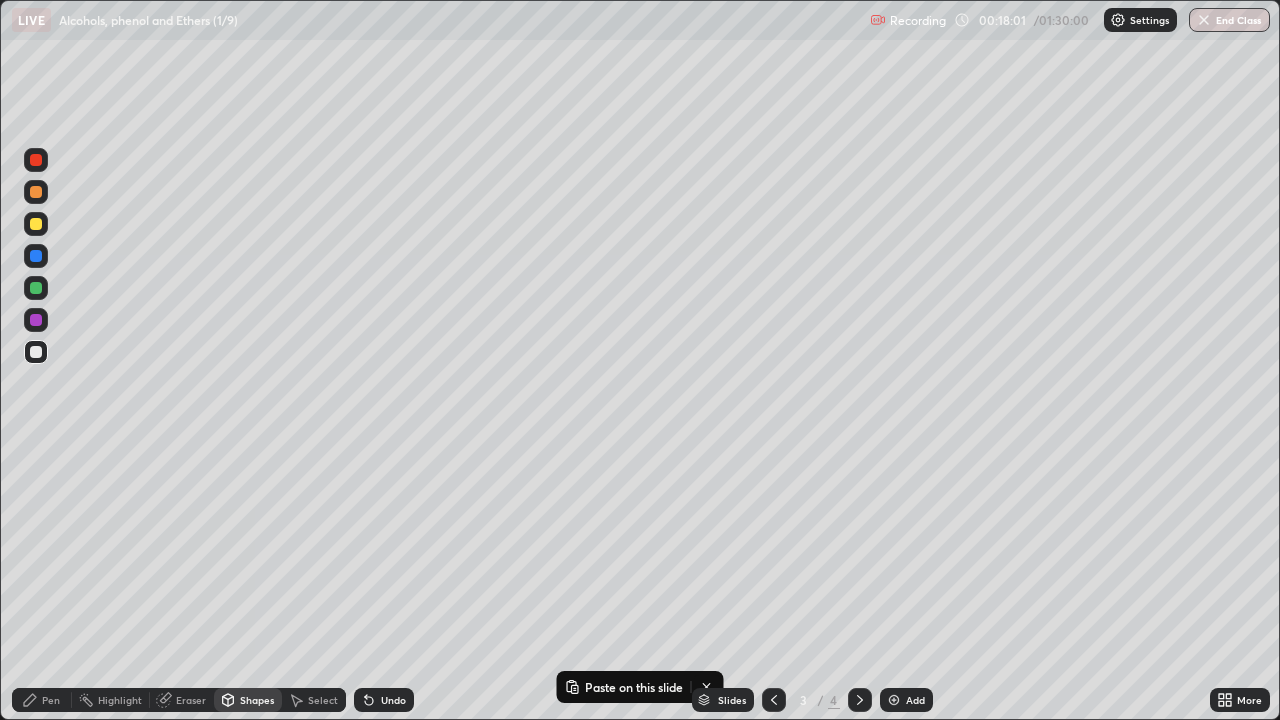 click on "Pen" at bounding box center [51, 700] 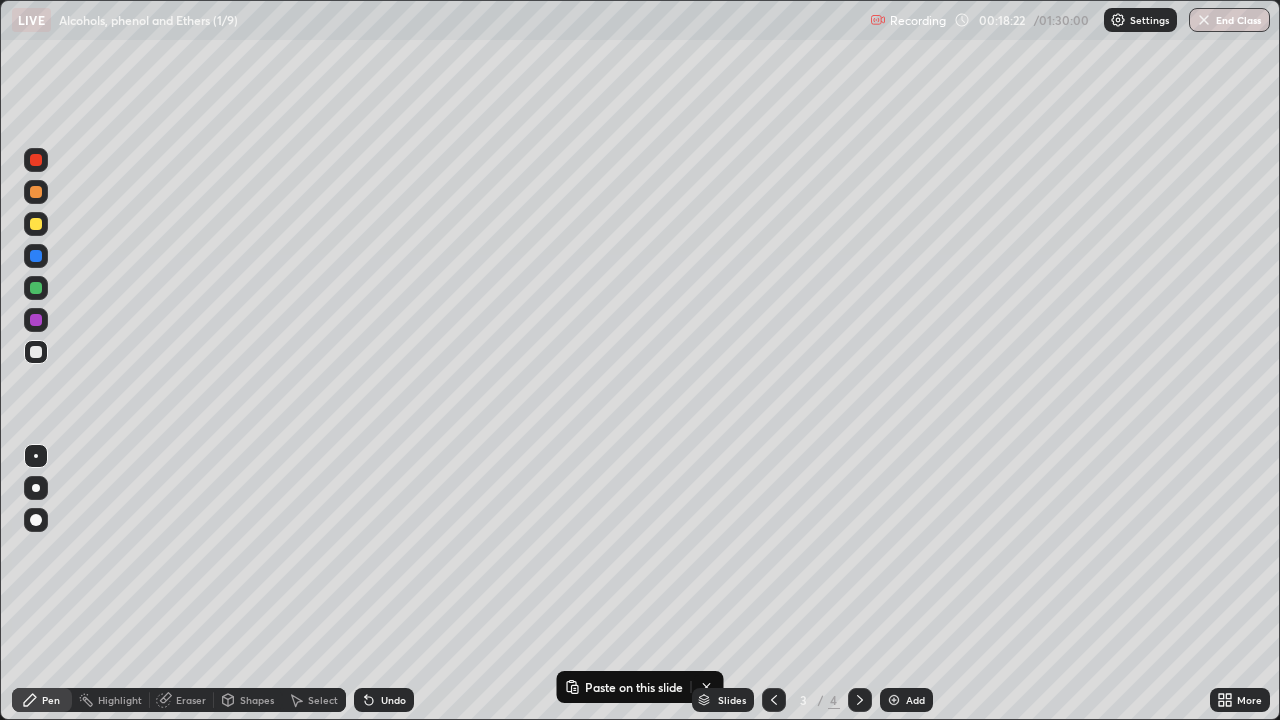 click on "Shapes" at bounding box center (257, 700) 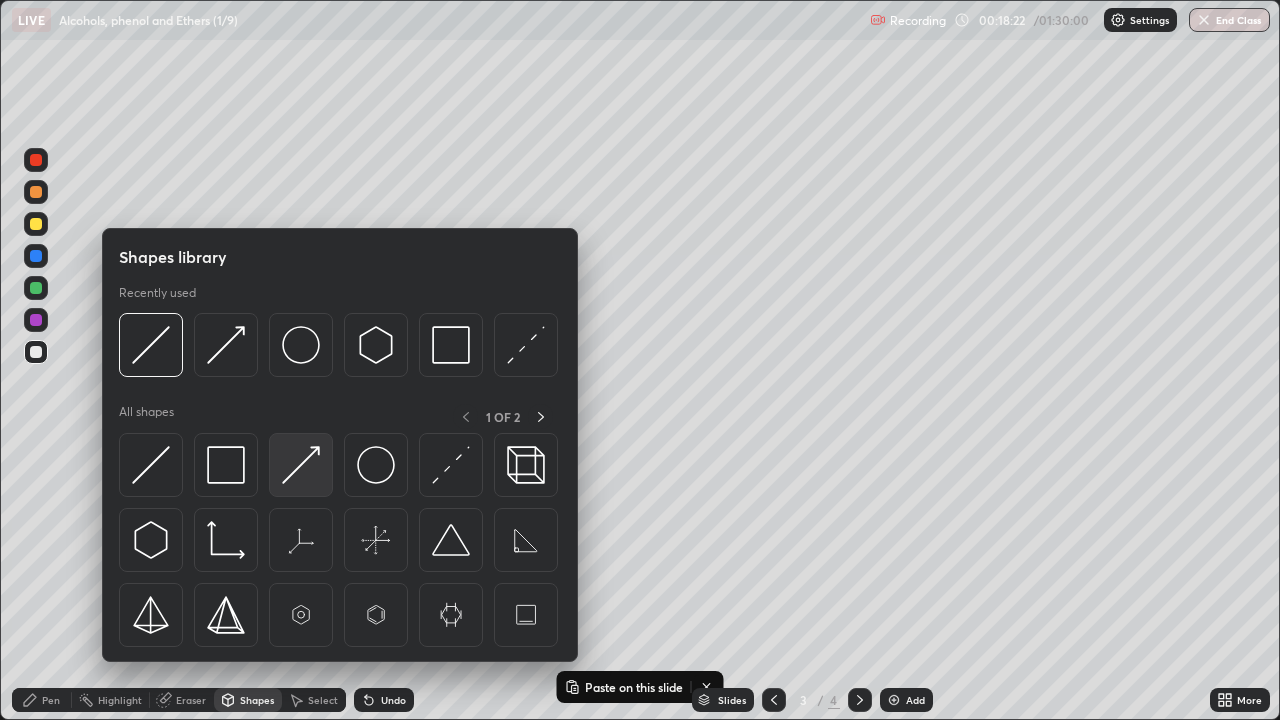 click at bounding box center (301, 465) 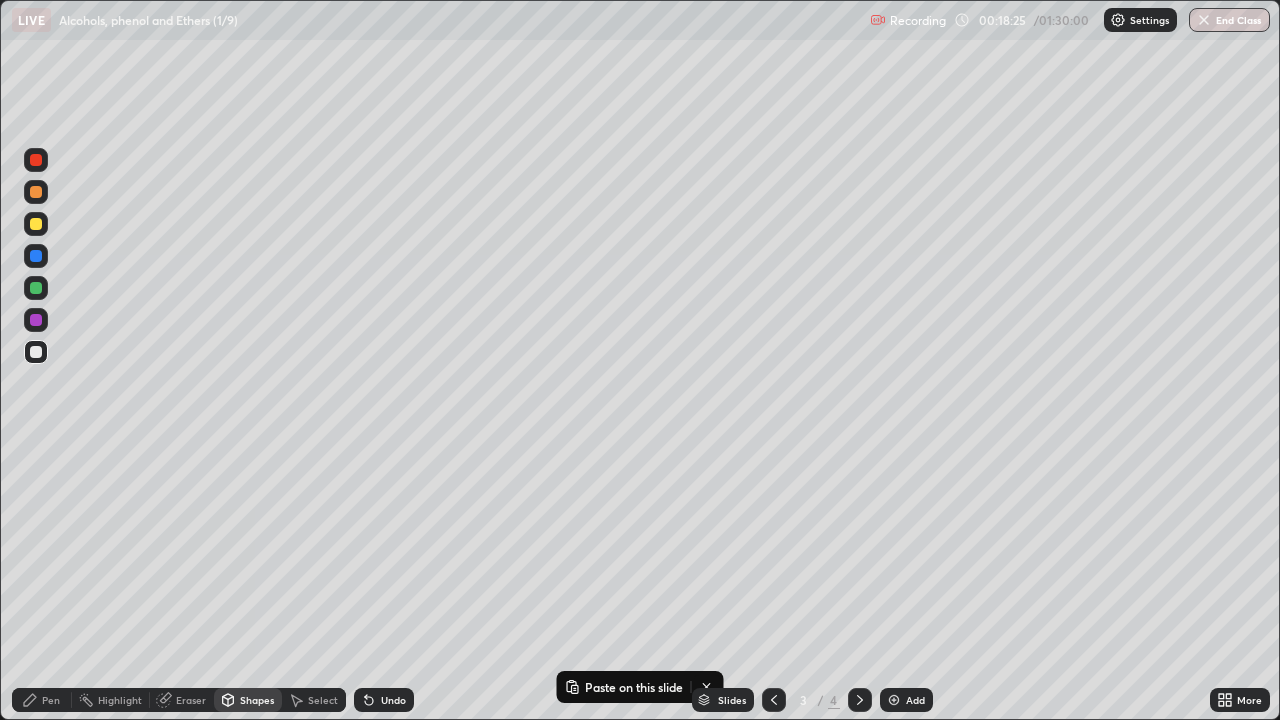 click on "Pen" at bounding box center [51, 700] 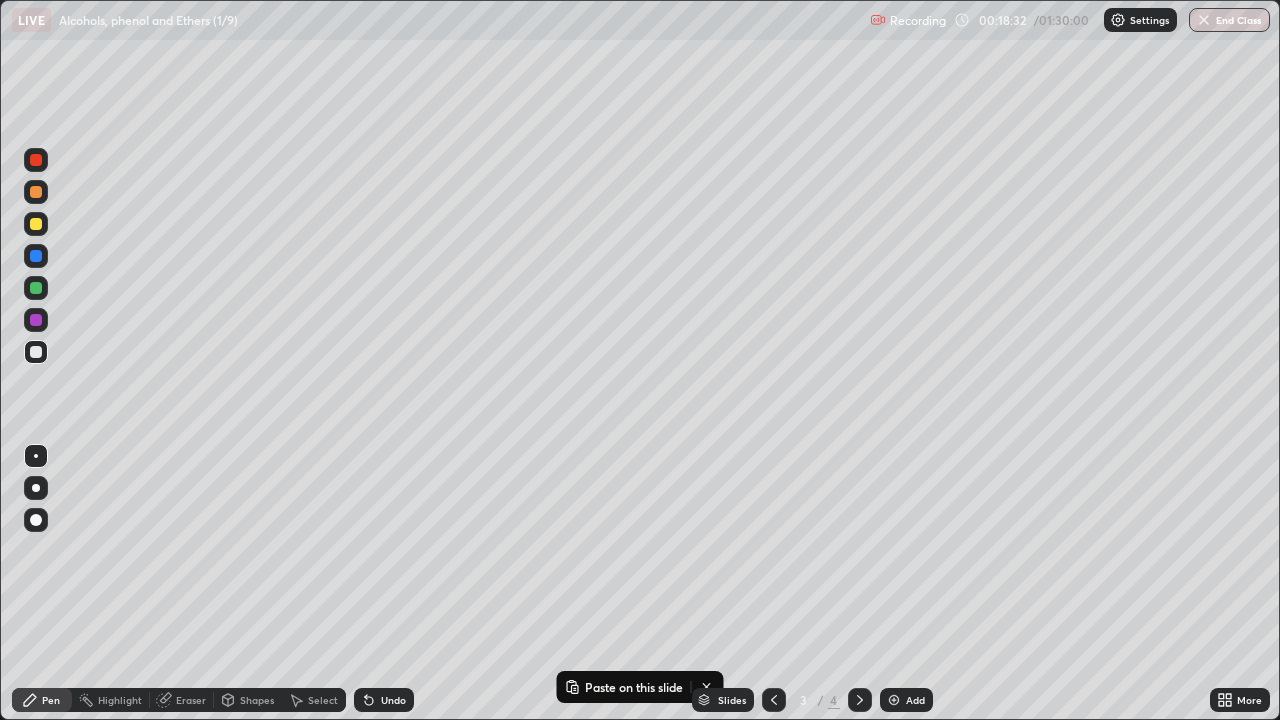click at bounding box center (36, 320) 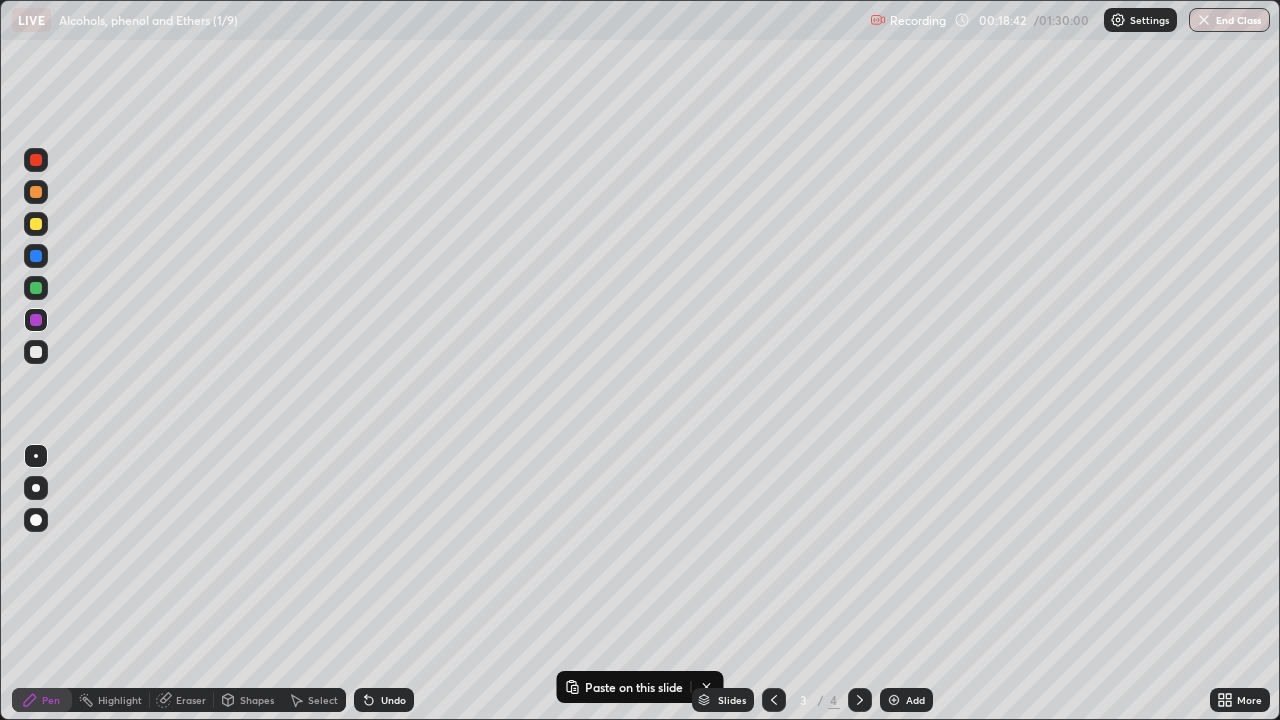 click at bounding box center [36, 352] 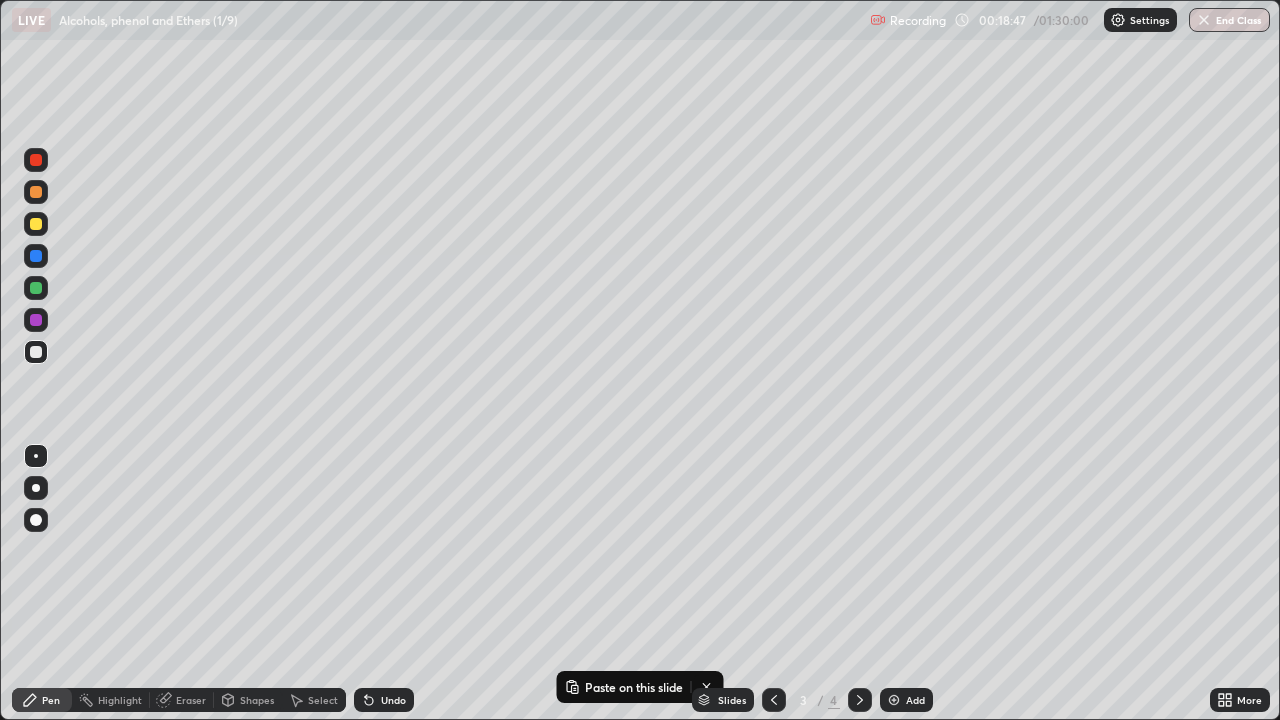 click on "Shapes" at bounding box center [257, 700] 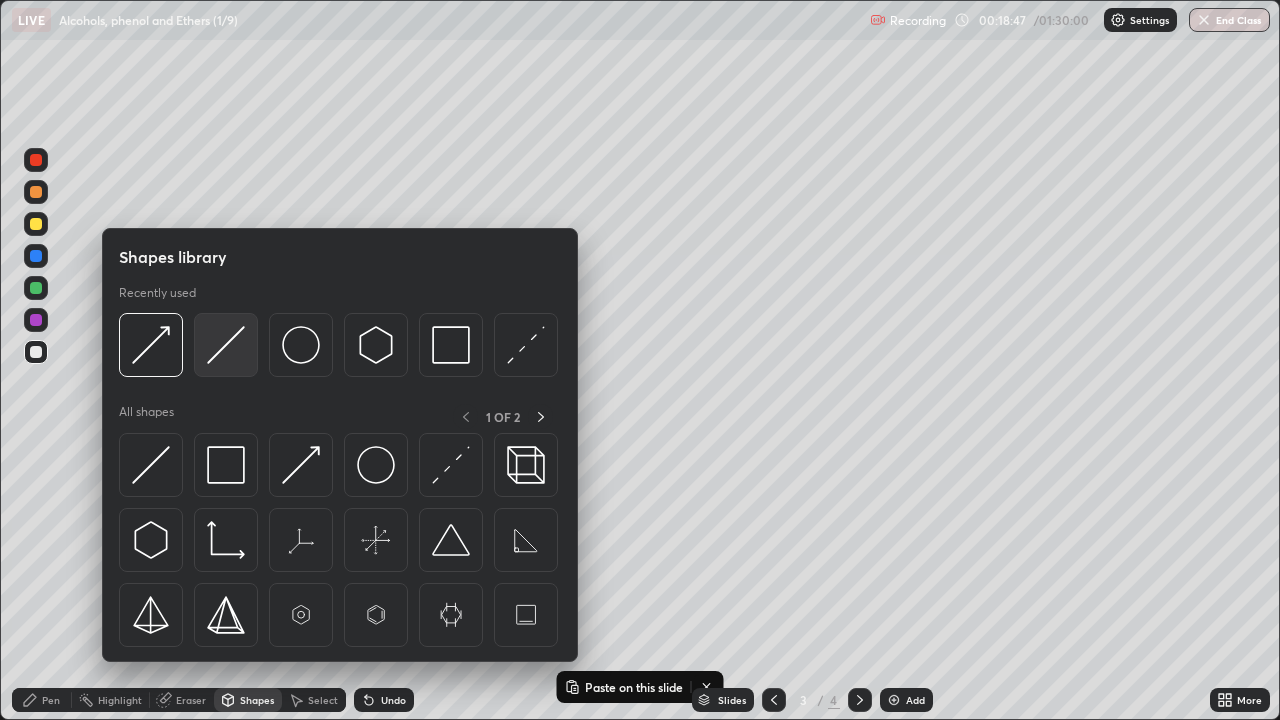 click at bounding box center [226, 345] 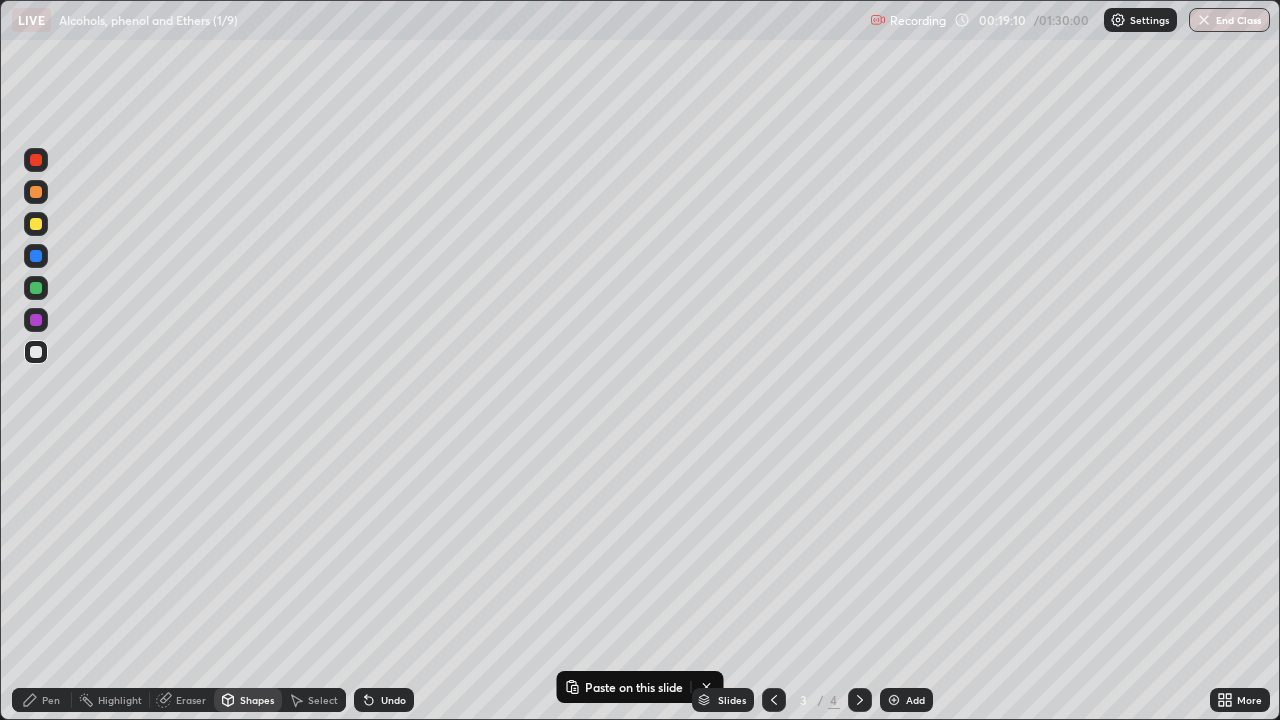 click 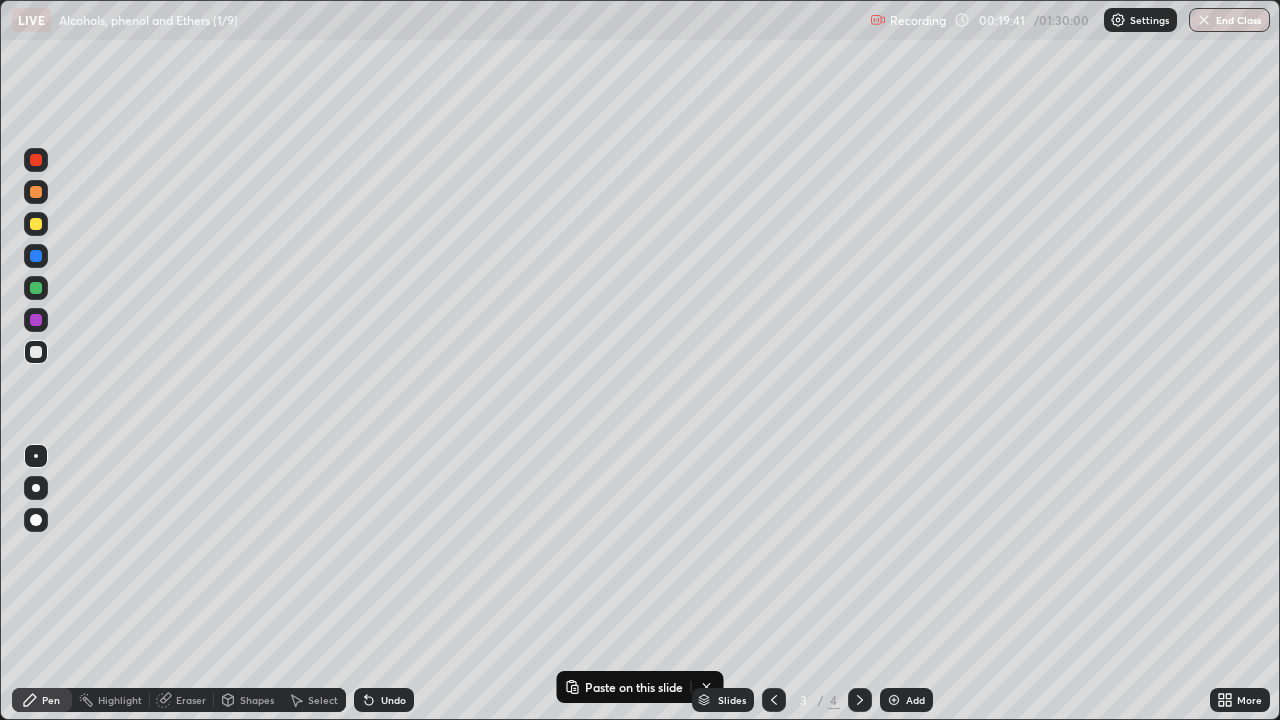 click on "Select" at bounding box center (323, 700) 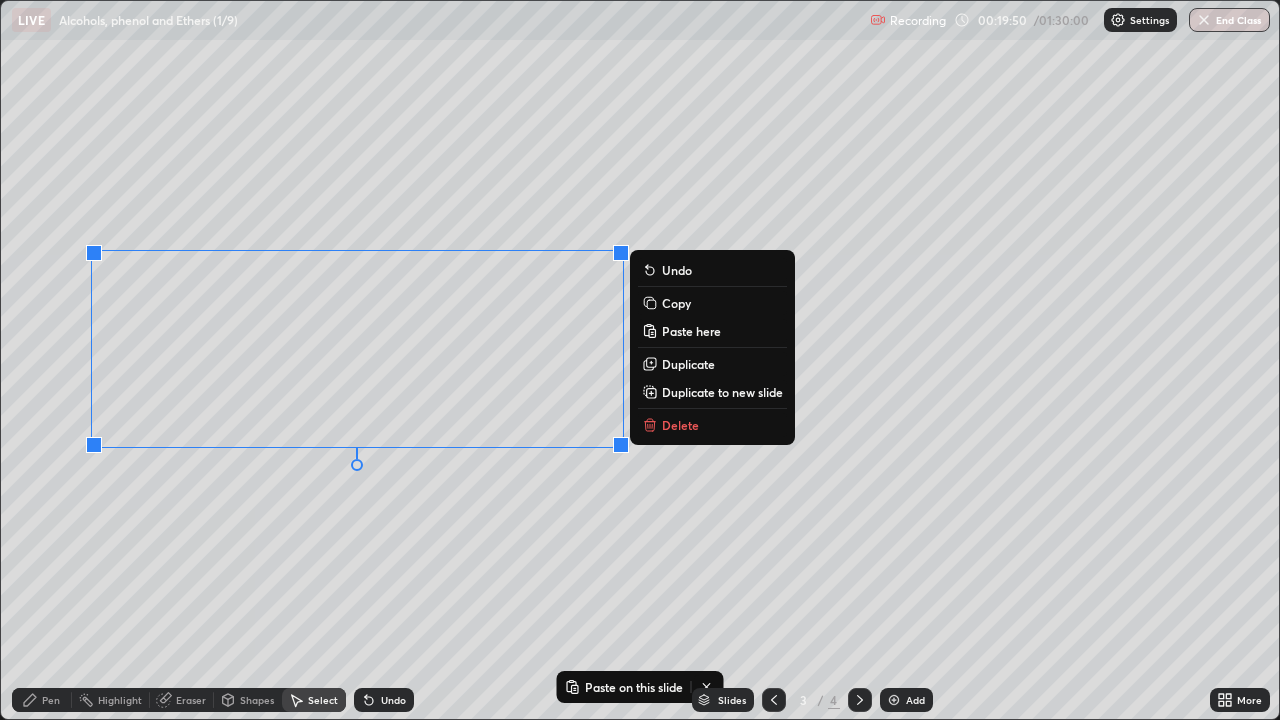 click on "0 ° Undo Copy Paste here Duplicate Duplicate to new slide Delete" at bounding box center (640, 360) 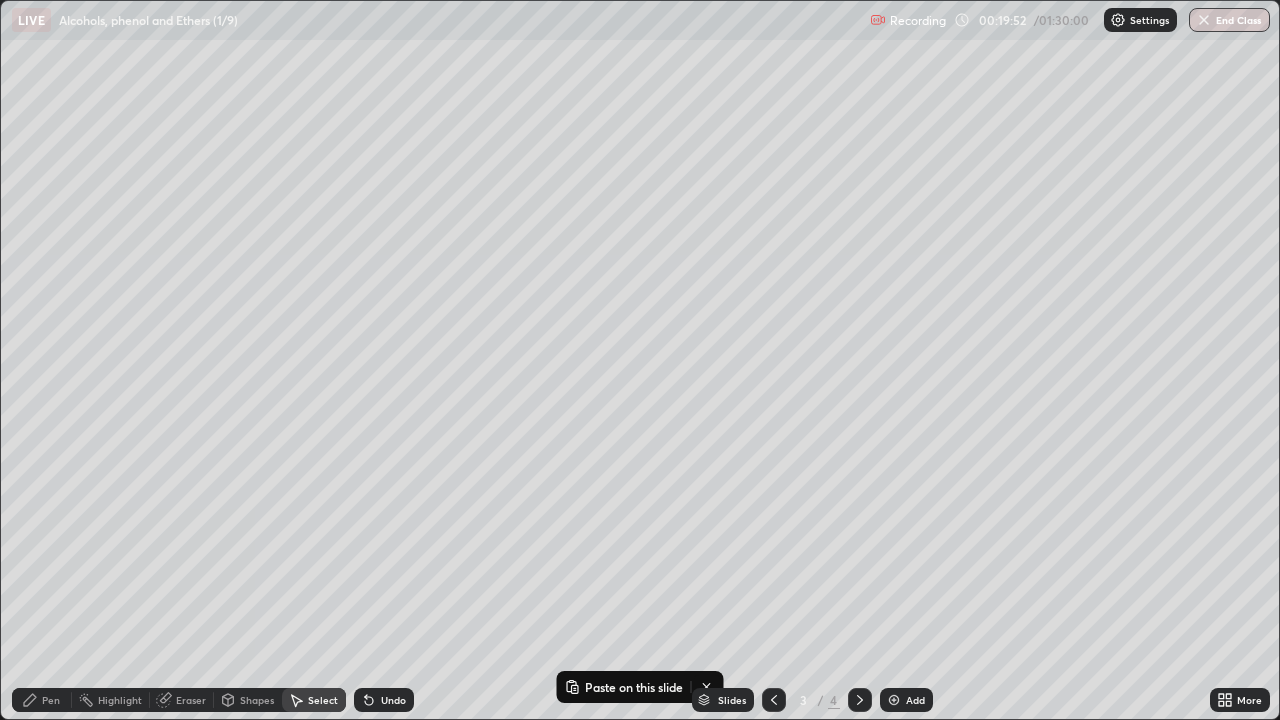 click on "Select" at bounding box center (314, 700) 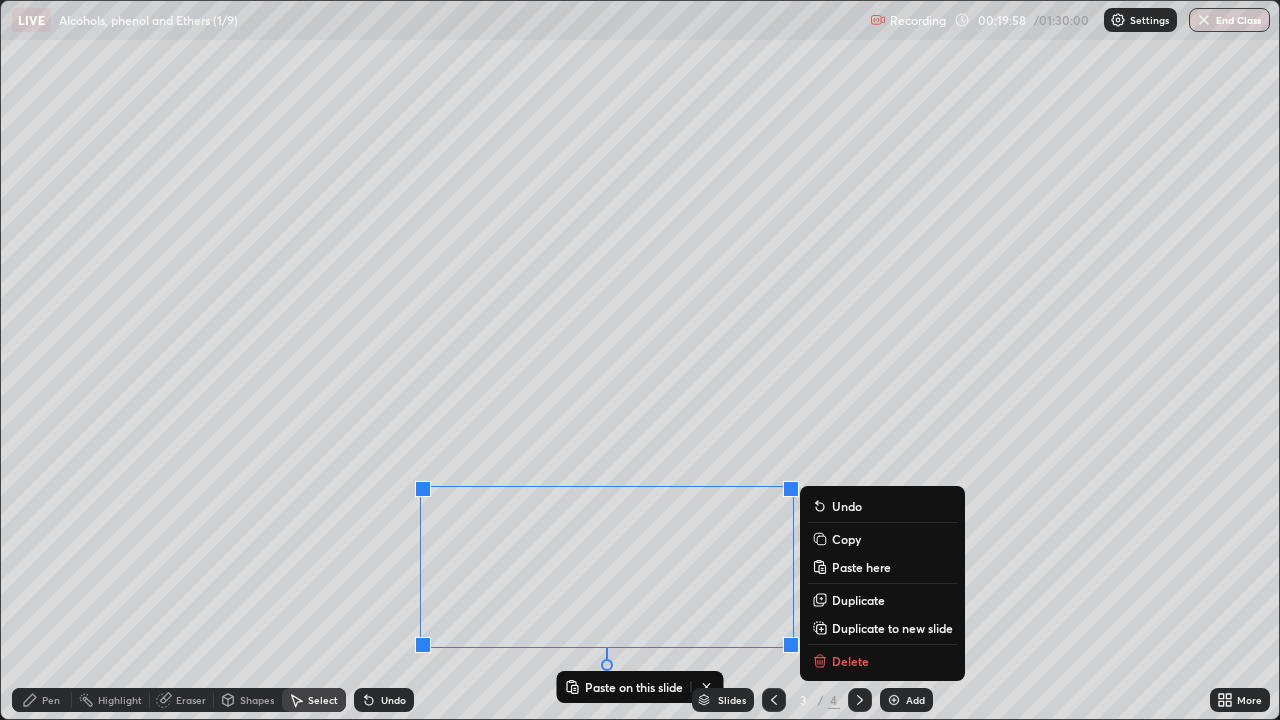 click on "Pen" at bounding box center [42, 700] 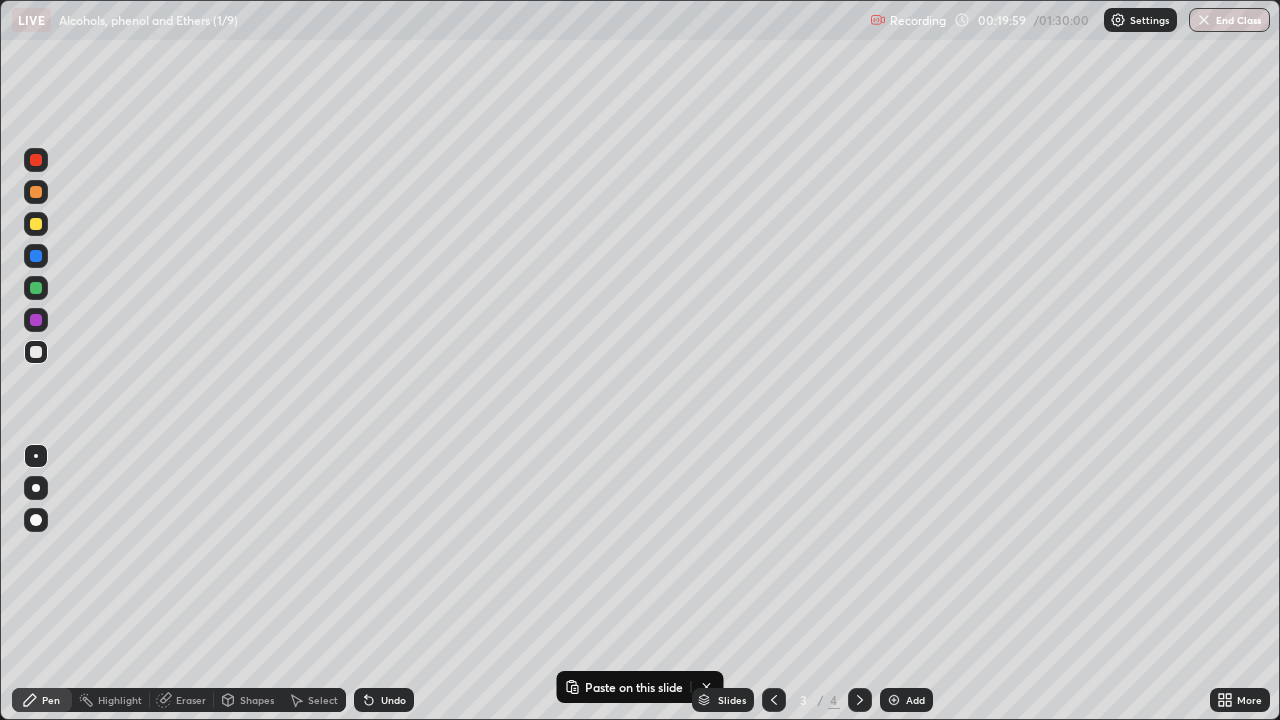 click on "Shapes" at bounding box center [257, 700] 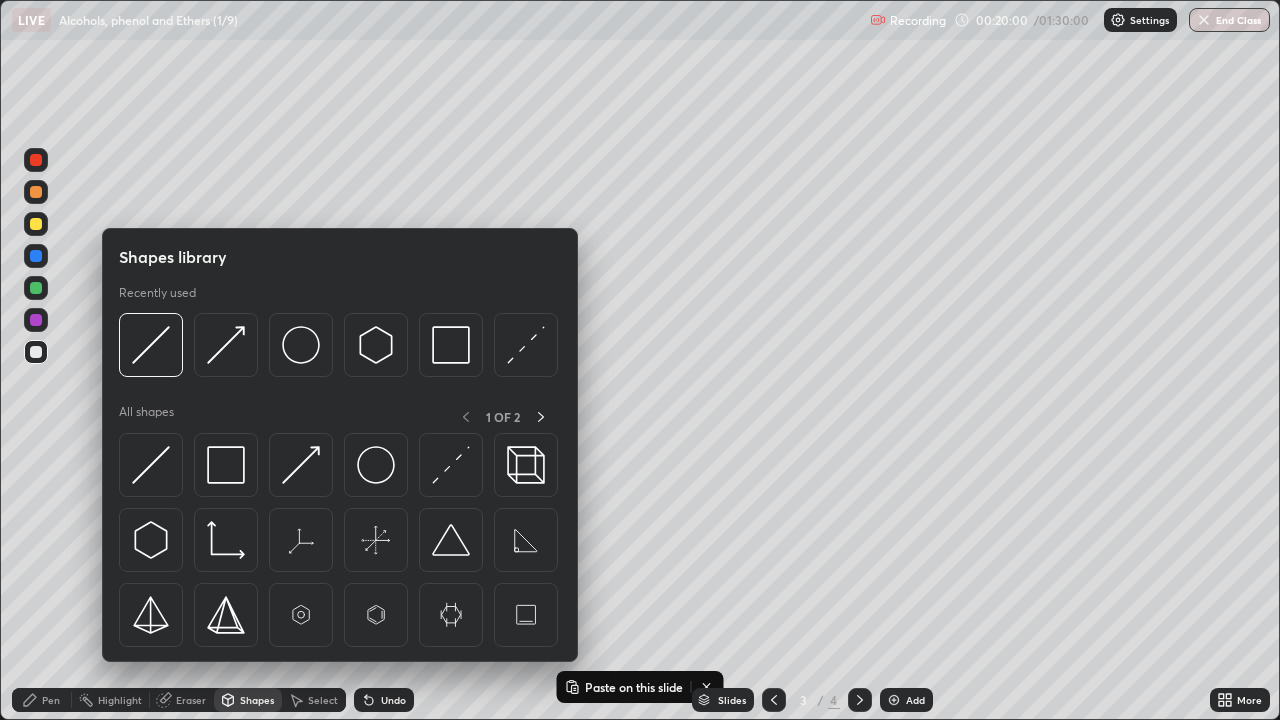 click at bounding box center (301, 465) 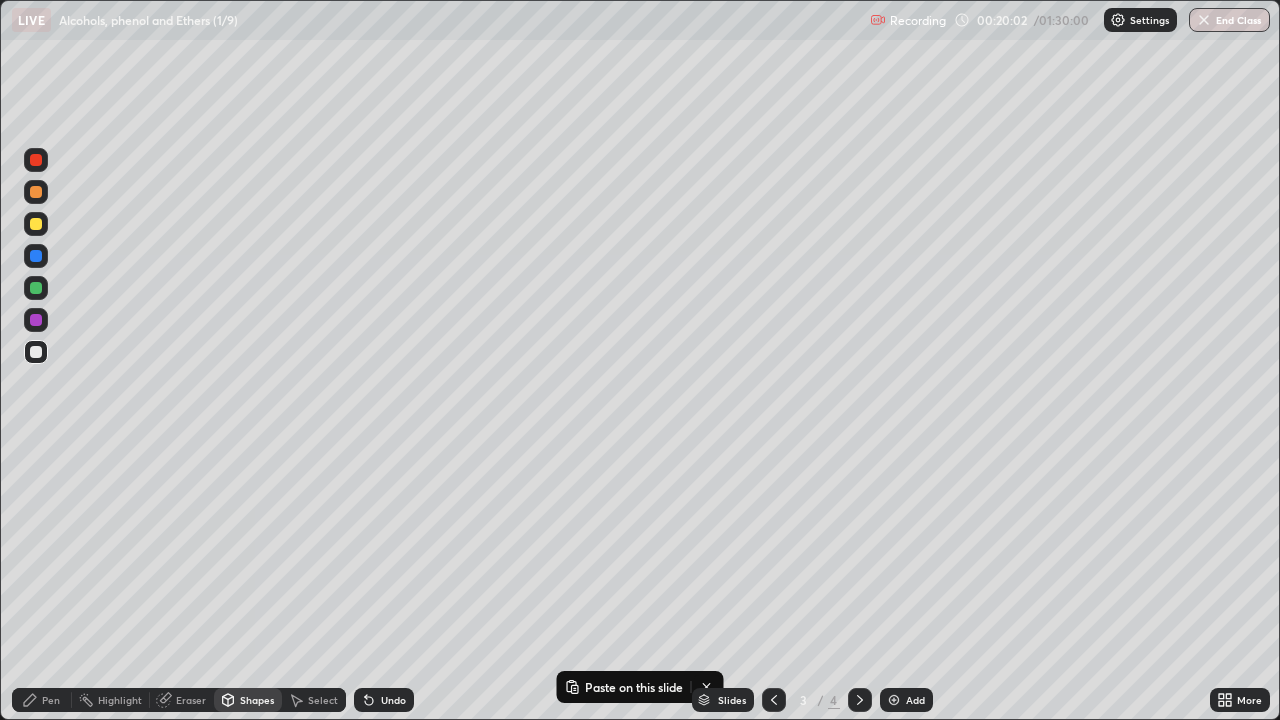 click on "Eraser" at bounding box center (182, 700) 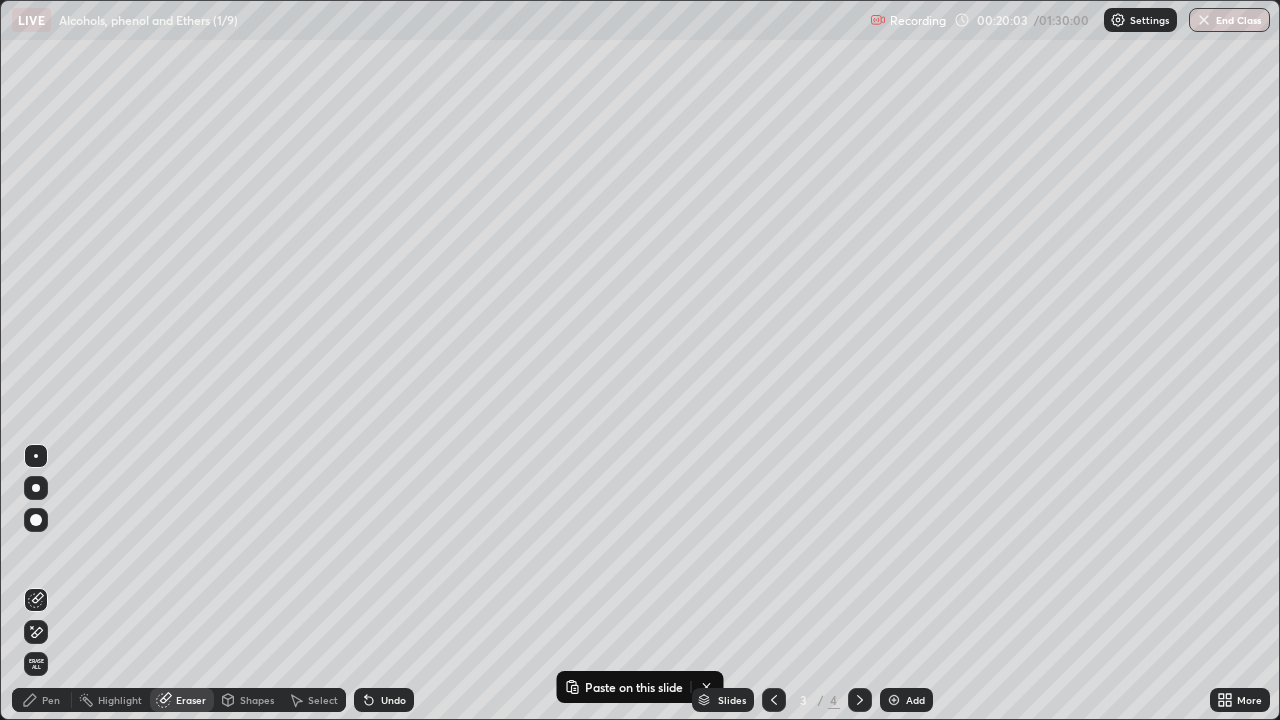 click on "Pen" at bounding box center (51, 700) 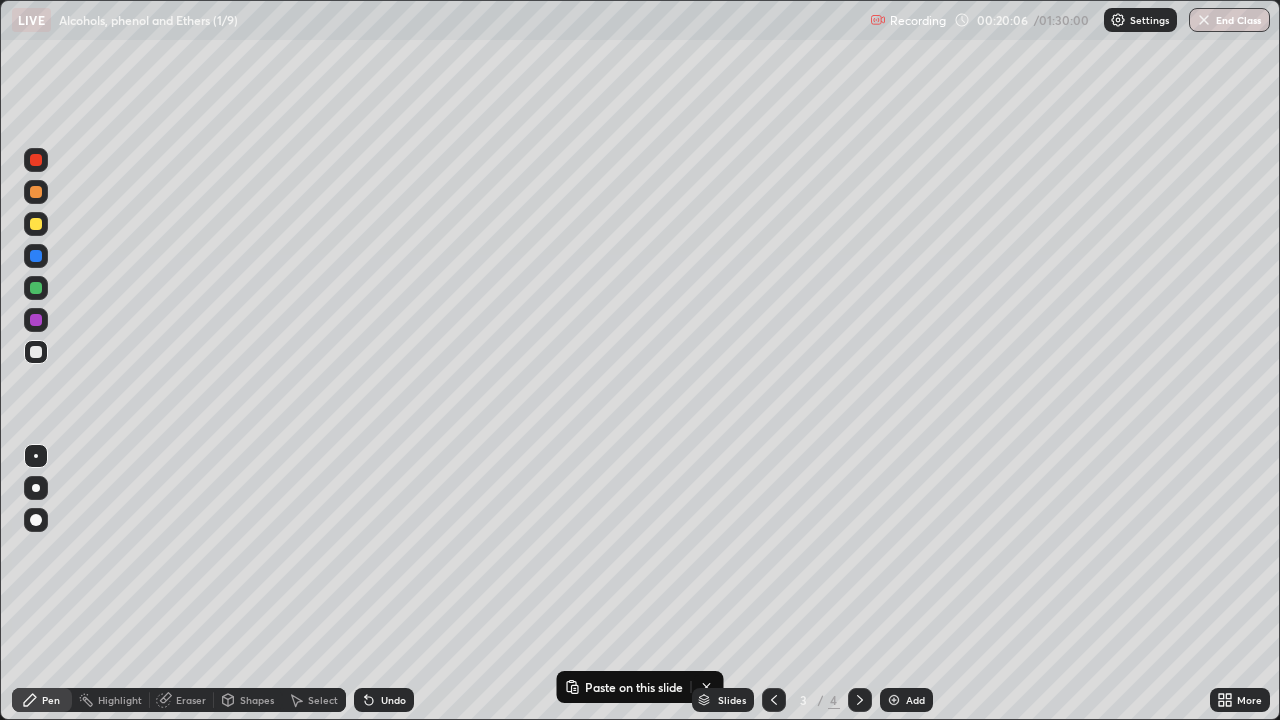 click on "Eraser" at bounding box center [191, 700] 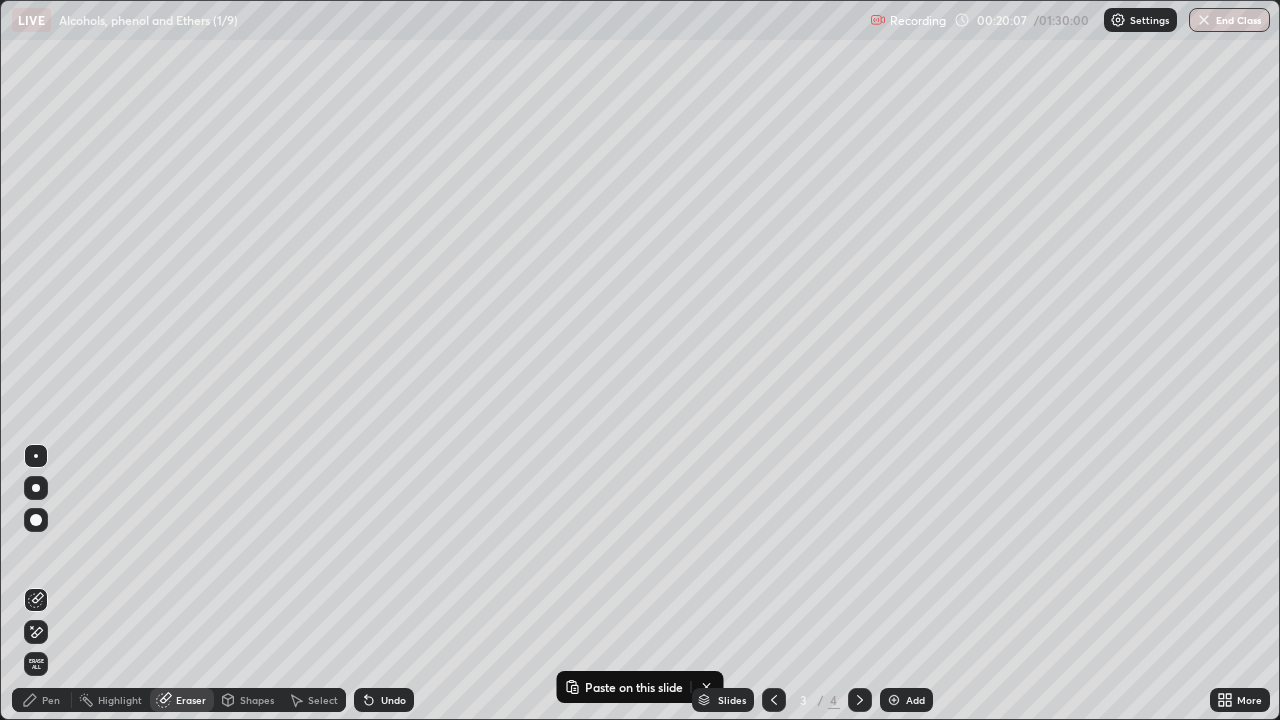 click on "Shapes" at bounding box center (257, 700) 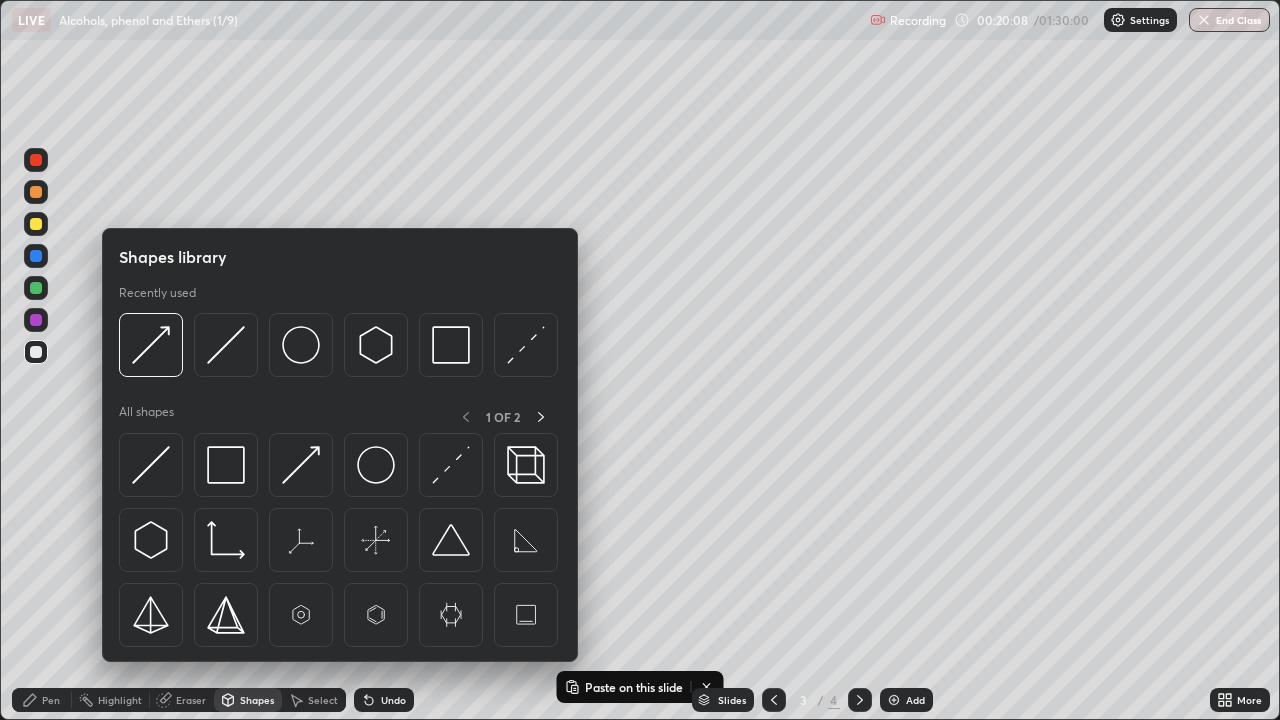 click at bounding box center [301, 465] 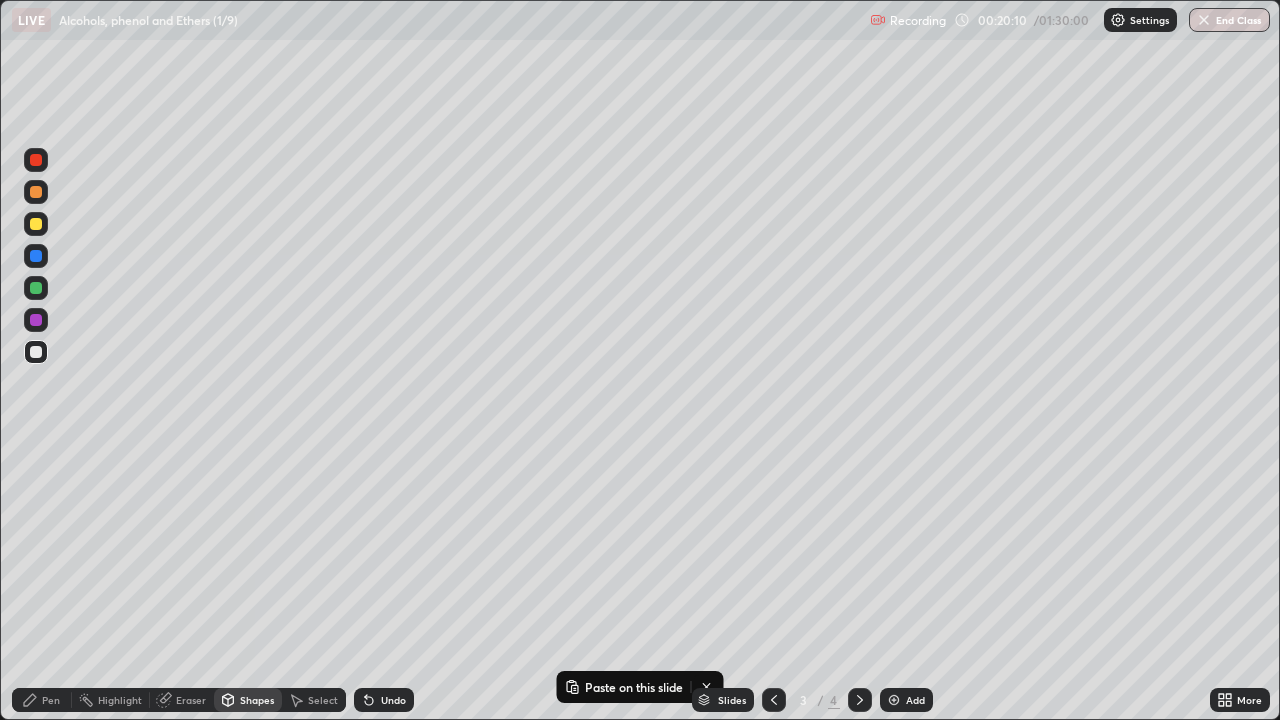 click on "Pen" at bounding box center [42, 700] 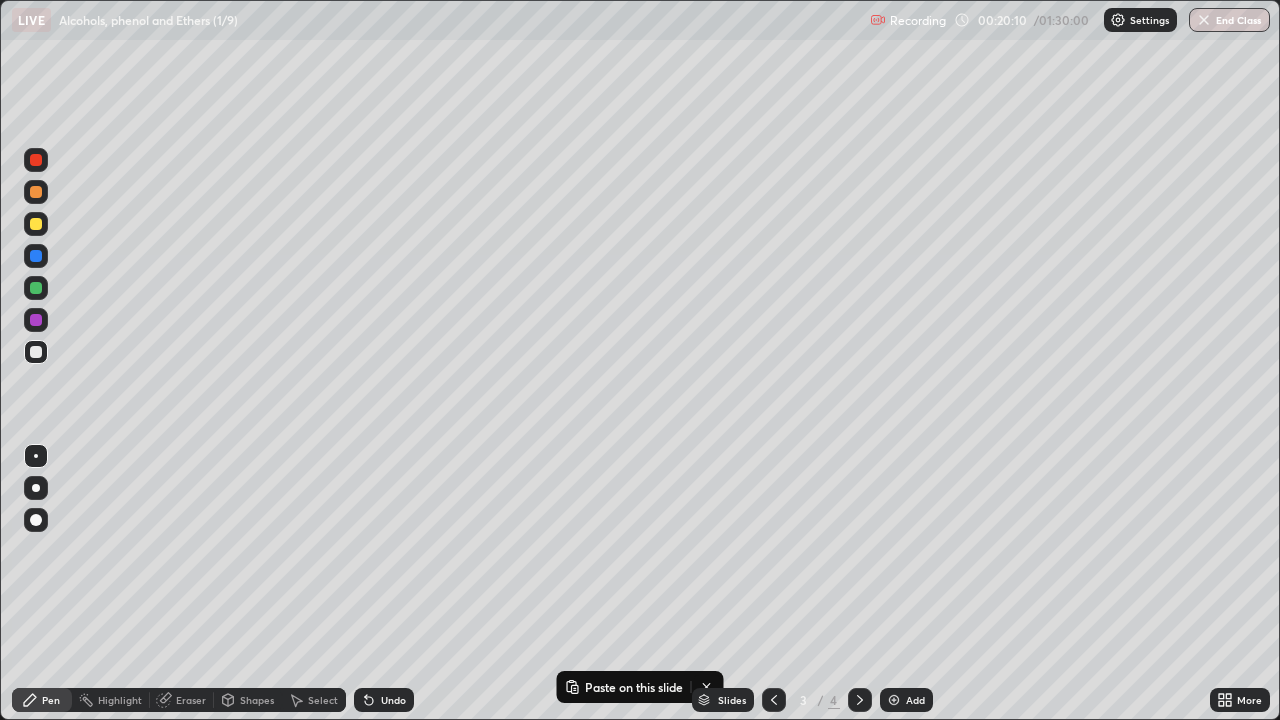 click on "Shapes" at bounding box center [257, 700] 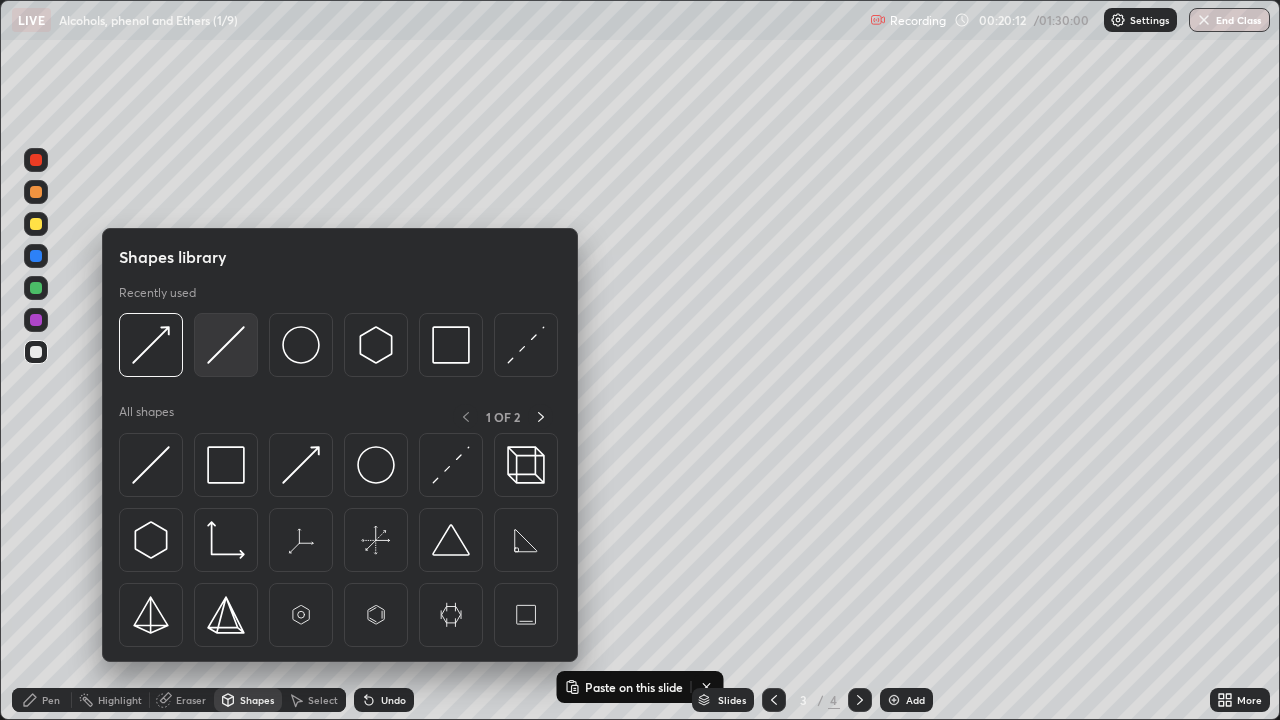 click at bounding box center [226, 345] 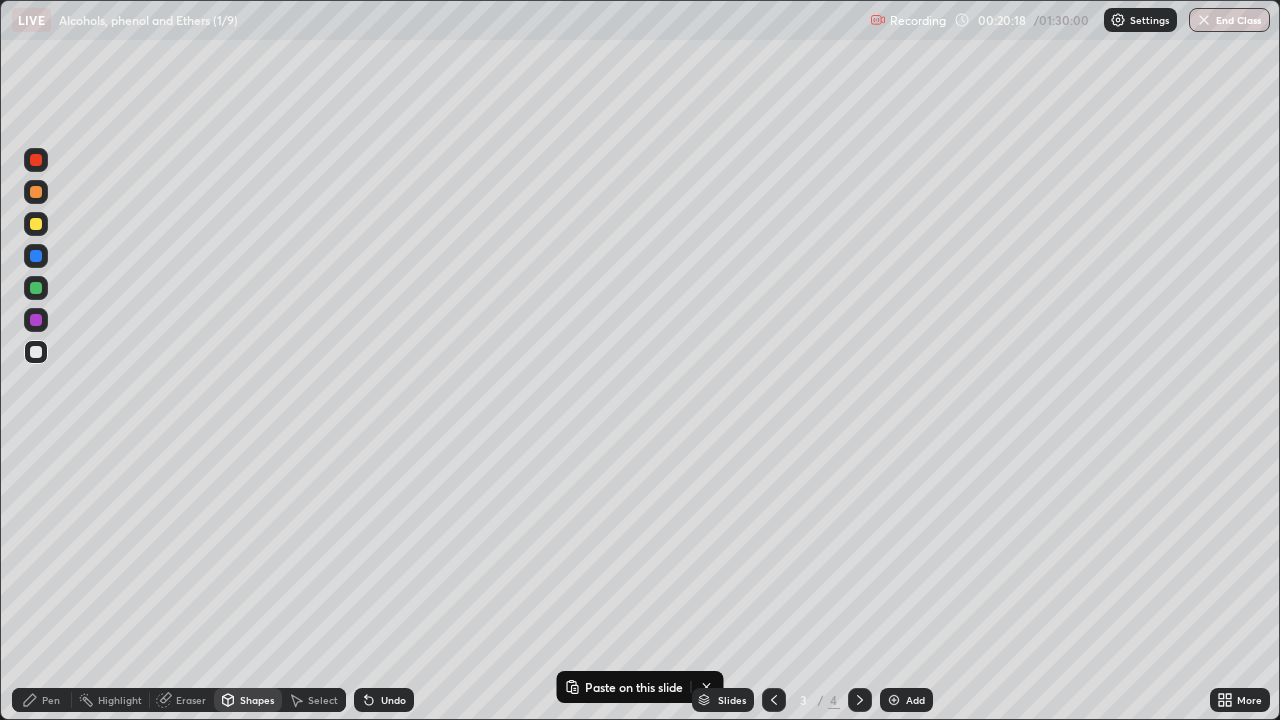 click on "Pen" at bounding box center (42, 700) 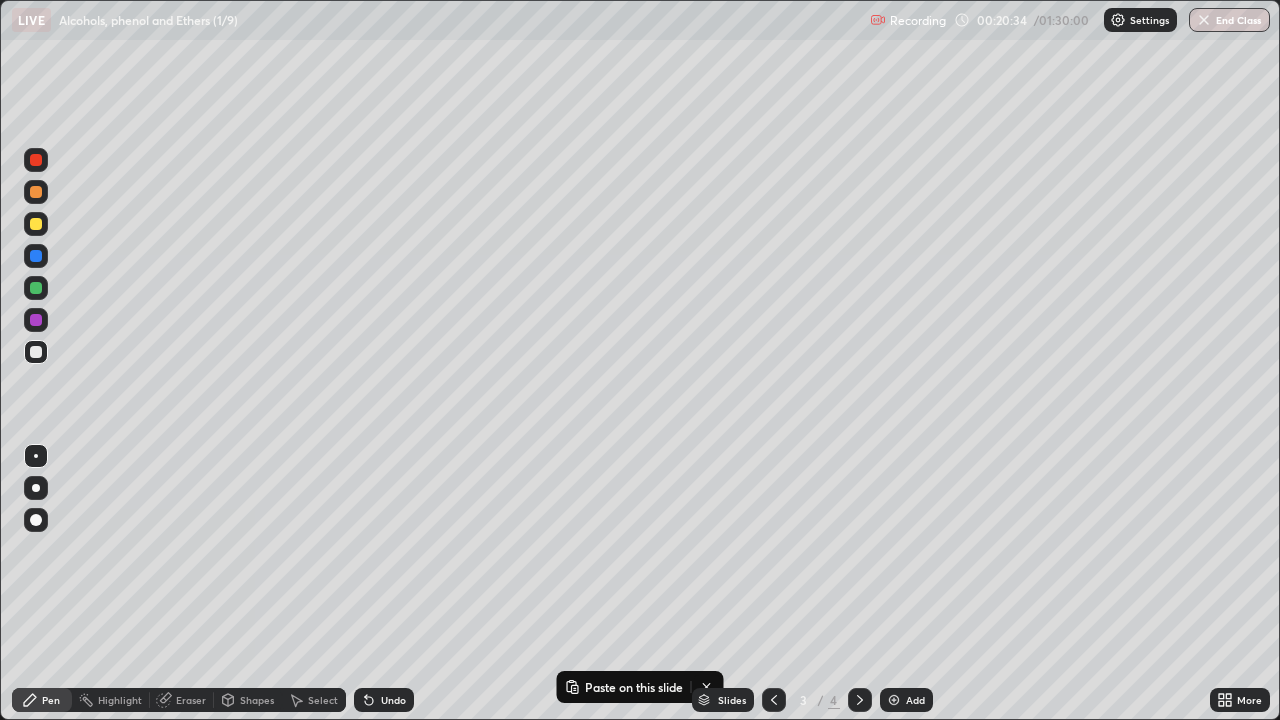 click on "Shapes" at bounding box center [257, 700] 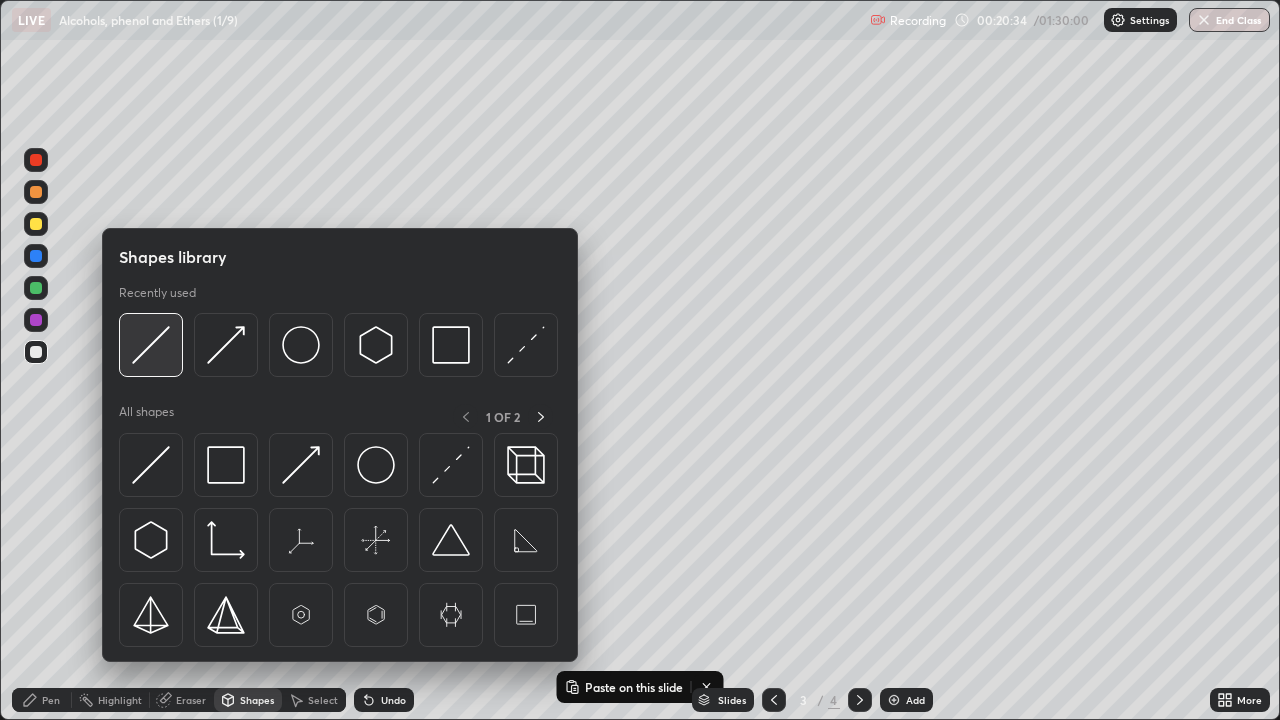 click at bounding box center (151, 345) 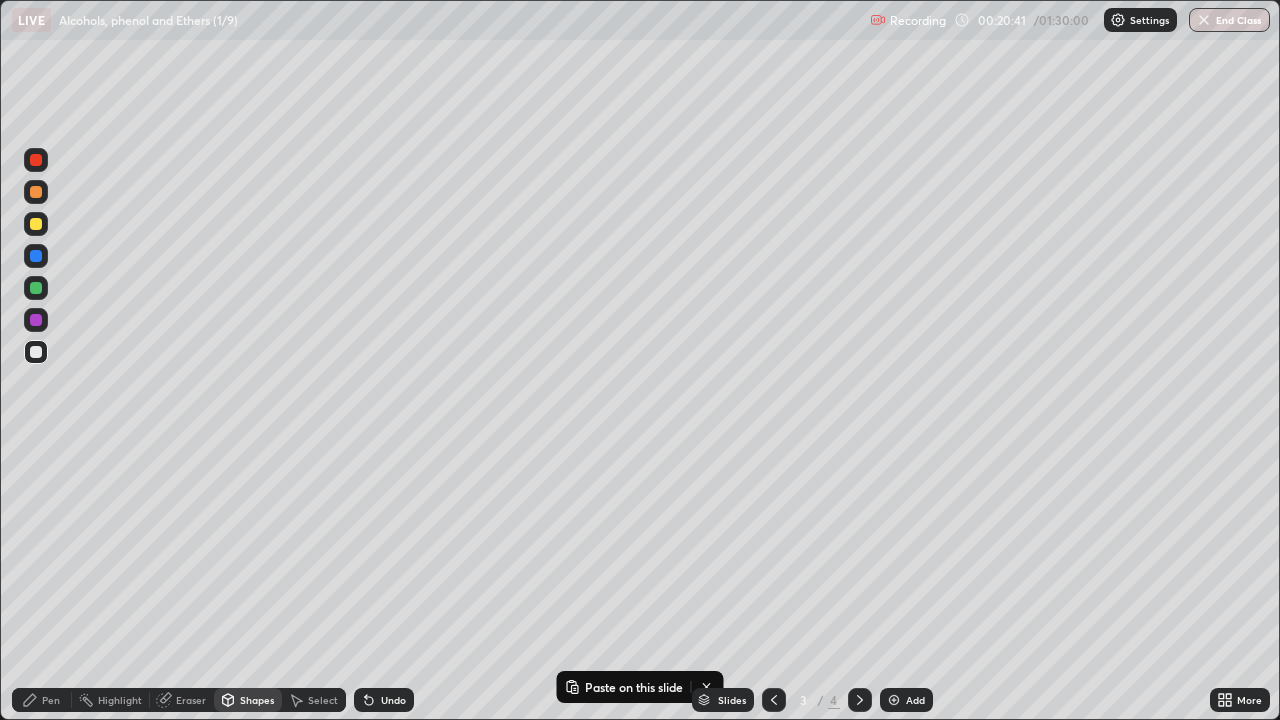 click 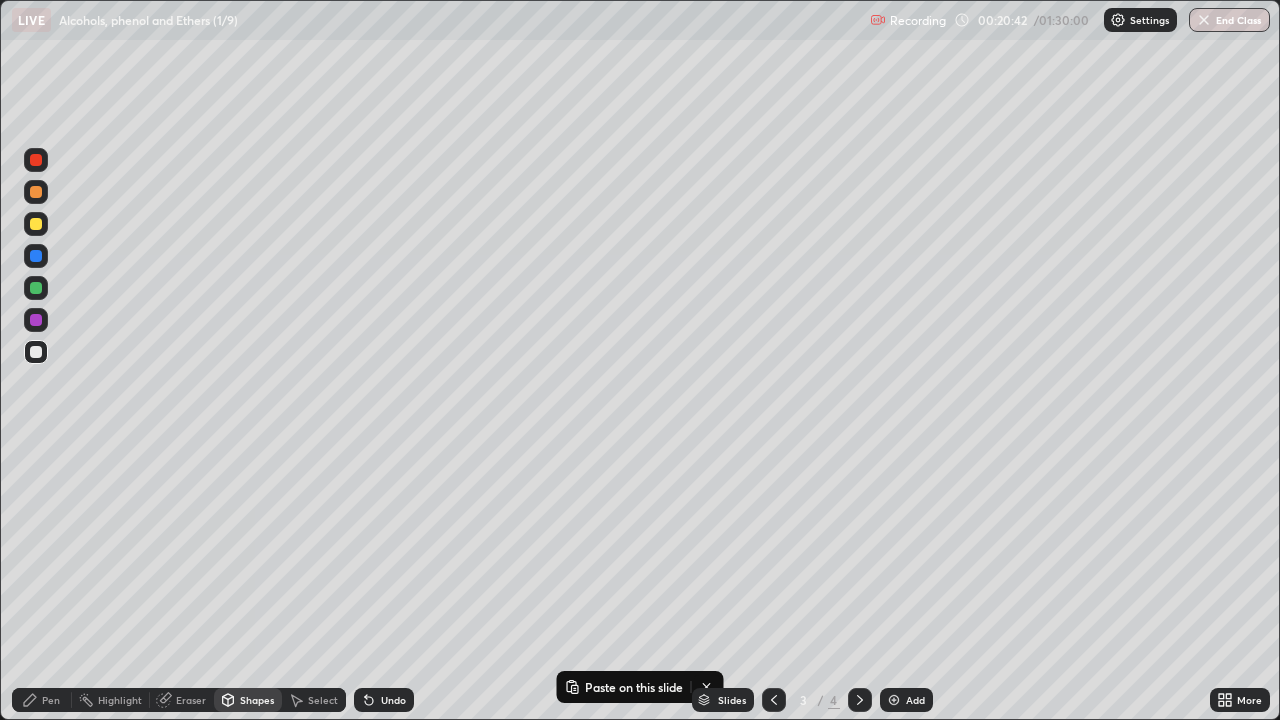 click on "Select" at bounding box center (323, 700) 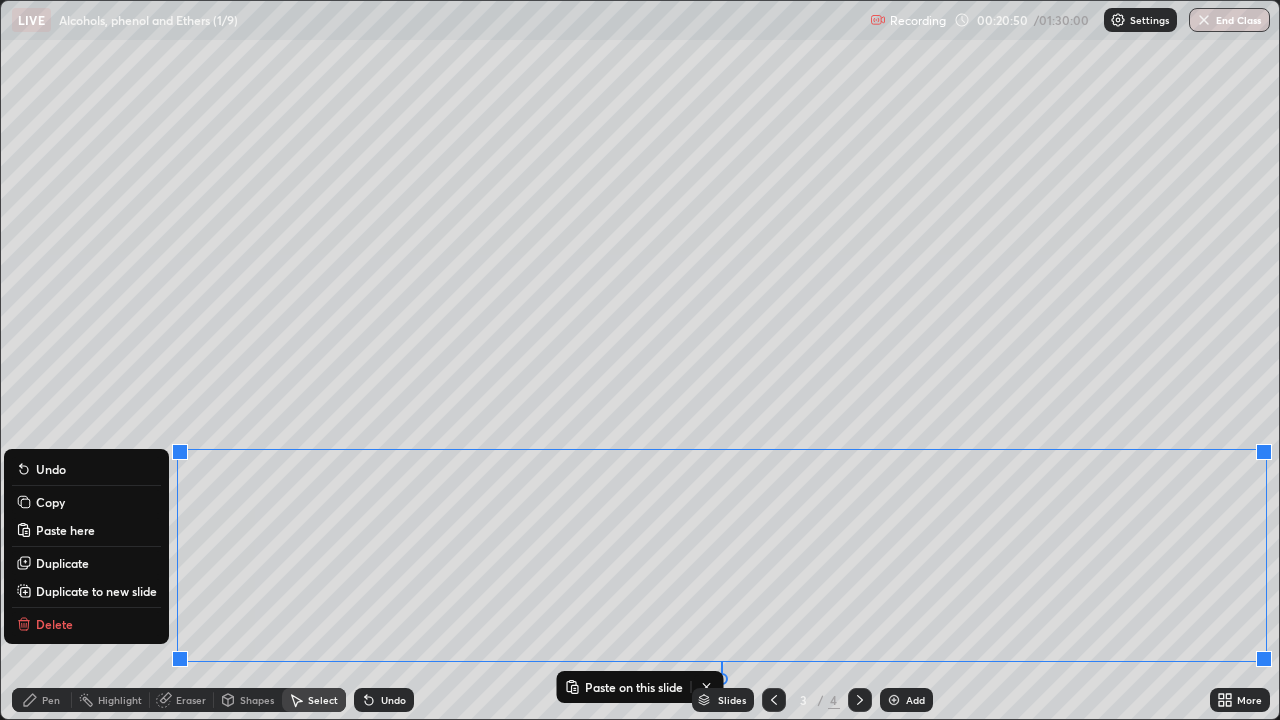 click on "Pen" at bounding box center (42, 700) 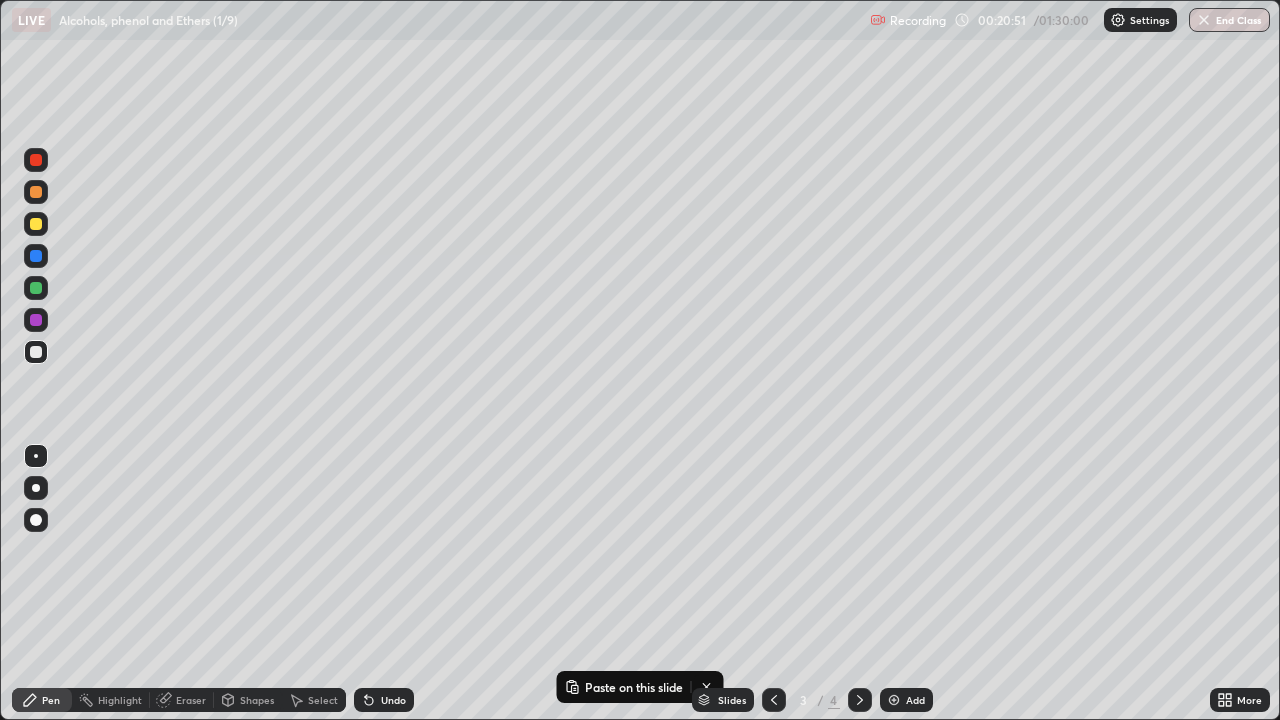 click on "Shapes" at bounding box center (257, 700) 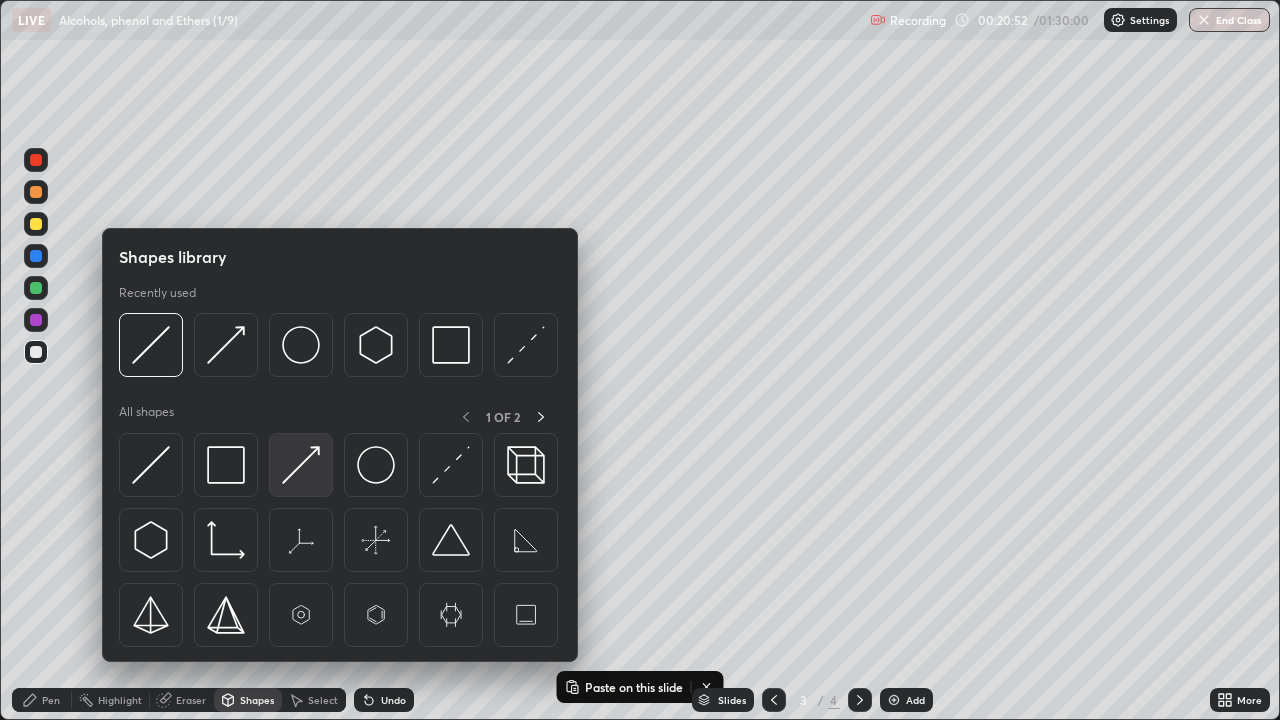 click at bounding box center [301, 465] 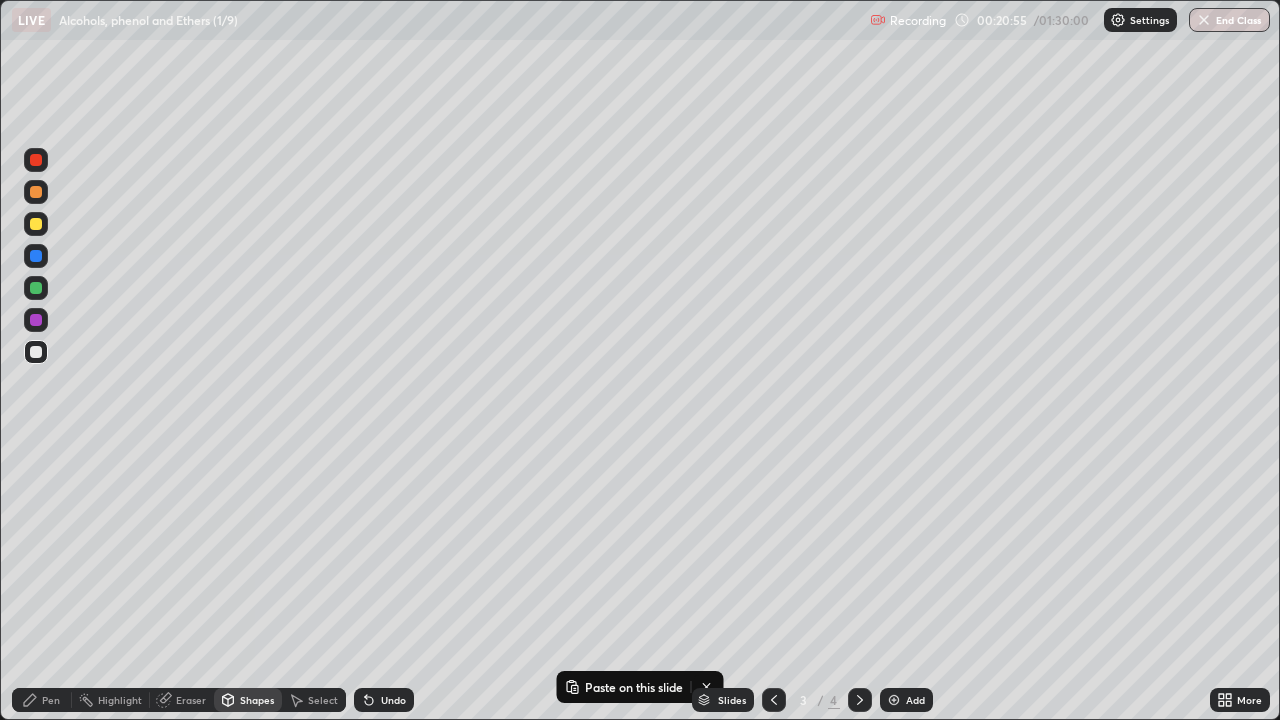 click on "Pen" at bounding box center [42, 700] 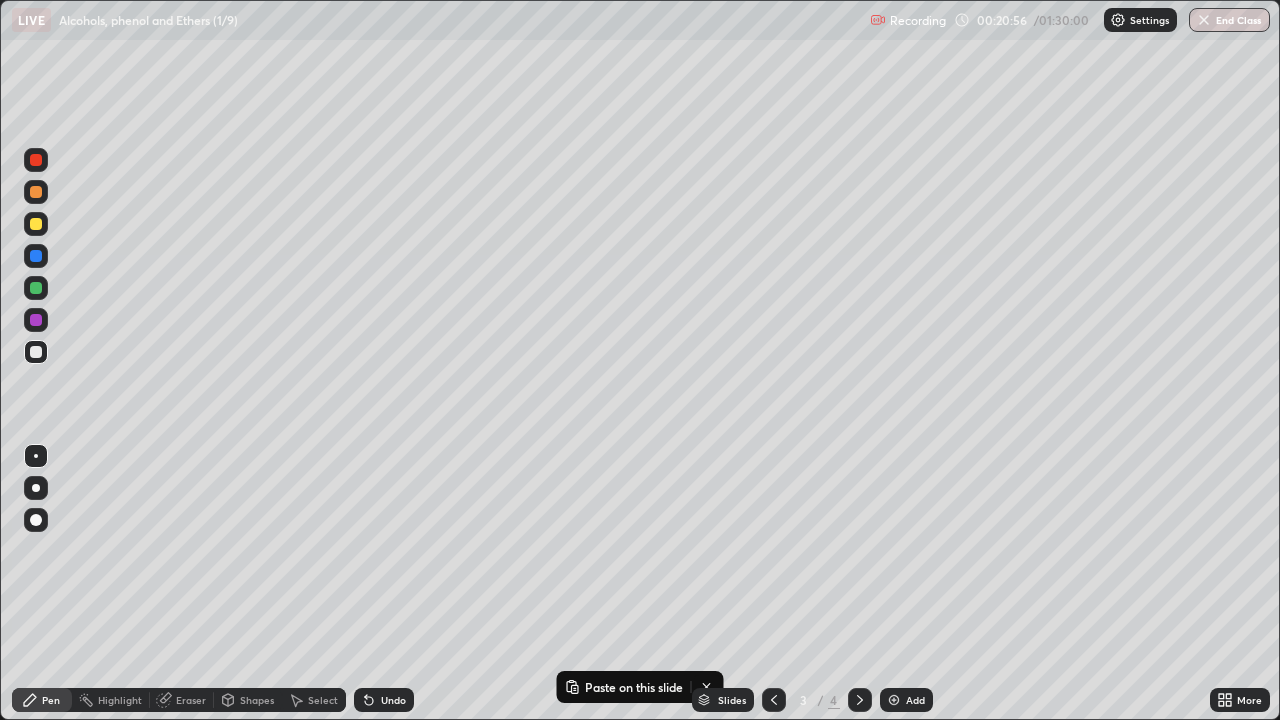 click on "Shapes" at bounding box center [257, 700] 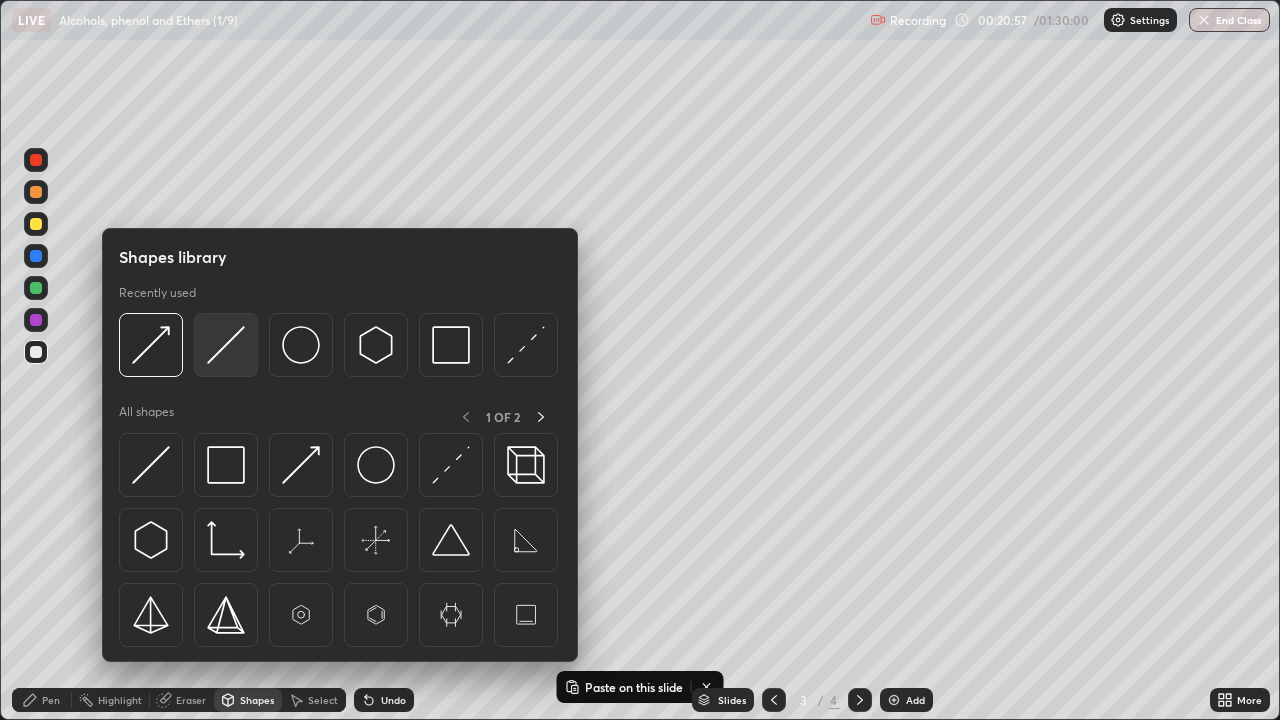 click at bounding box center [226, 345] 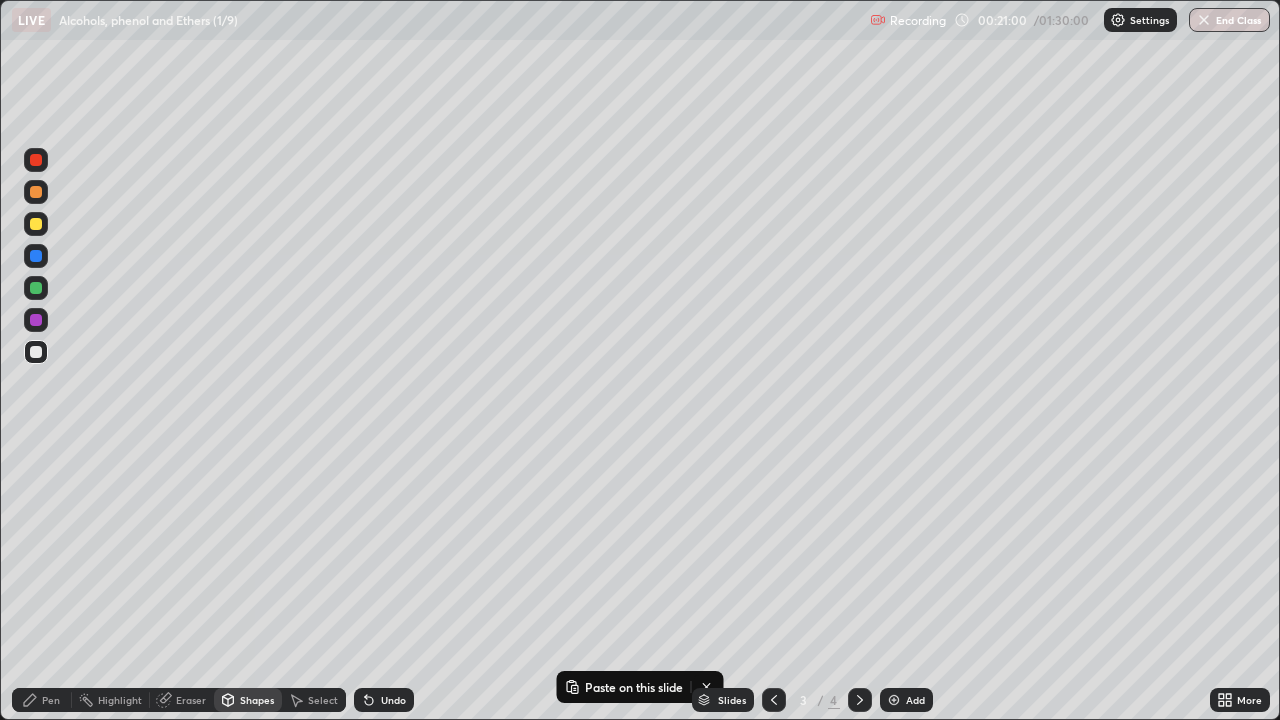 click on "Pen" at bounding box center [42, 700] 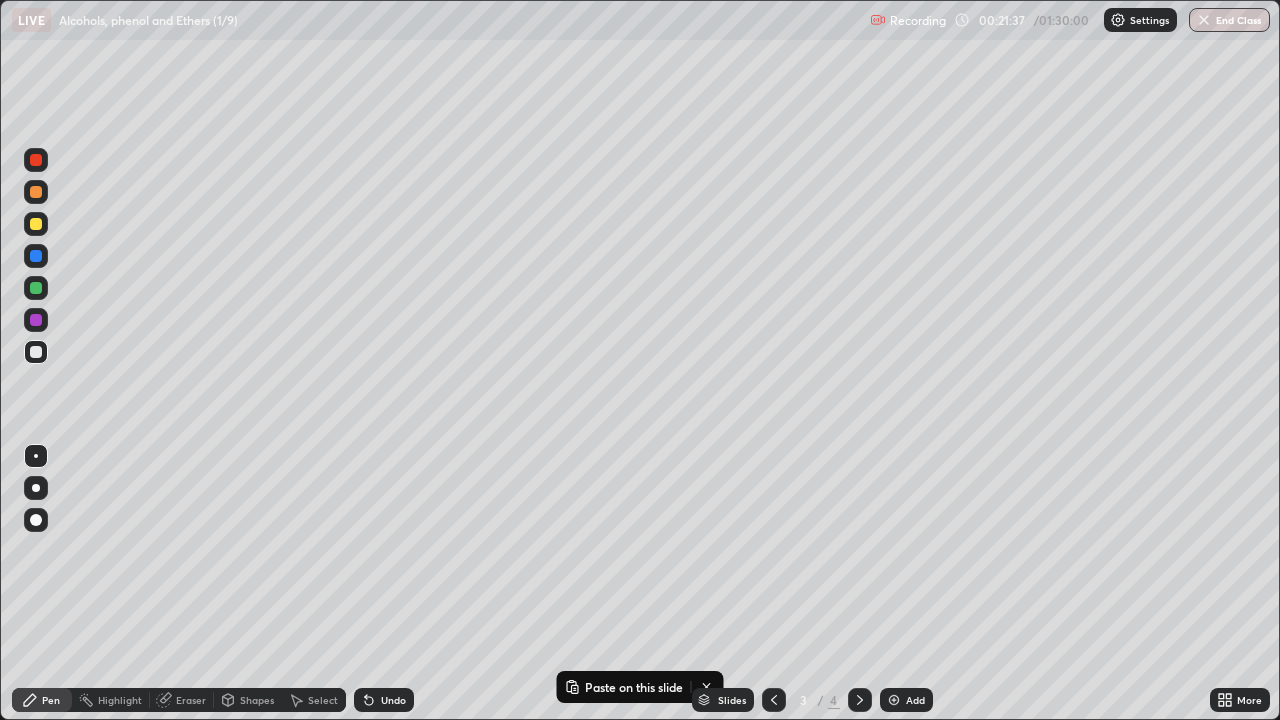 click 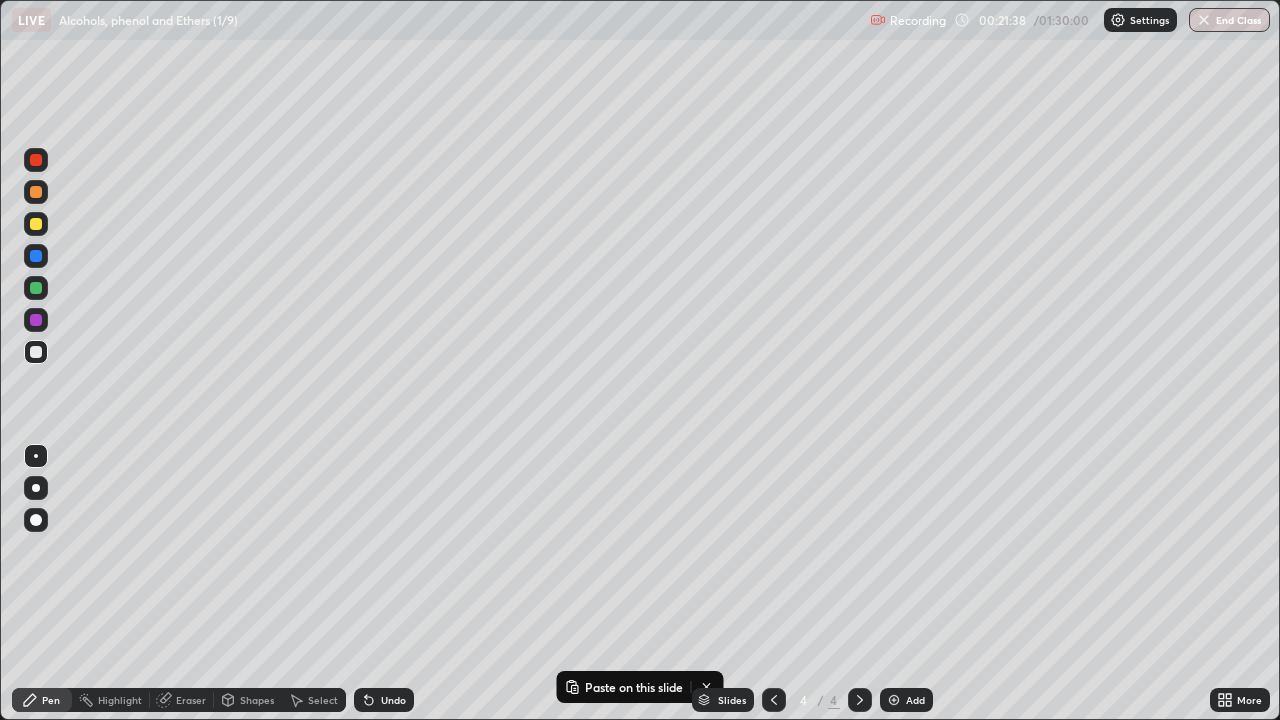 click on "Select" at bounding box center [323, 700] 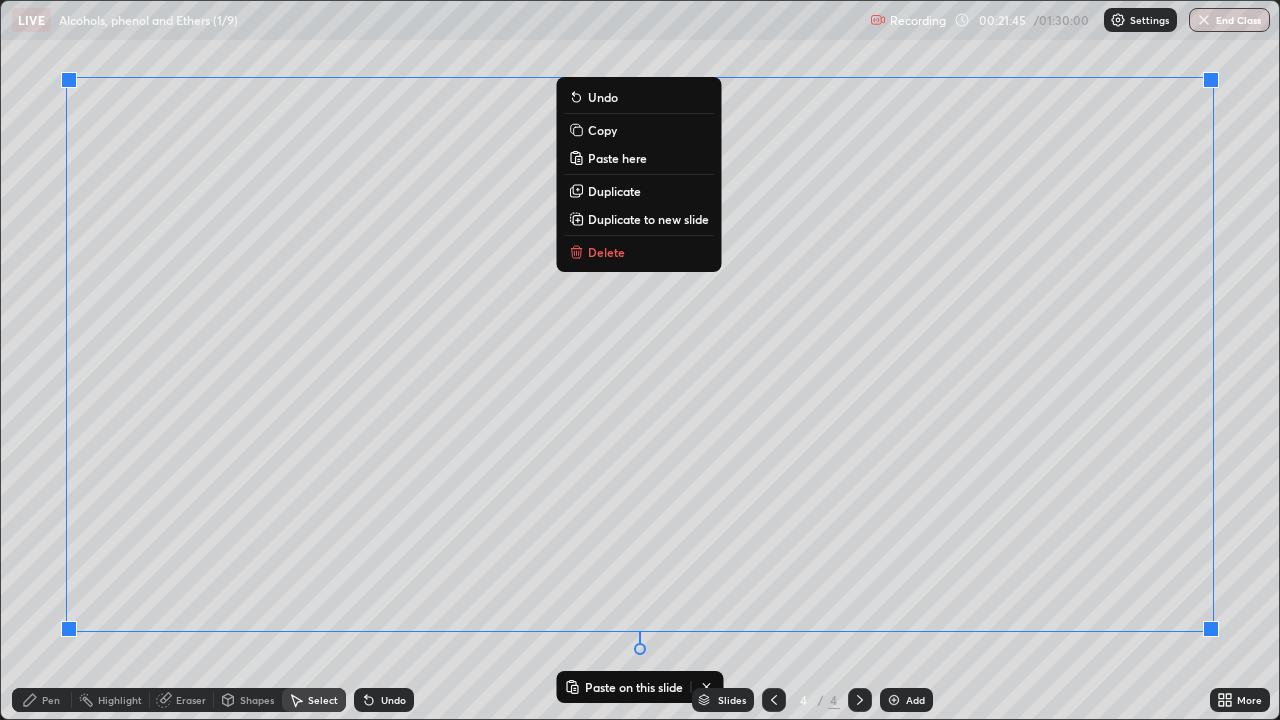 click on "Delete" at bounding box center (606, 252) 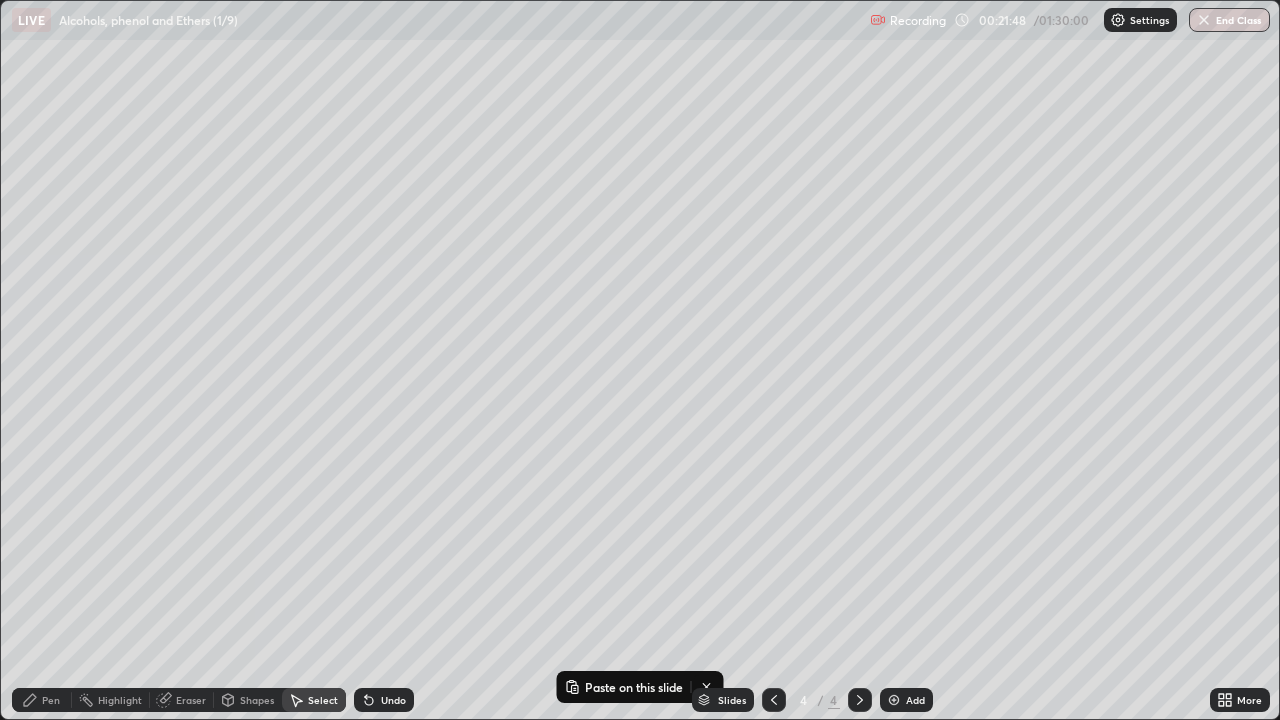 click 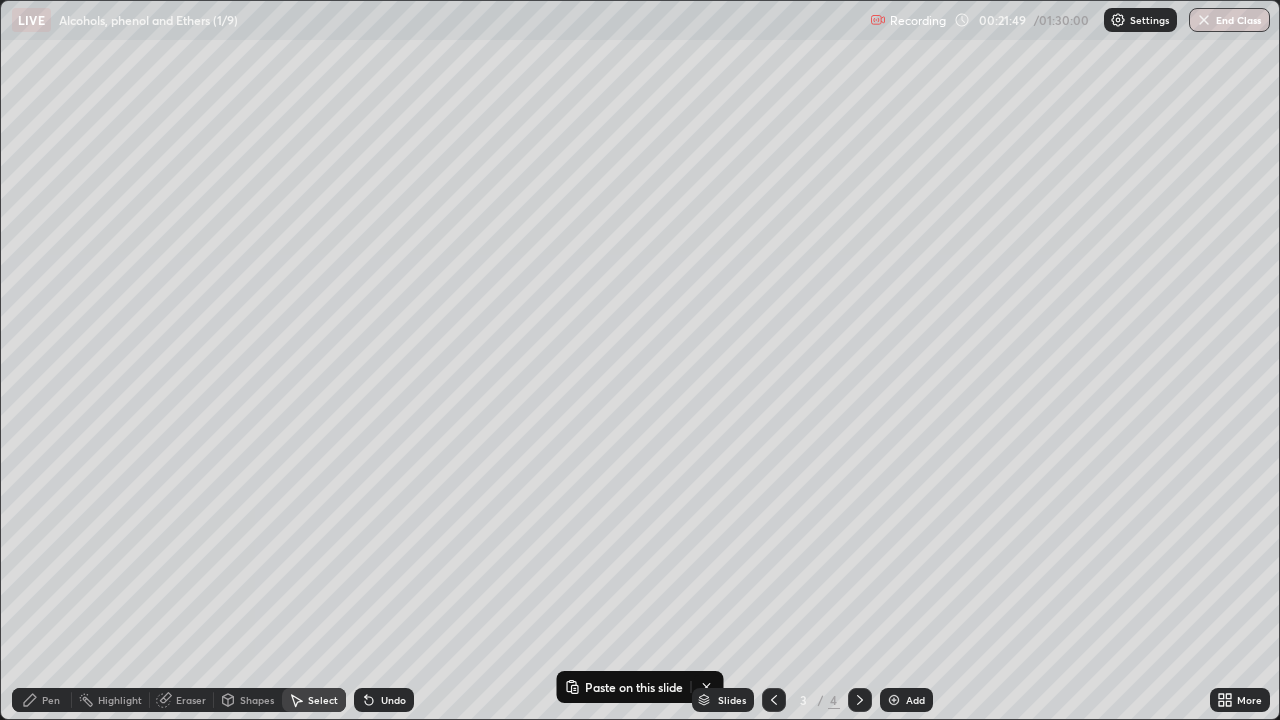 click on "Select" at bounding box center [314, 700] 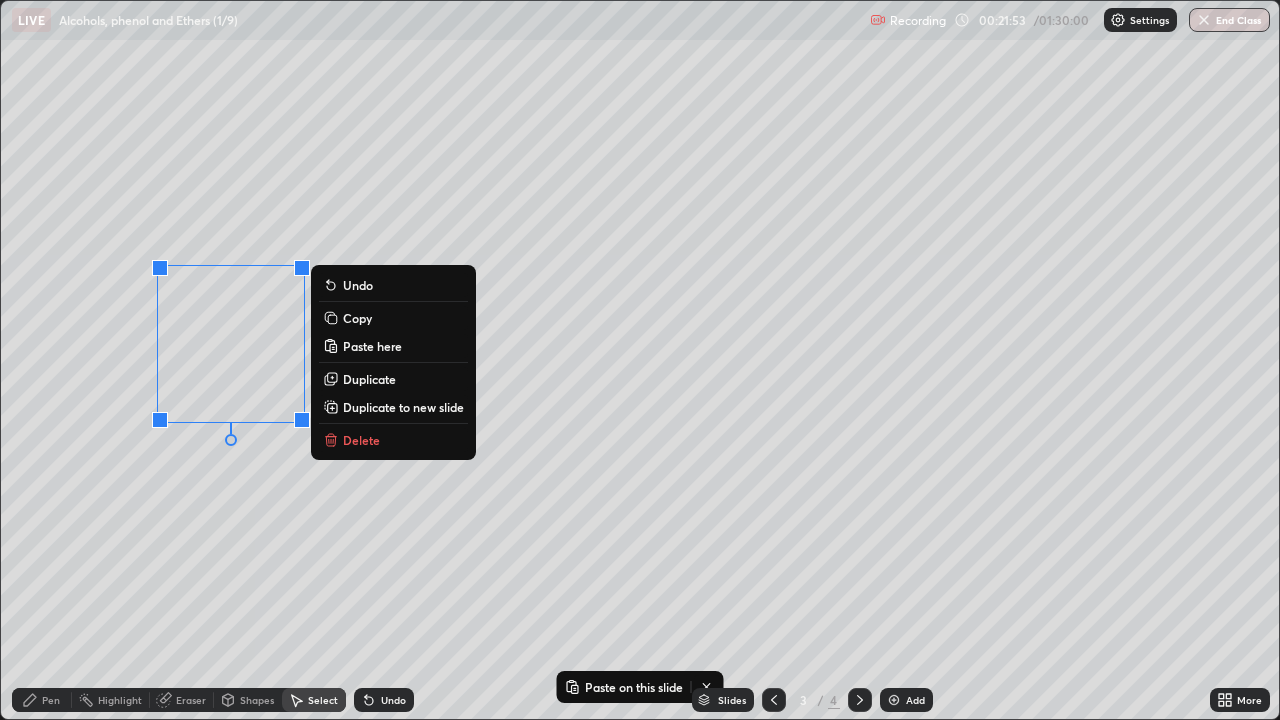 click on "Copy" at bounding box center (393, 318) 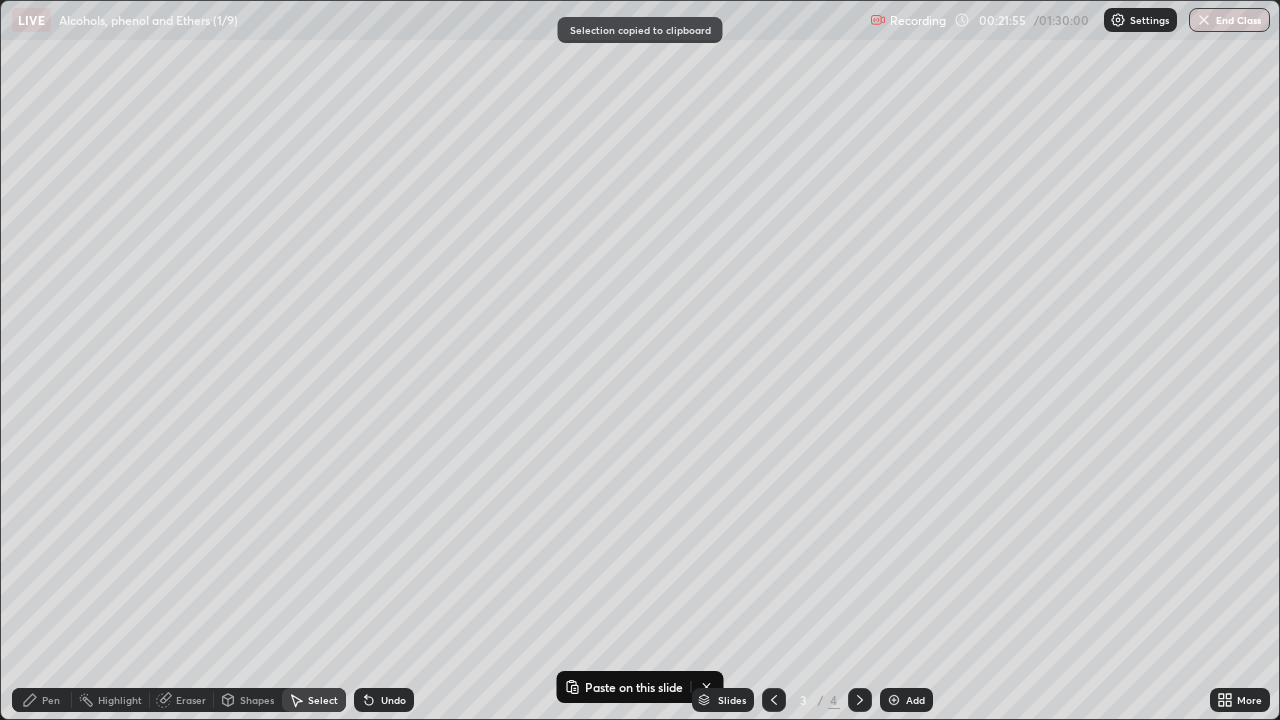 click 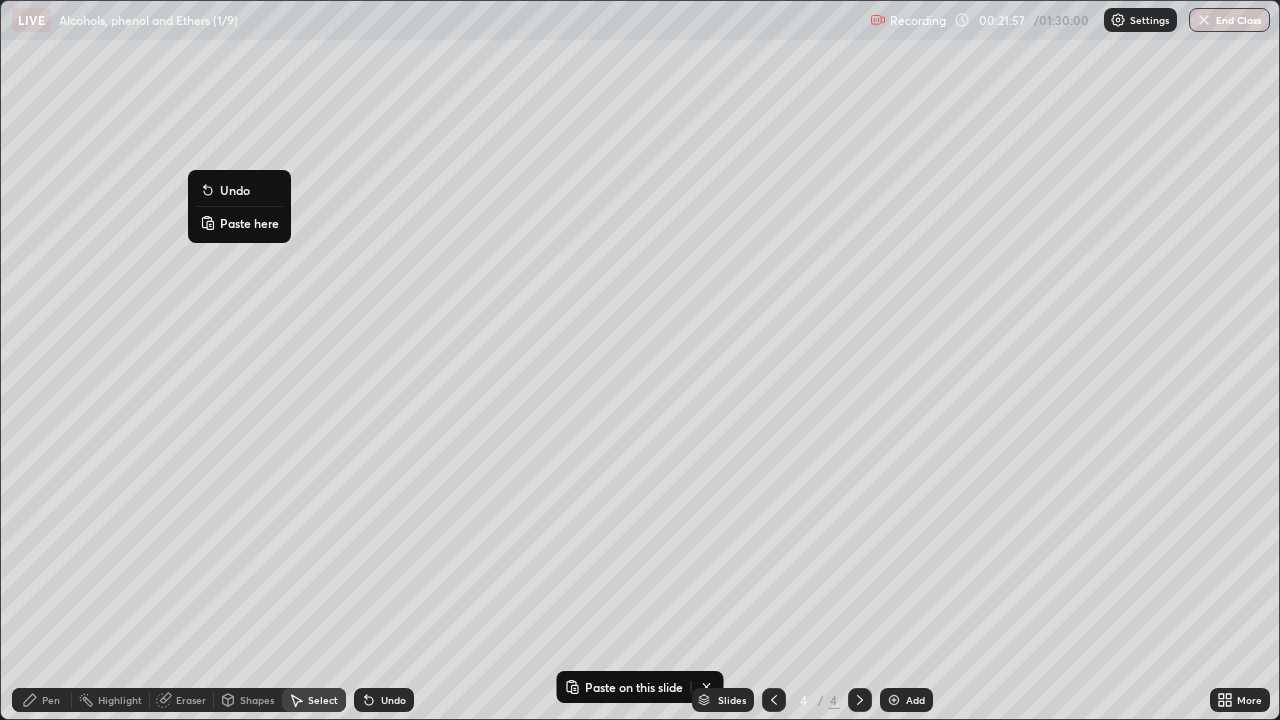 click on "Paste here" at bounding box center (249, 223) 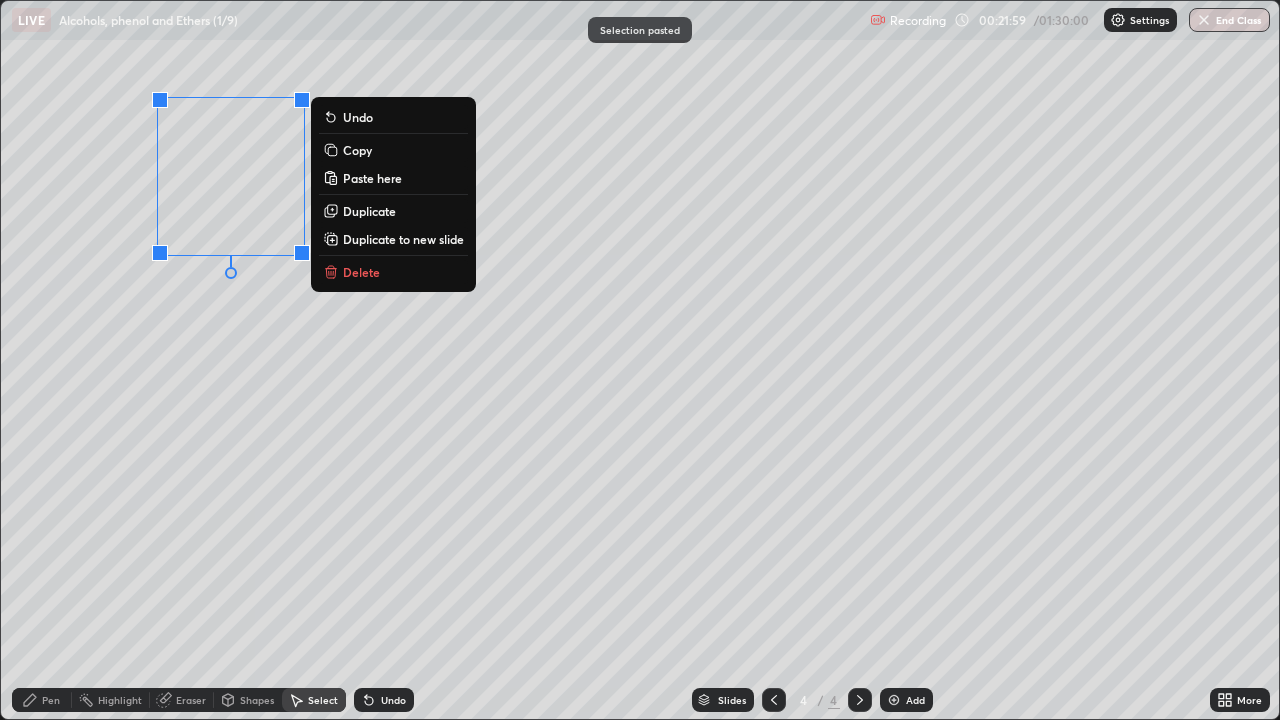 click on "Pen" at bounding box center [42, 700] 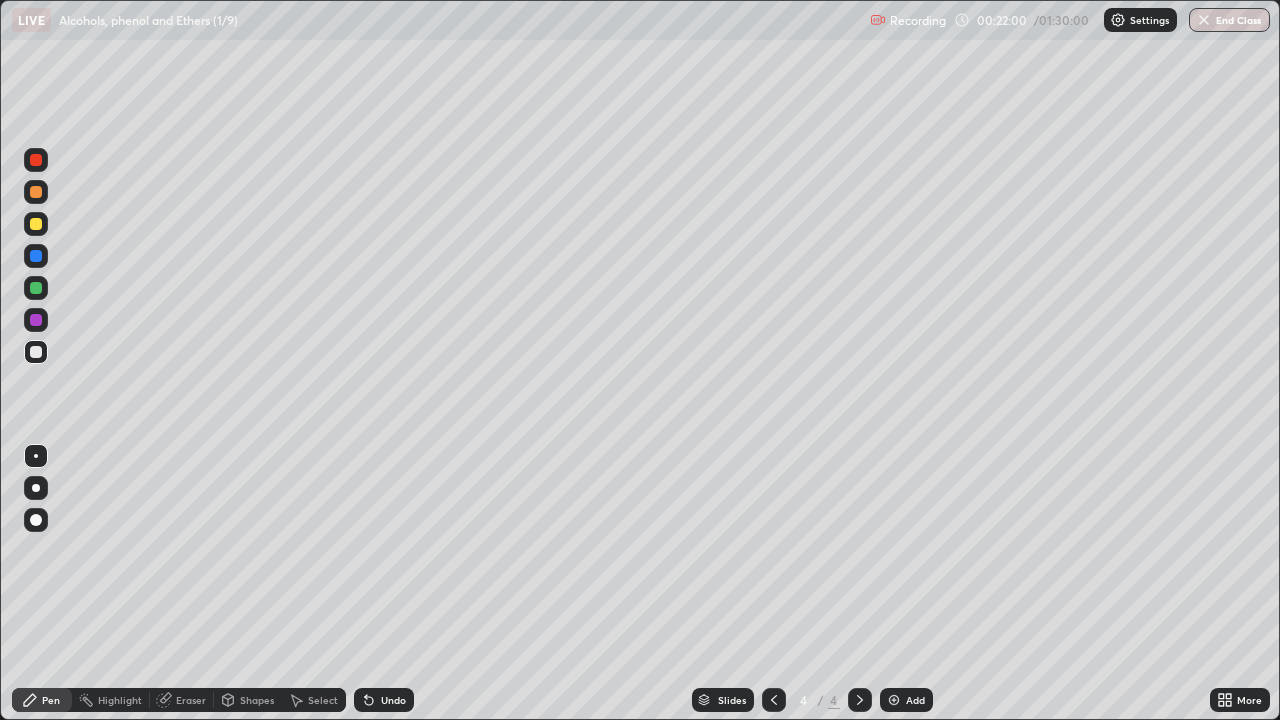 click on "Select" at bounding box center [323, 700] 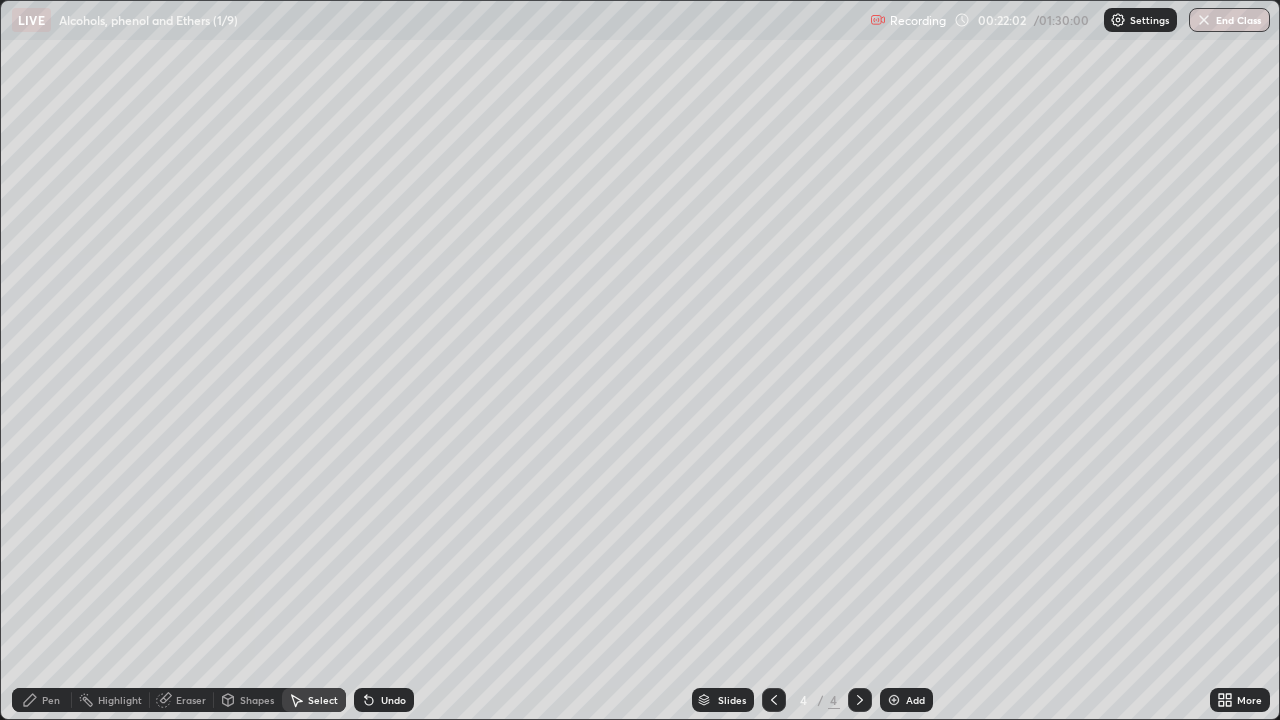 click 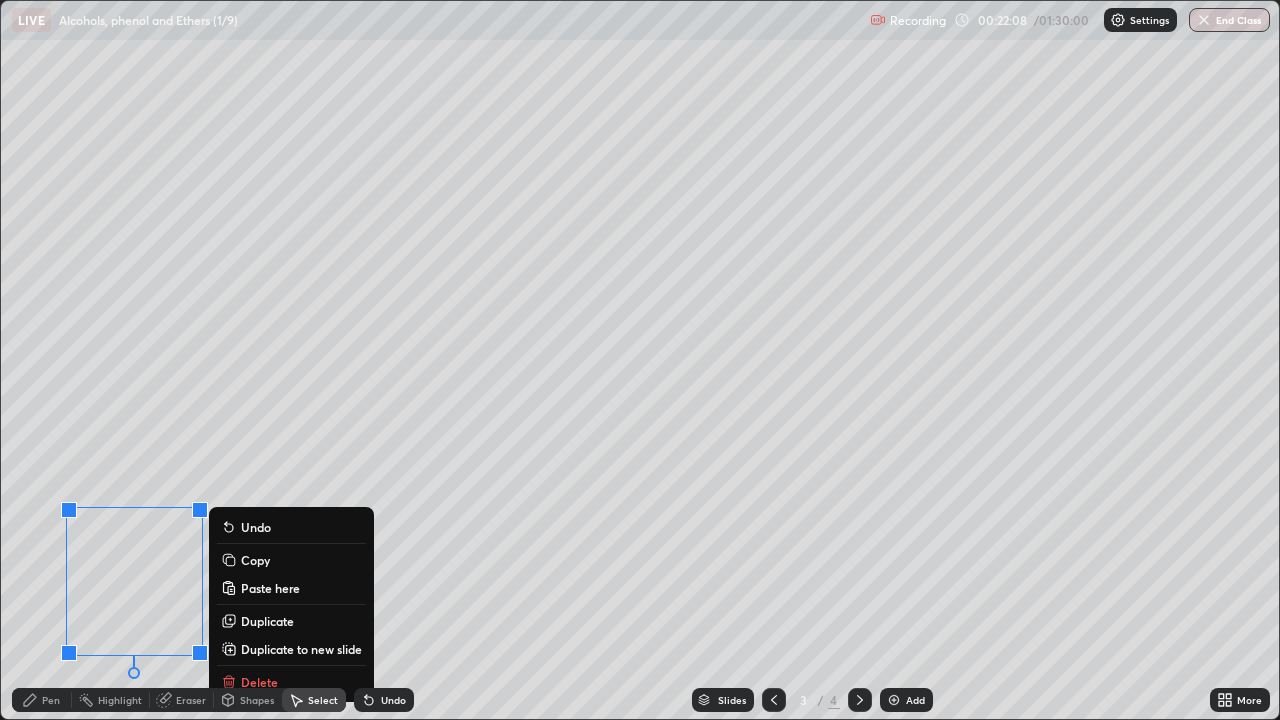 click on "Copy" at bounding box center (255, 560) 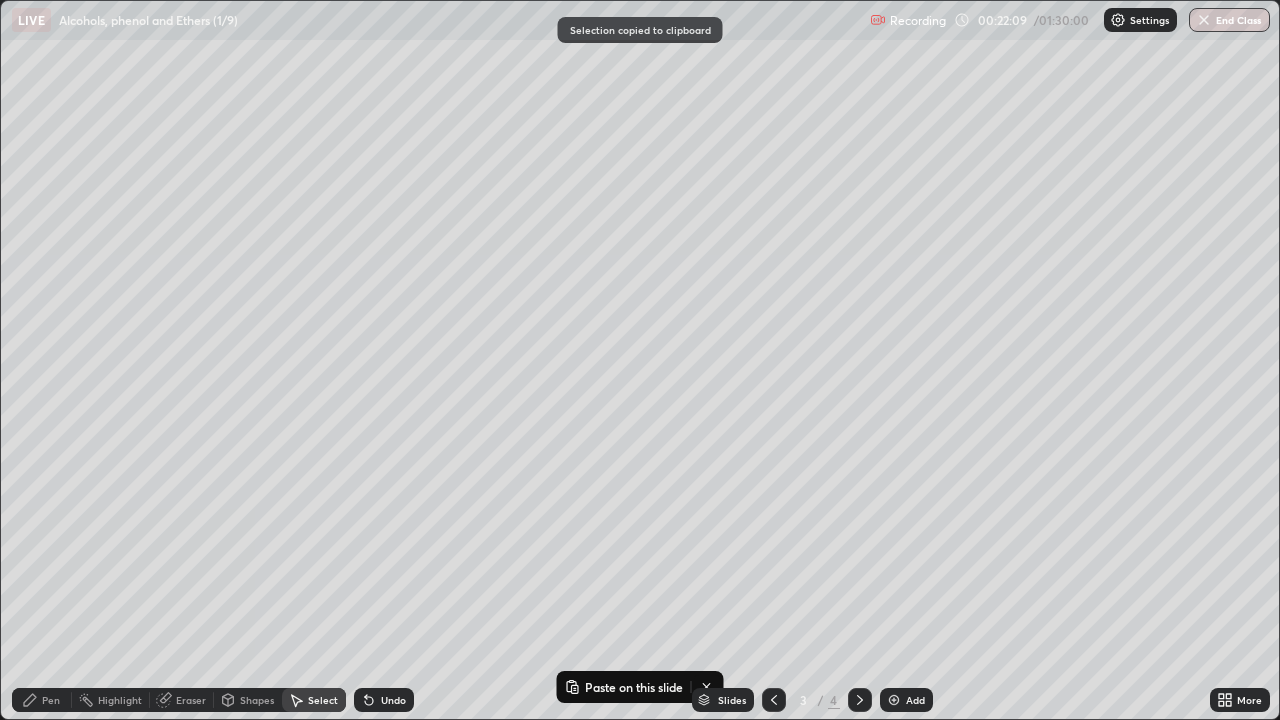 click 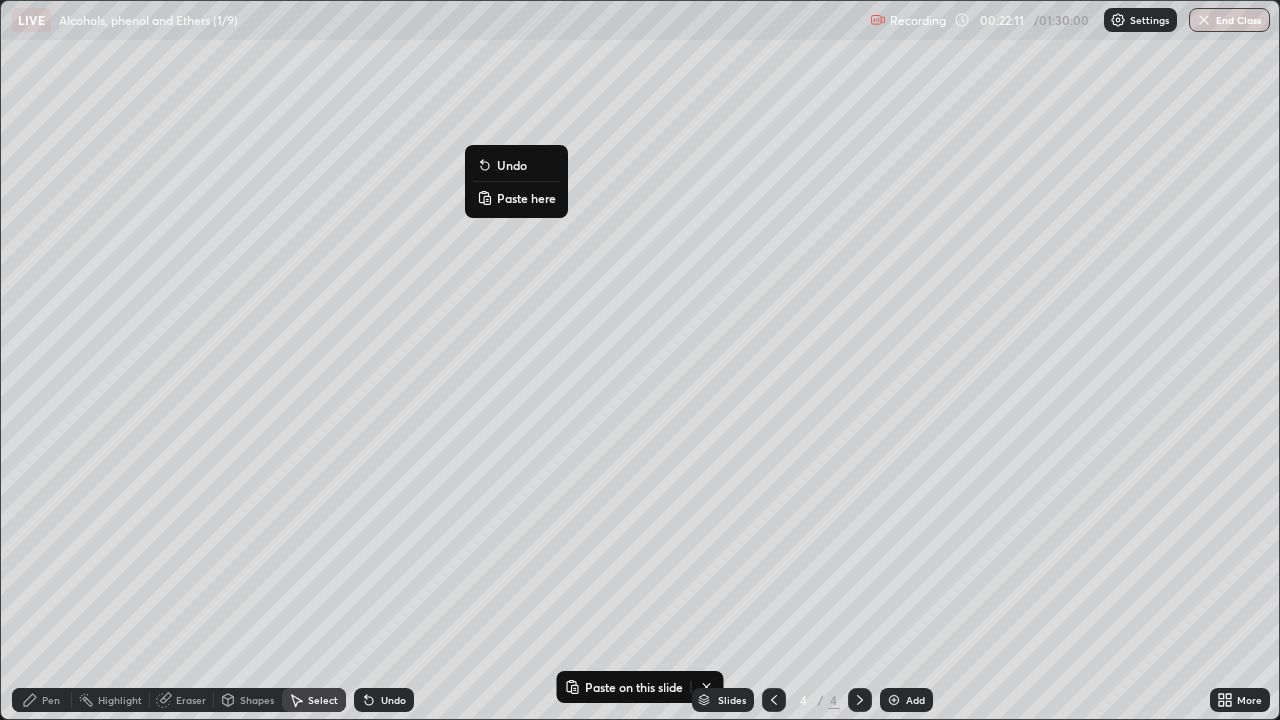 click on "Paste here" at bounding box center [526, 198] 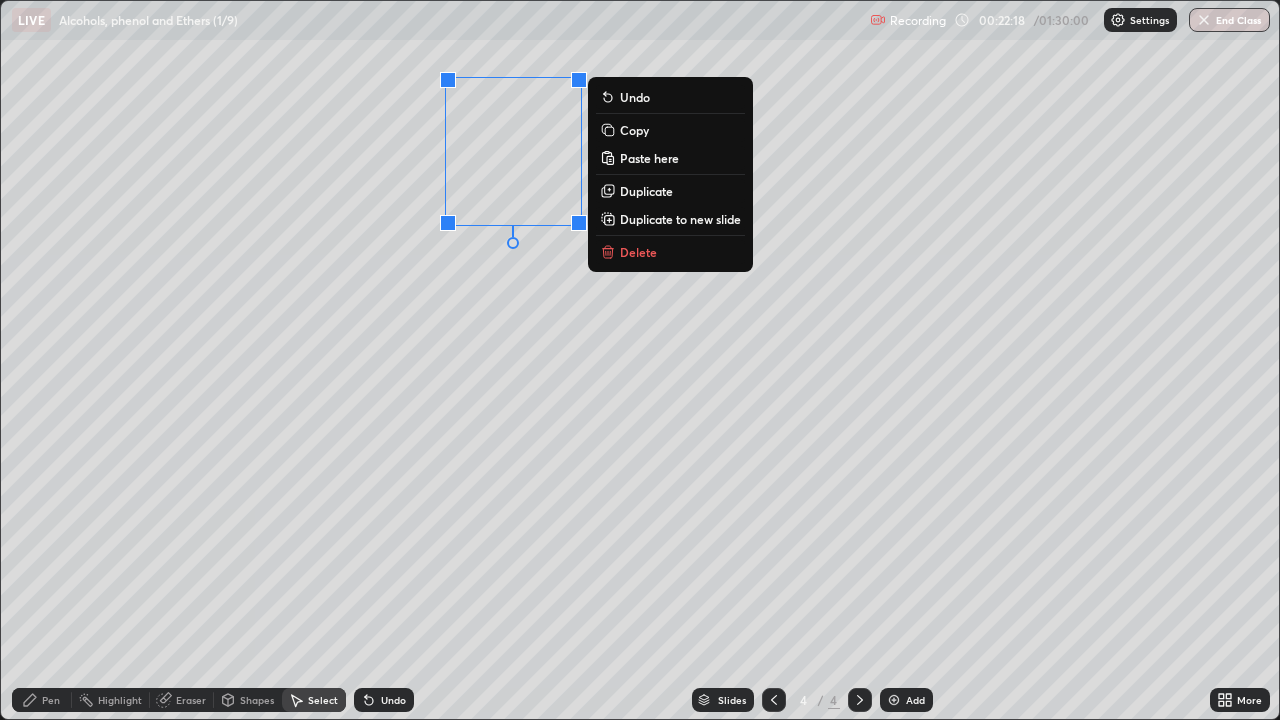 click on "Pen" at bounding box center [42, 700] 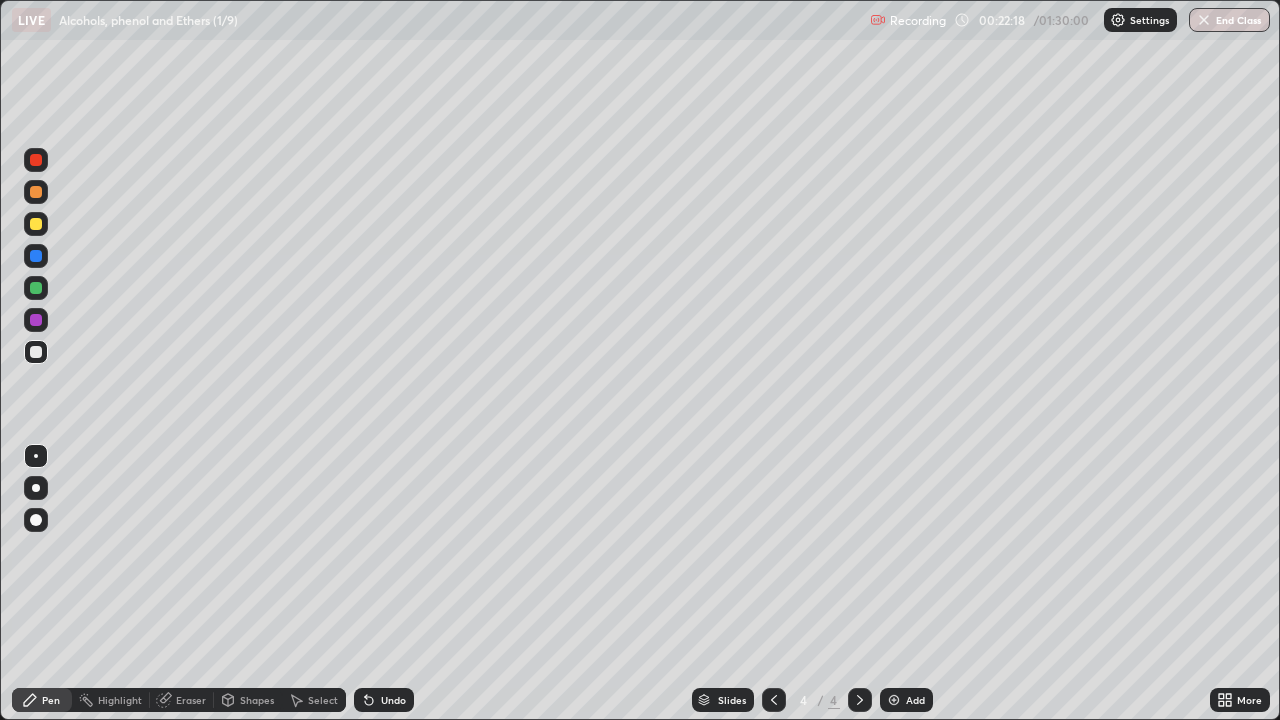 click on "Eraser" at bounding box center (191, 700) 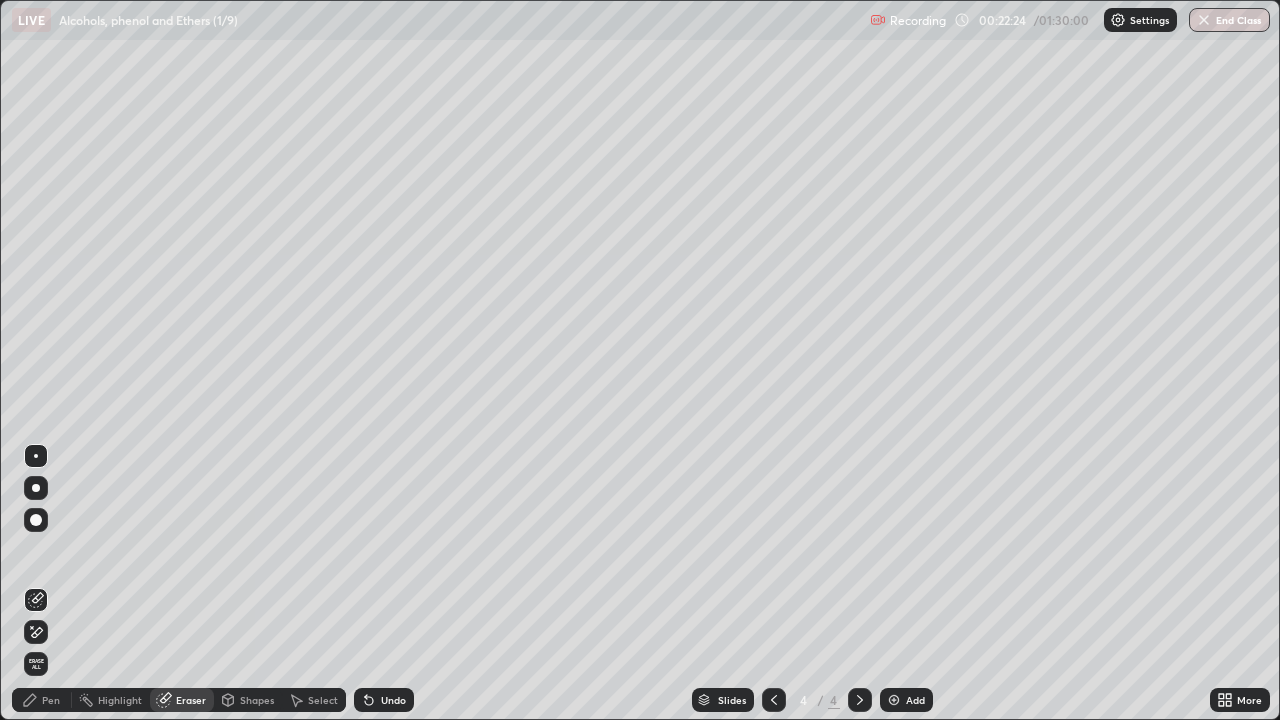click 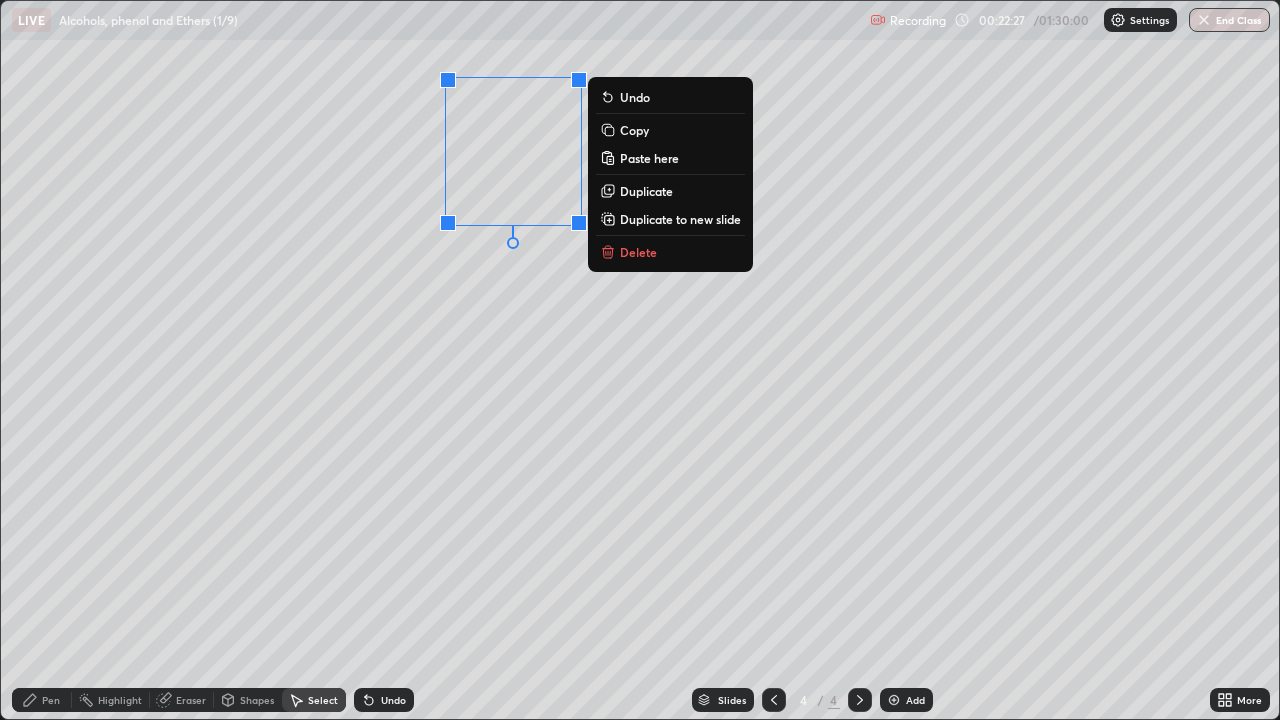 click on "Delete" at bounding box center (638, 252) 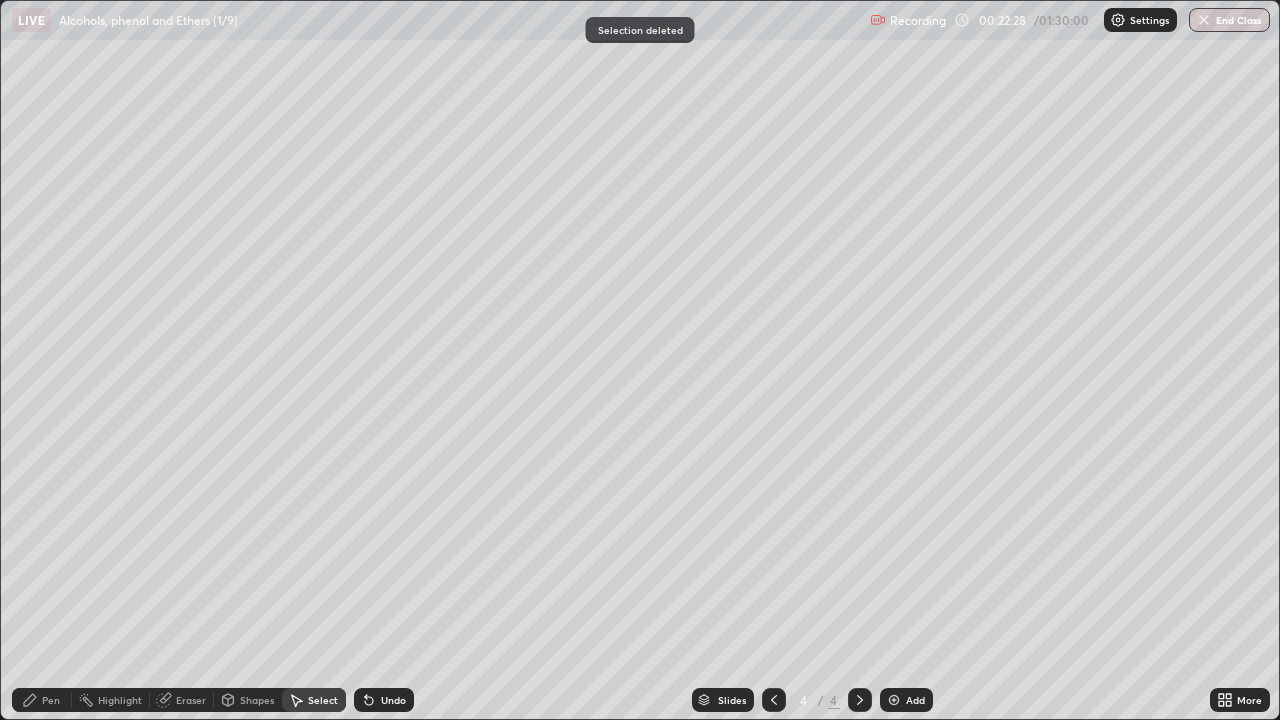 click on "Shapes" at bounding box center (257, 700) 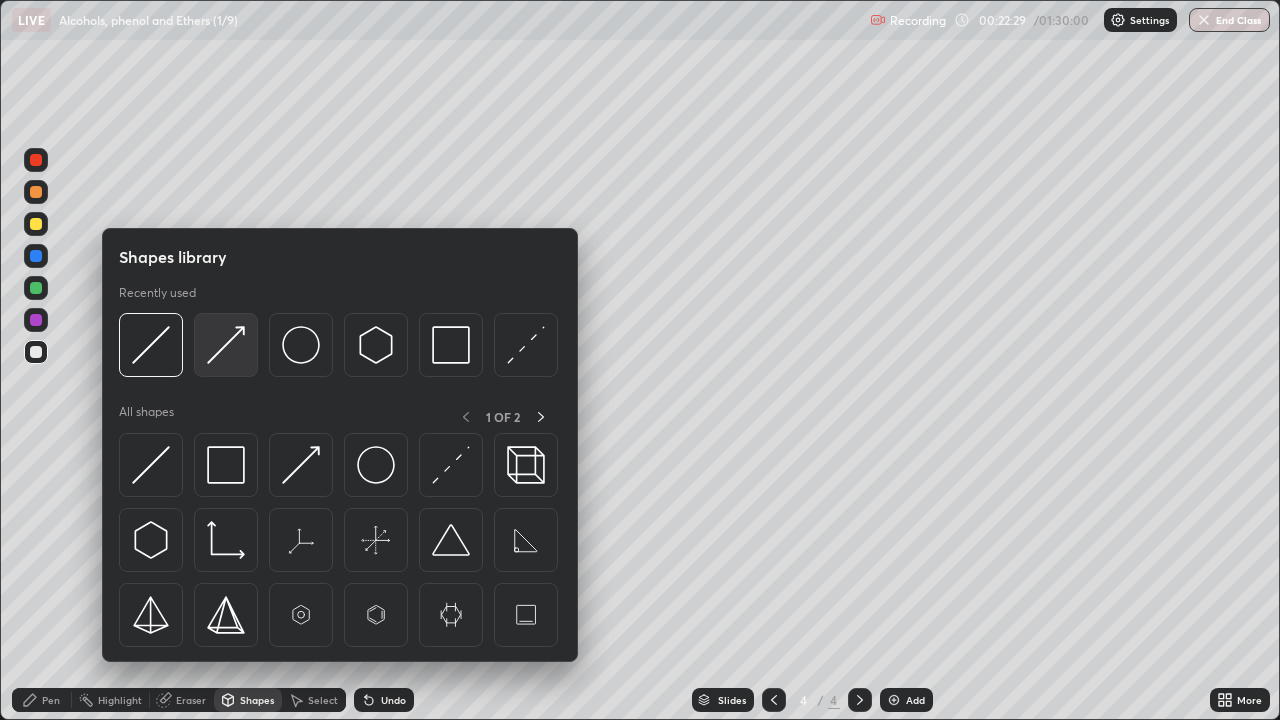 click at bounding box center [226, 345] 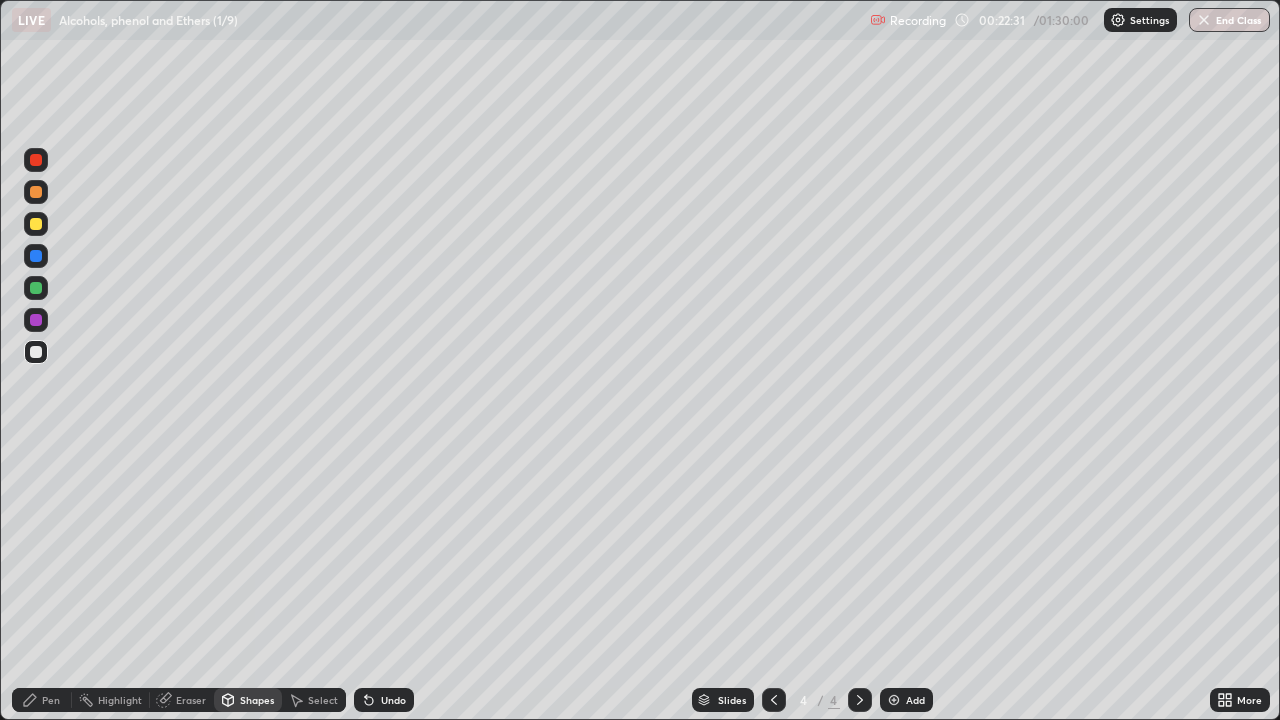 click on "Shapes" at bounding box center [257, 700] 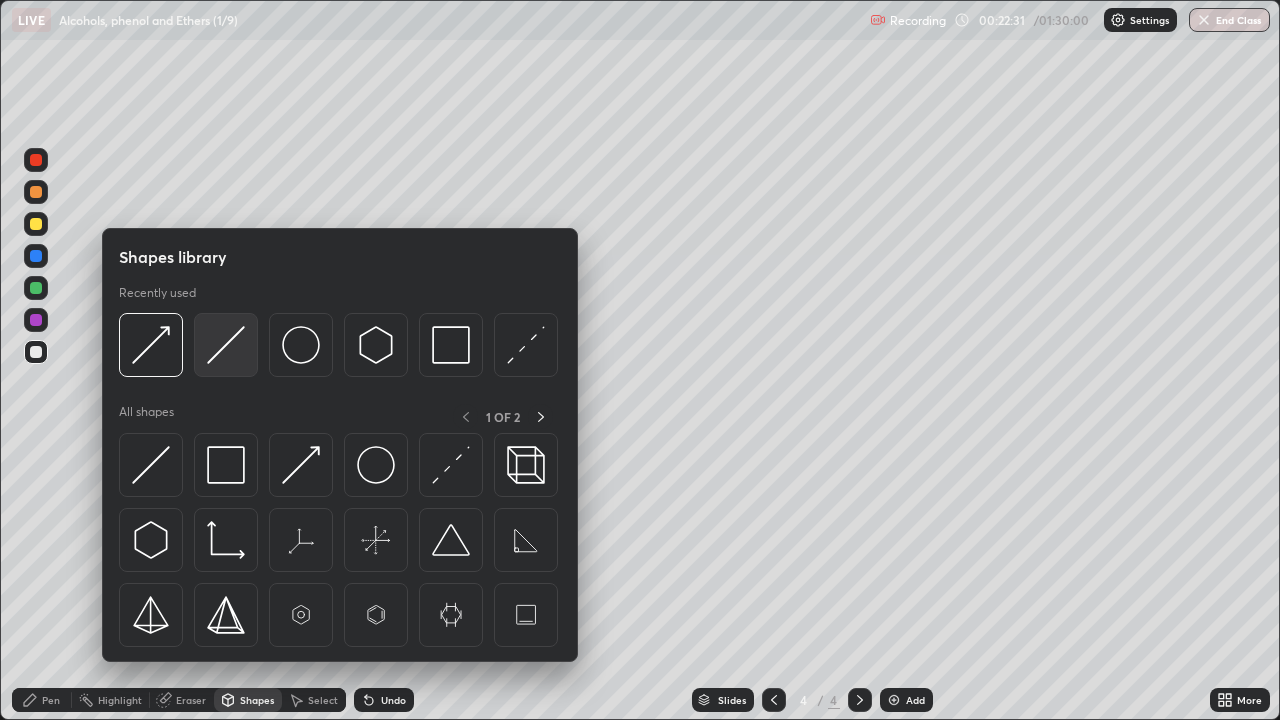 click at bounding box center [226, 345] 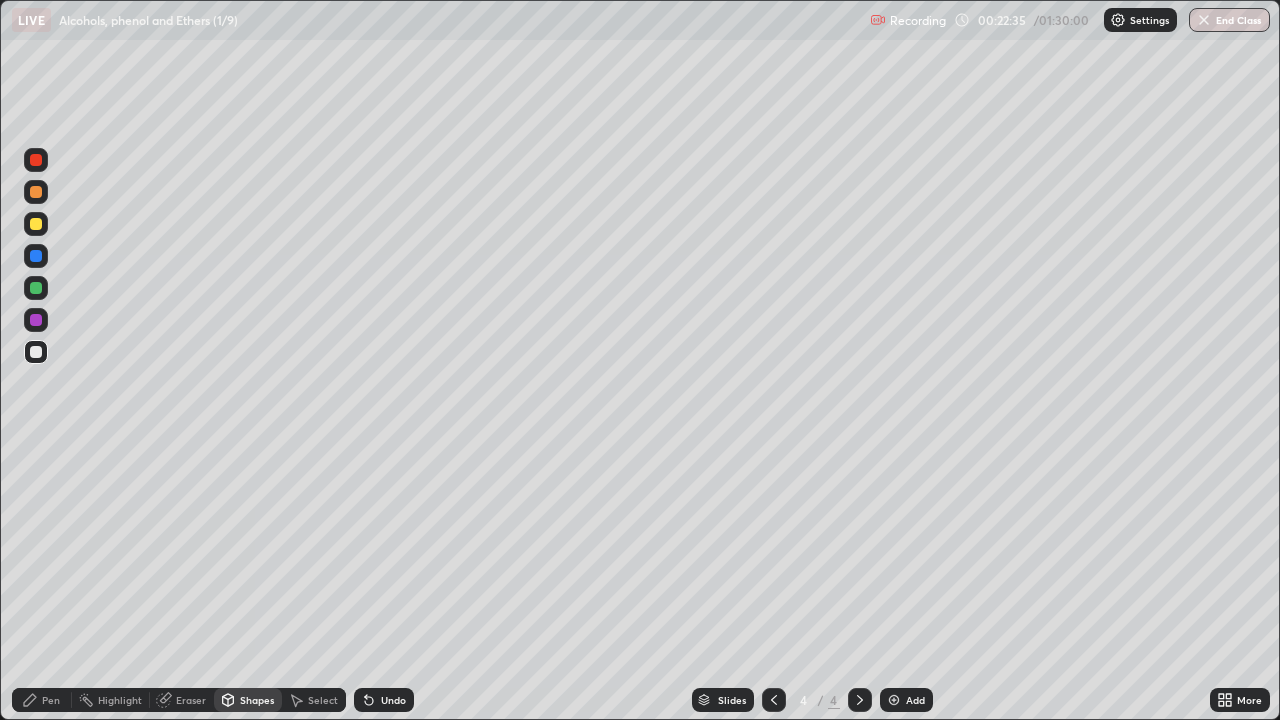 click on "Pen" at bounding box center [42, 700] 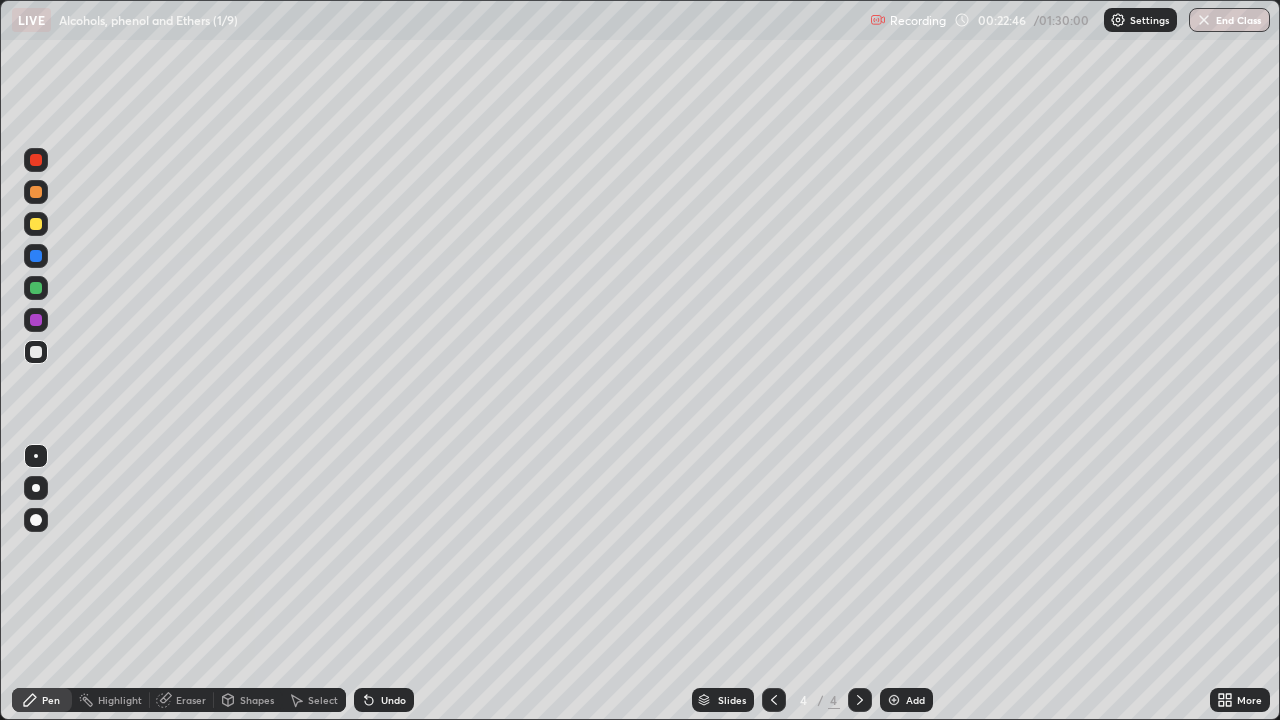 click on "Eraser" at bounding box center [191, 700] 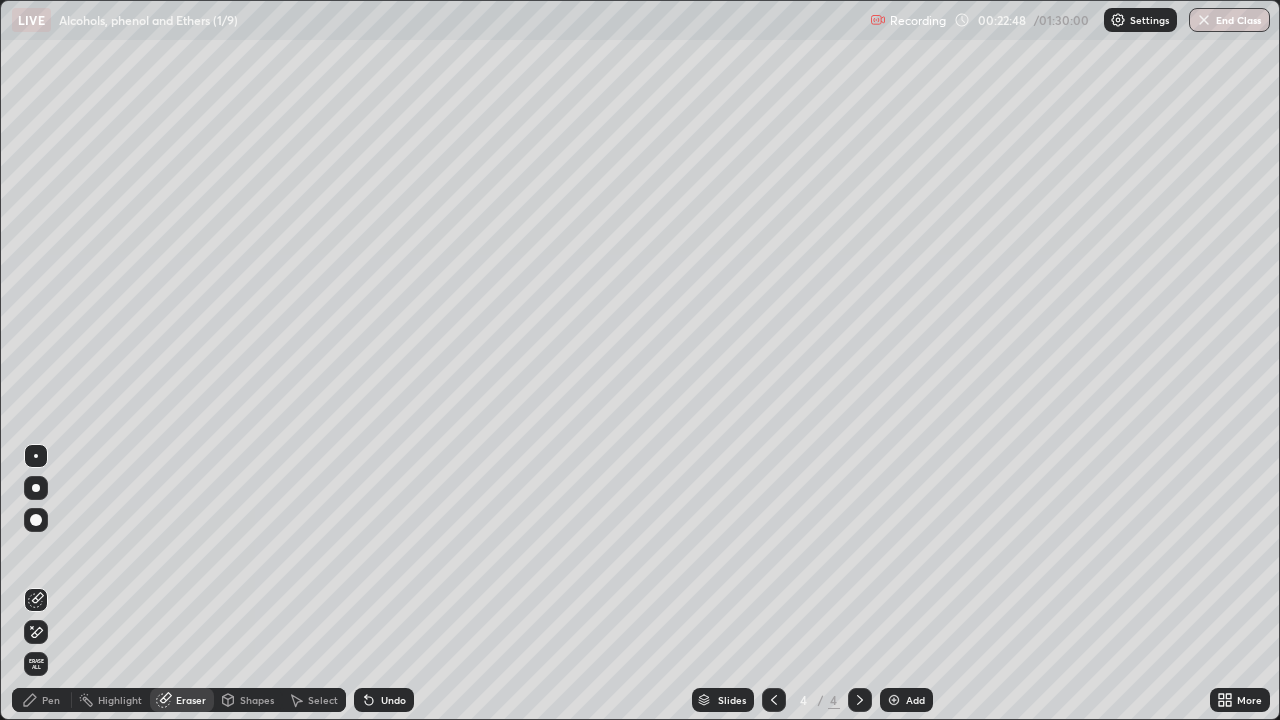 click on "Pen" at bounding box center [42, 700] 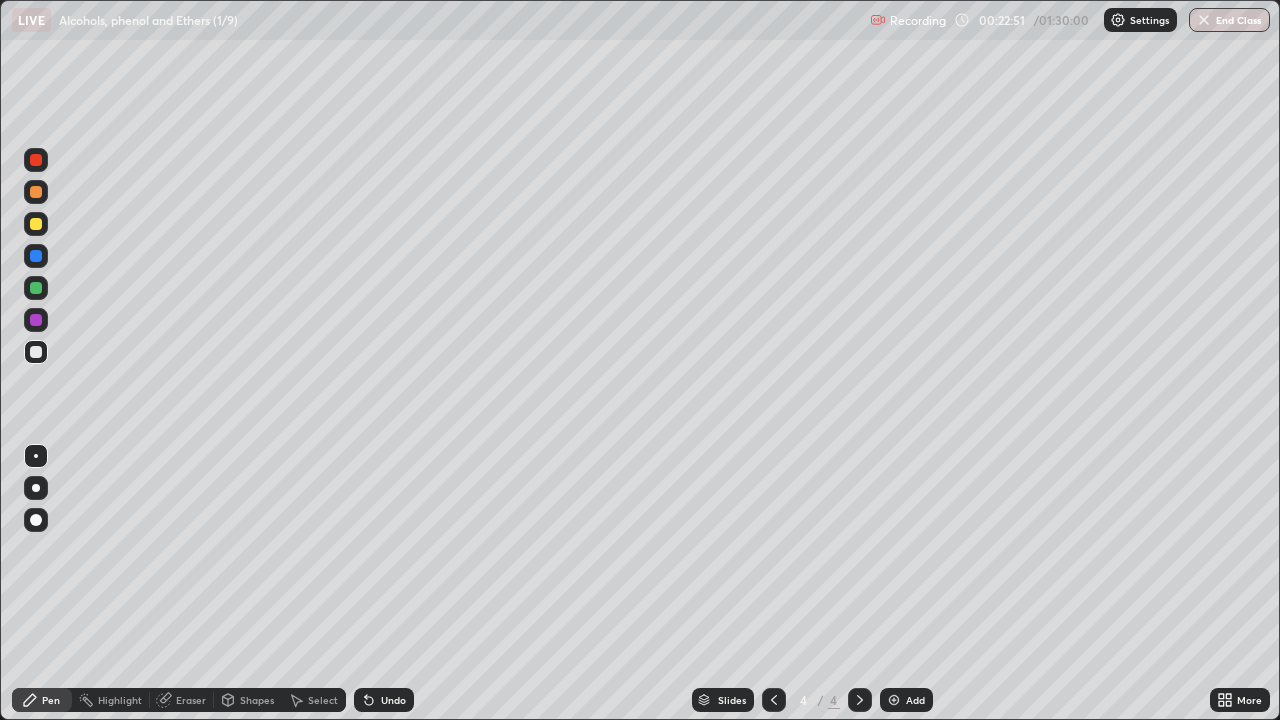 click 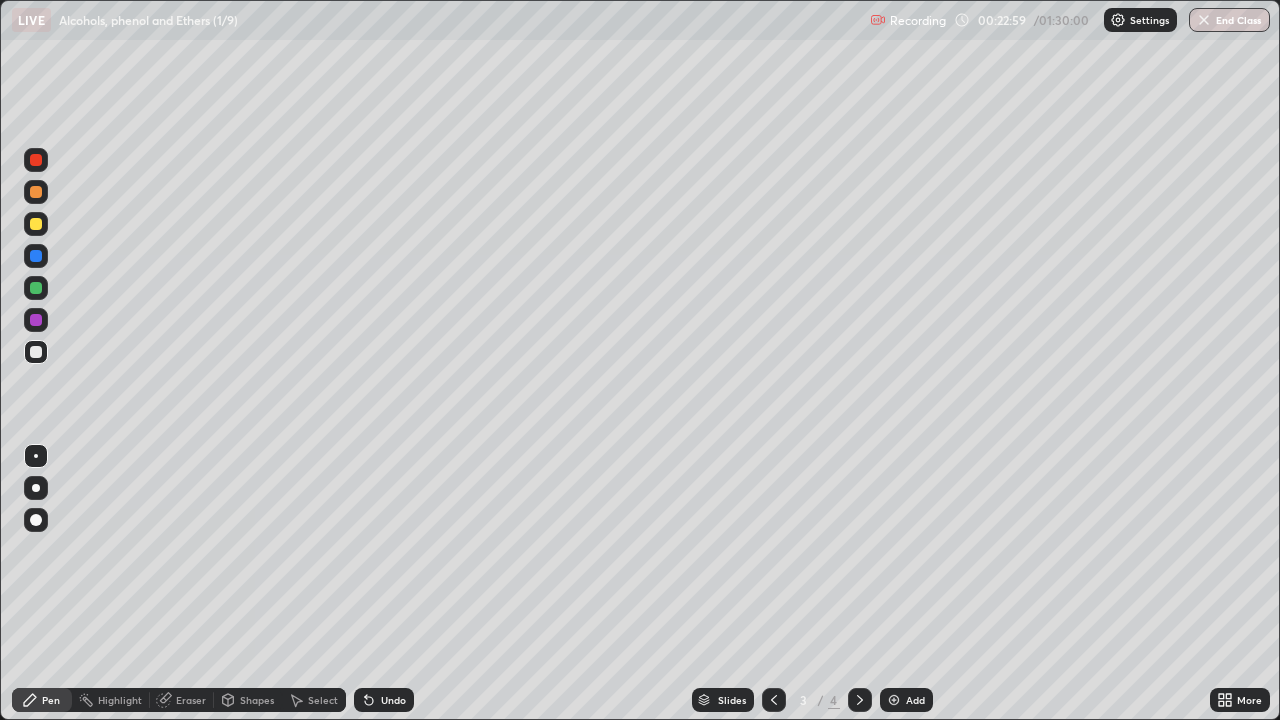 click 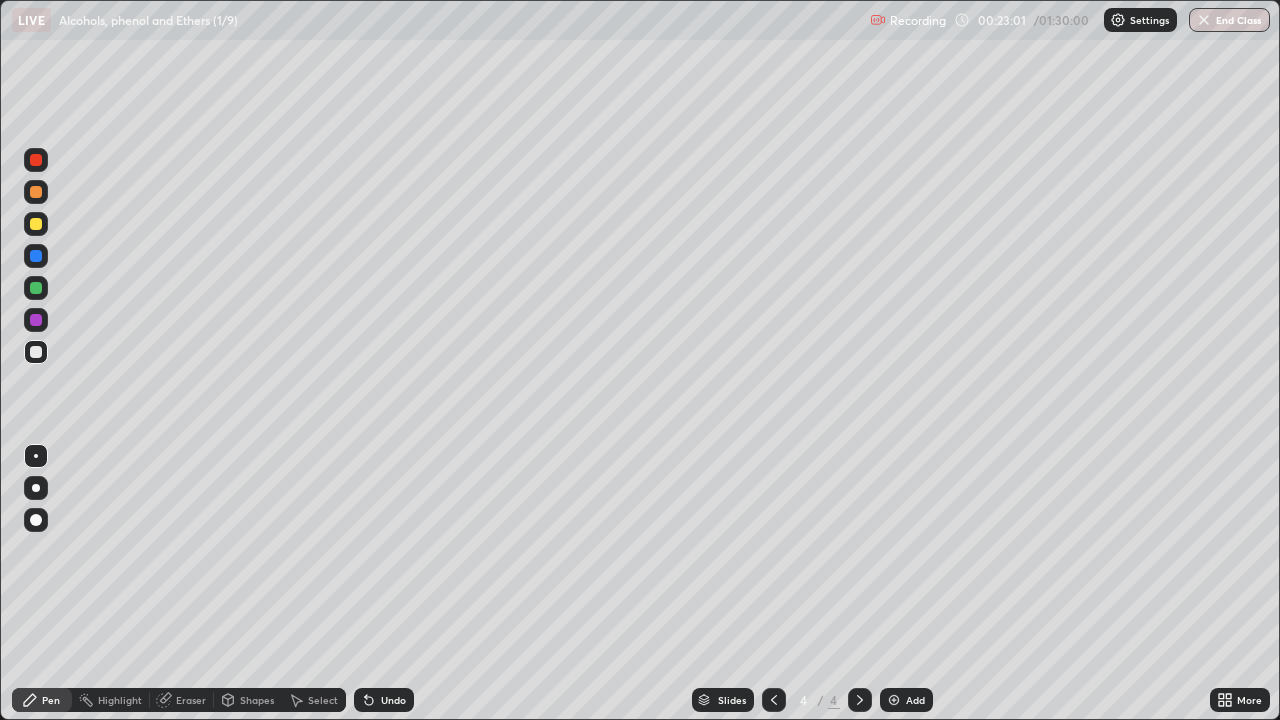 click at bounding box center [36, 320] 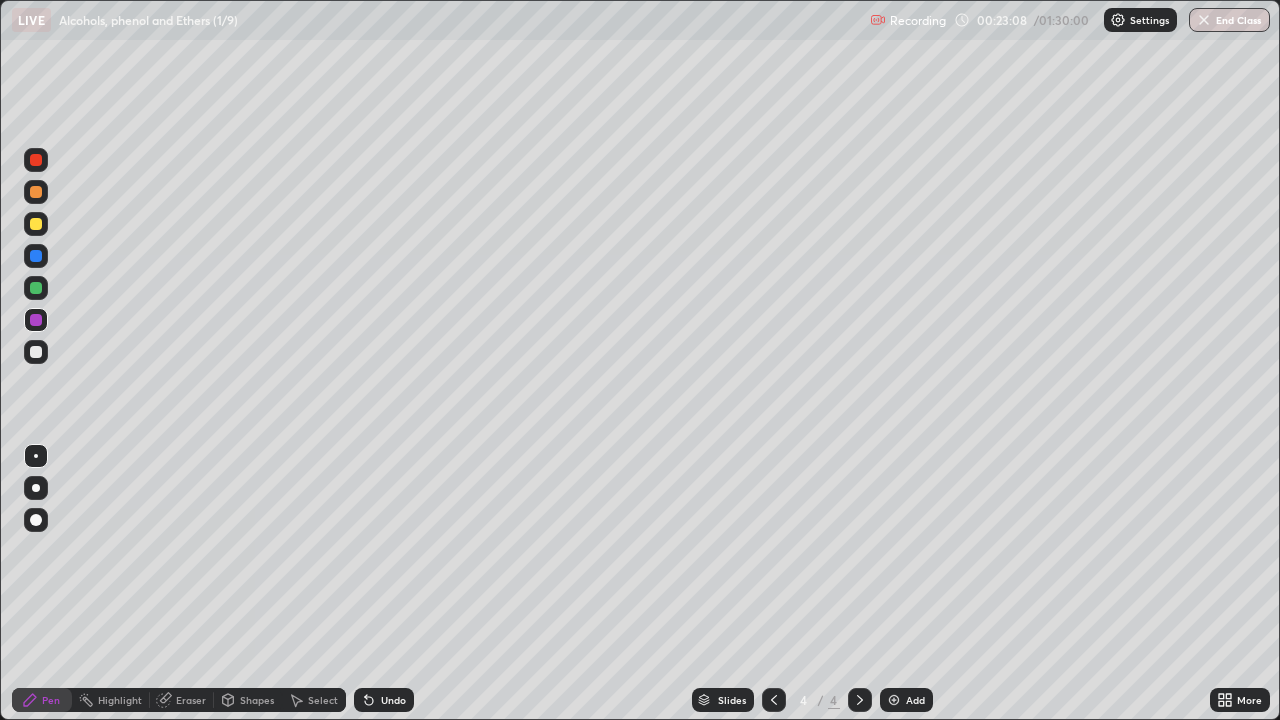 click 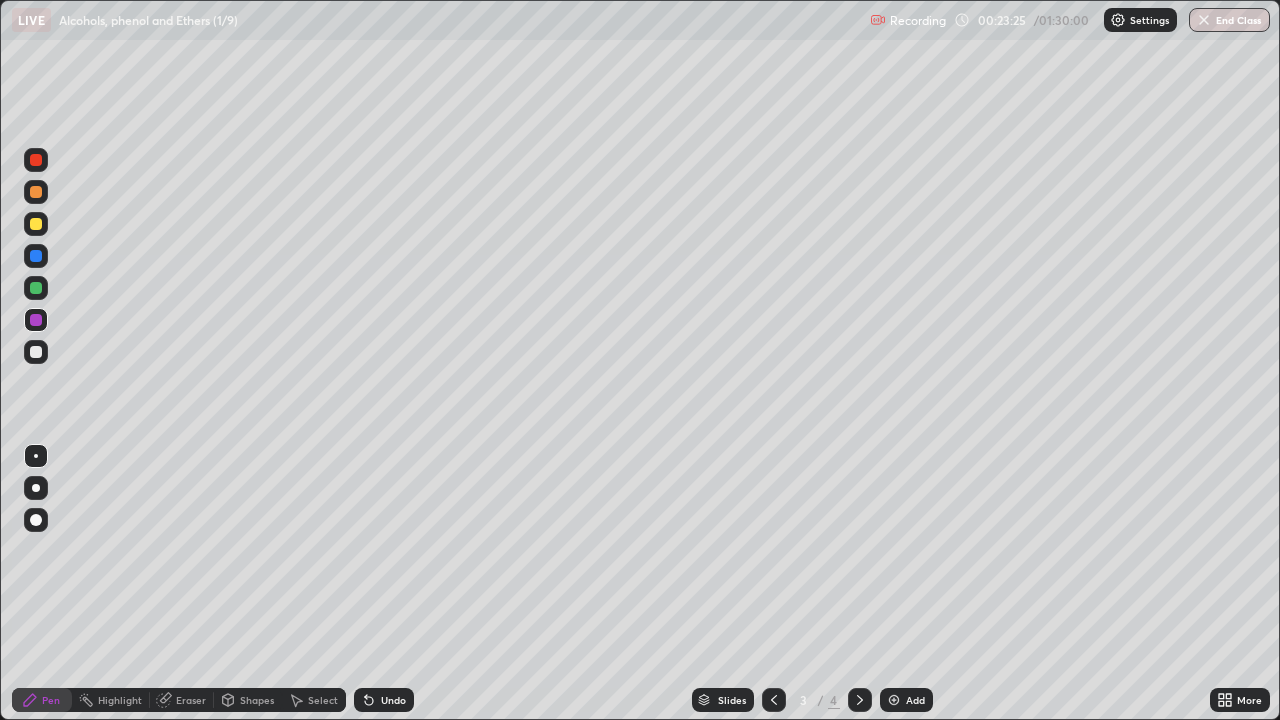 click 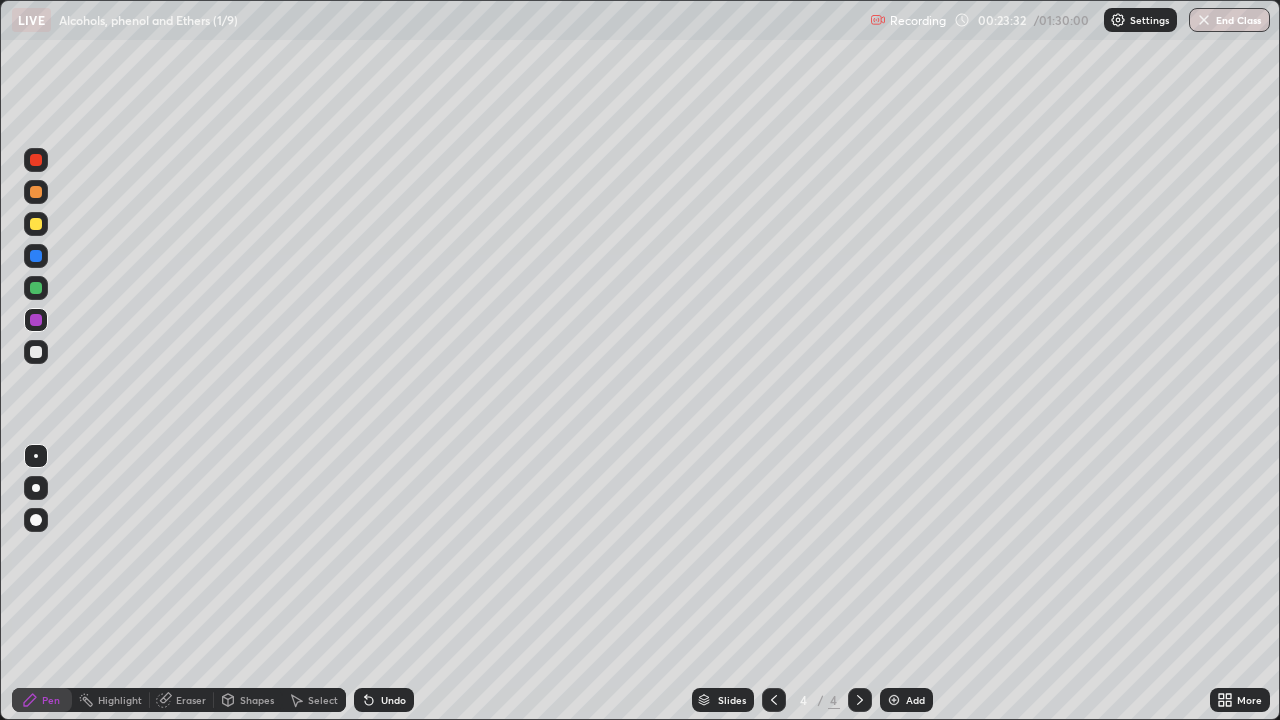 click at bounding box center (36, 352) 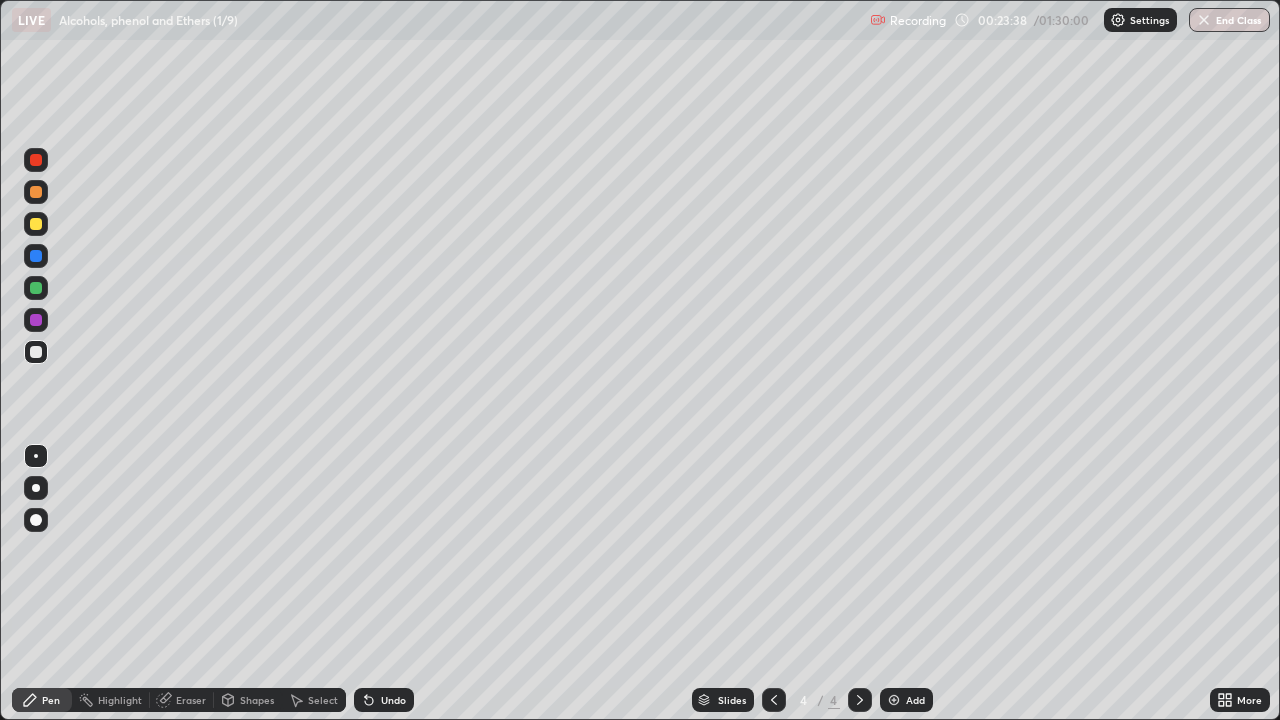 click at bounding box center [36, 224] 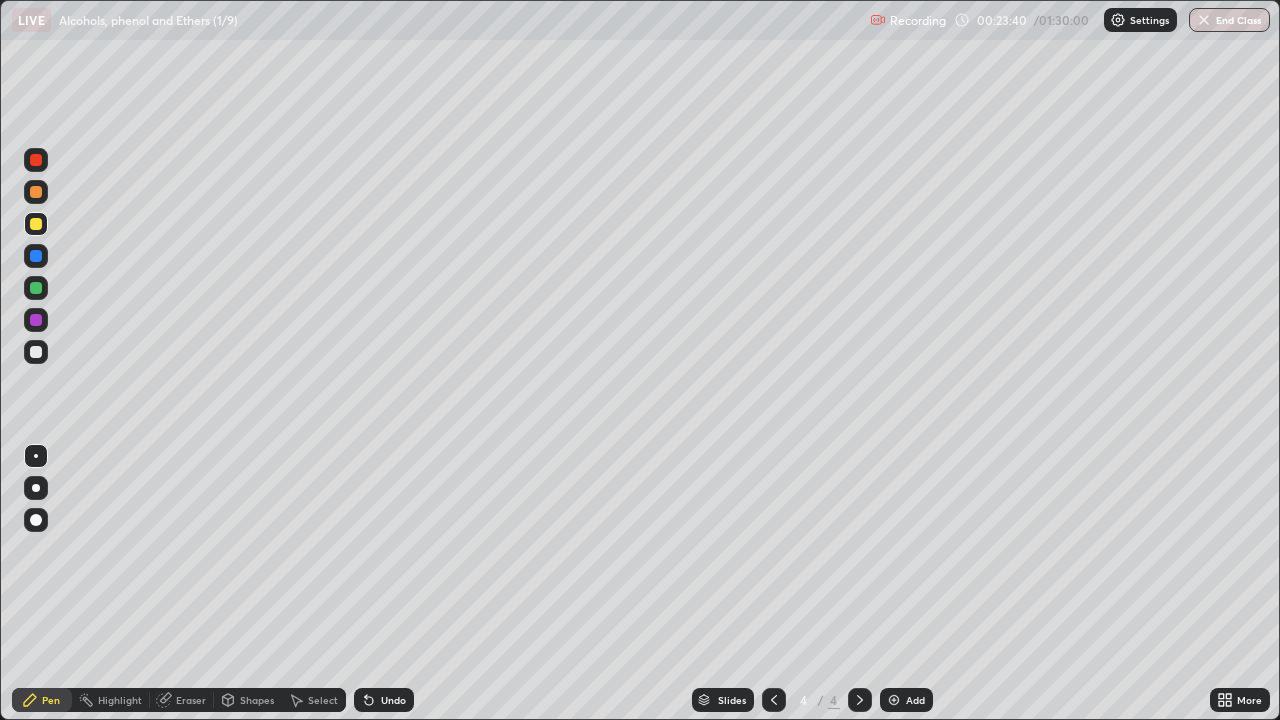 click at bounding box center (36, 288) 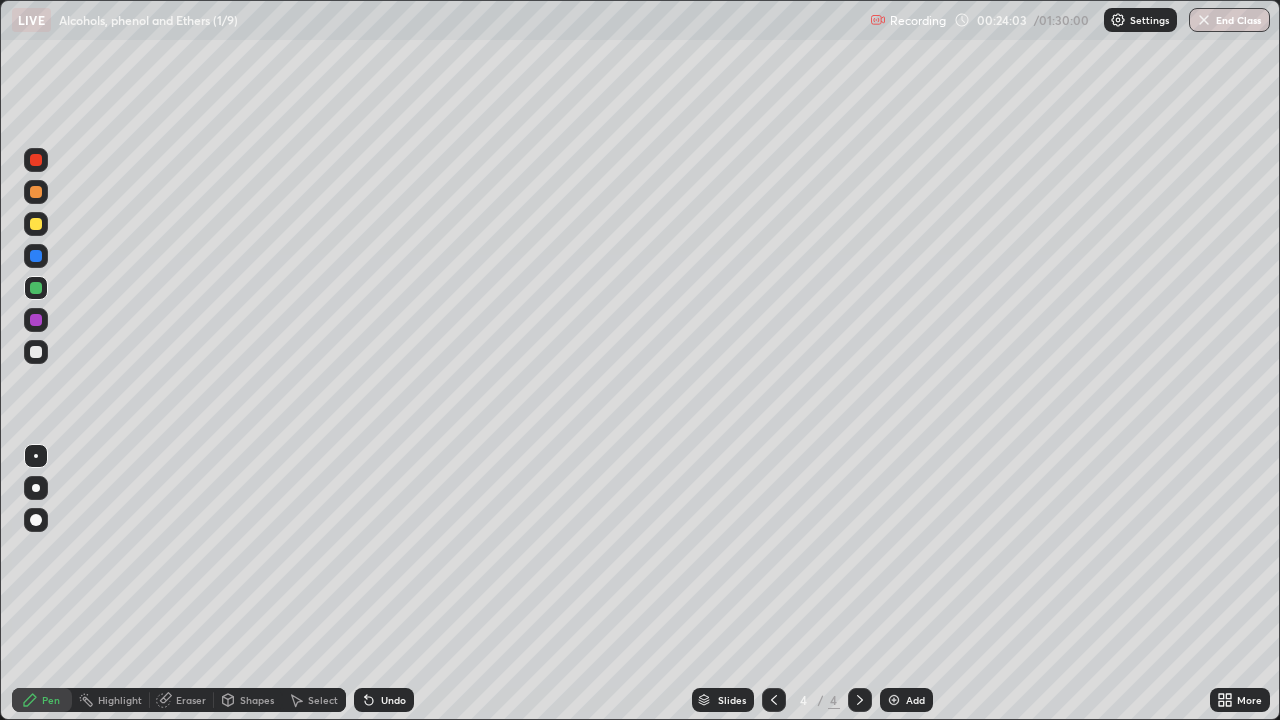 click on "Shapes" at bounding box center [257, 700] 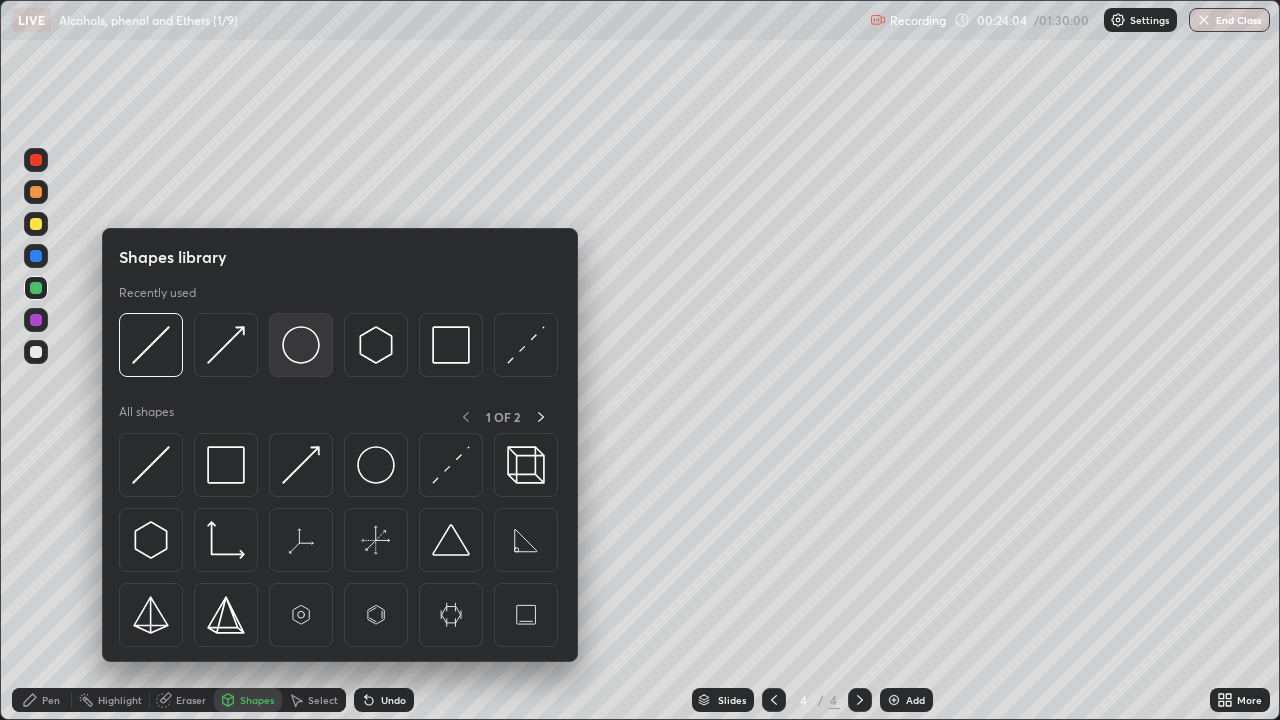 click at bounding box center [301, 345] 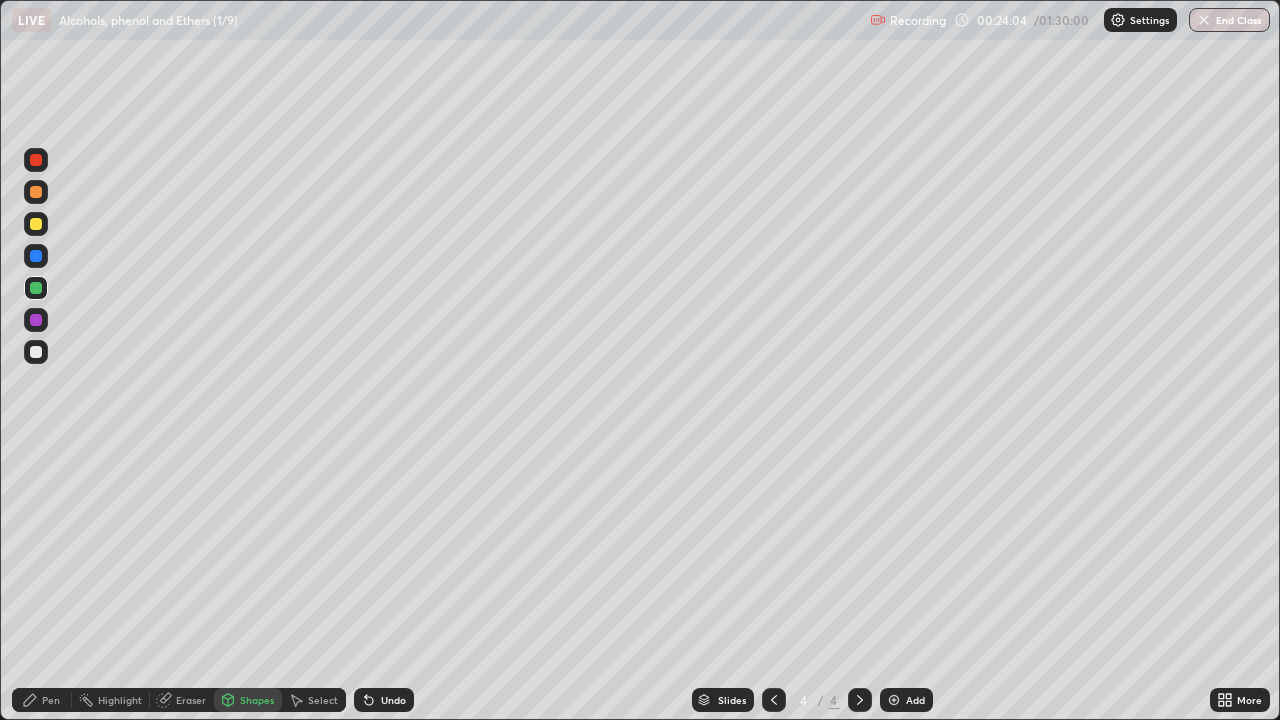 click at bounding box center [36, 224] 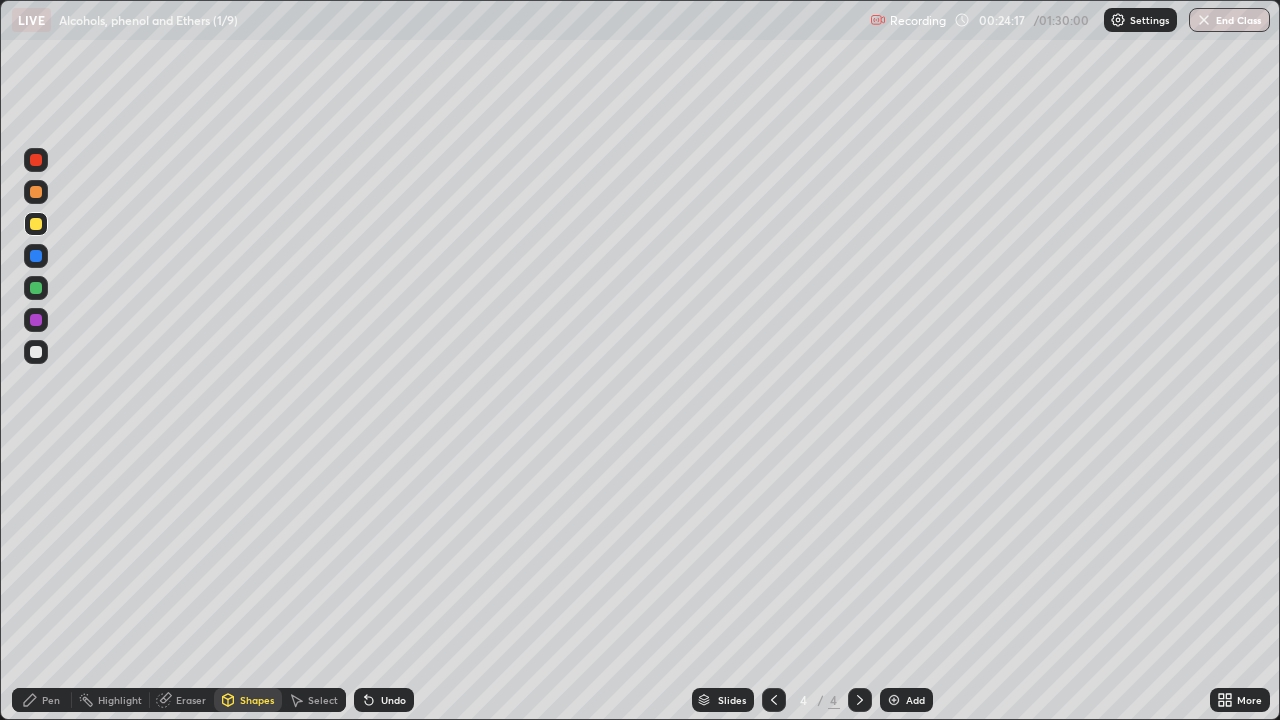click at bounding box center [774, 700] 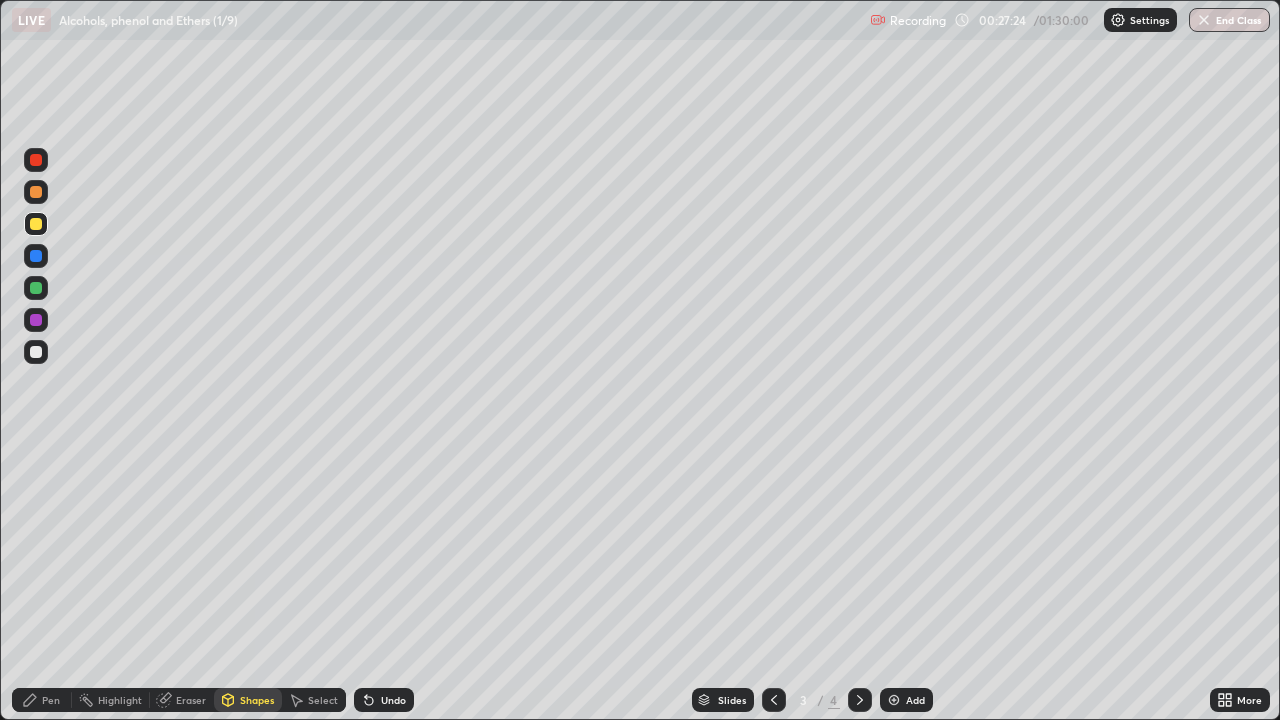 click at bounding box center (36, 352) 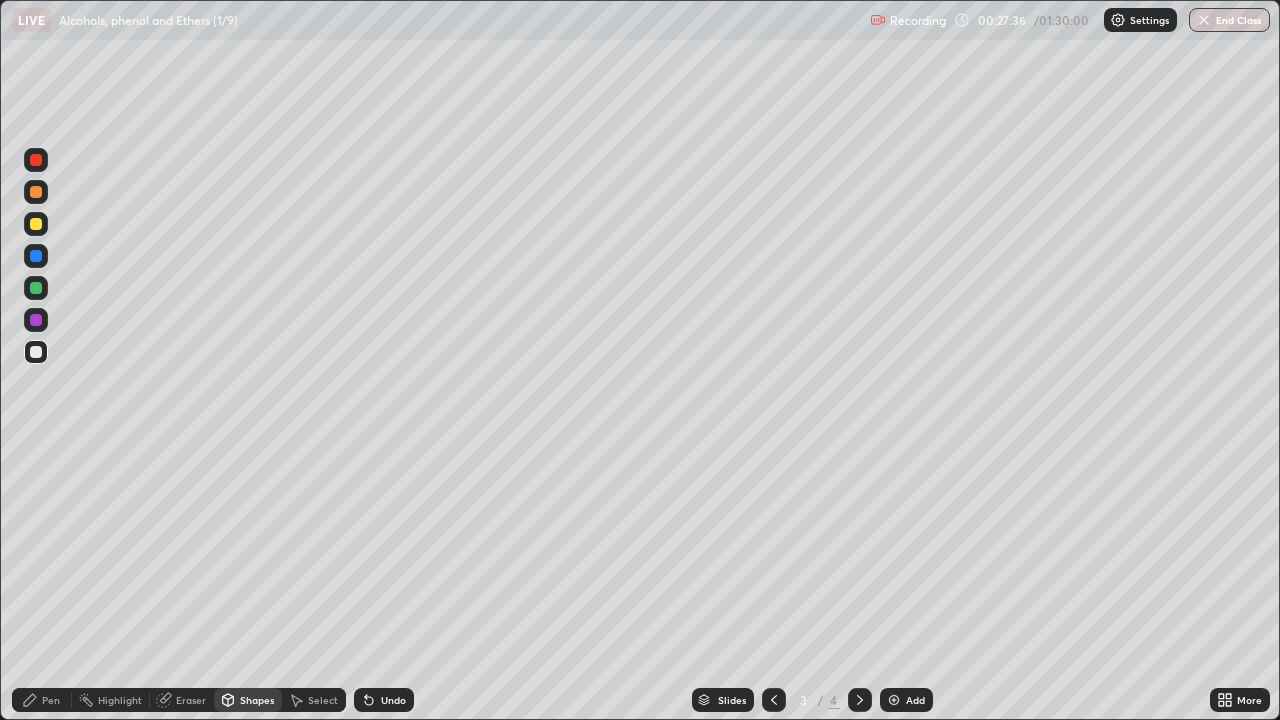 click 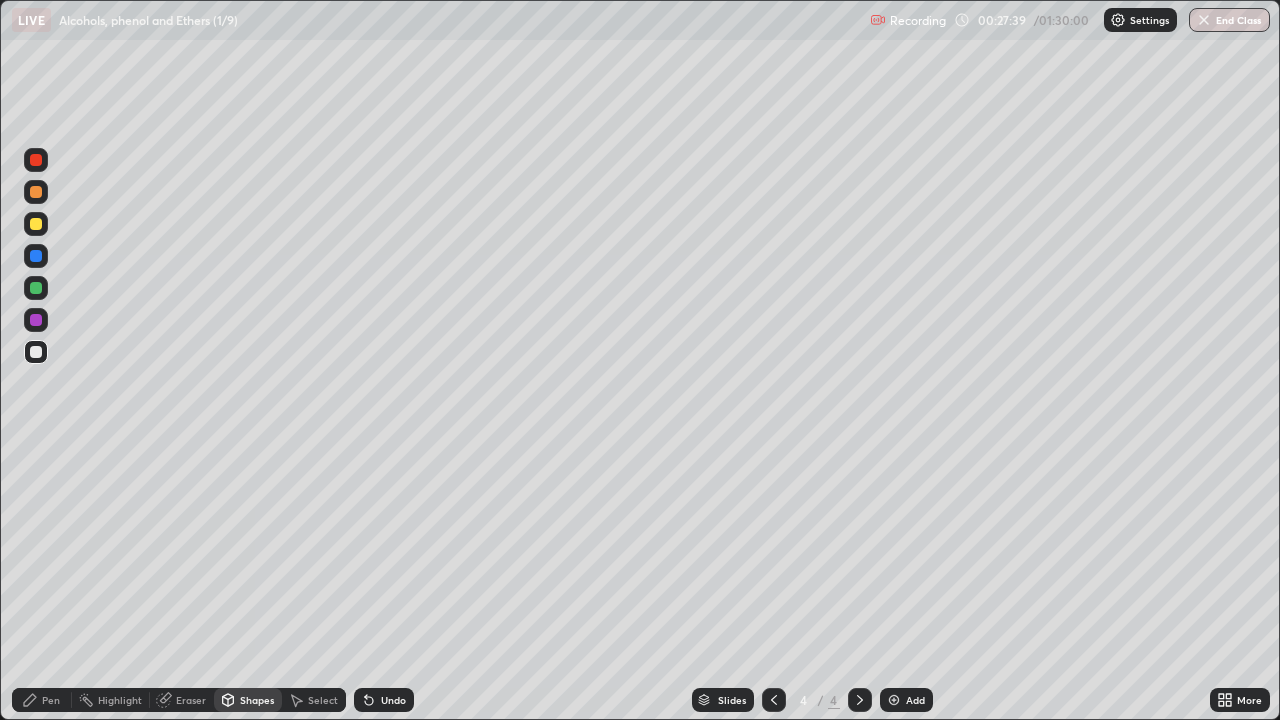 click on "Eraser" at bounding box center (191, 700) 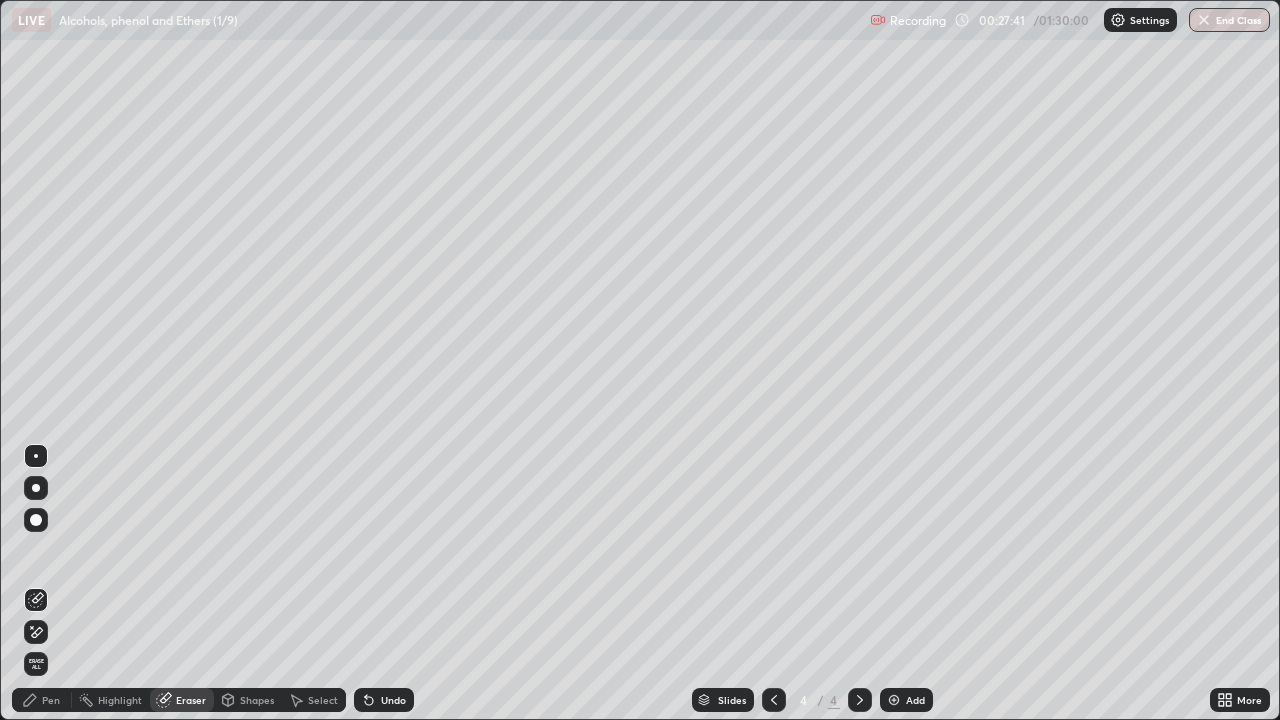 click on "Pen" at bounding box center [51, 700] 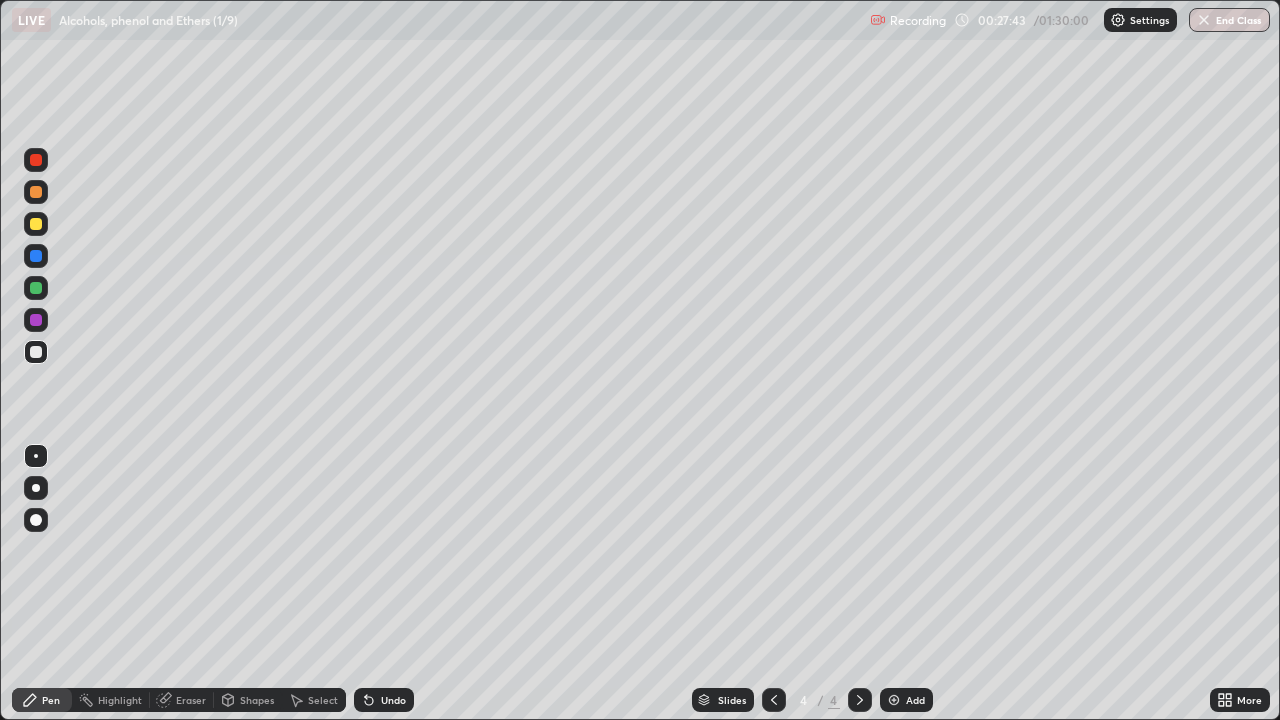 click at bounding box center (36, 352) 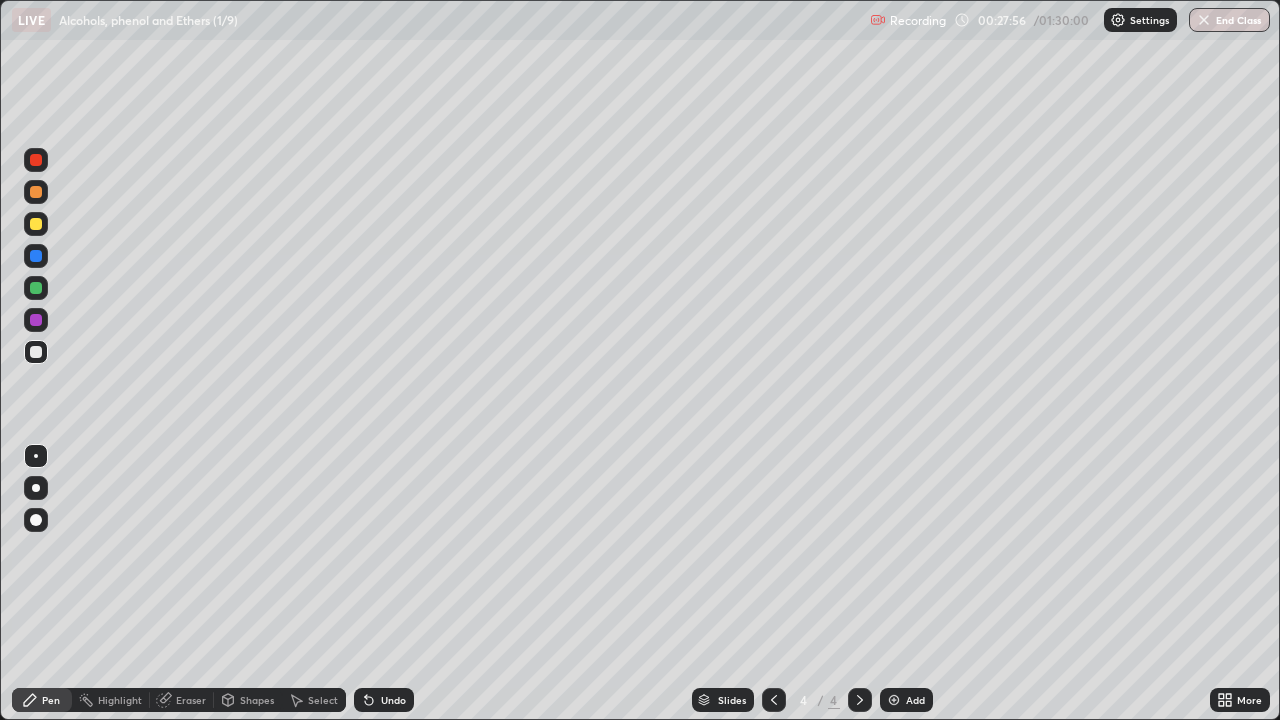 click at bounding box center (36, 160) 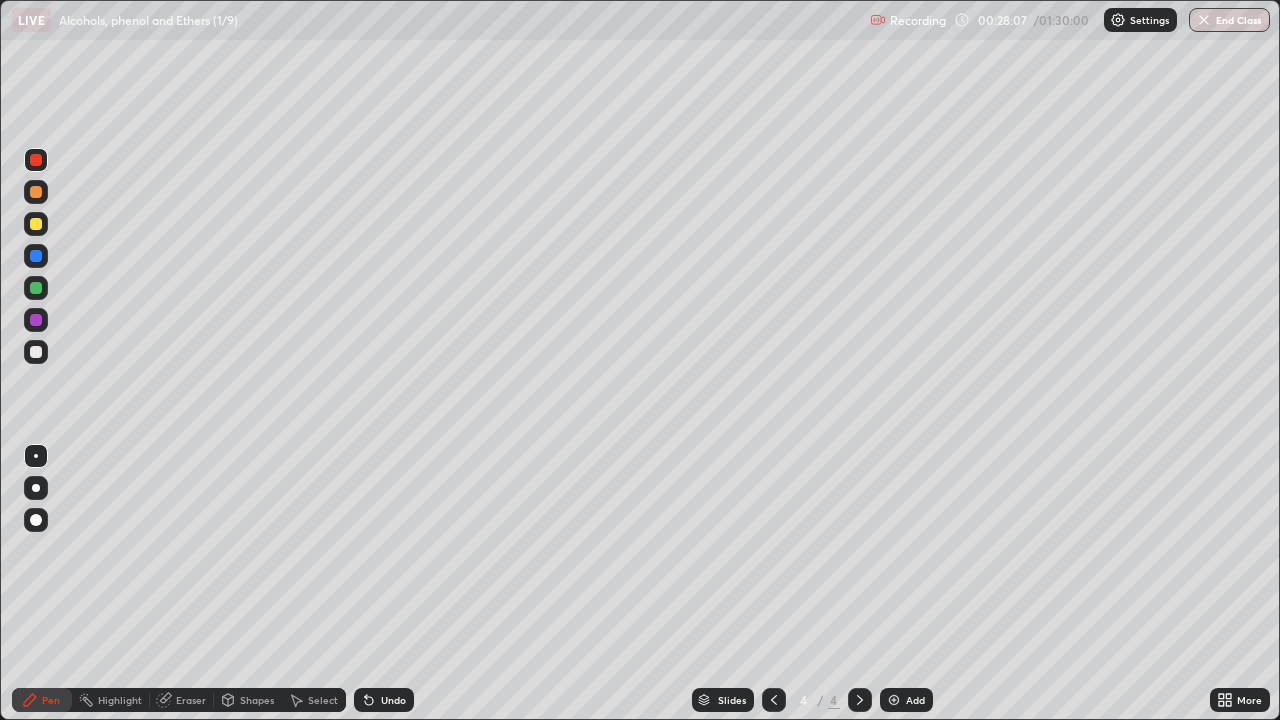 click at bounding box center (36, 352) 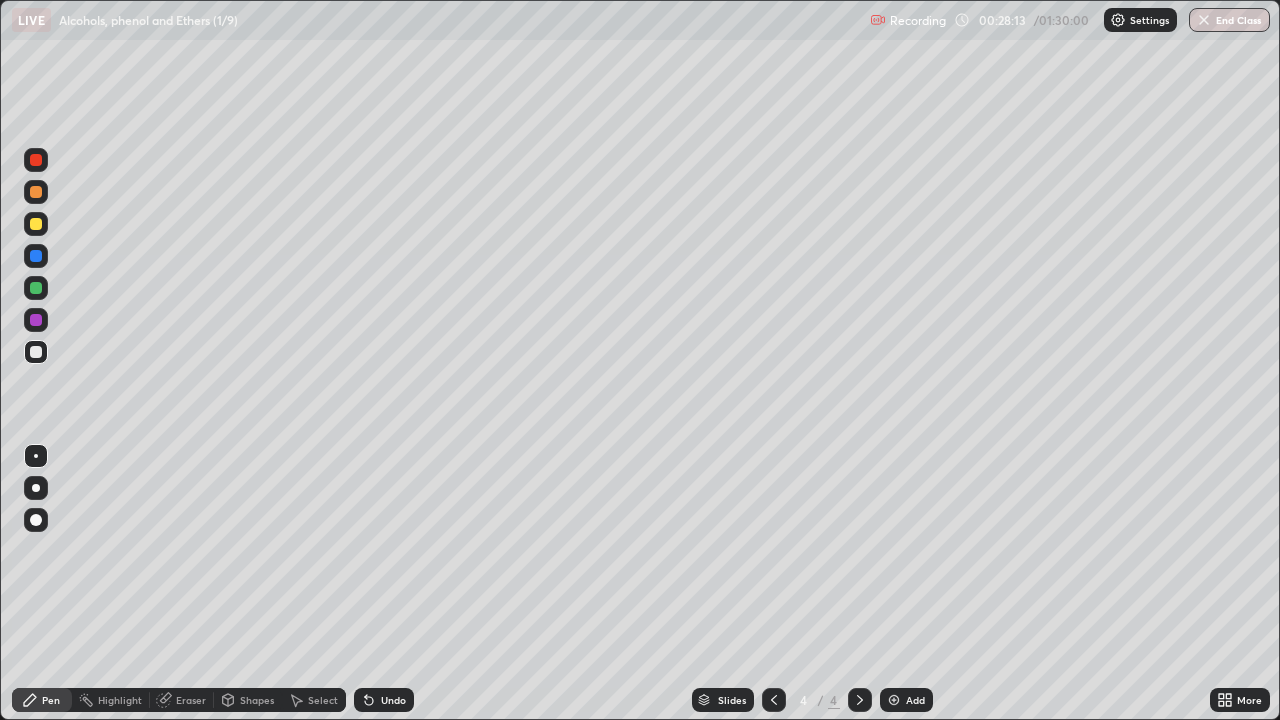 click on "Shapes" at bounding box center [257, 700] 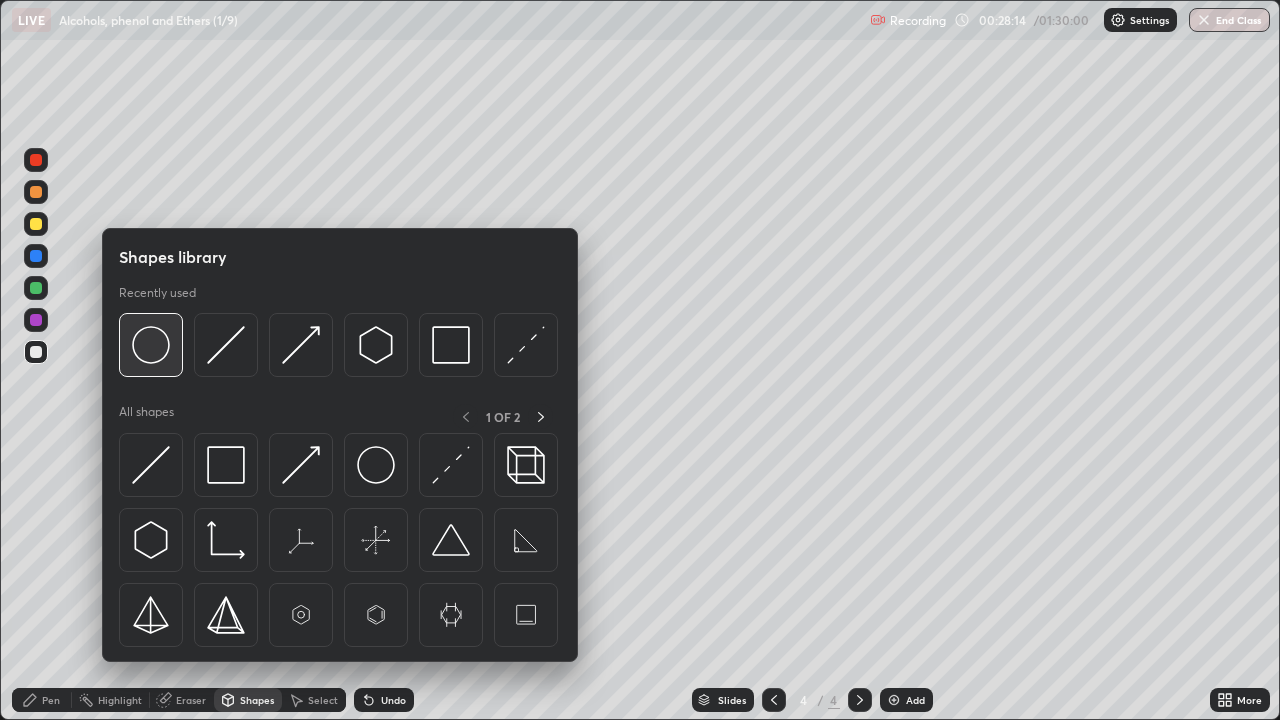 click at bounding box center [151, 345] 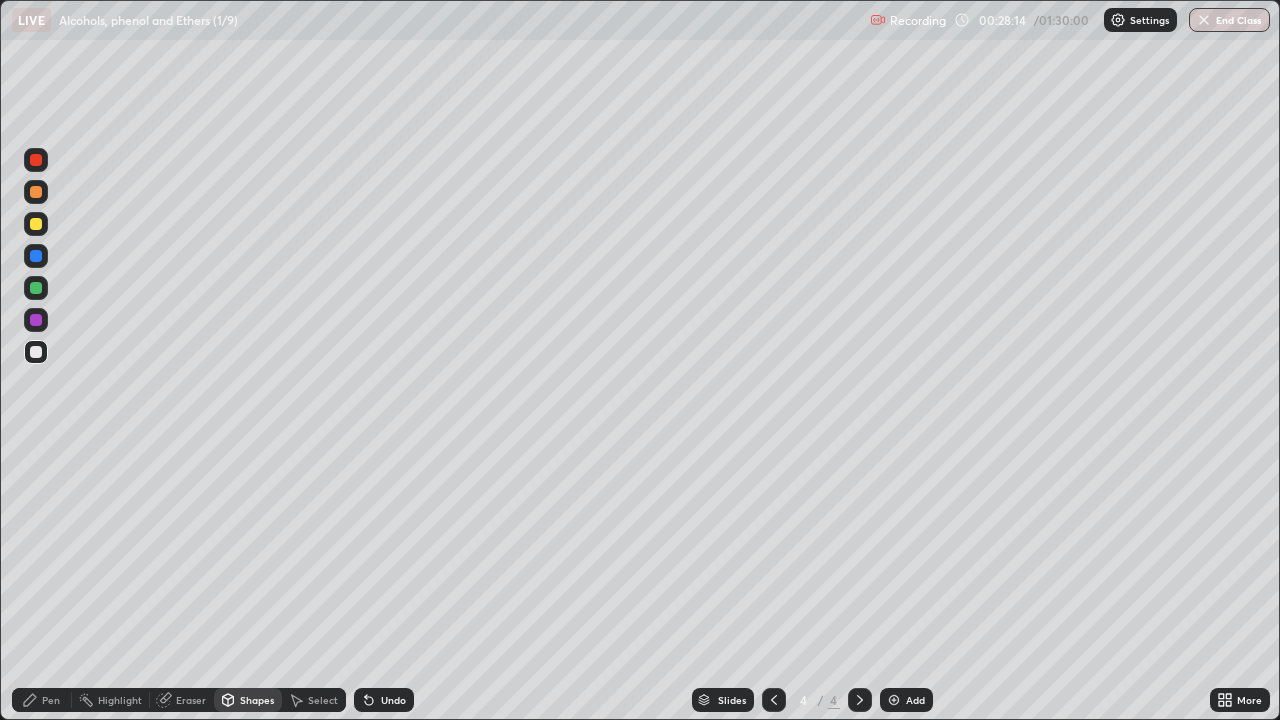 click at bounding box center (36, 320) 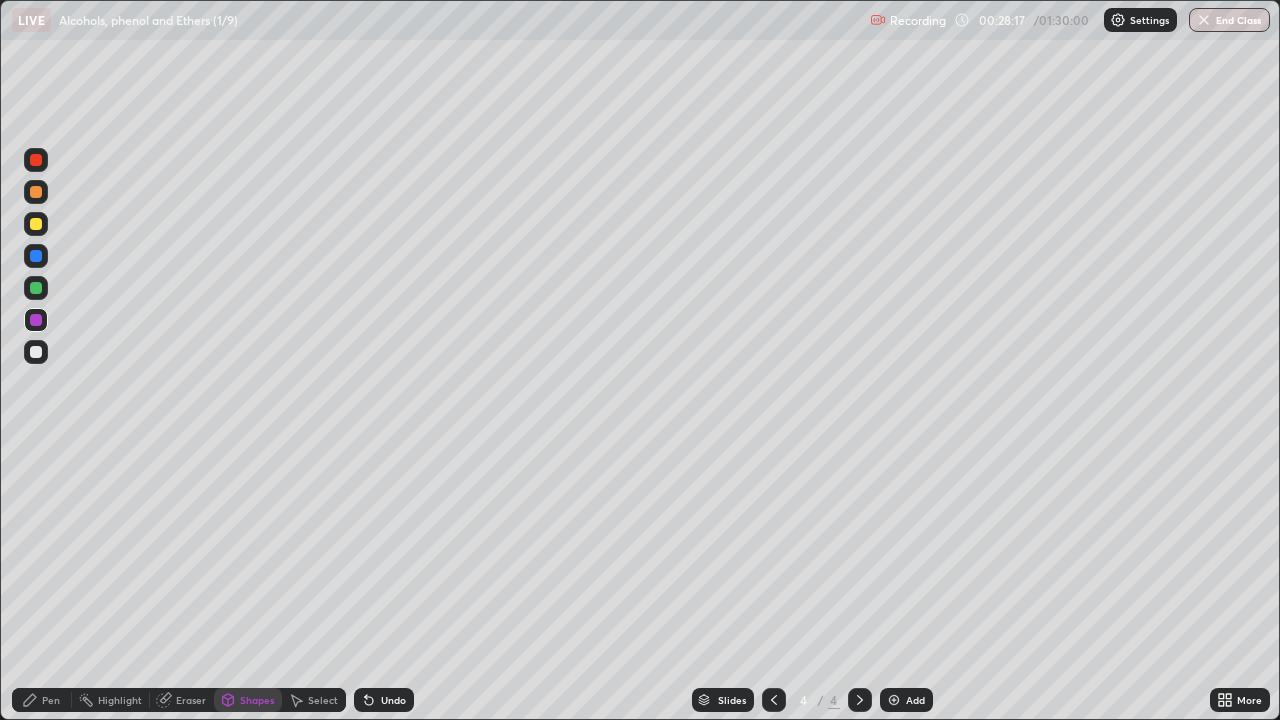 click on "Shapes" at bounding box center [248, 700] 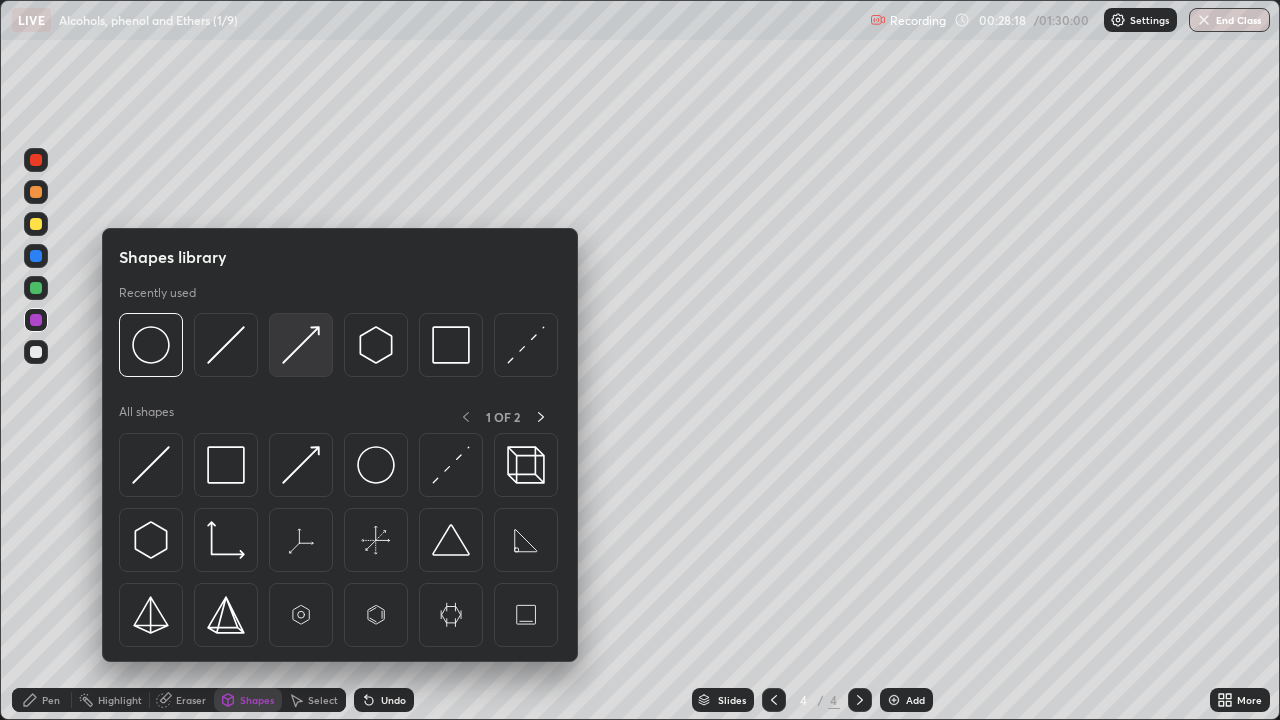 click at bounding box center (301, 345) 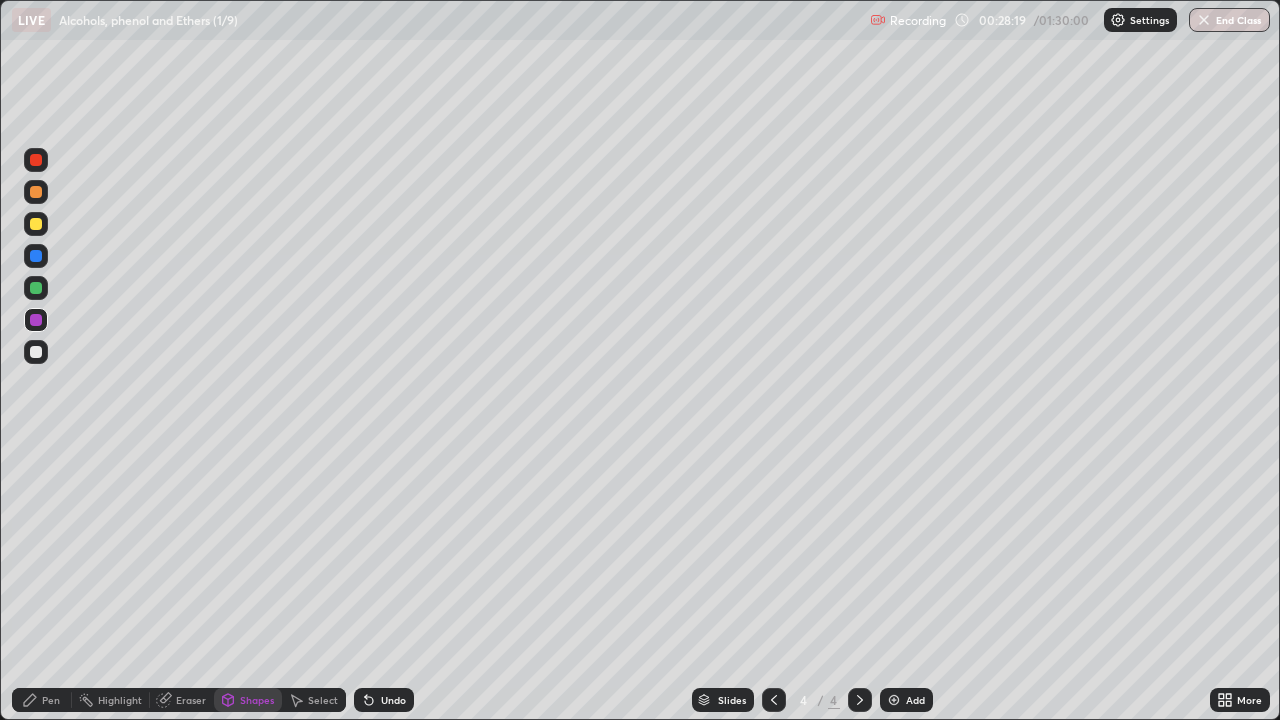click at bounding box center (36, 288) 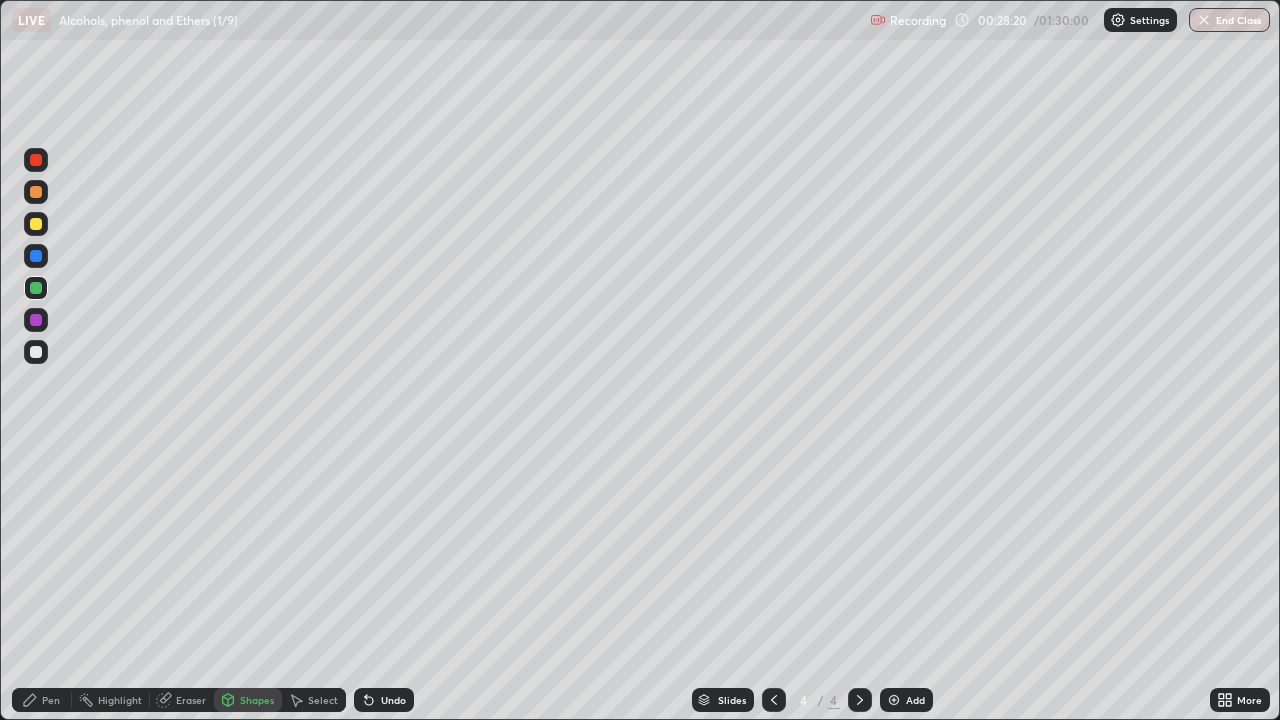 click 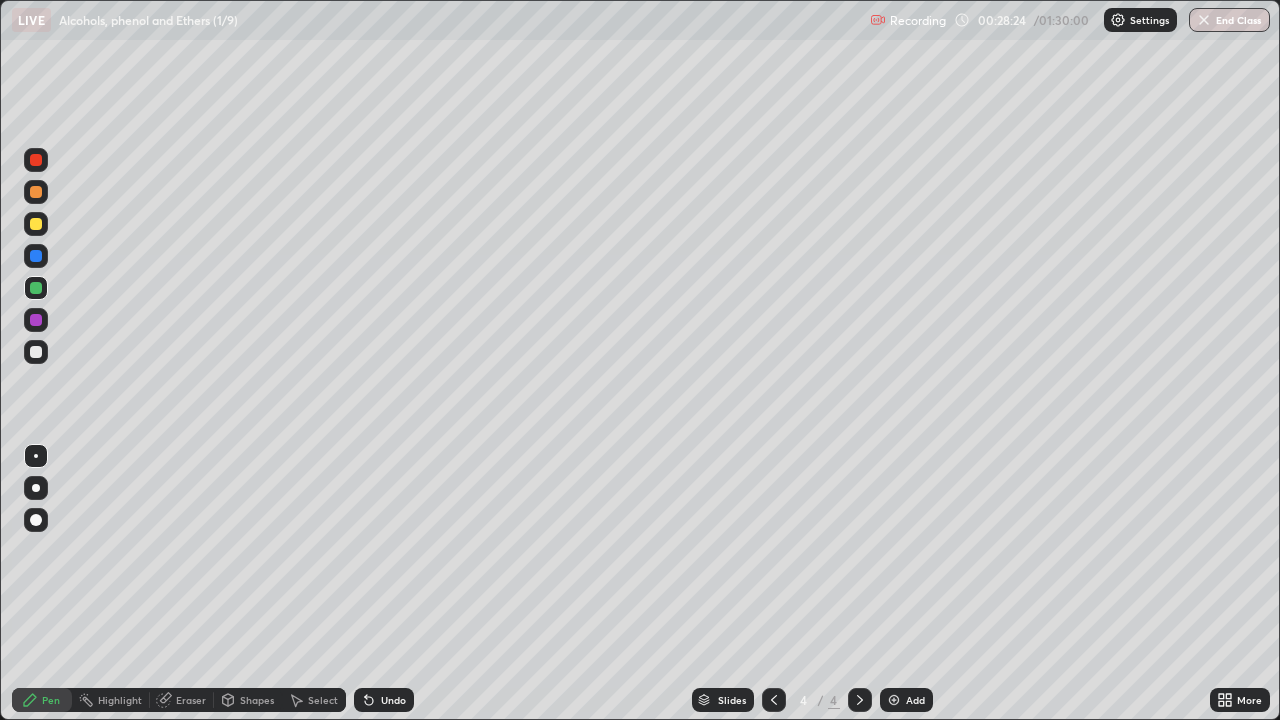click at bounding box center [36, 352] 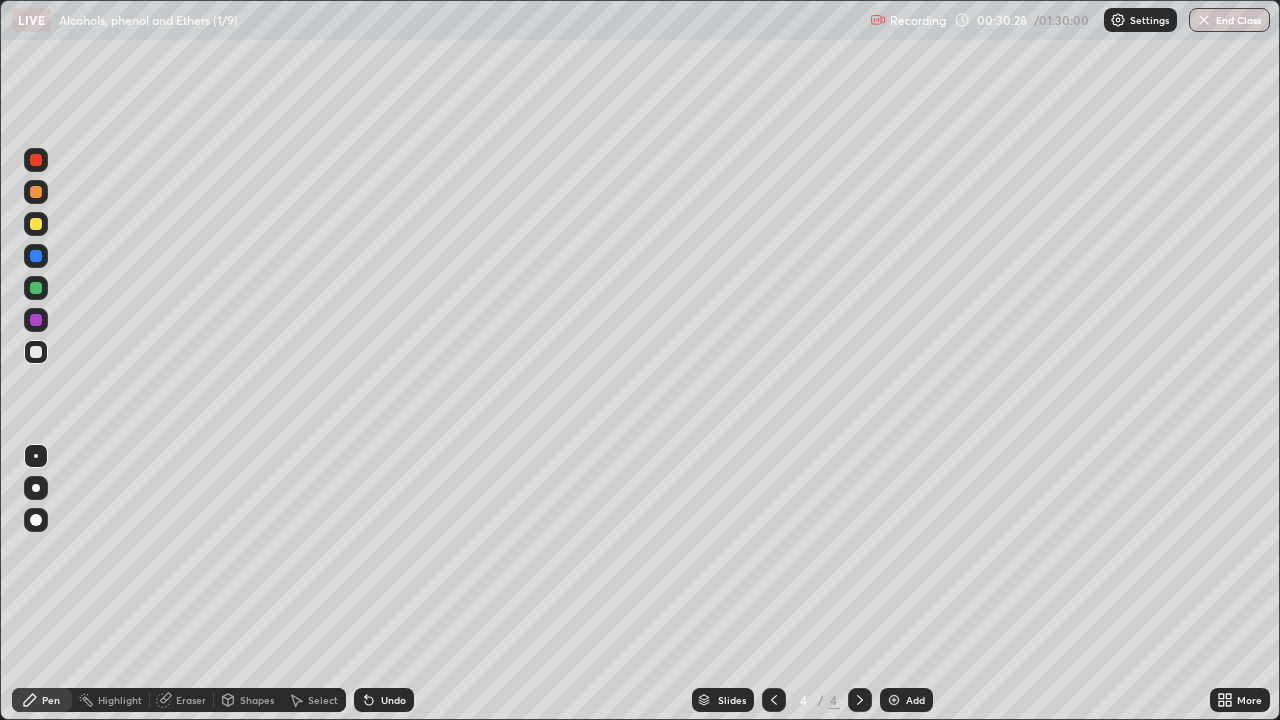 click at bounding box center [36, 288] 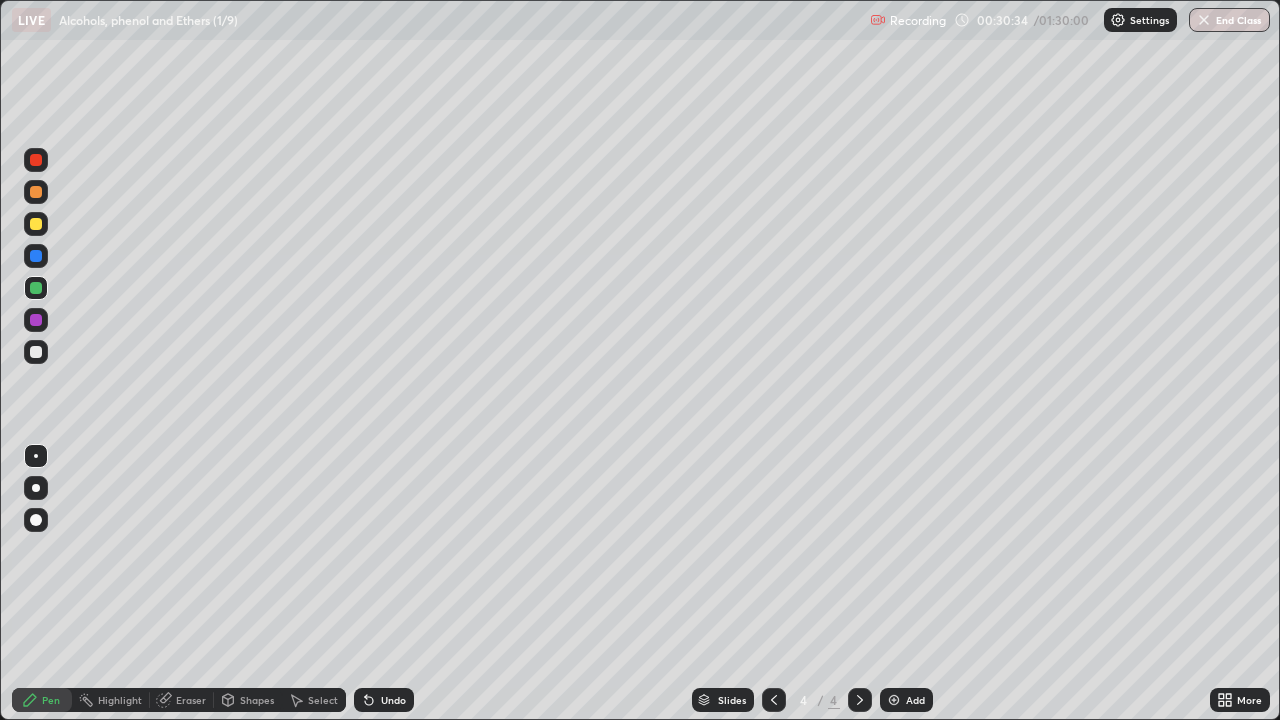 click at bounding box center [36, 192] 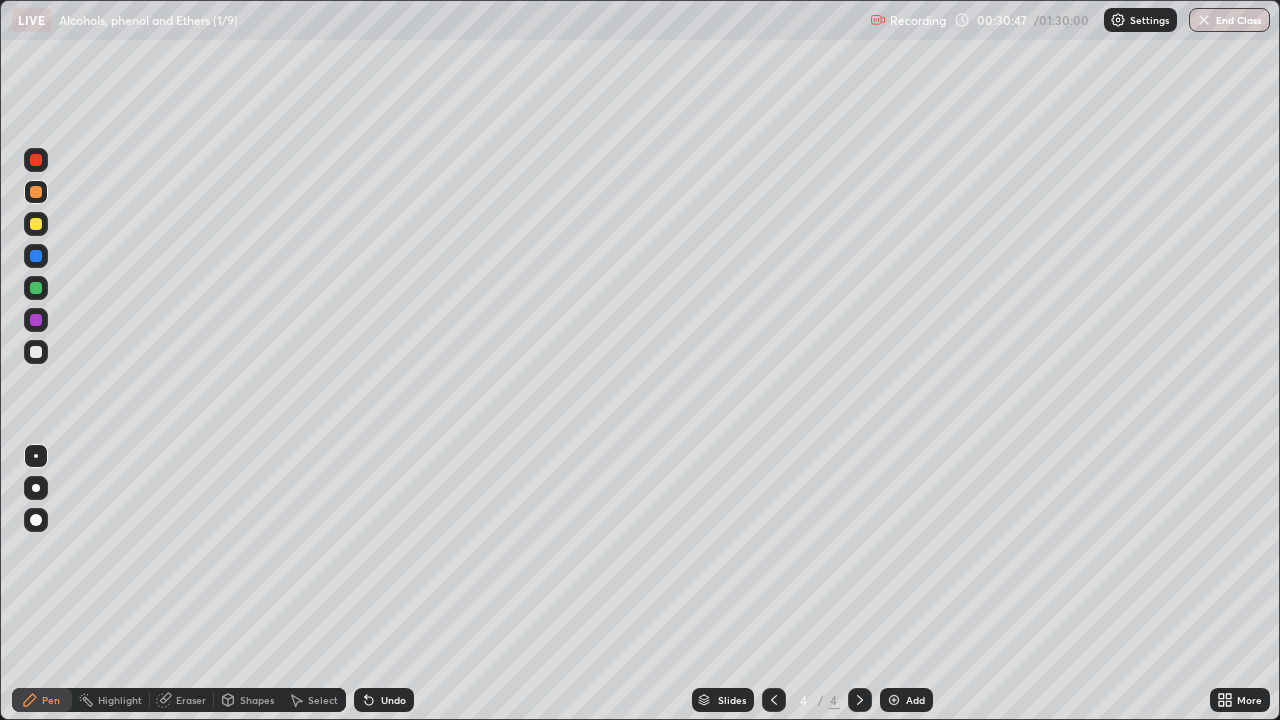 click at bounding box center [36, 352] 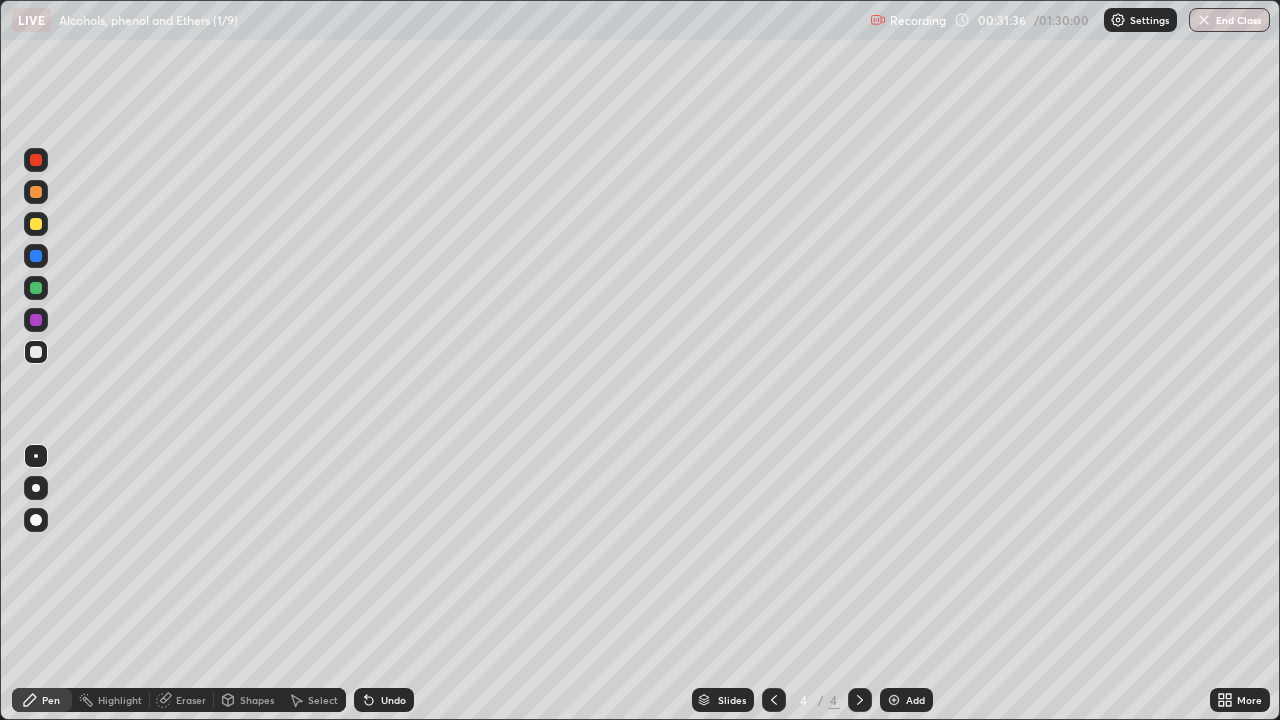 click on "Shapes" at bounding box center (257, 700) 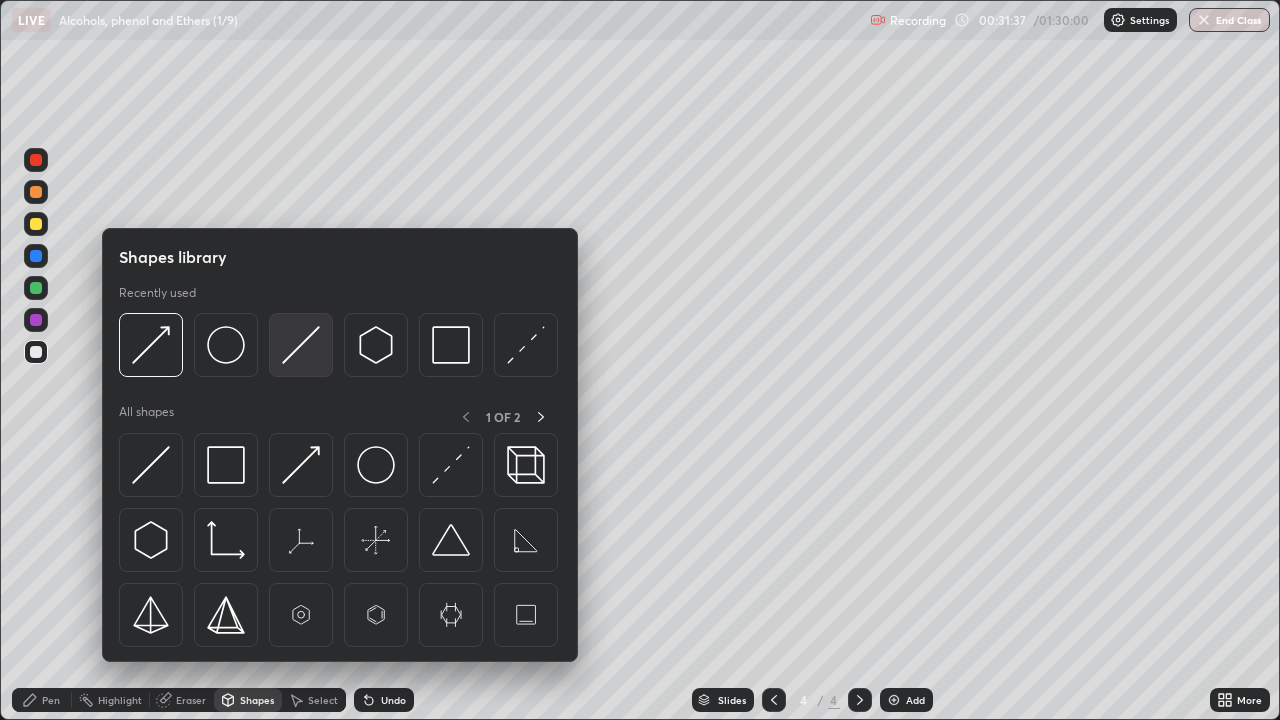 click at bounding box center (301, 345) 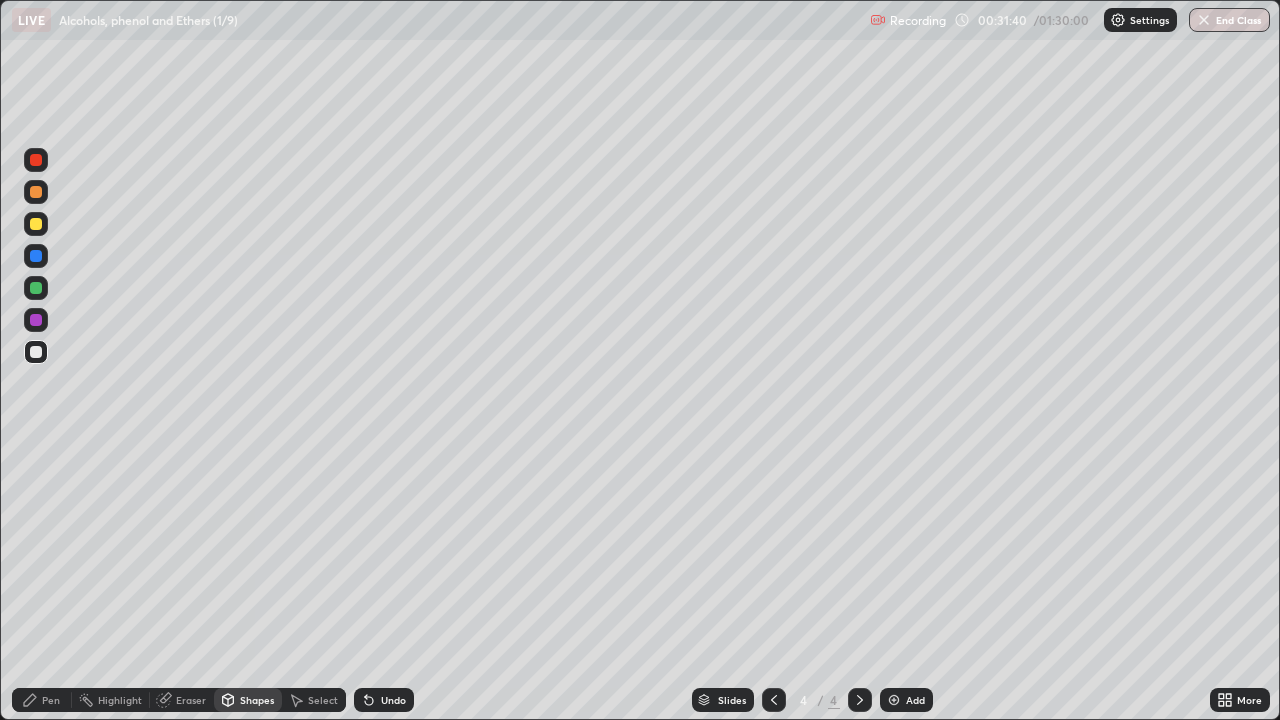 click on "Pen" at bounding box center (51, 700) 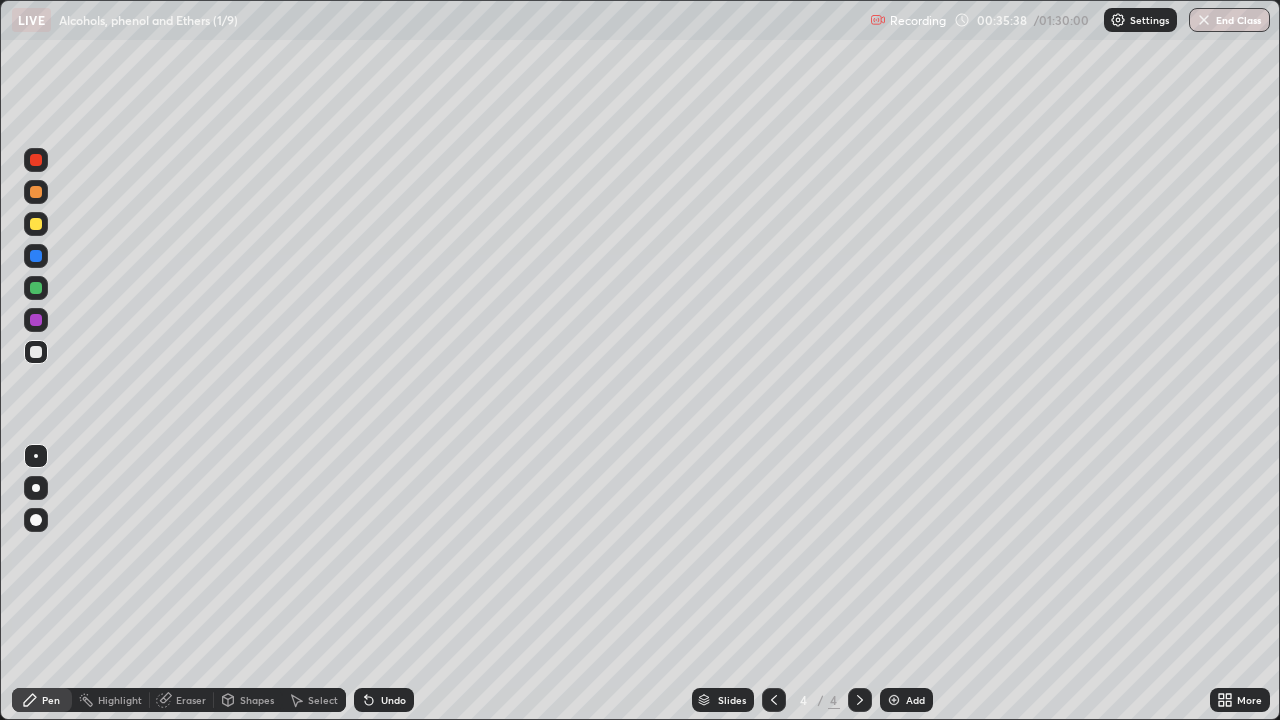 click on "Select" at bounding box center (323, 700) 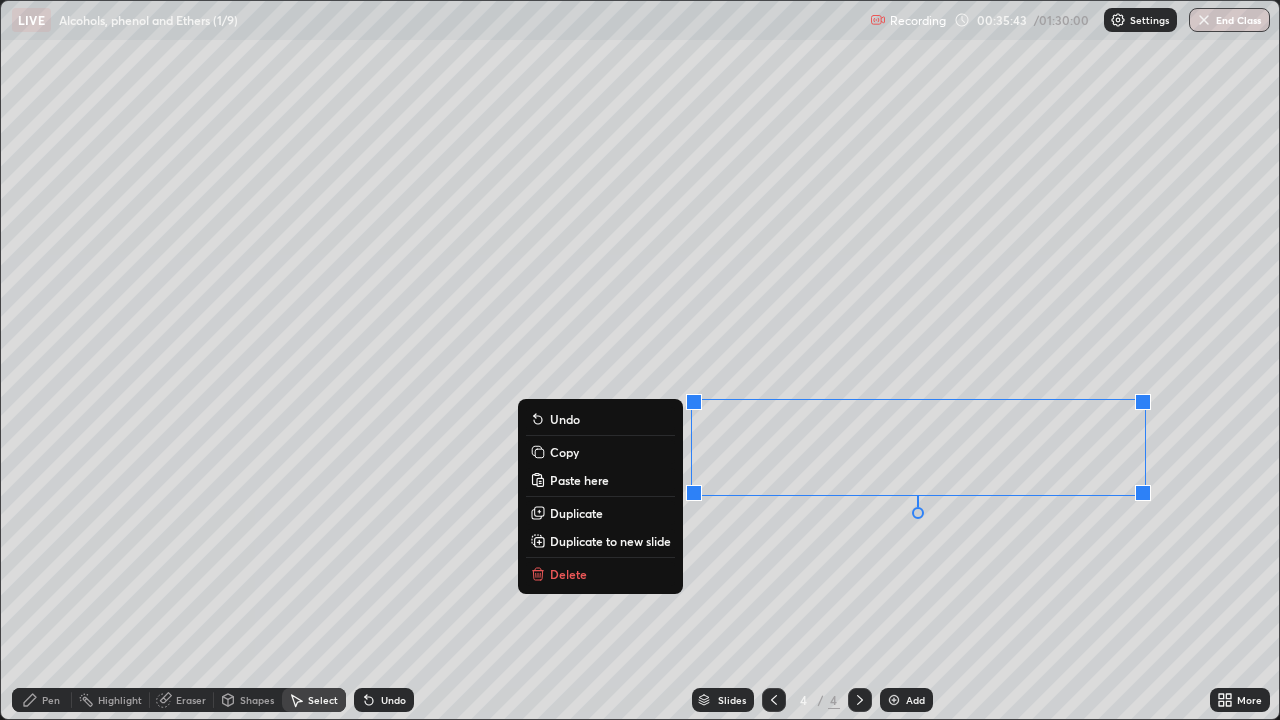 click on "Pen" at bounding box center (42, 700) 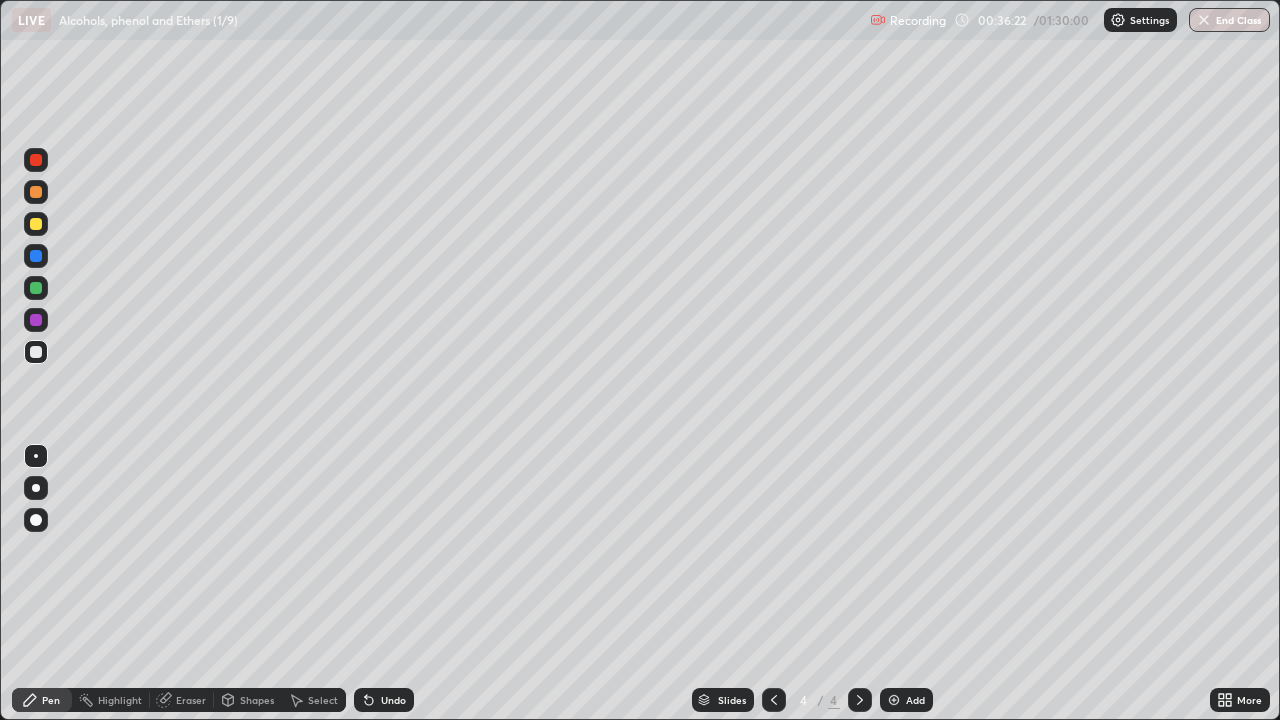 click at bounding box center (36, 224) 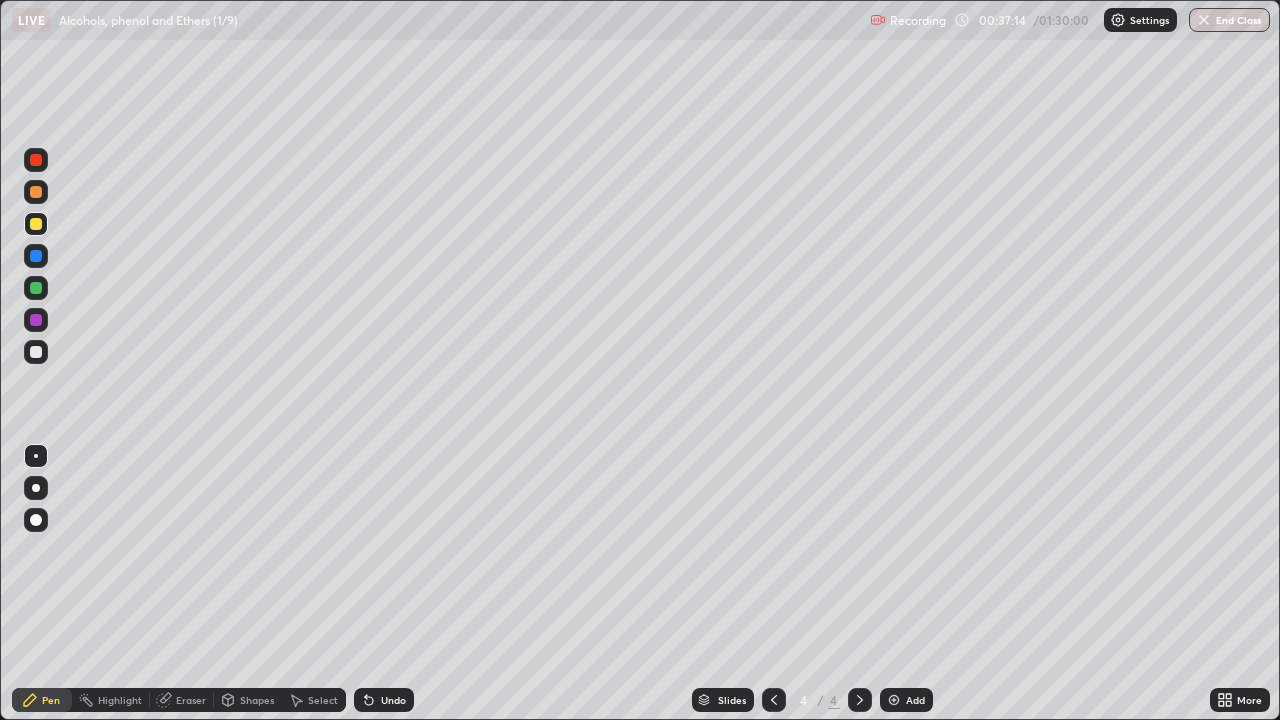 click on "Shapes" at bounding box center [257, 700] 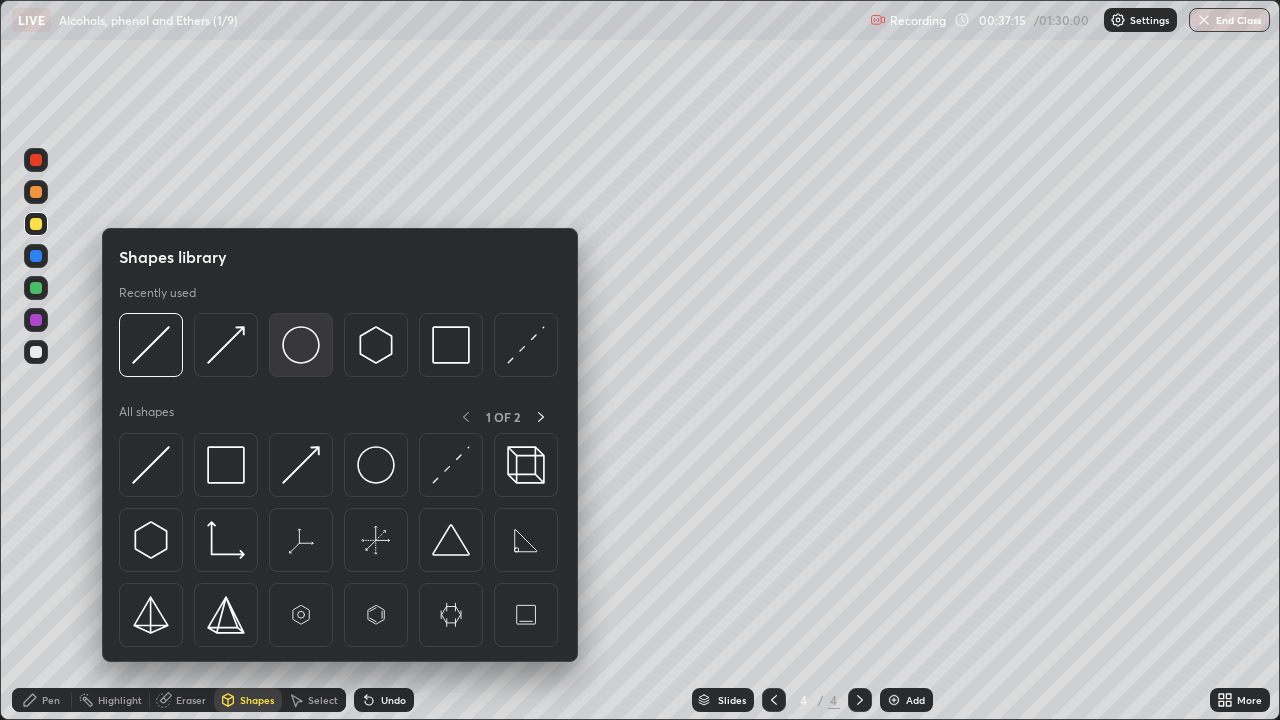 click at bounding box center (301, 345) 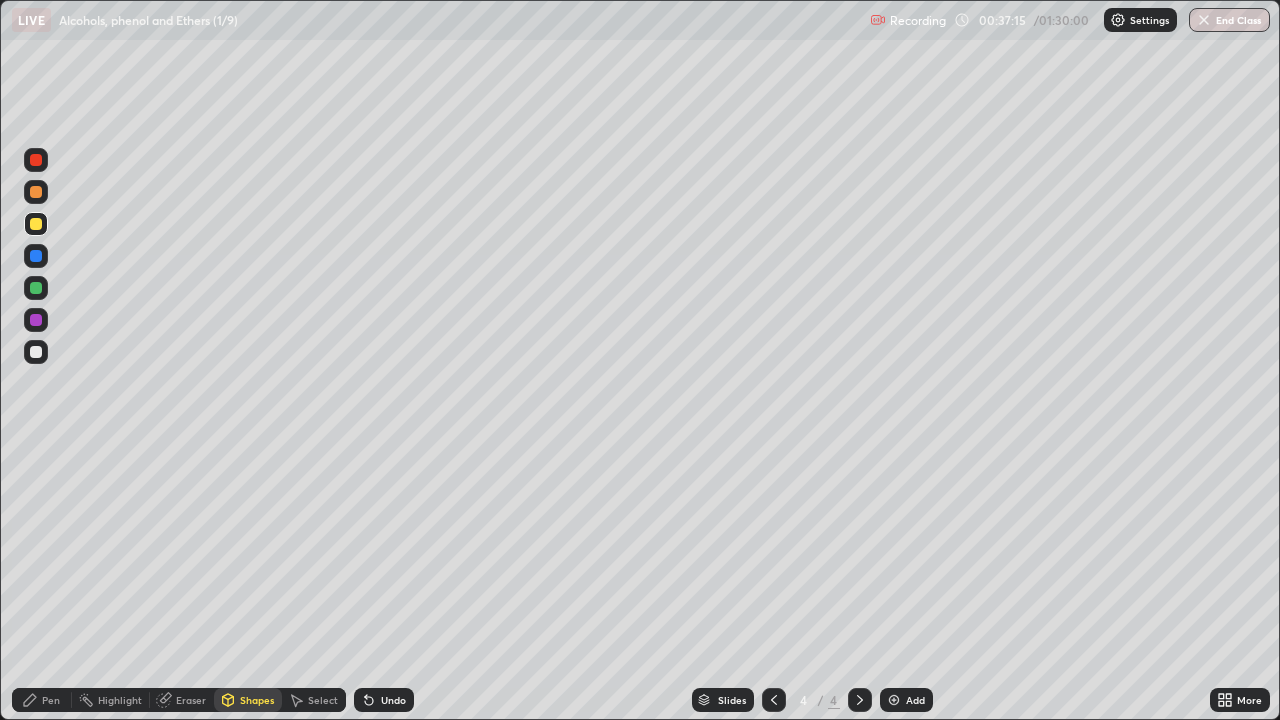 click at bounding box center [36, 320] 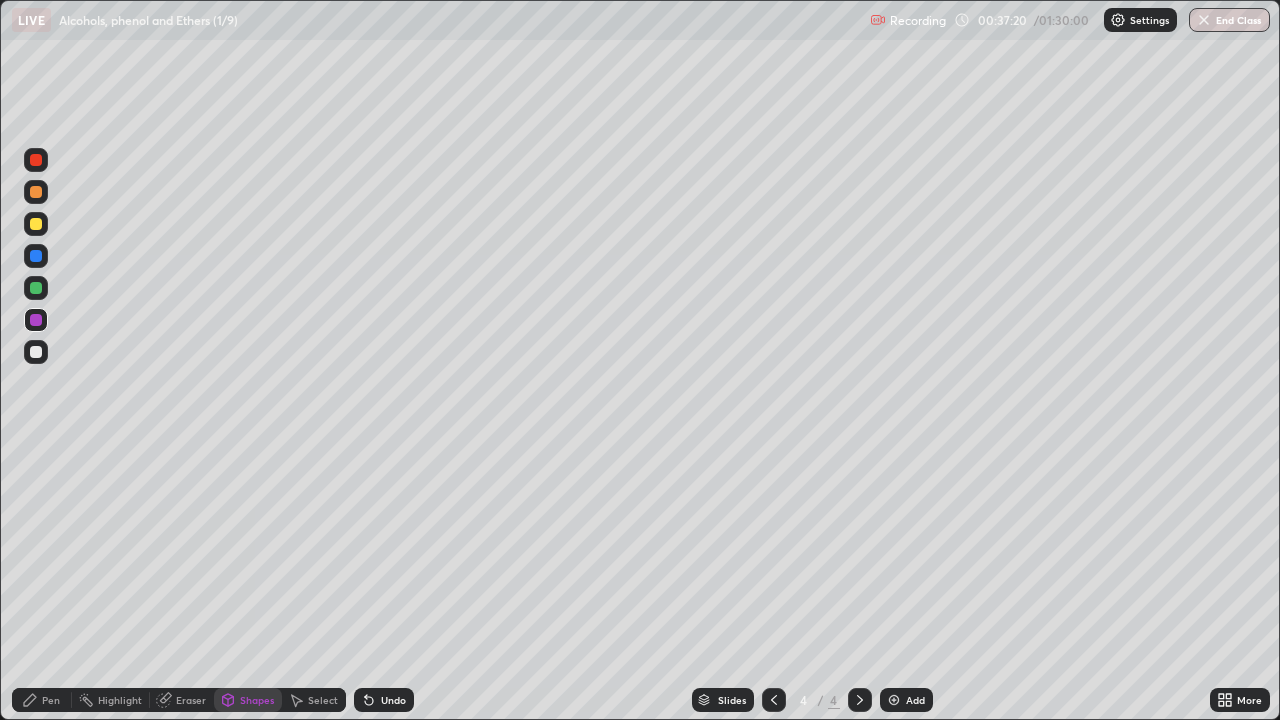 click at bounding box center [36, 224] 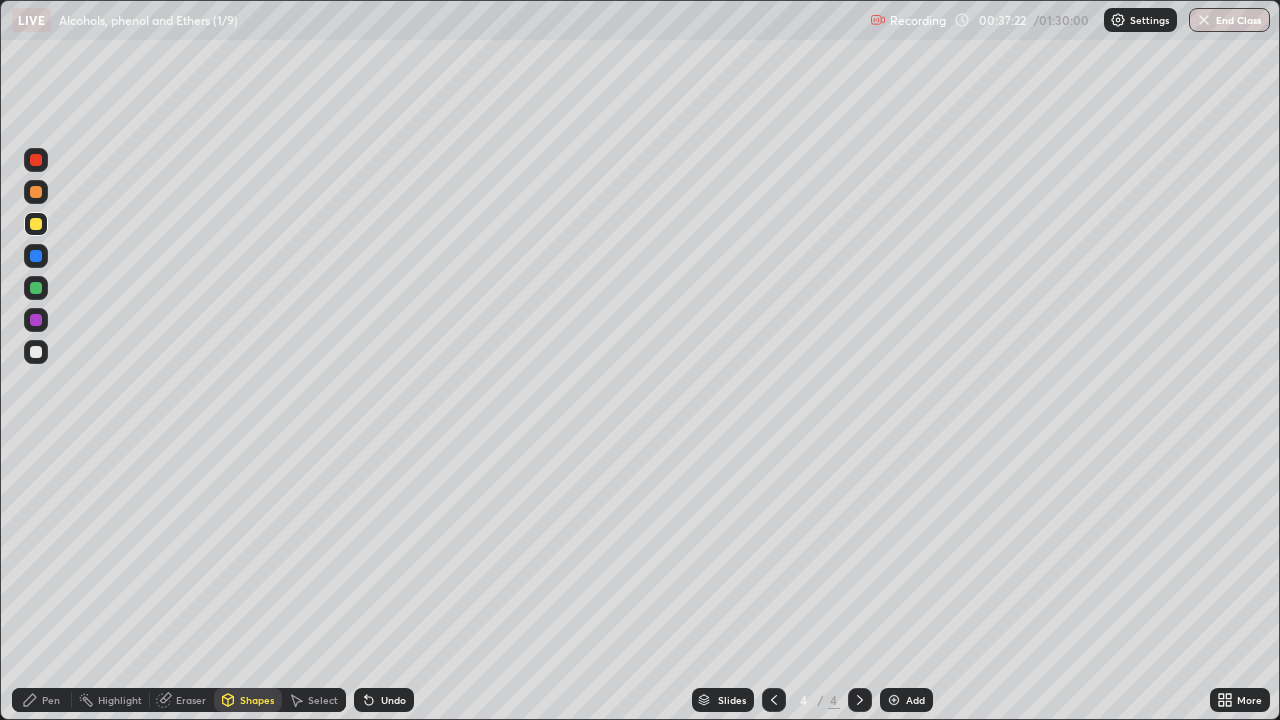 click at bounding box center [36, 192] 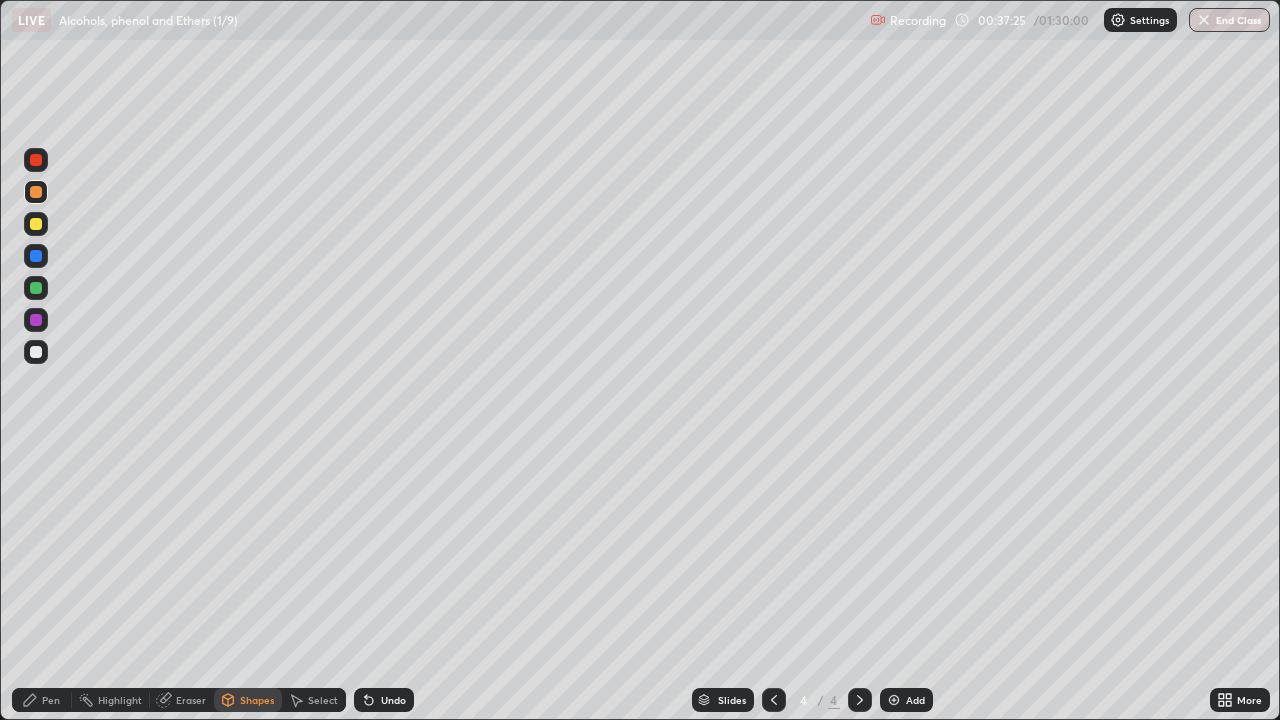 click on "Pen" at bounding box center (51, 700) 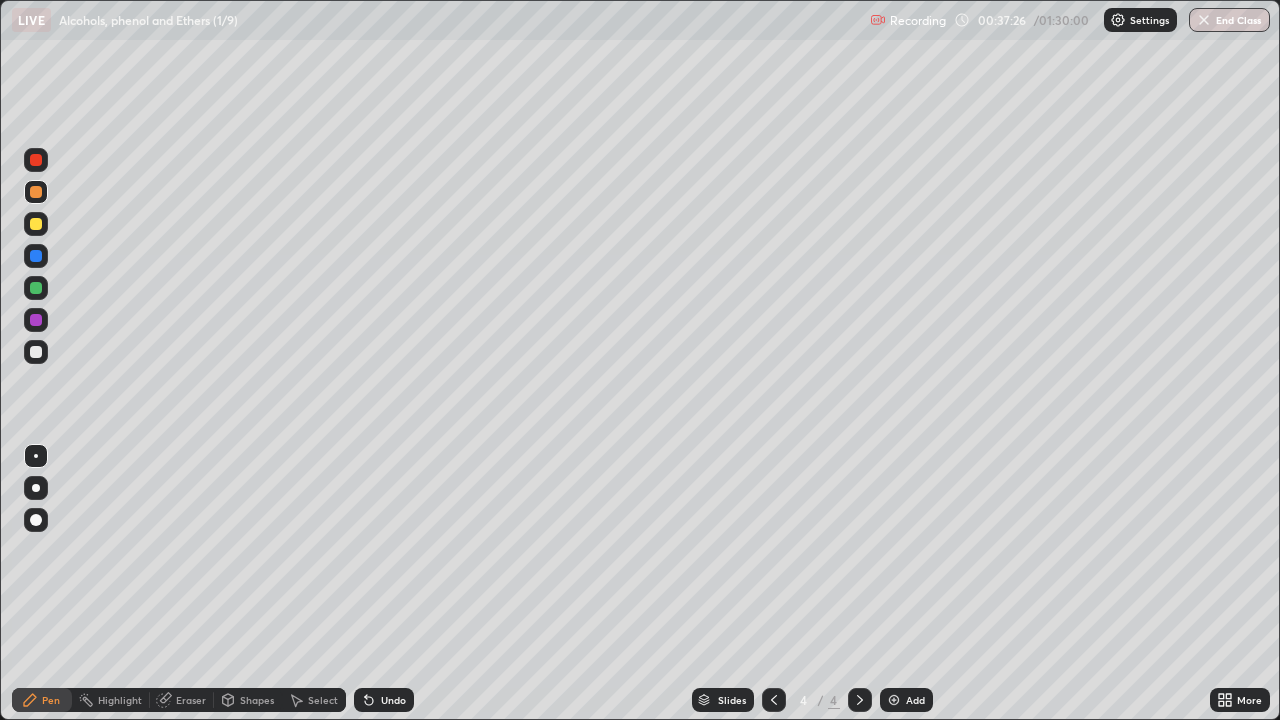 click at bounding box center [36, 352] 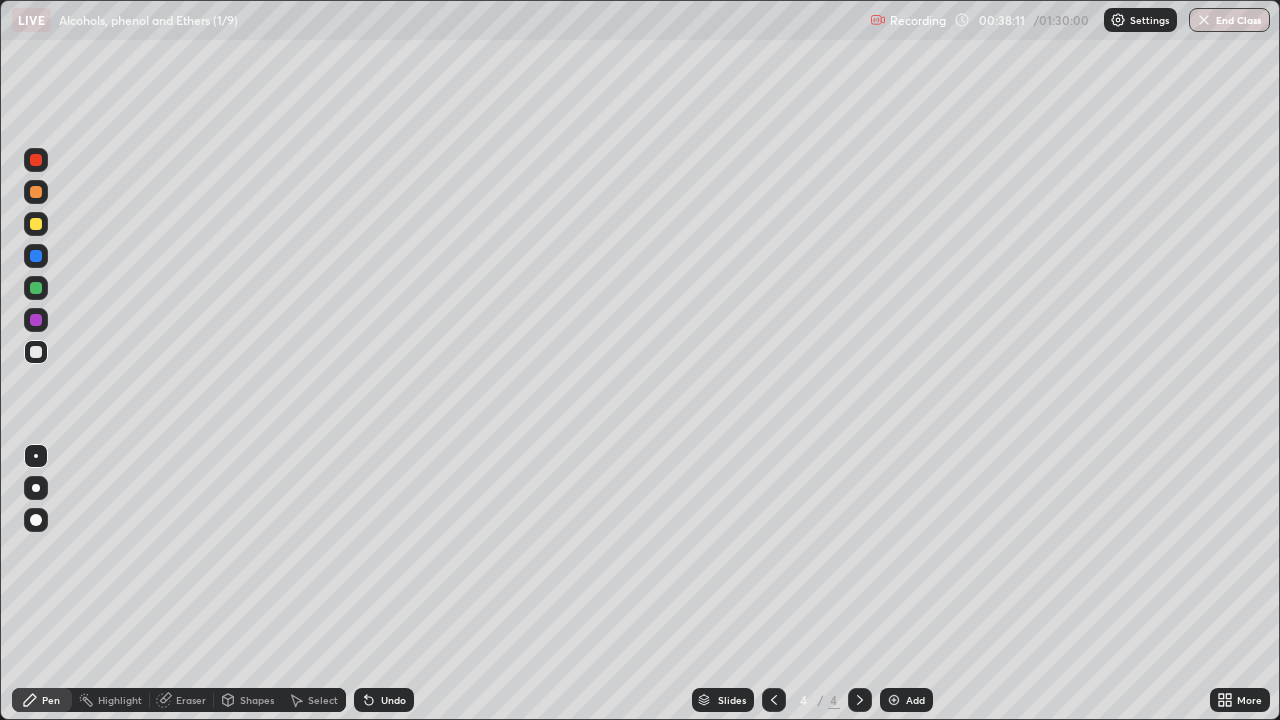 click at bounding box center [36, 288] 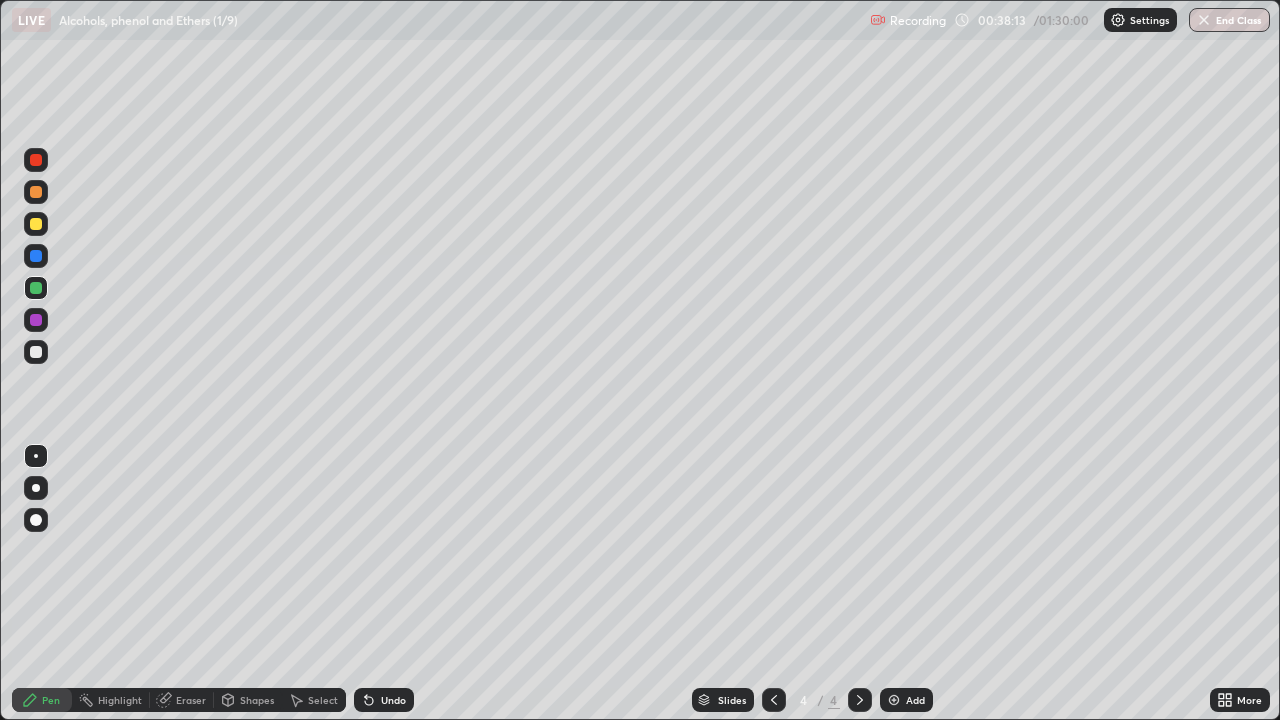 click at bounding box center (36, 352) 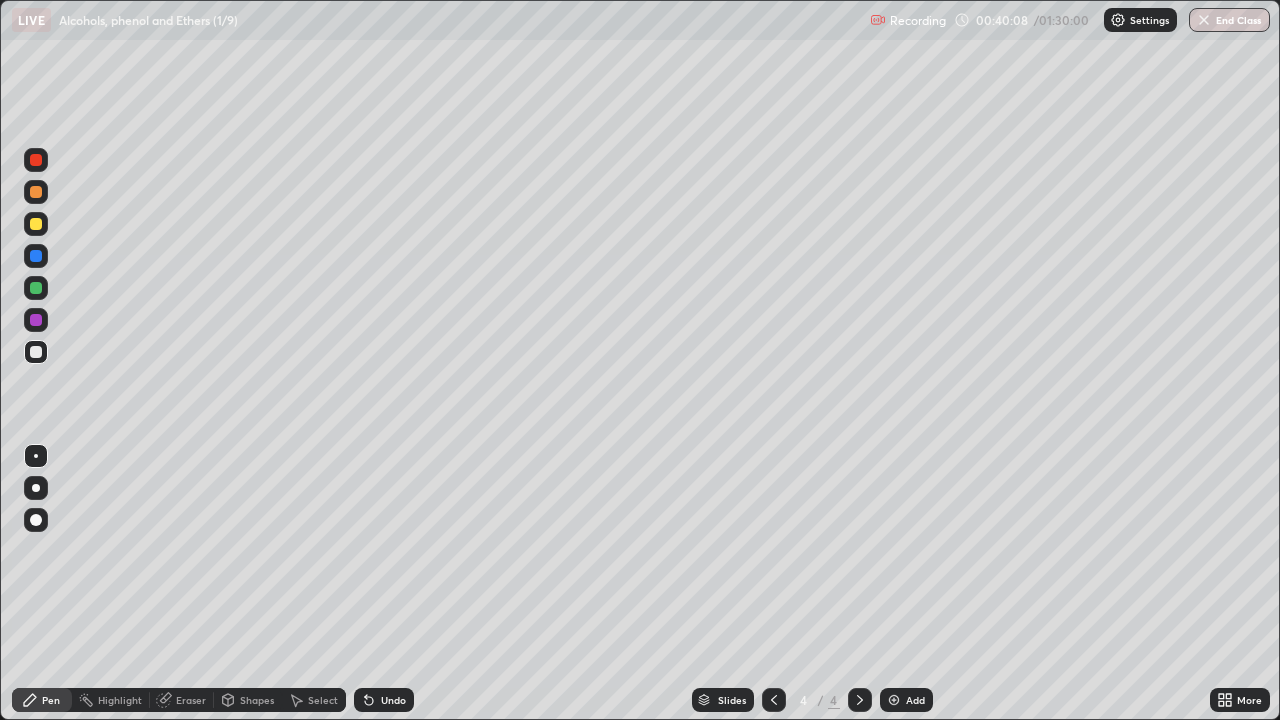 click on "Shapes" at bounding box center [257, 700] 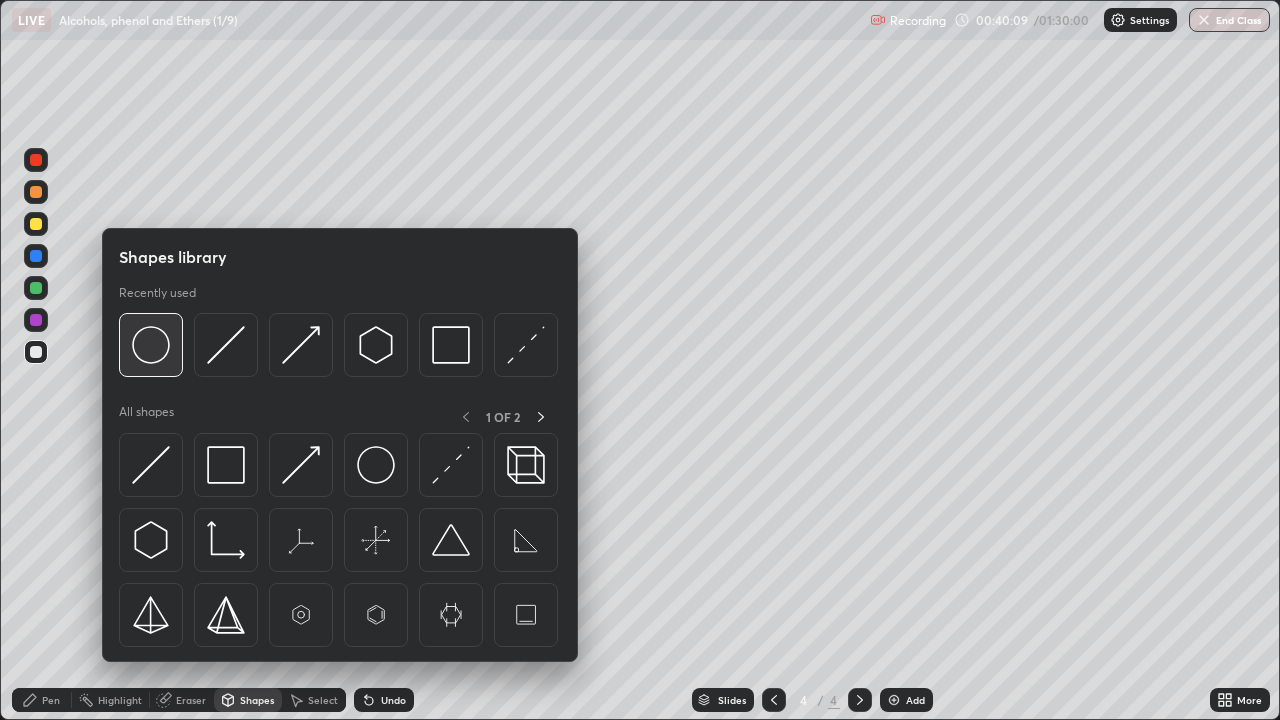 click at bounding box center [151, 345] 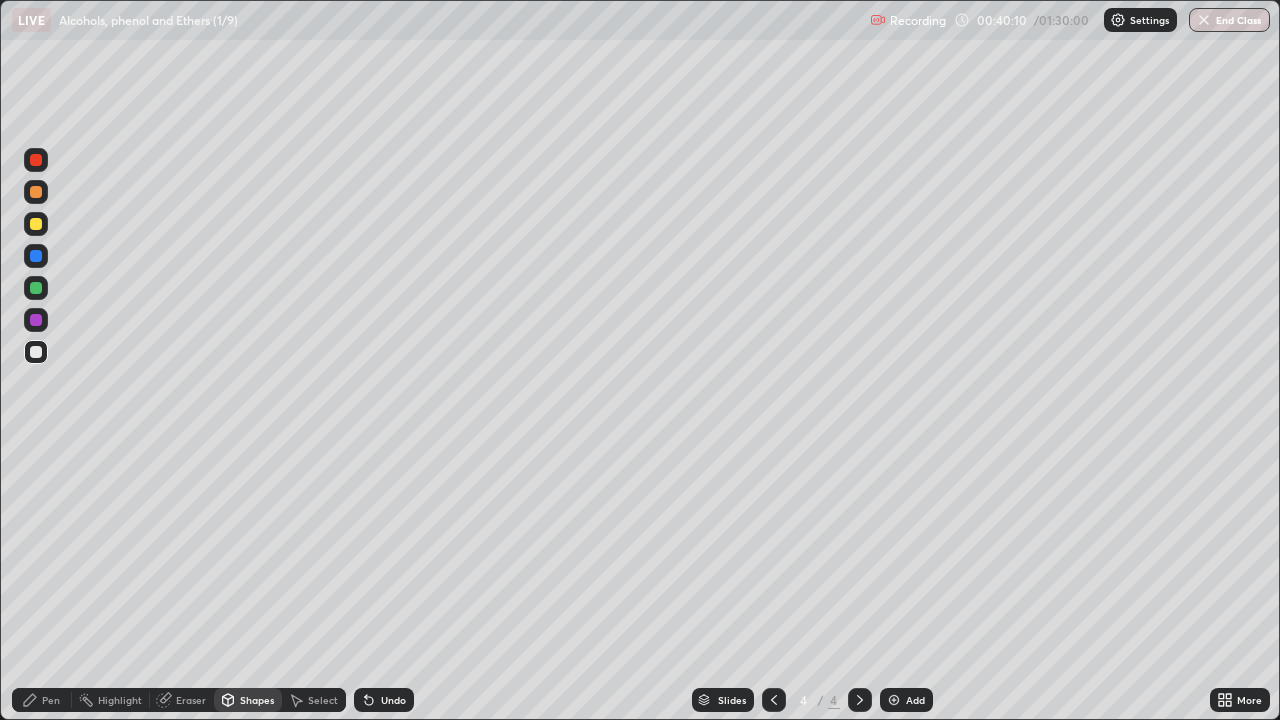 click at bounding box center (36, 320) 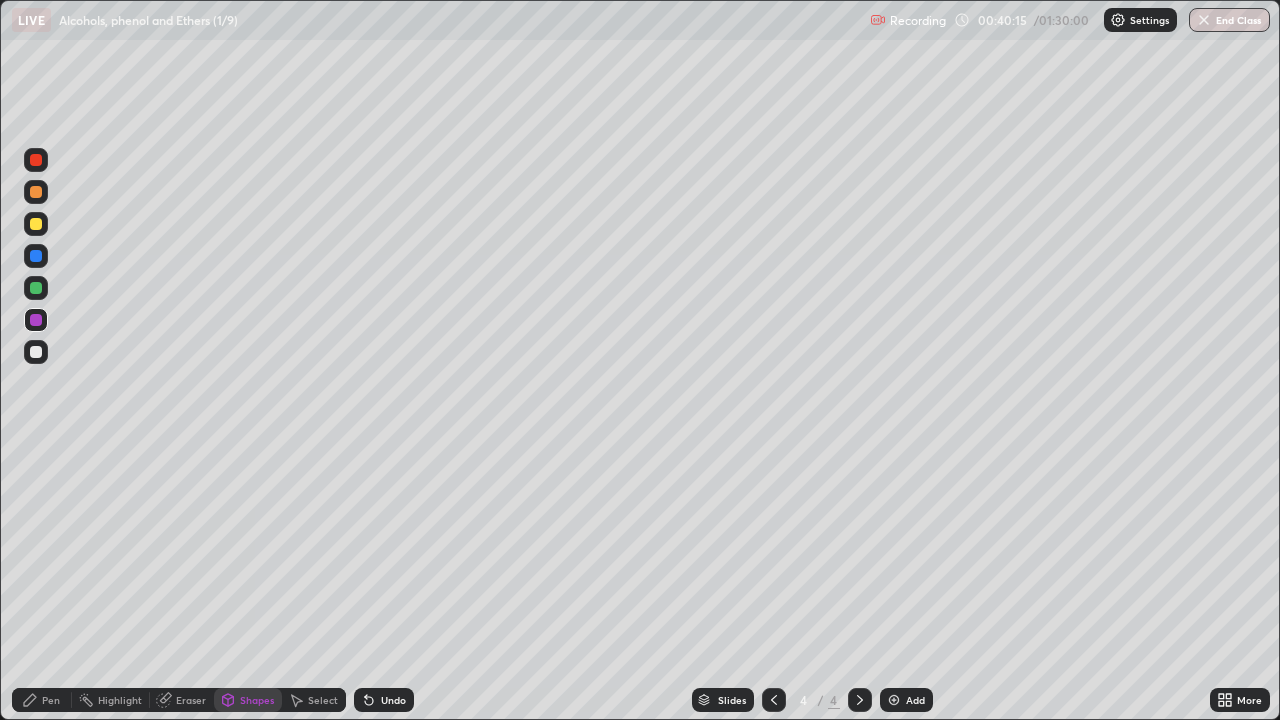 click on "Pen" at bounding box center [42, 700] 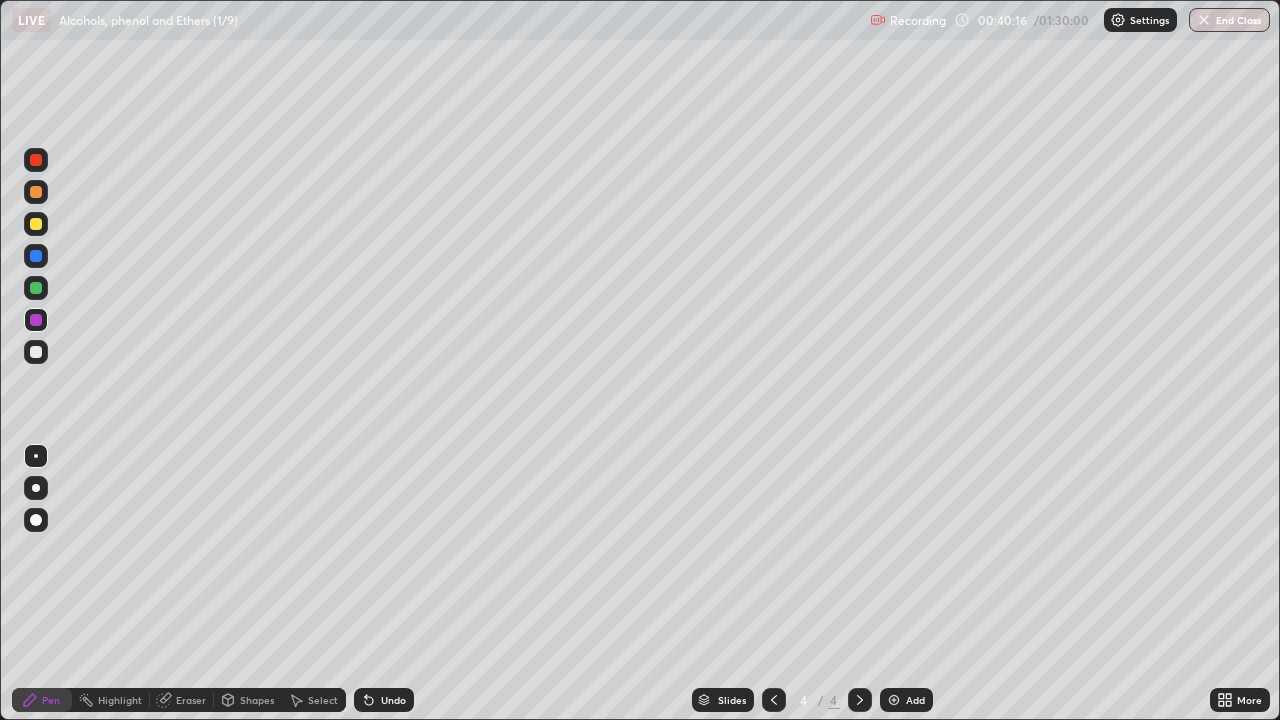 click at bounding box center (36, 288) 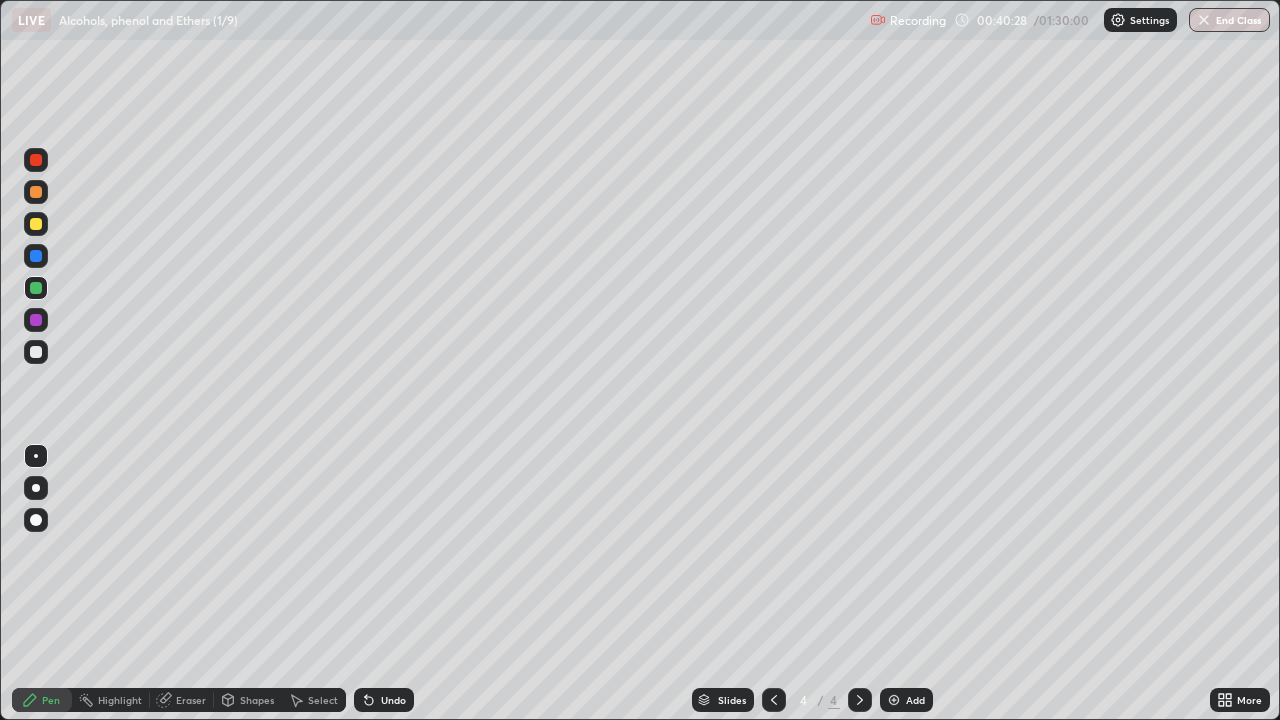click at bounding box center [36, 352] 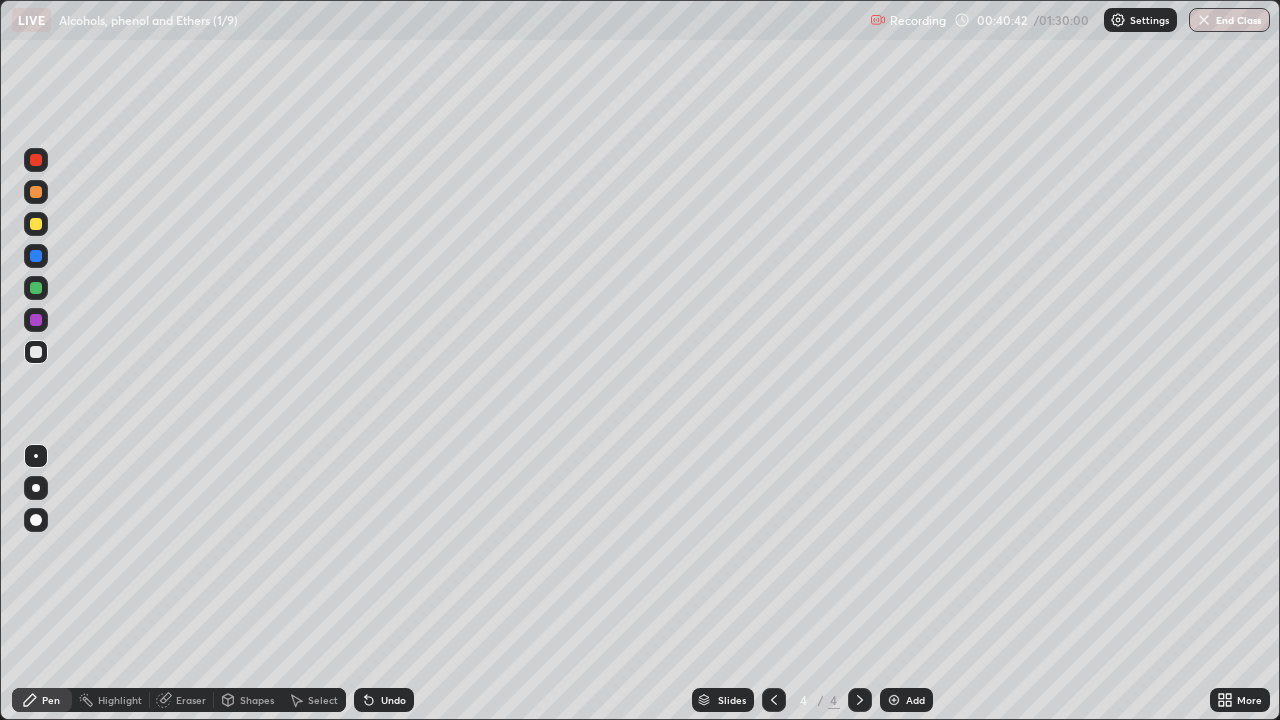 click on "Undo" at bounding box center [384, 700] 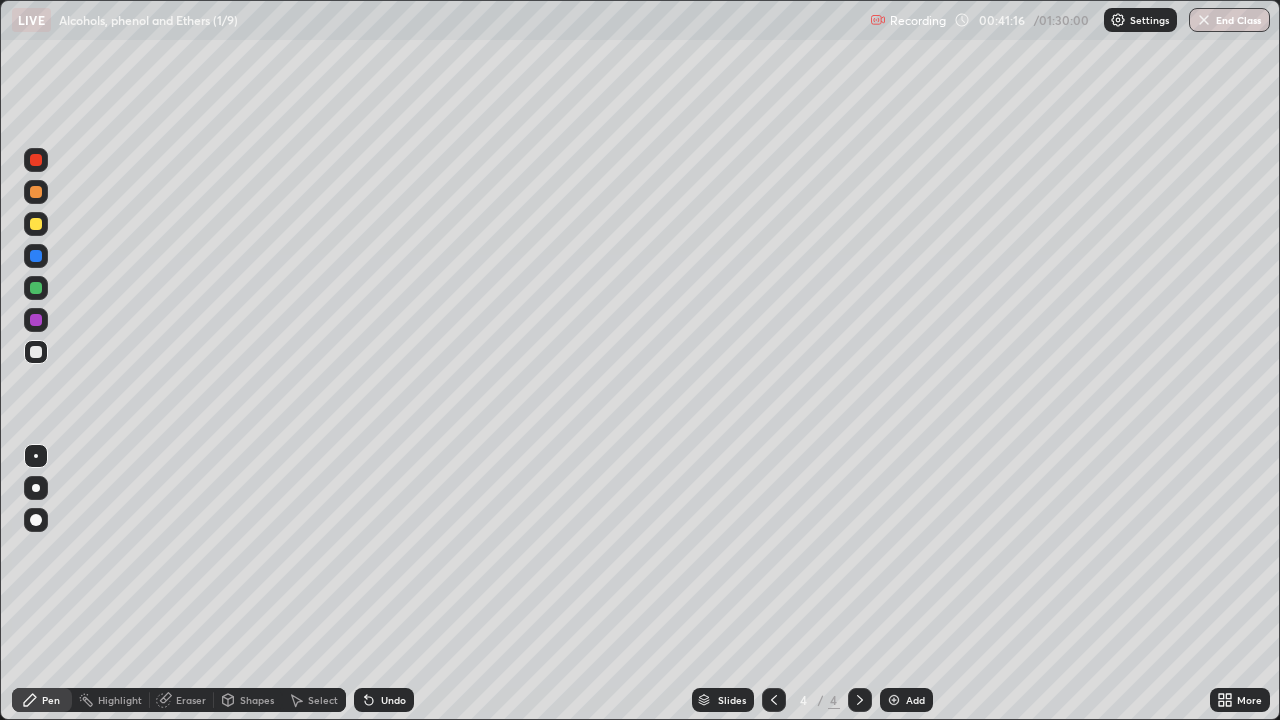 click at bounding box center (36, 224) 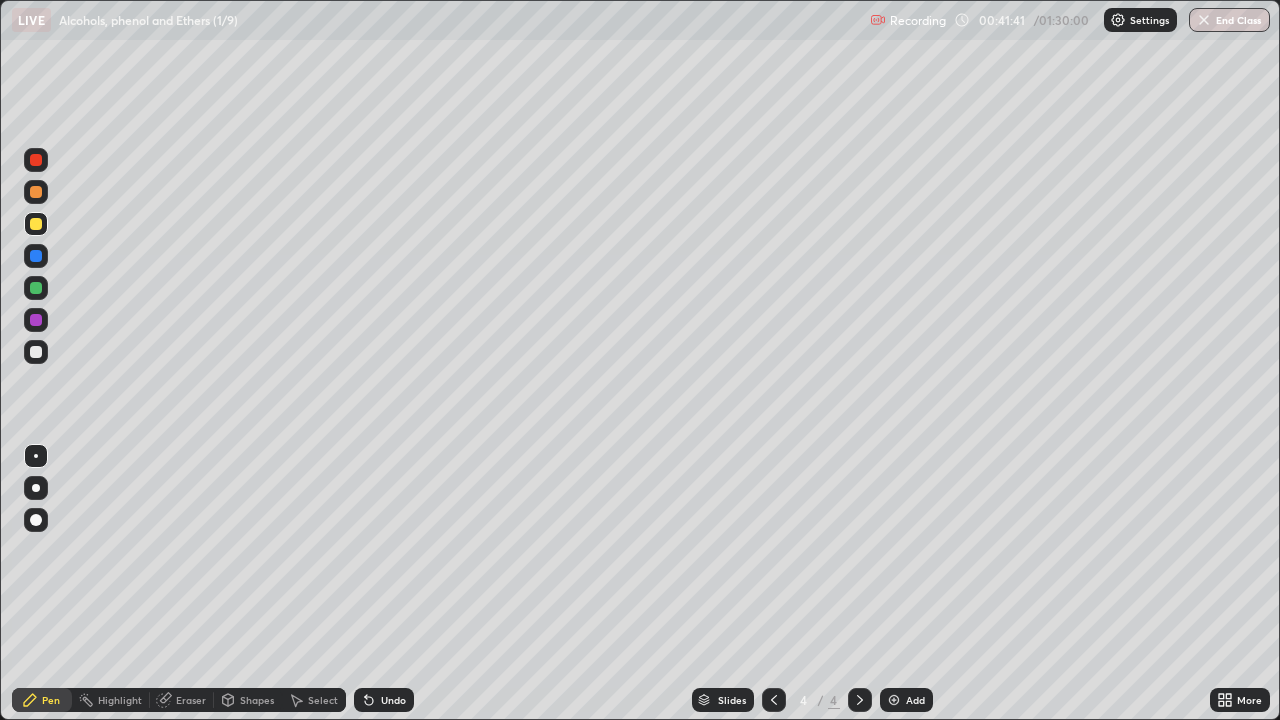 click at bounding box center (36, 352) 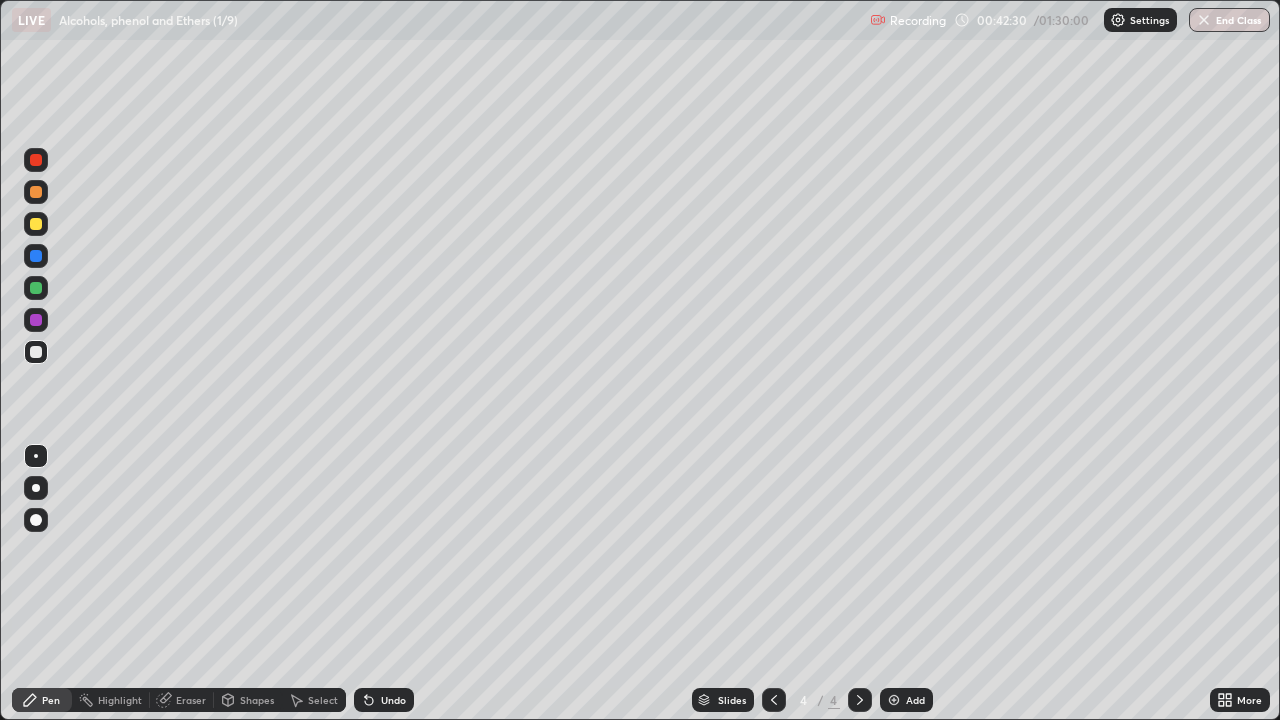 click at bounding box center (894, 700) 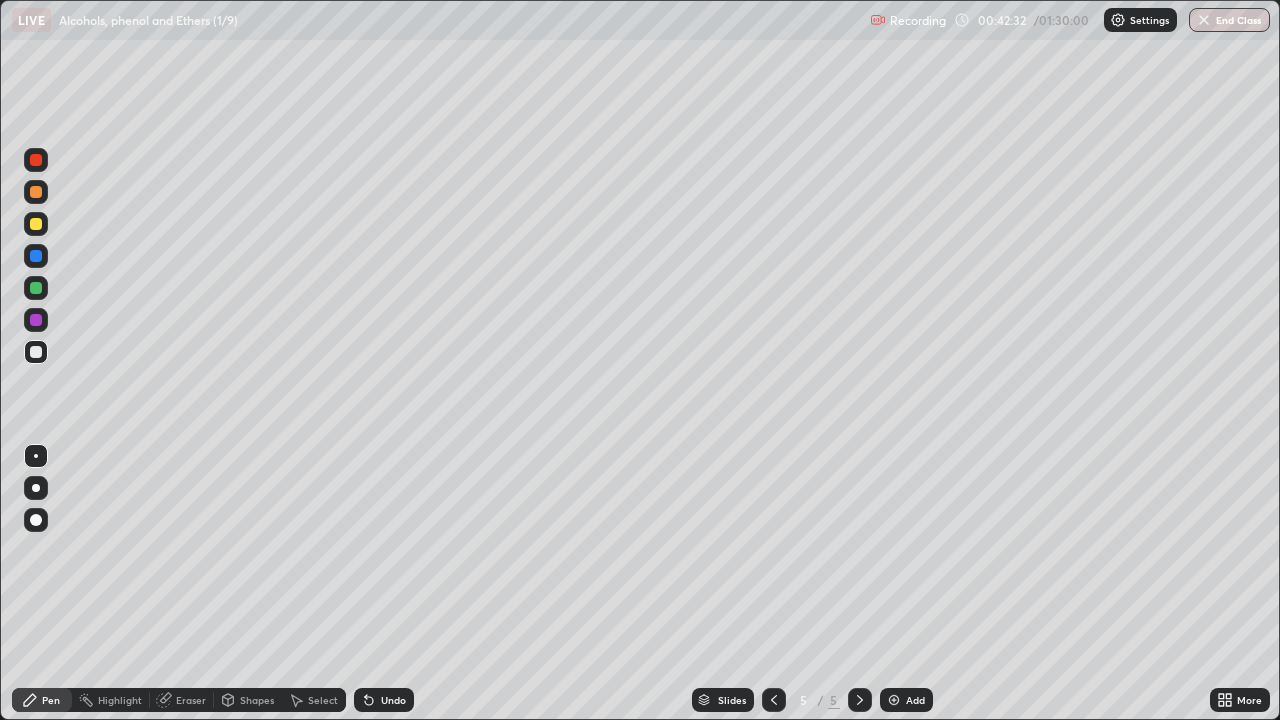click at bounding box center (36, 160) 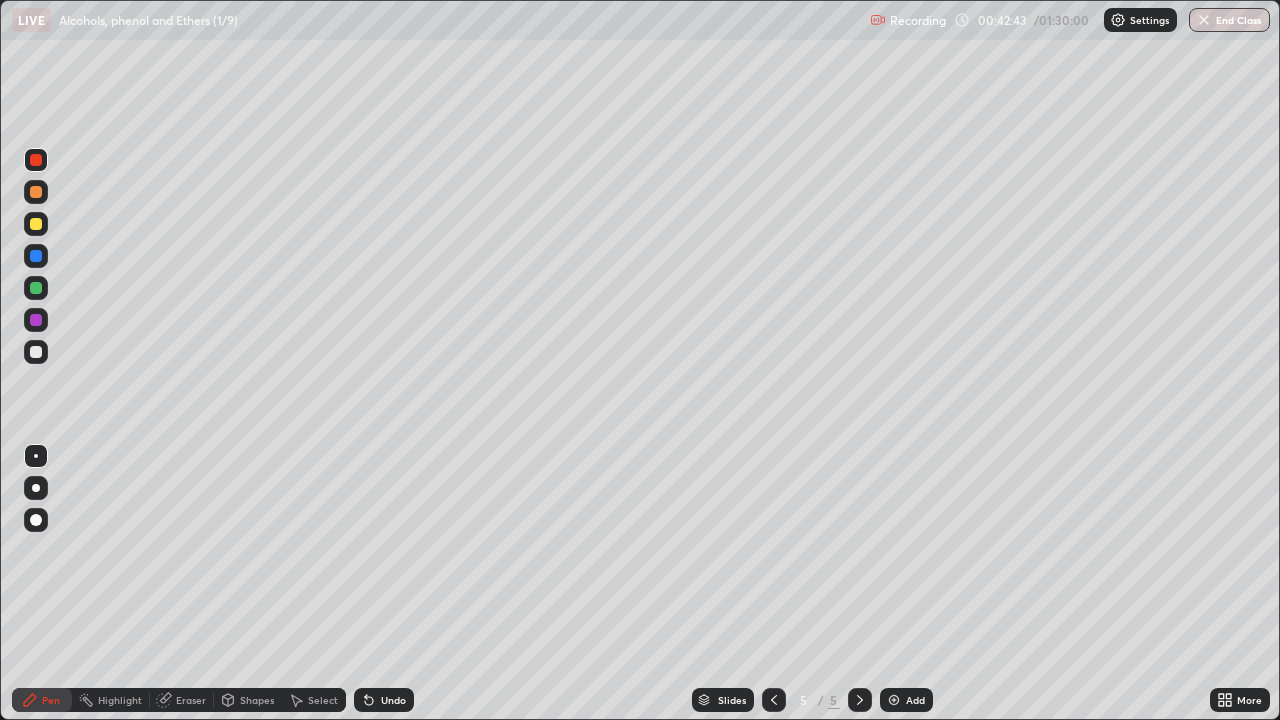 click at bounding box center [36, 352] 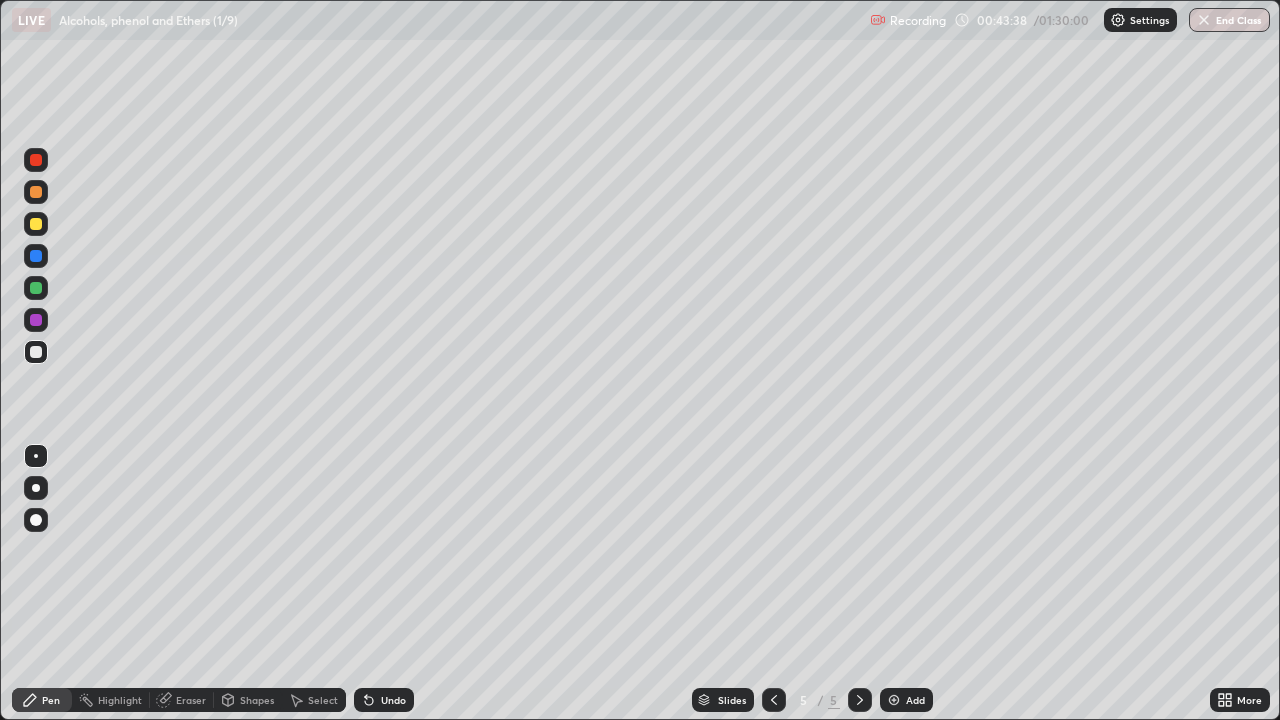click at bounding box center (36, 224) 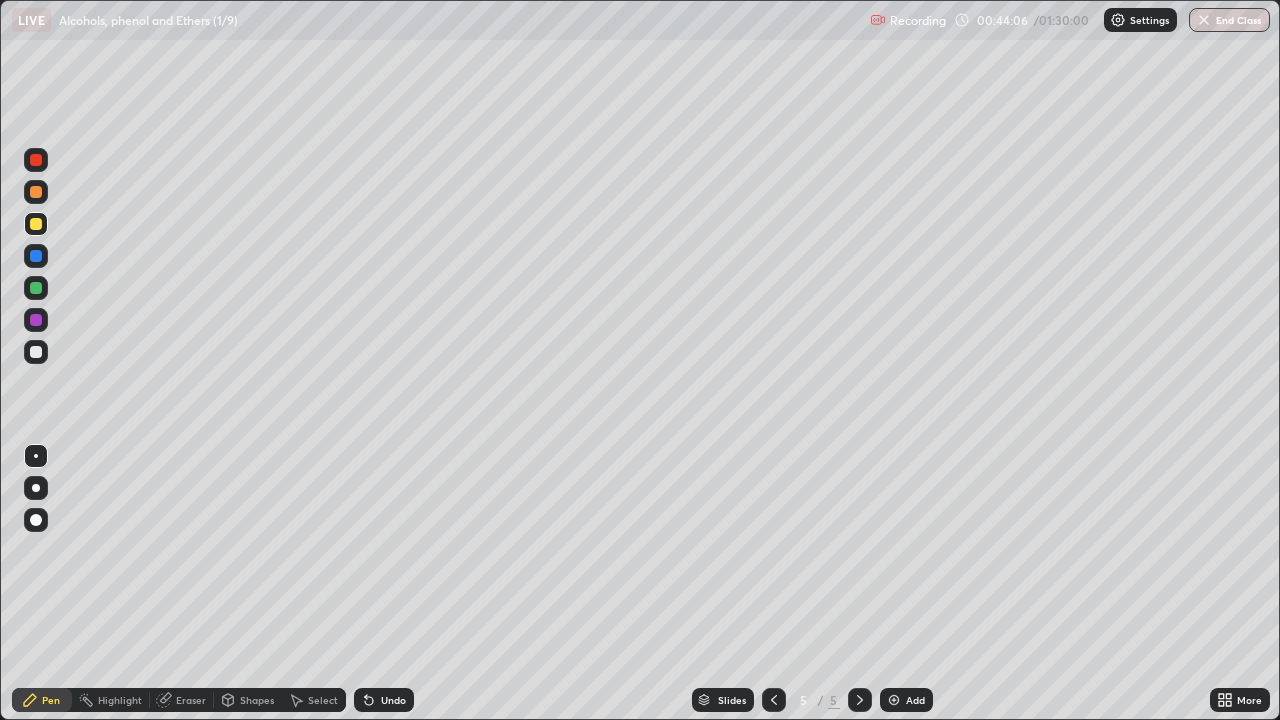 click at bounding box center (36, 352) 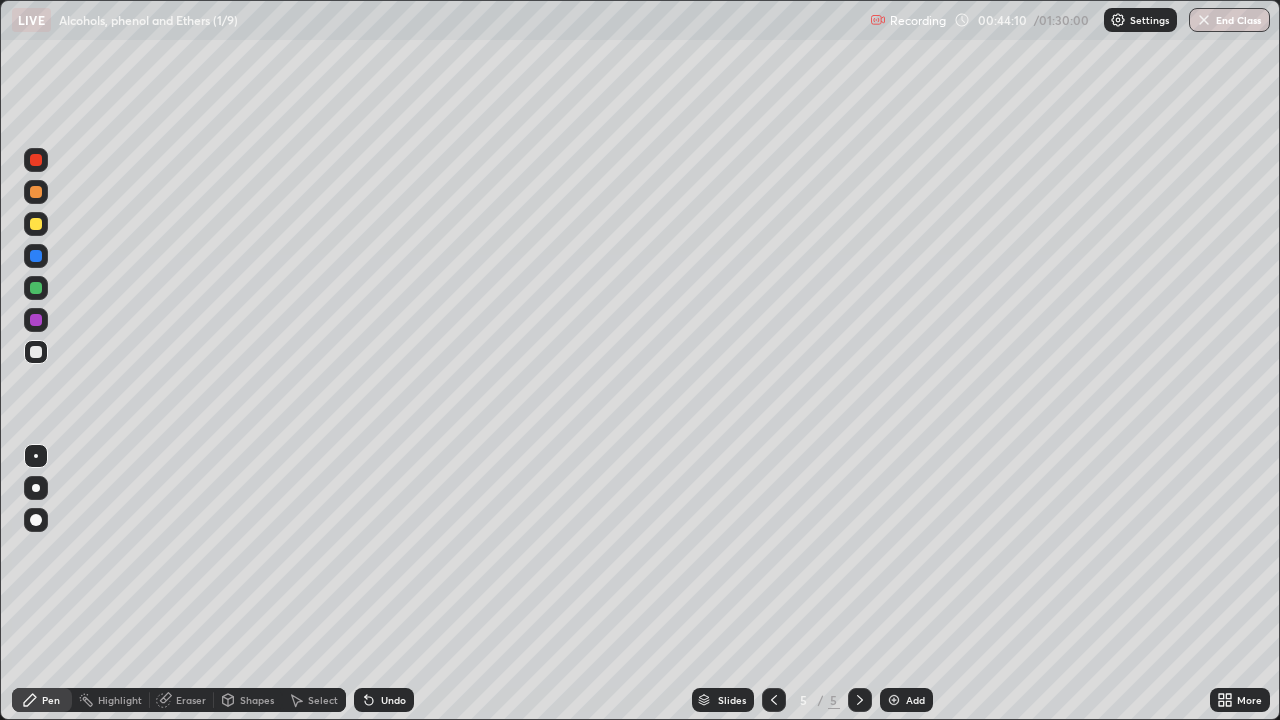 click on "Shapes" at bounding box center (257, 700) 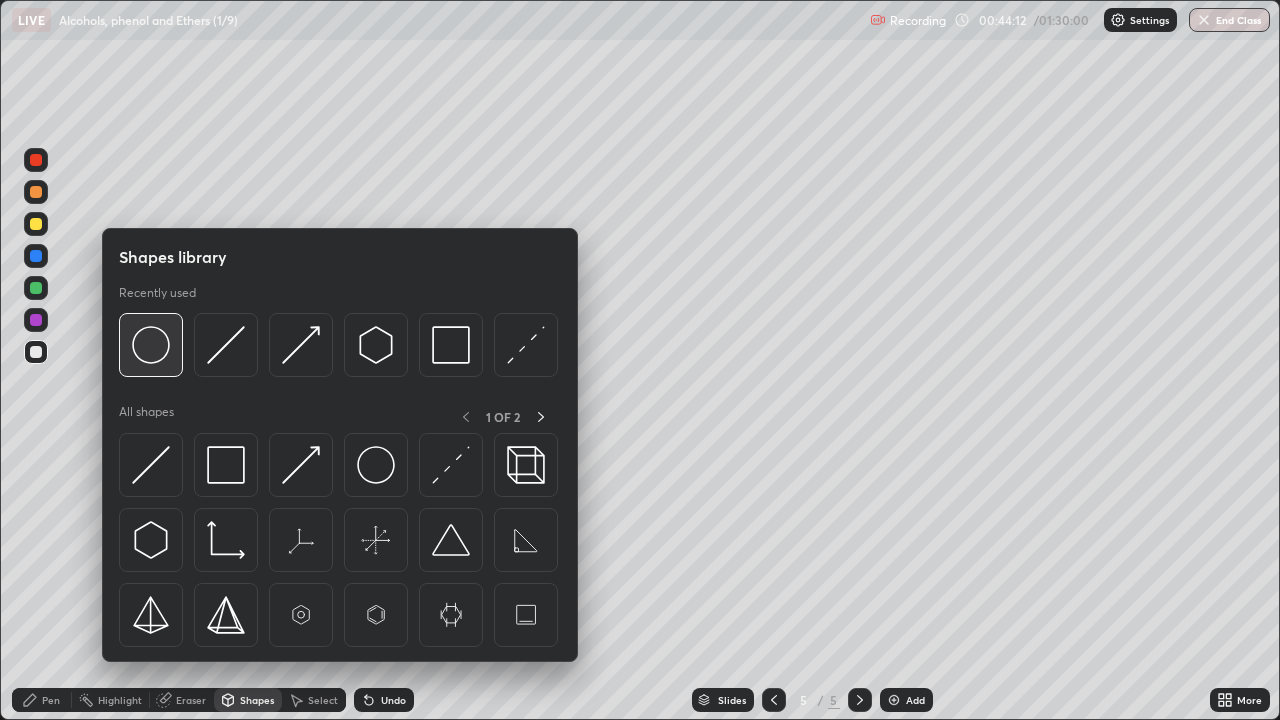 click at bounding box center (151, 345) 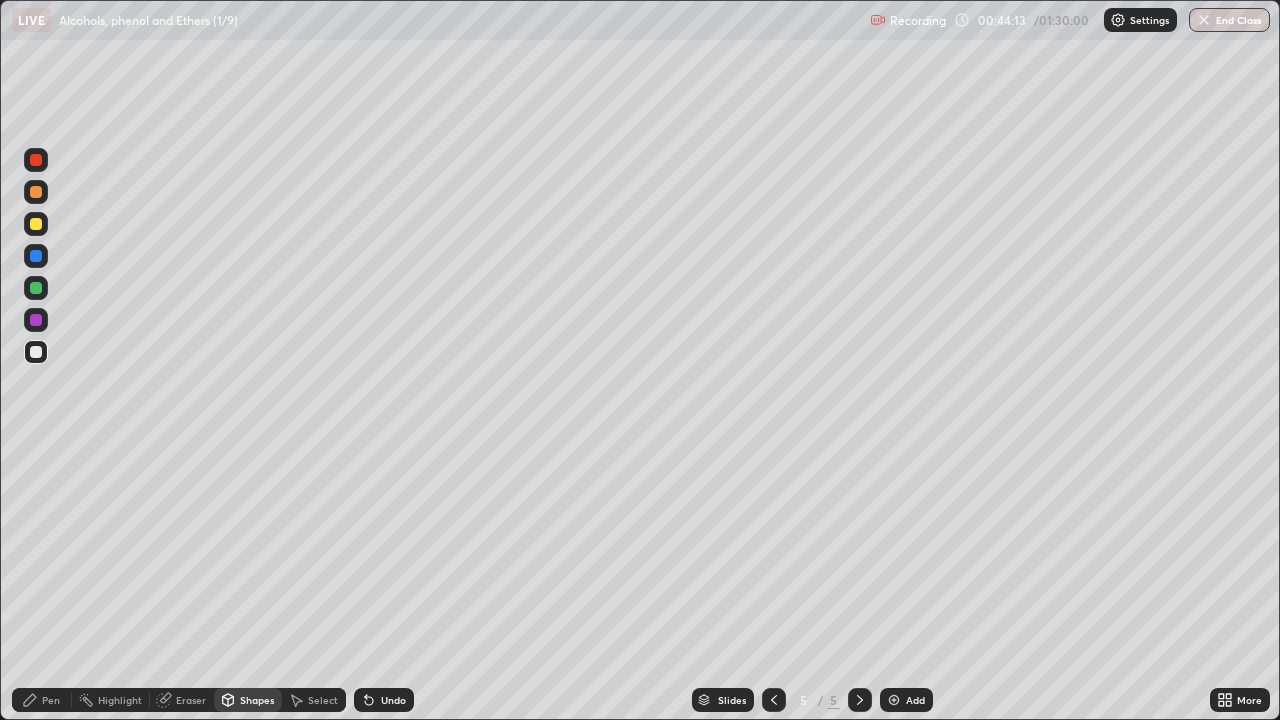 click at bounding box center [36, 288] 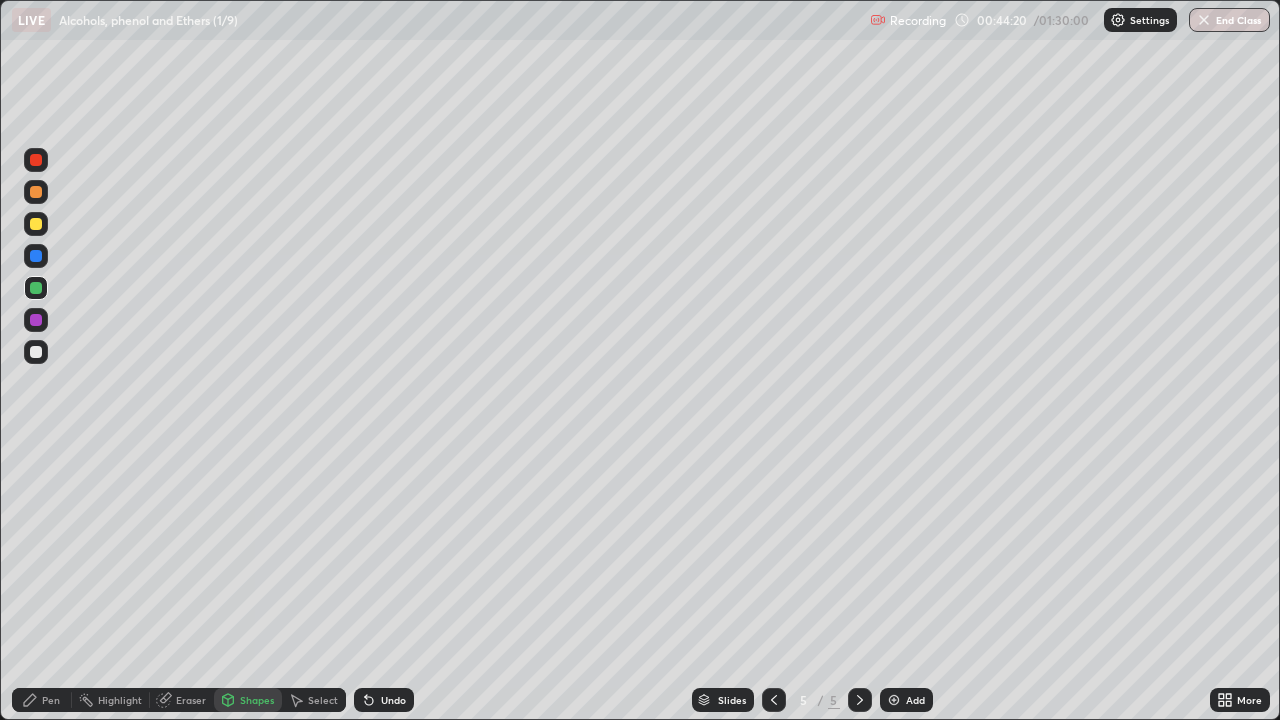click on "Pen" at bounding box center [51, 700] 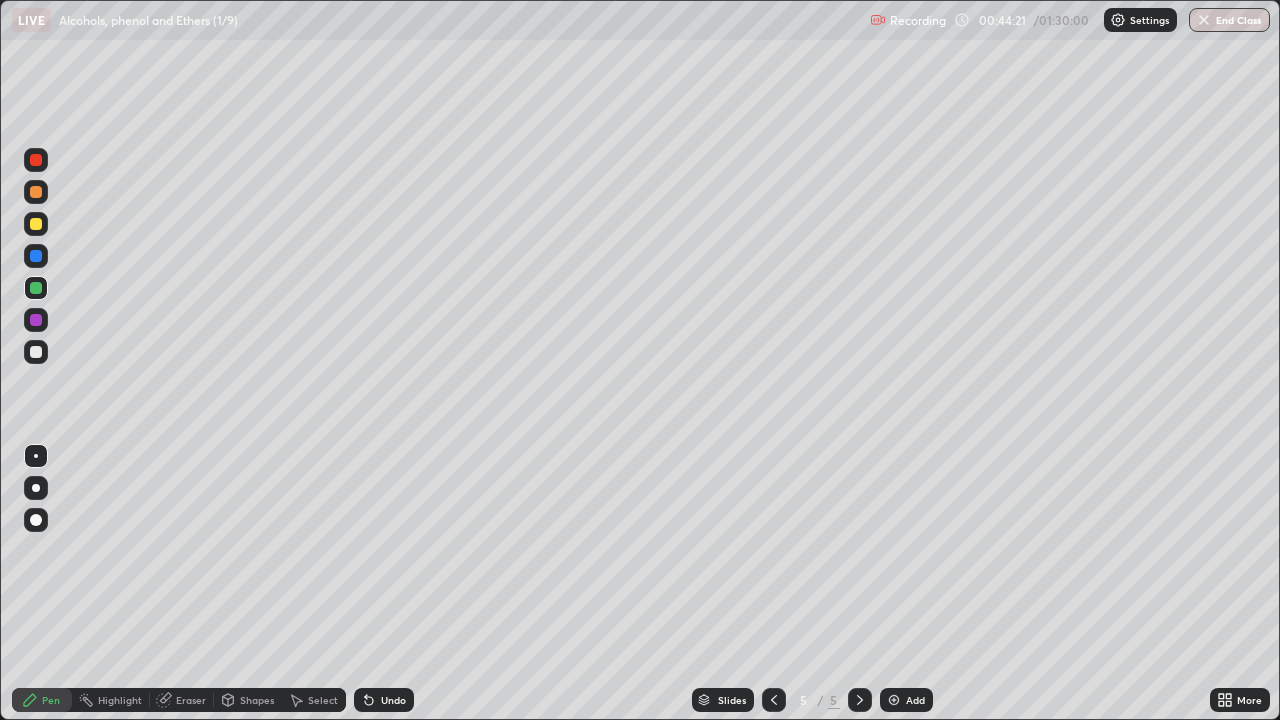 click at bounding box center [36, 352] 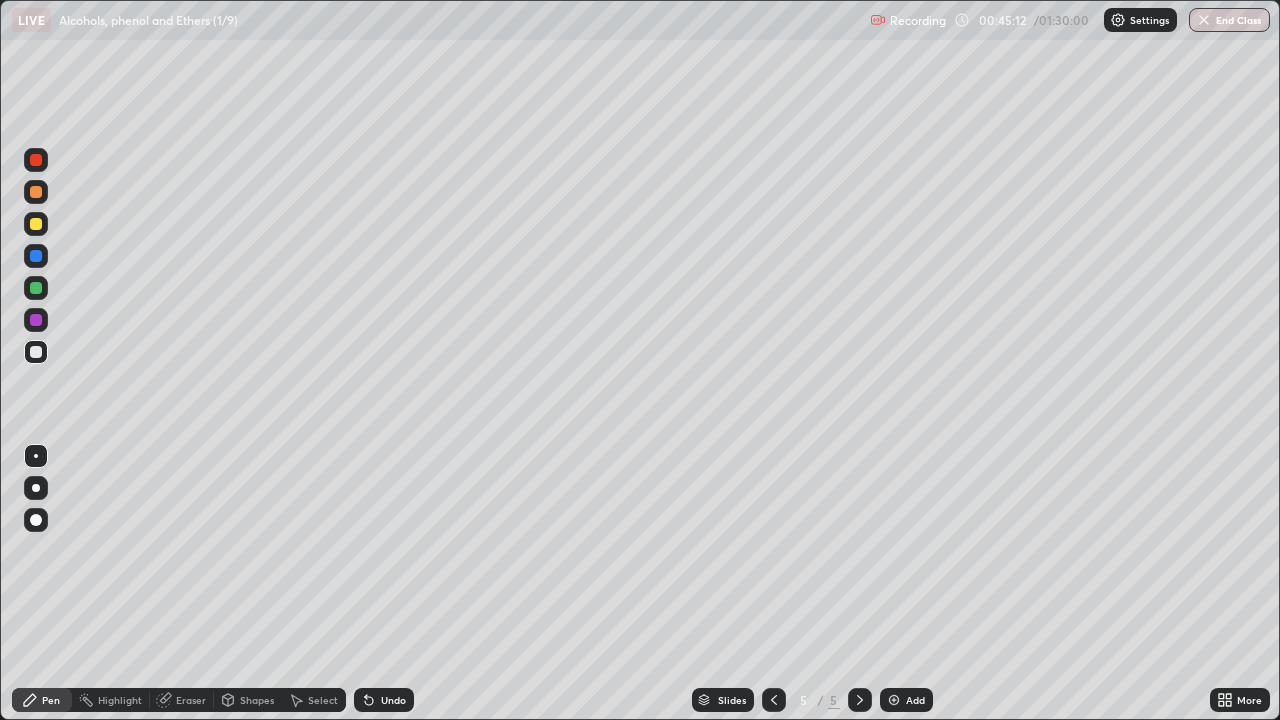 click on "Select" at bounding box center (323, 700) 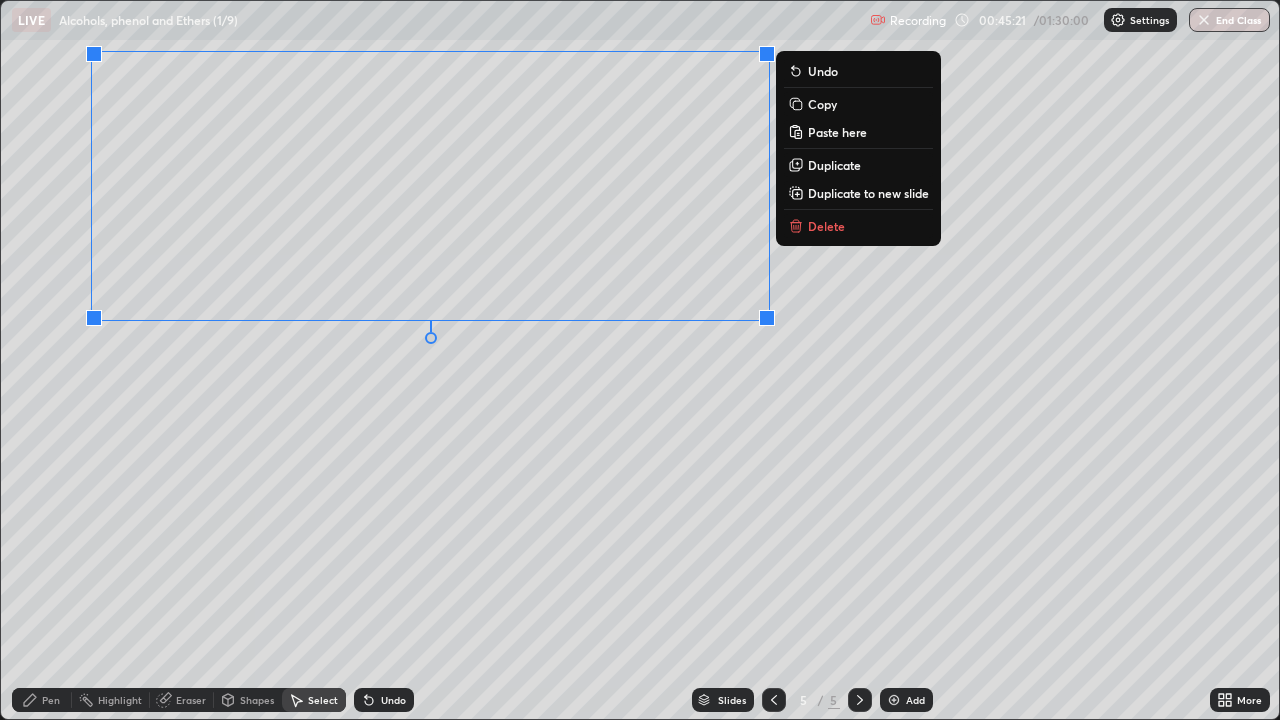 click on "Pen" at bounding box center [51, 700] 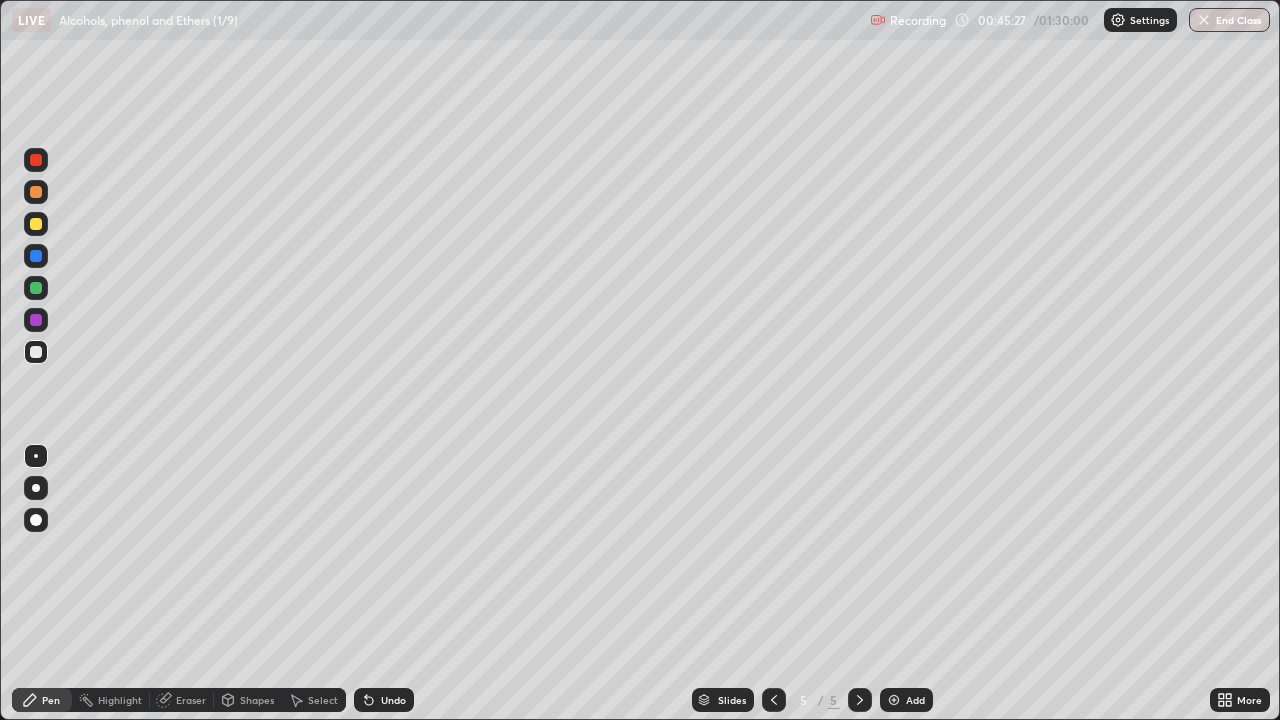 click at bounding box center [36, 192] 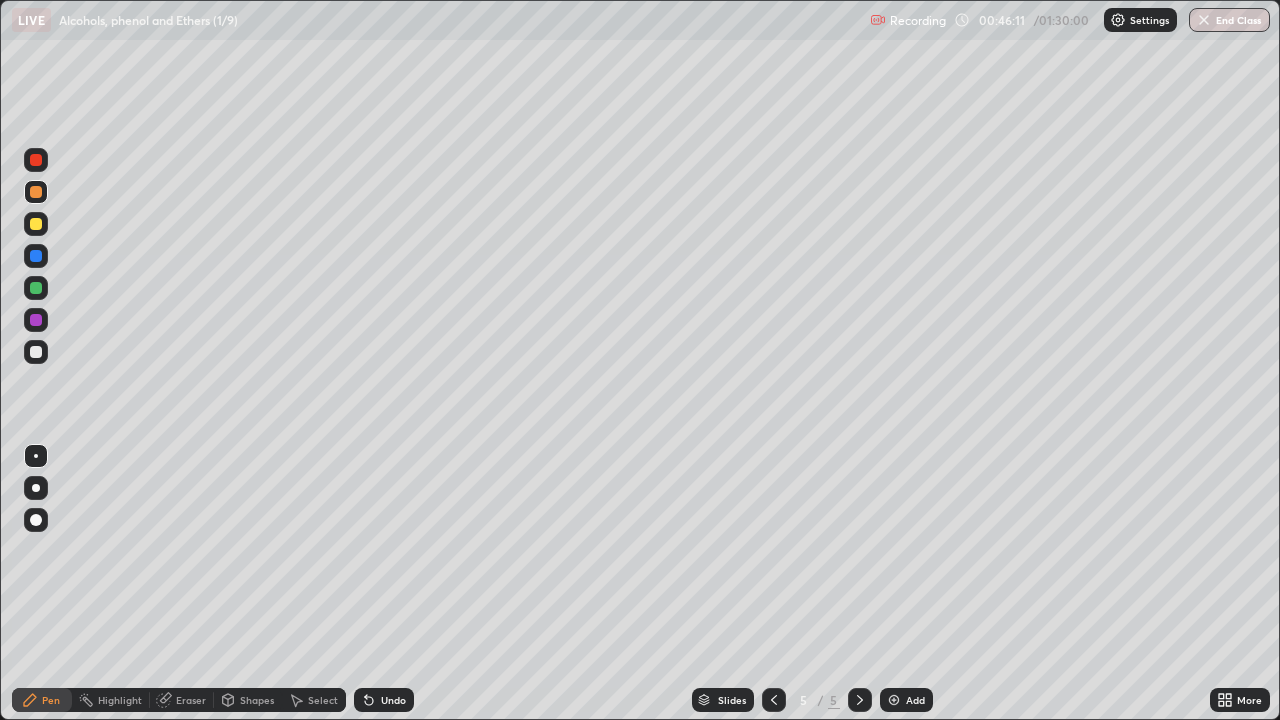 click at bounding box center (36, 352) 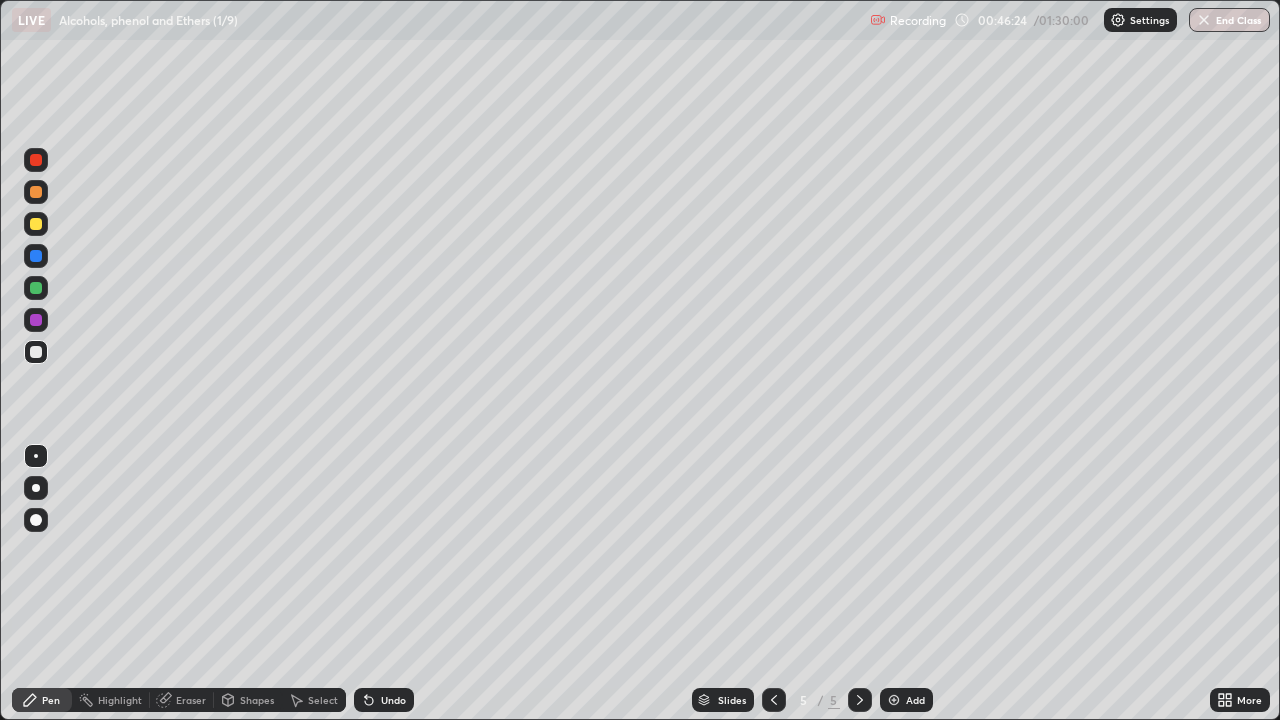 click on "Shapes" at bounding box center [257, 700] 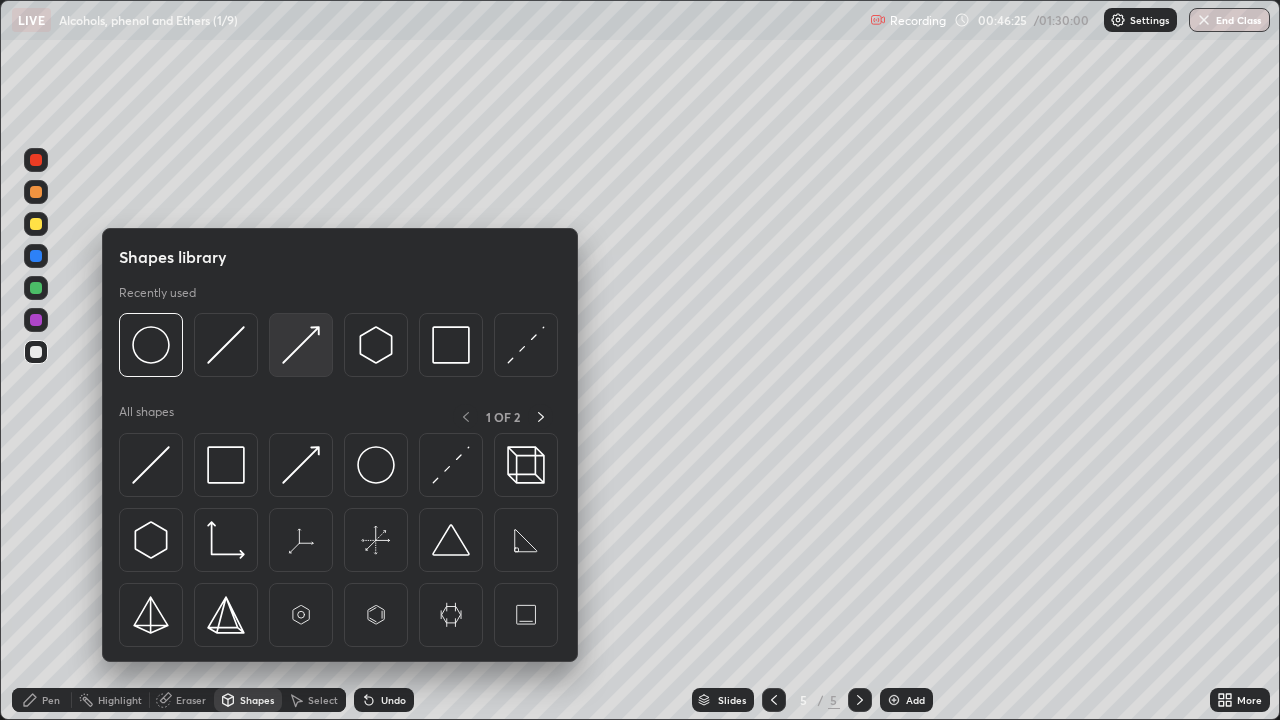 click at bounding box center (301, 345) 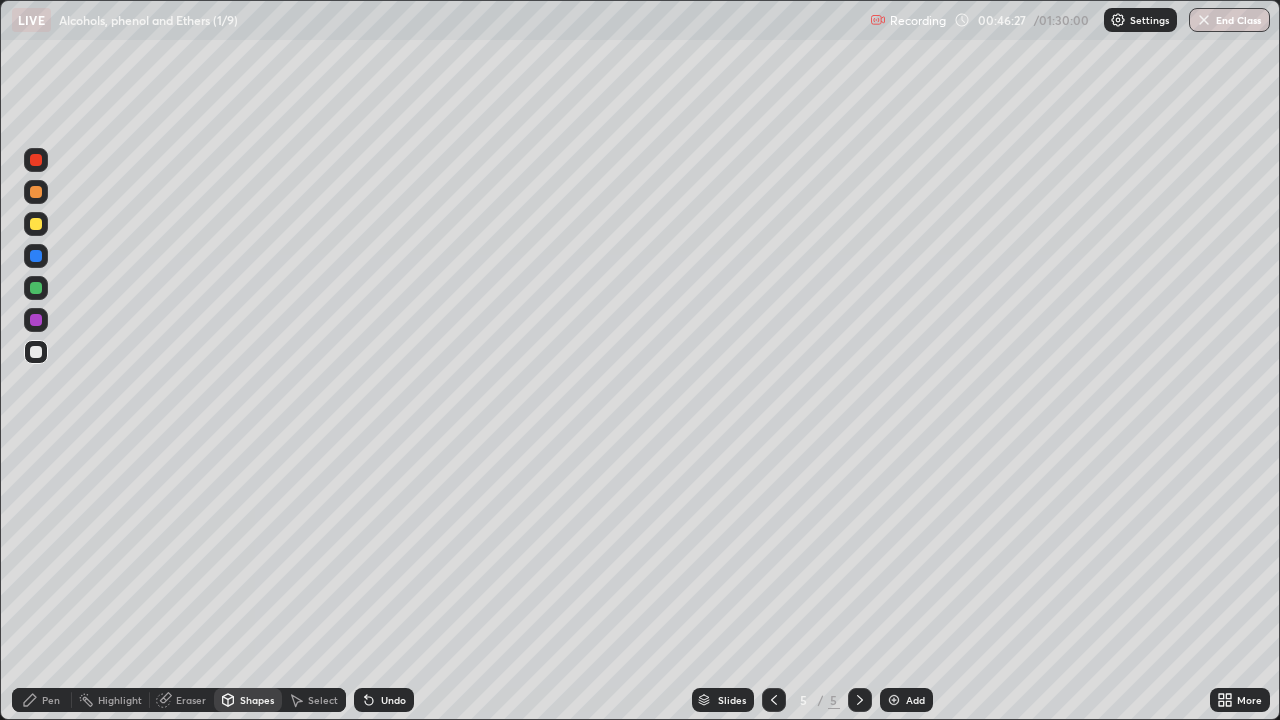 click on "Pen" at bounding box center [51, 700] 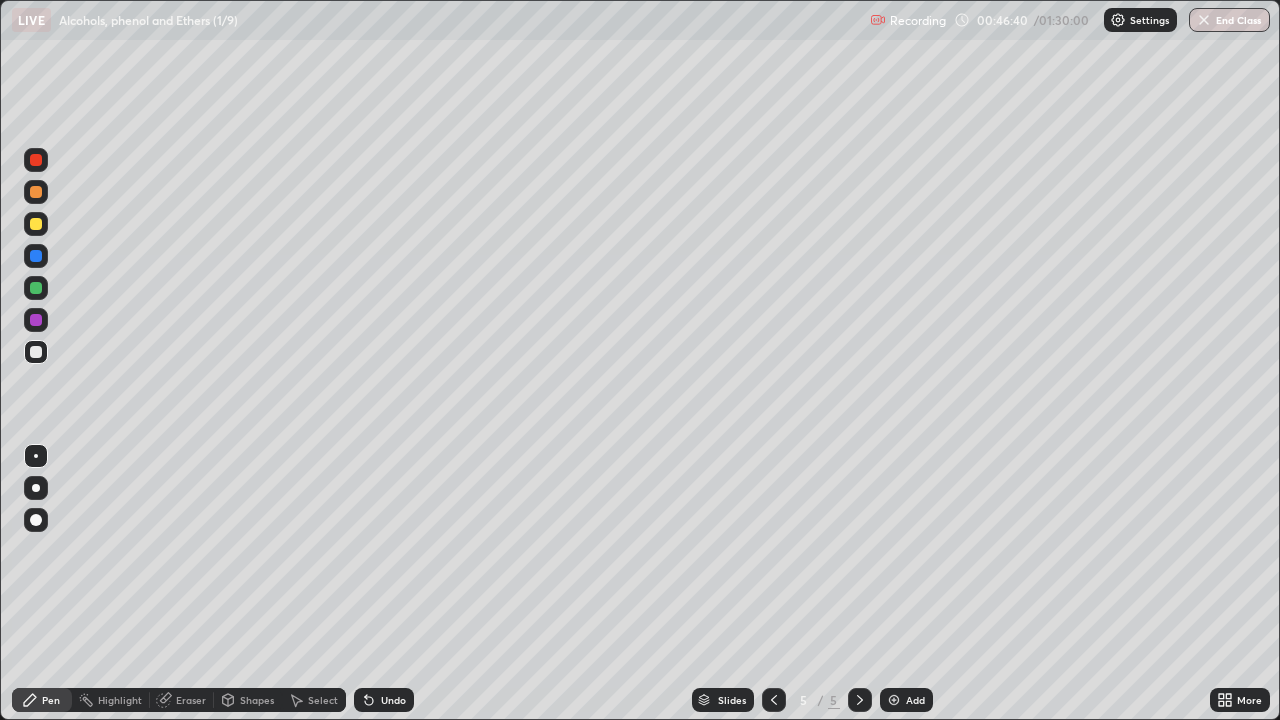 click at bounding box center (36, 320) 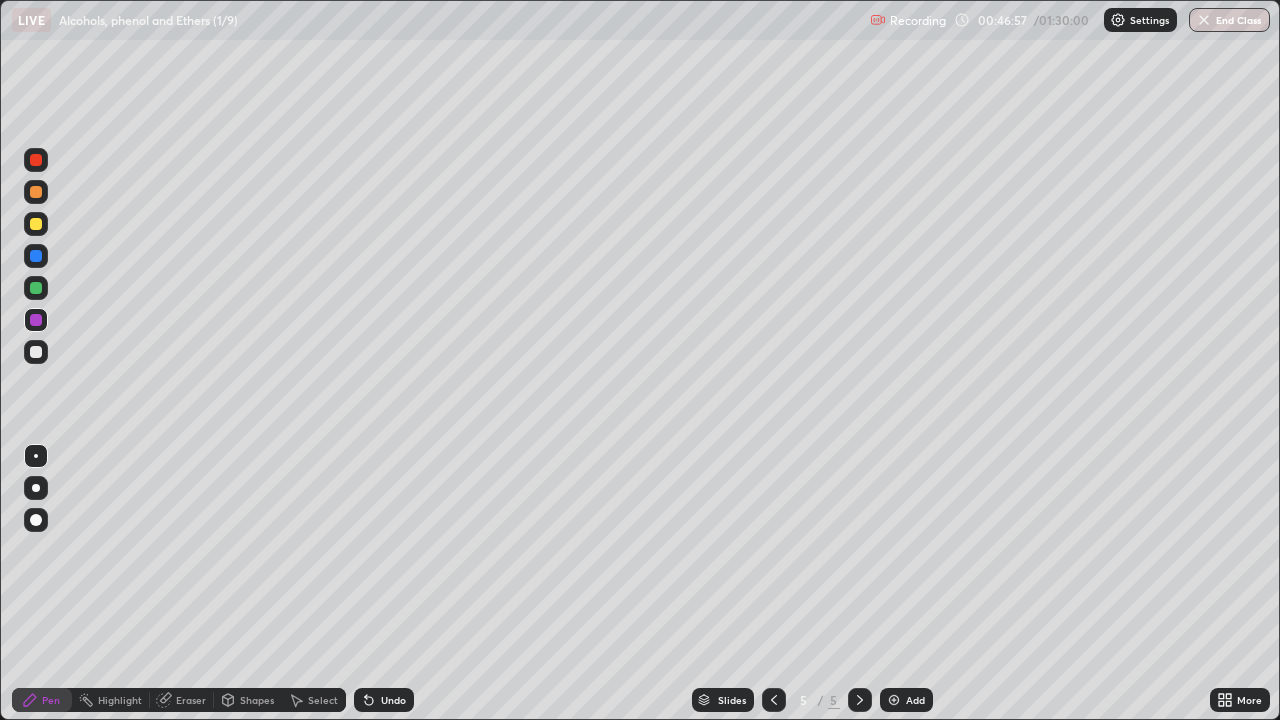 click at bounding box center [36, 224] 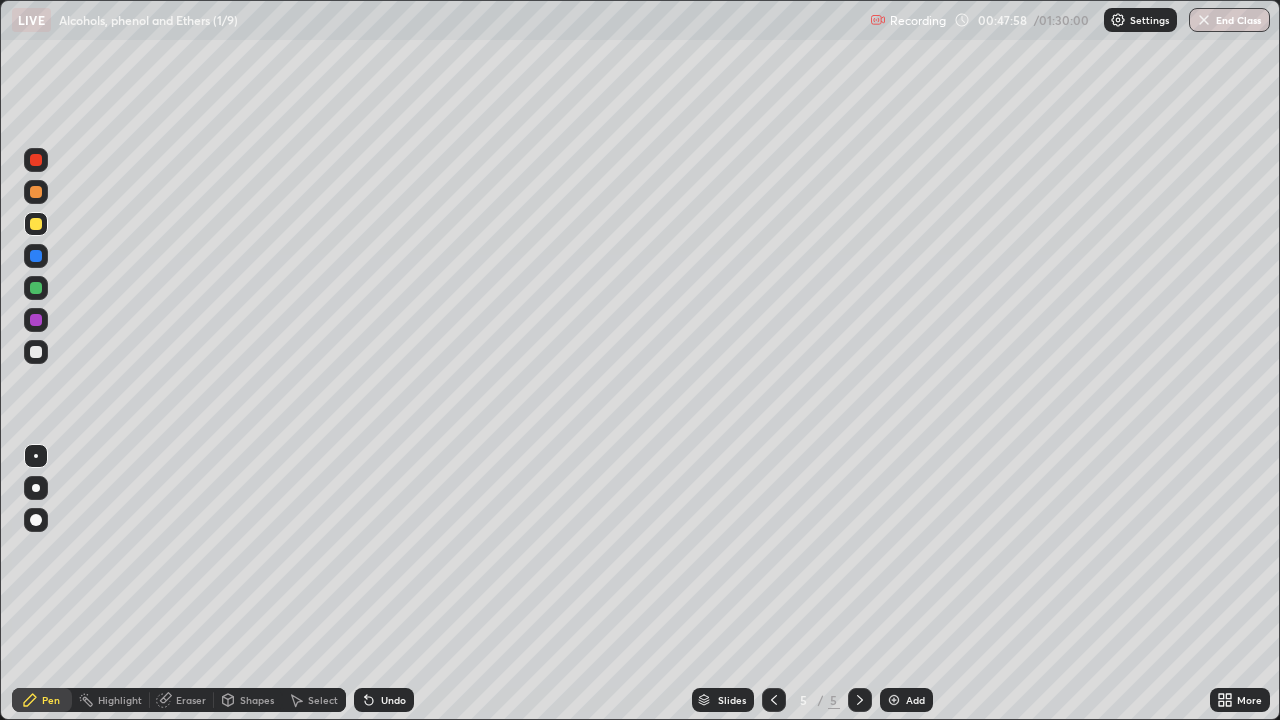 click at bounding box center (36, 288) 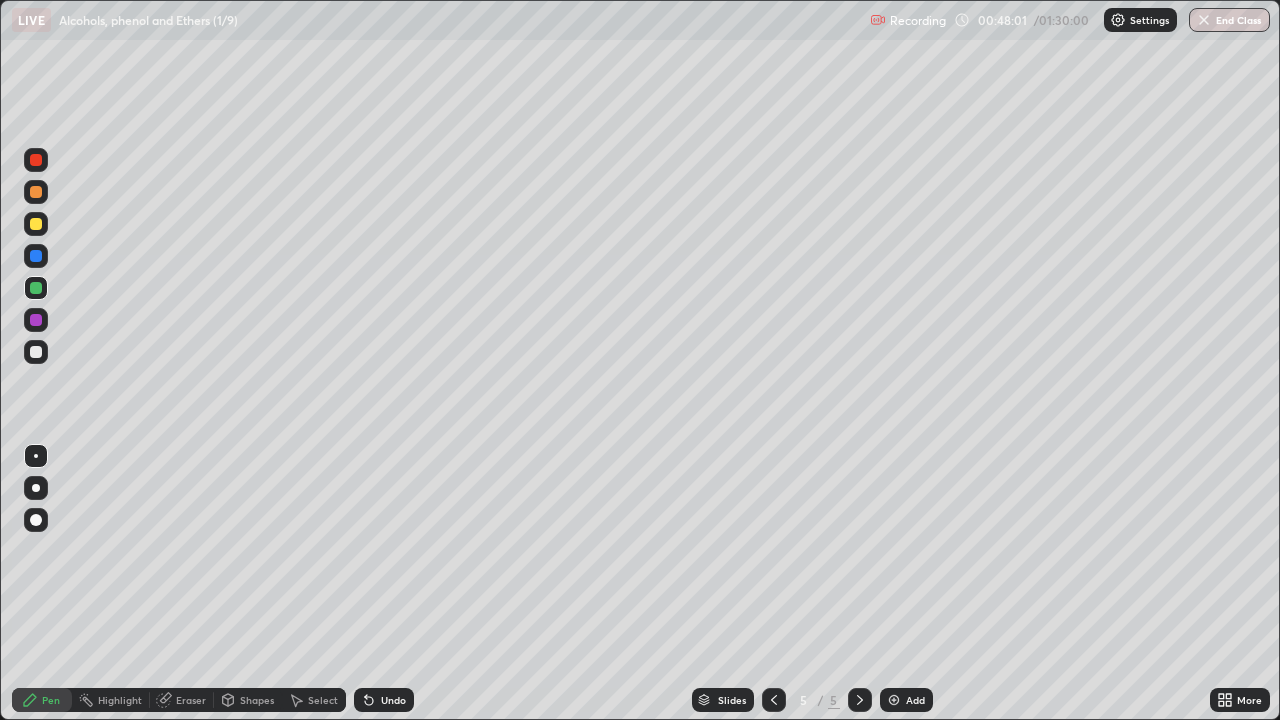 click at bounding box center [36, 352] 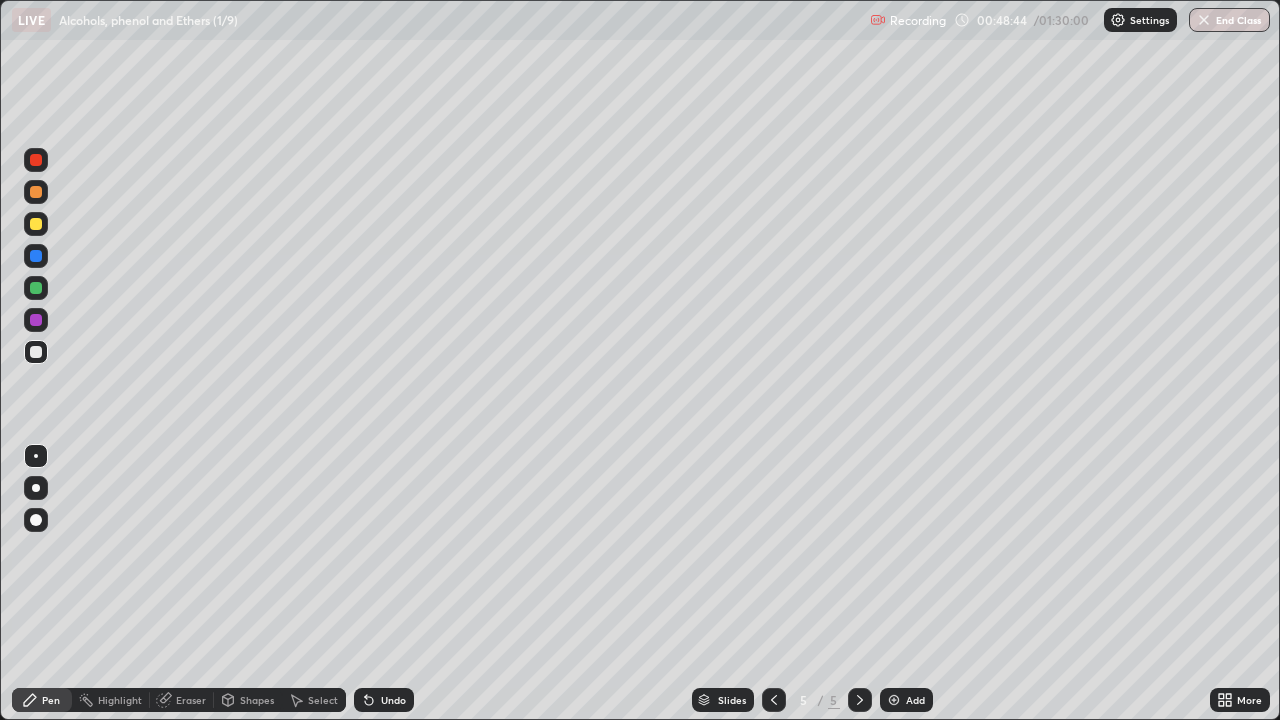 click on "Shapes" at bounding box center [257, 700] 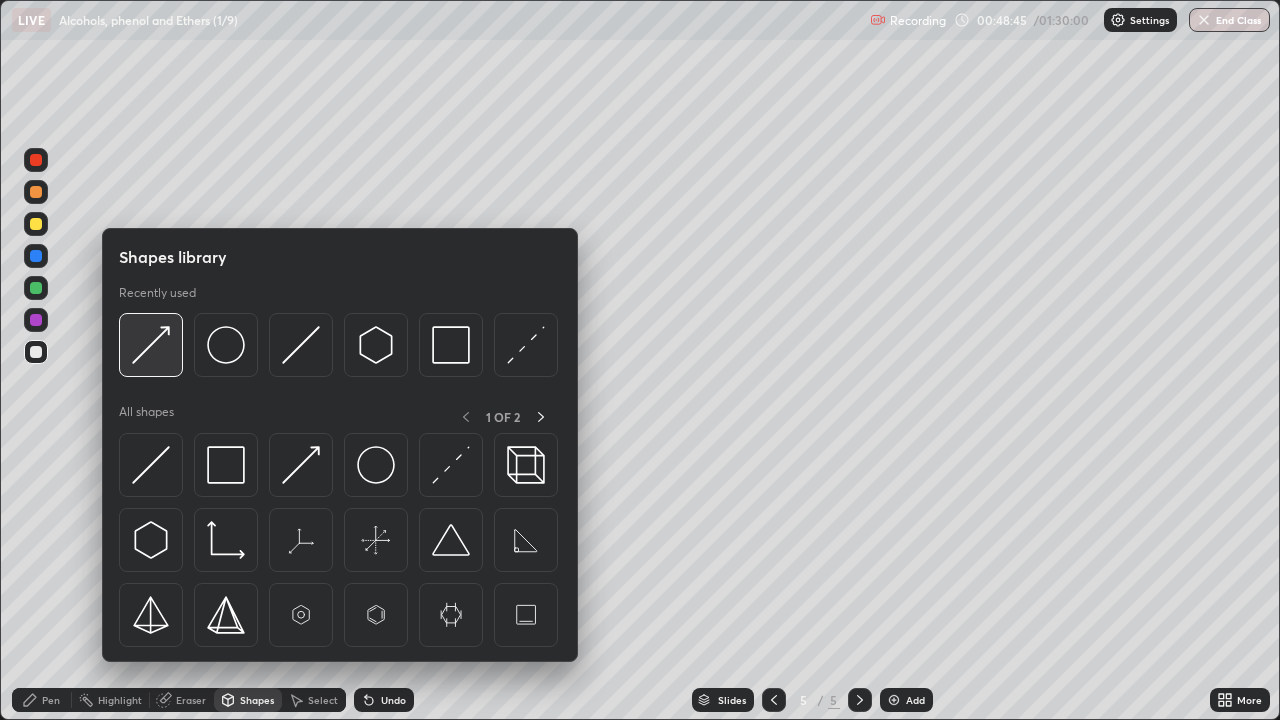 click at bounding box center [151, 345] 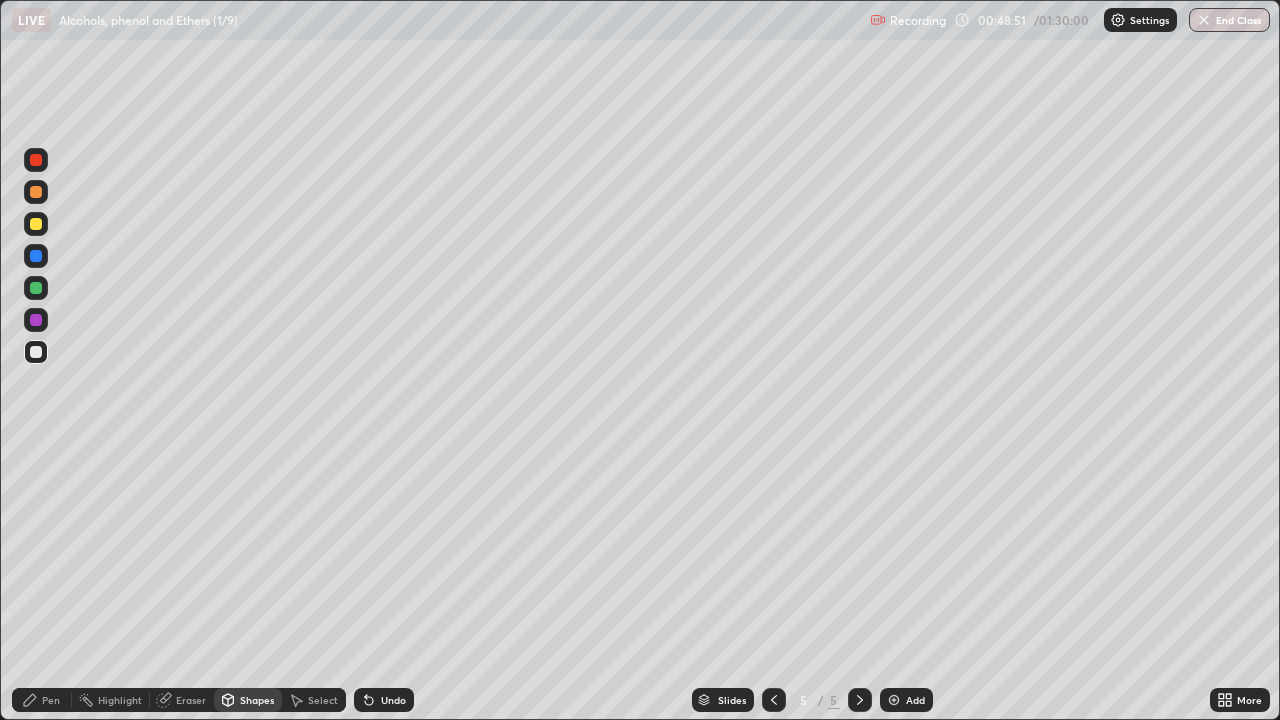 click on "Pen" at bounding box center (51, 700) 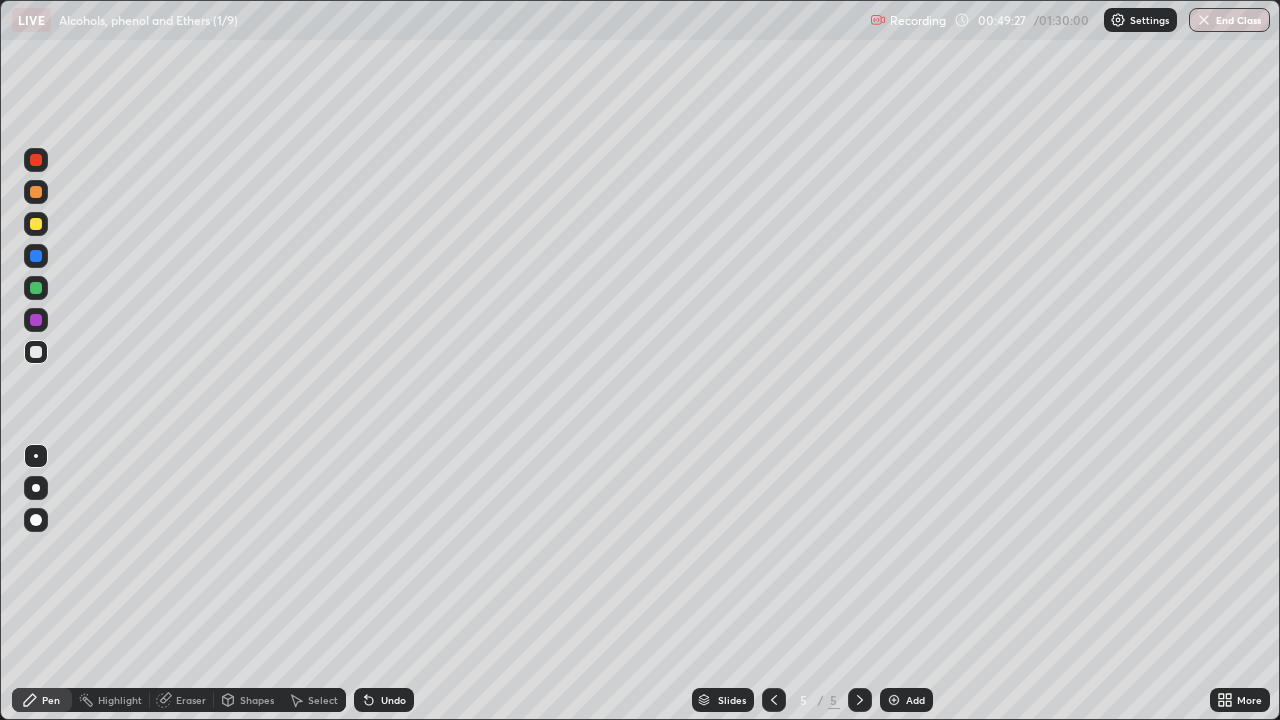 click on "Eraser" at bounding box center [182, 700] 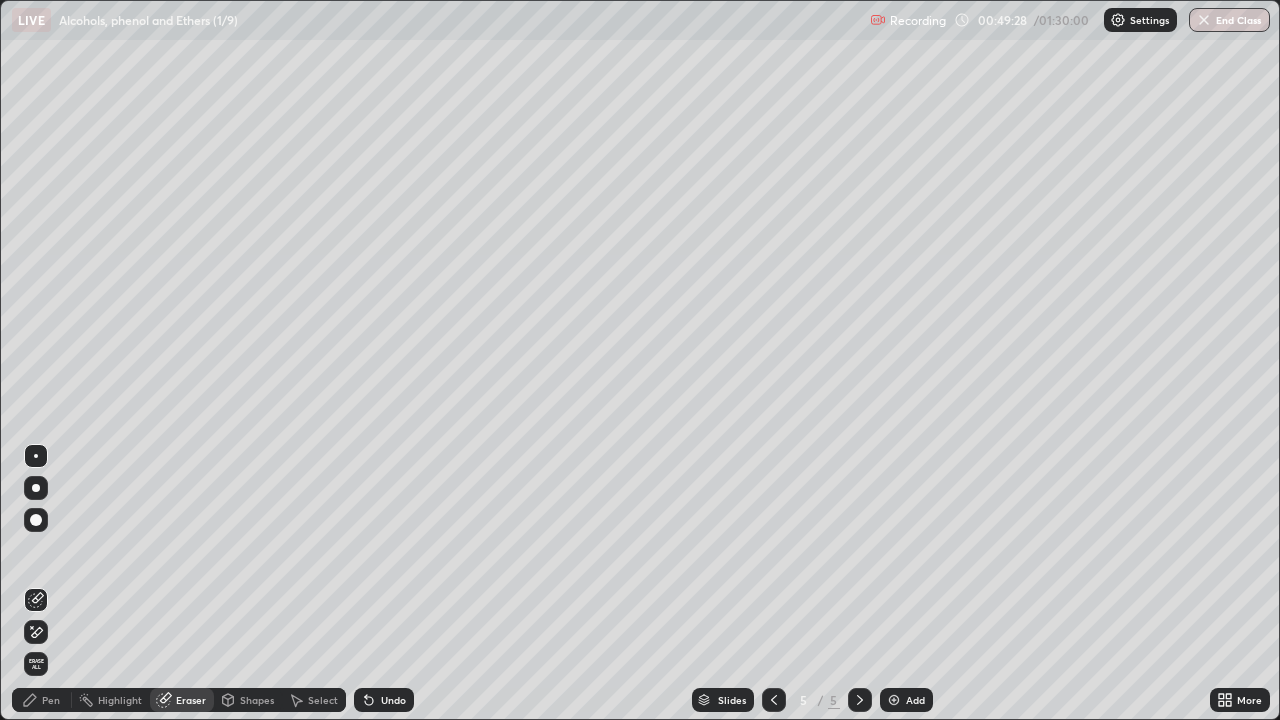 click on "Shapes" at bounding box center [257, 700] 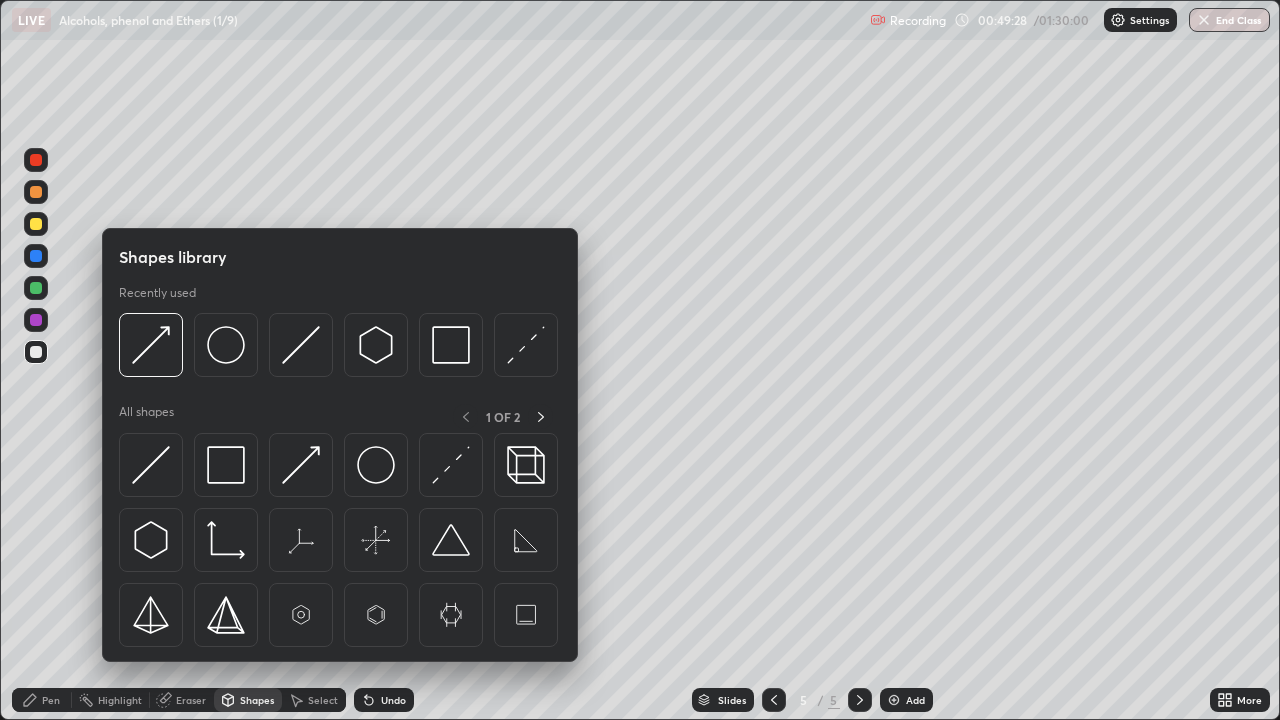 click on "Select" at bounding box center [314, 700] 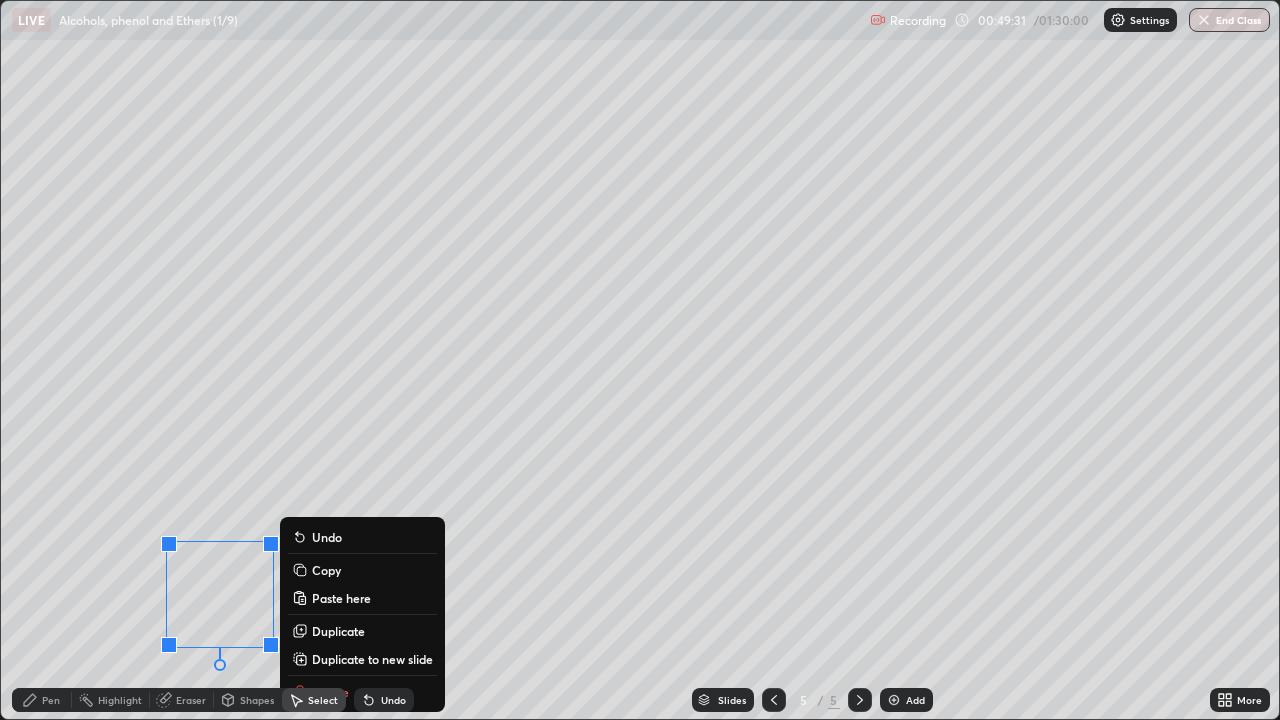 click on "0 ° Undo Copy Paste here Duplicate Duplicate to new slide Delete" at bounding box center (640, 360) 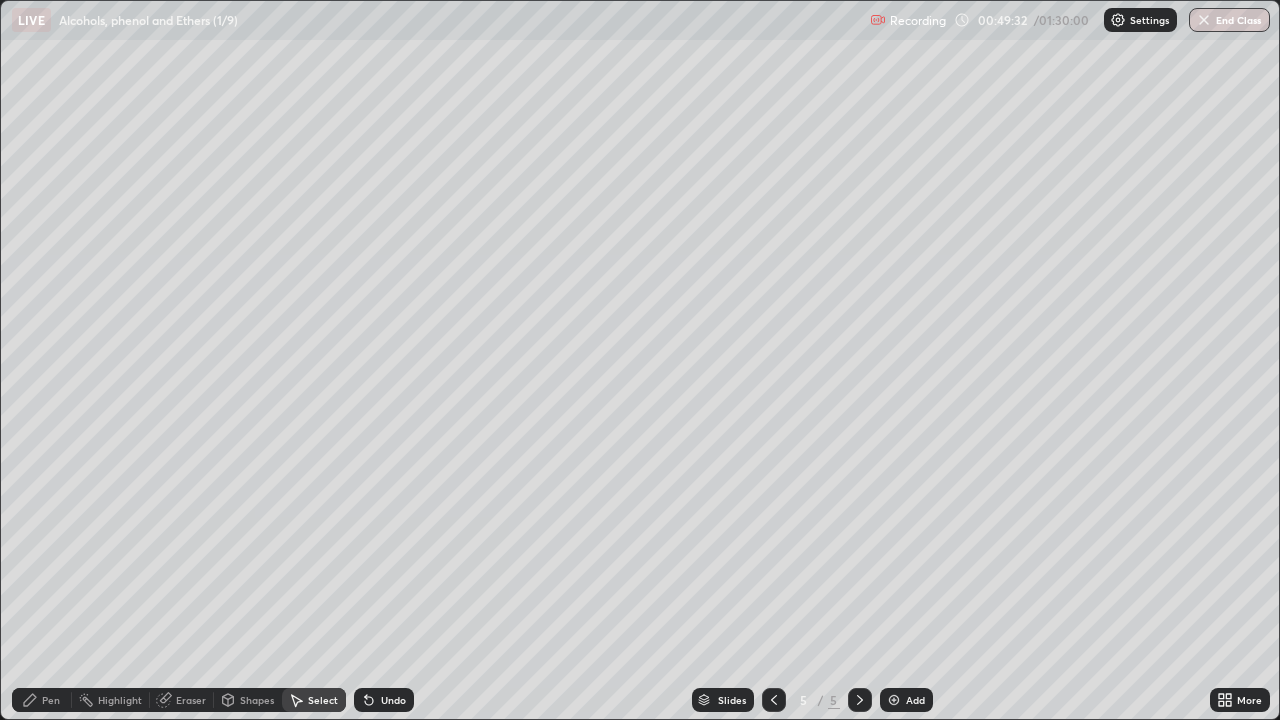 click on "Eraser" at bounding box center [182, 700] 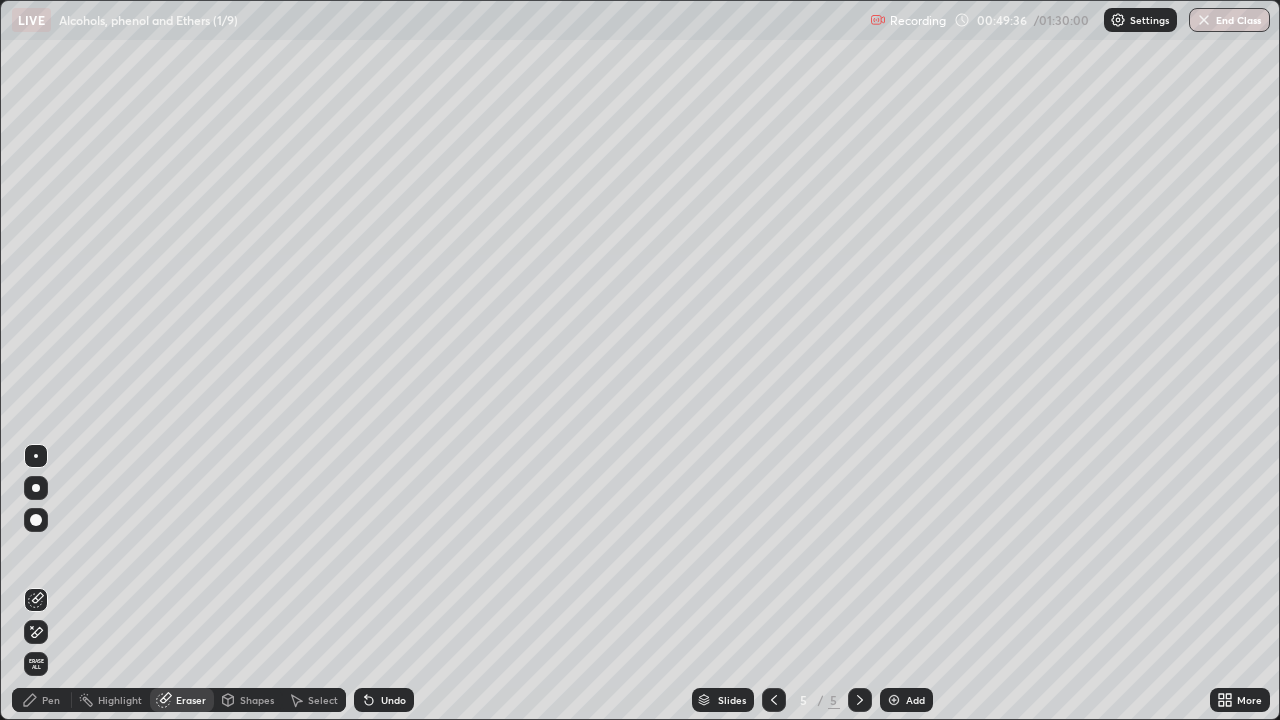 click 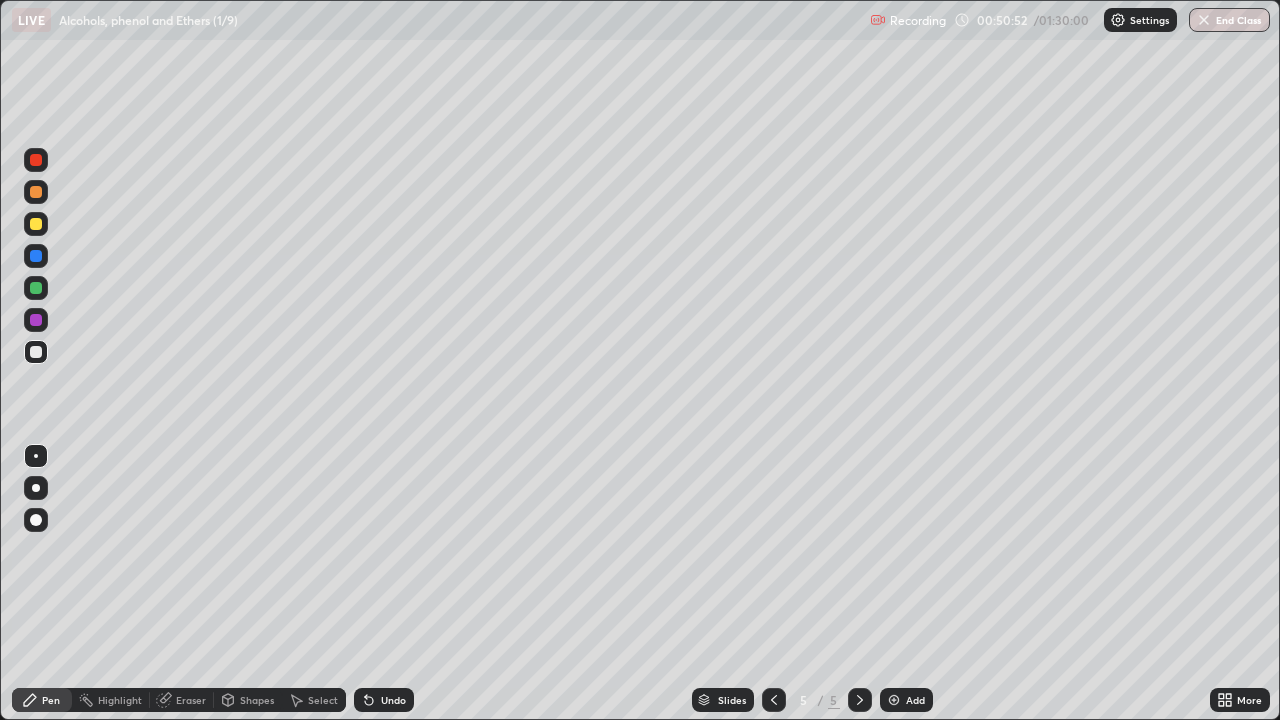 click at bounding box center [36, 192] 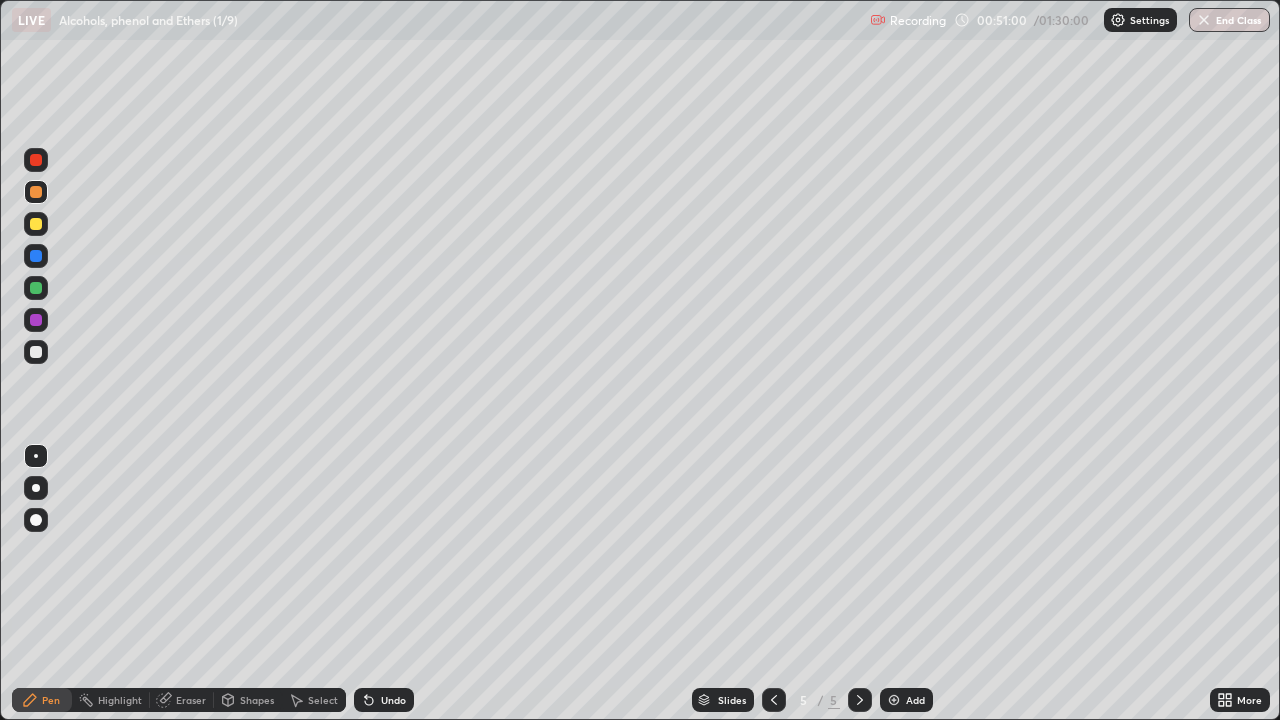 click 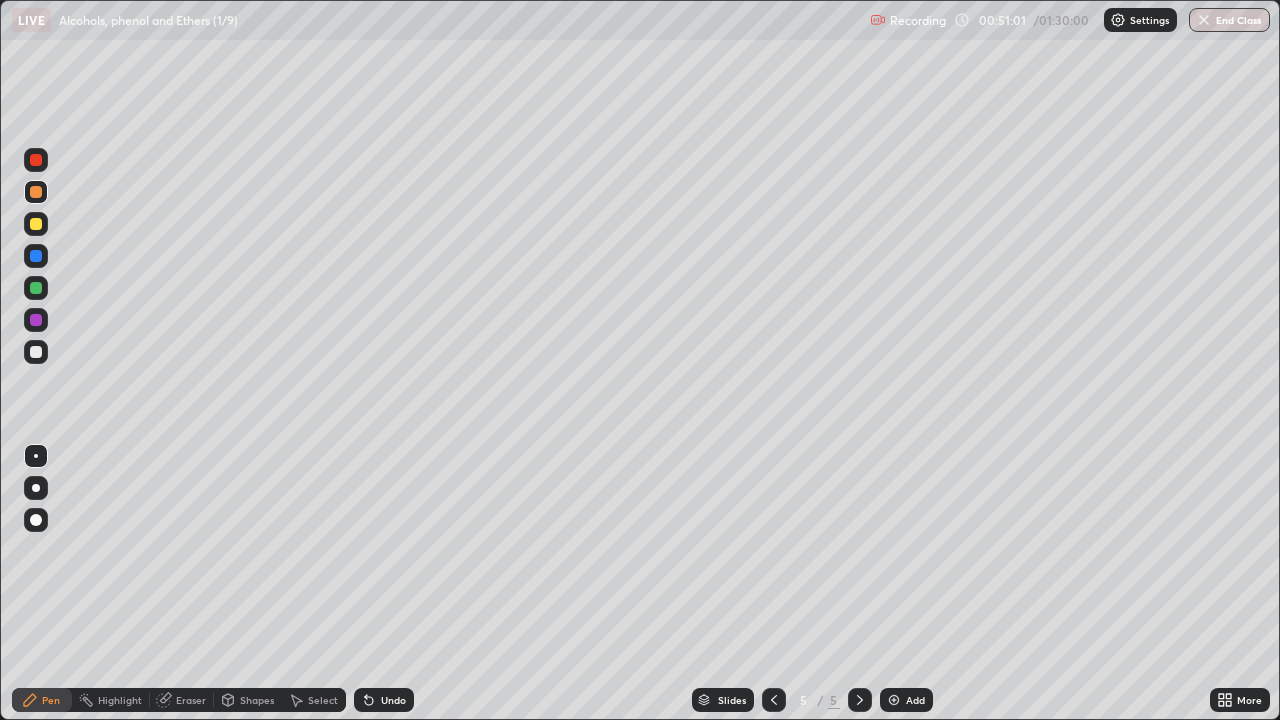 click 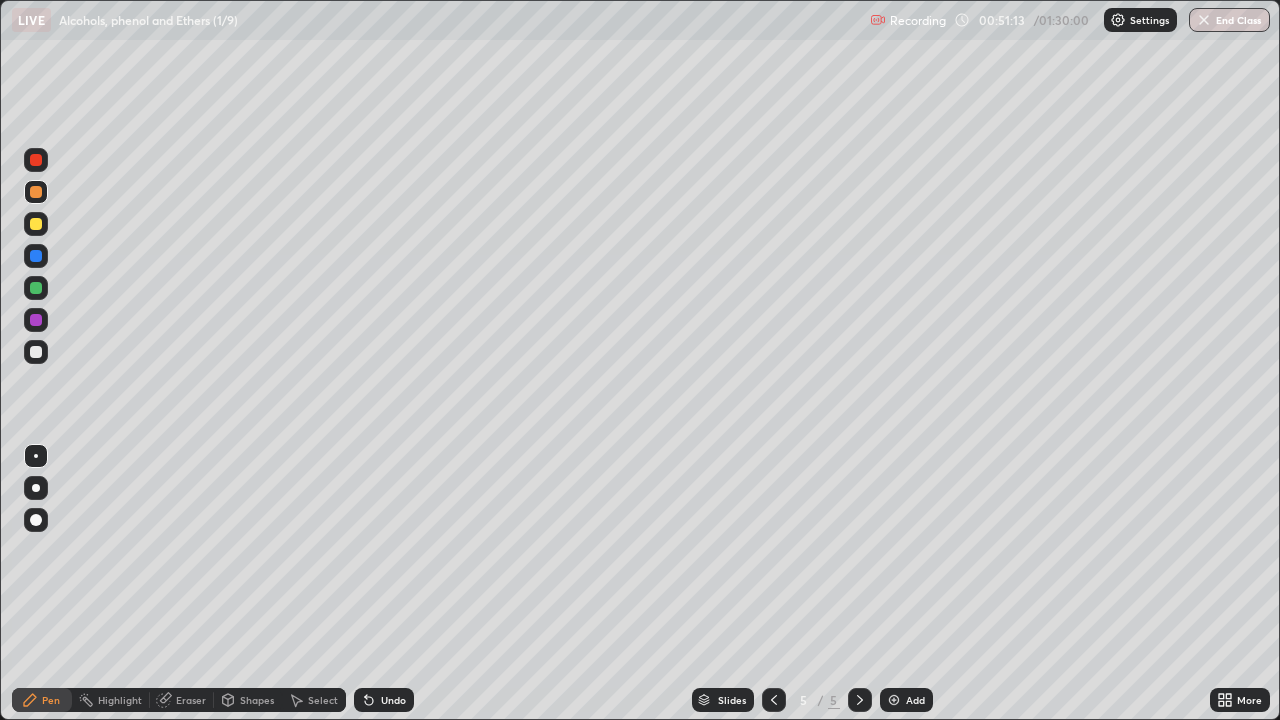 click 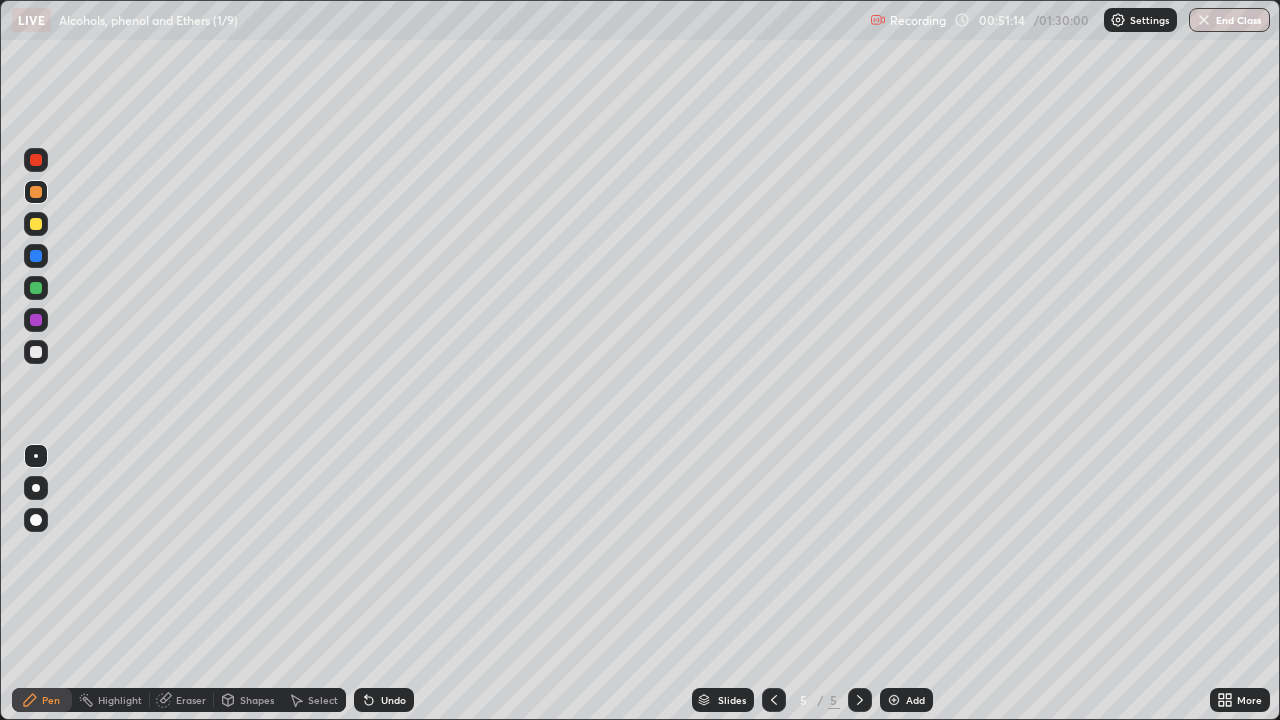 click 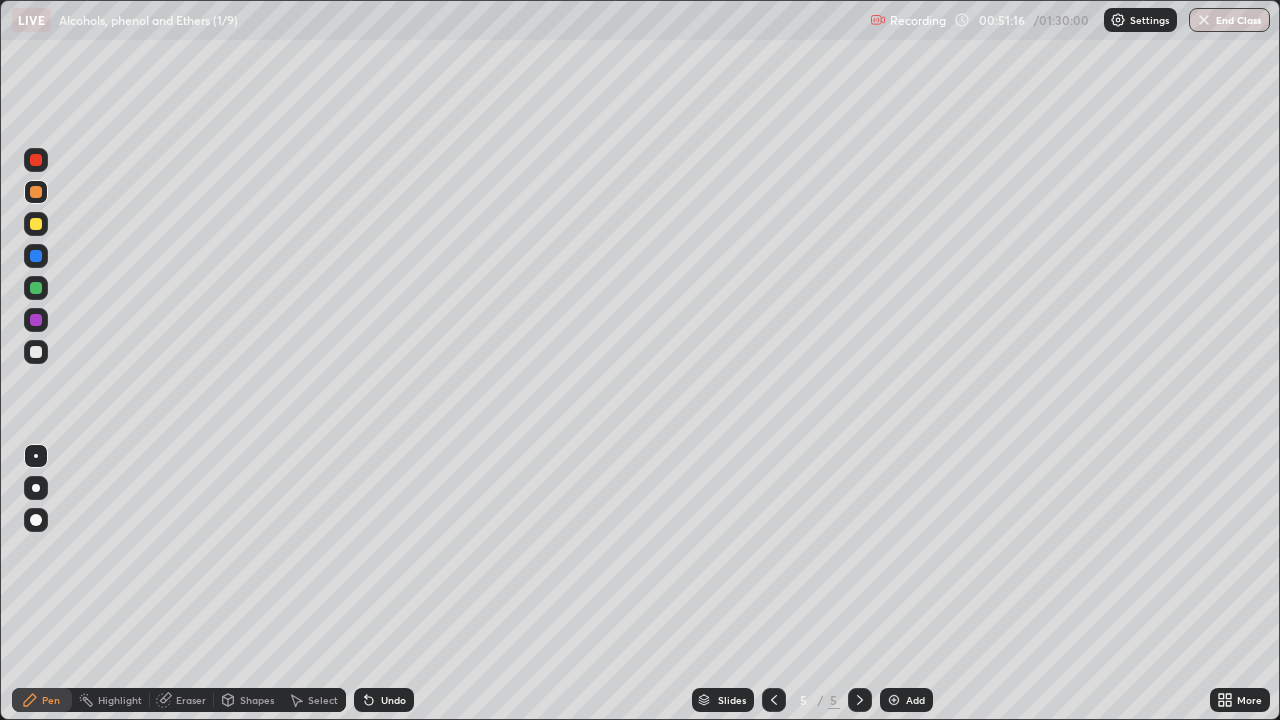 click at bounding box center [36, 160] 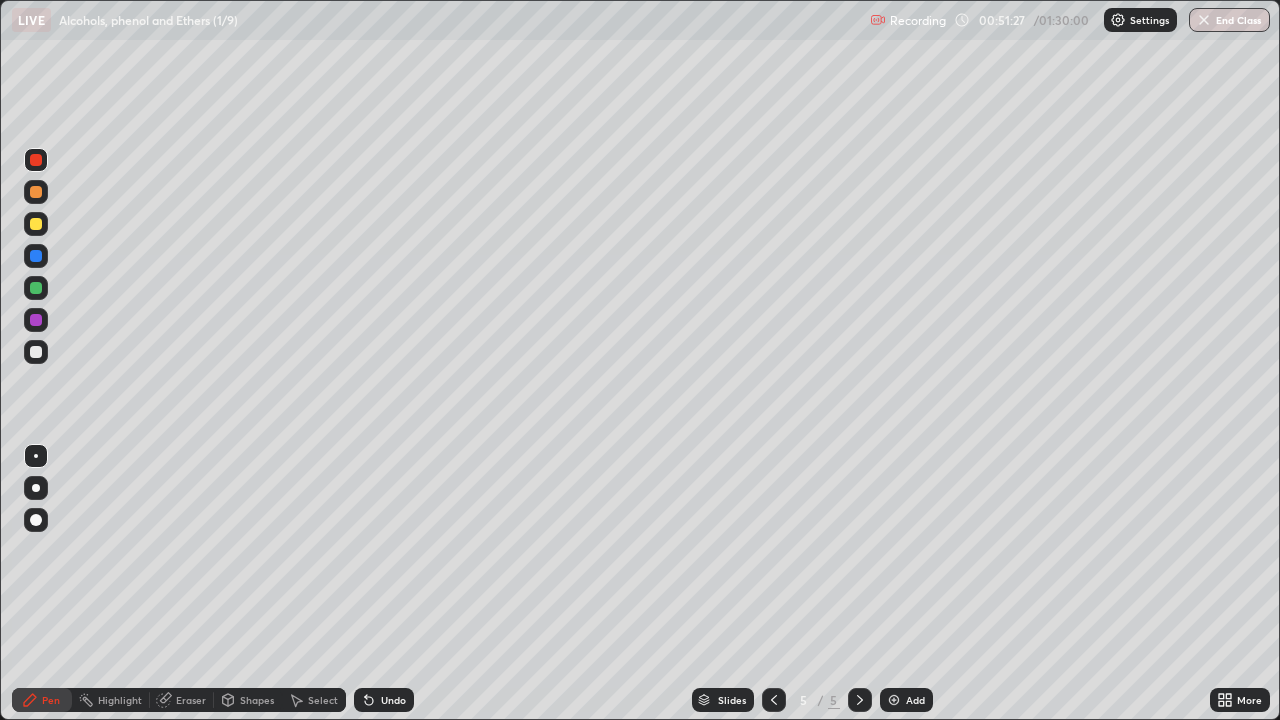 click 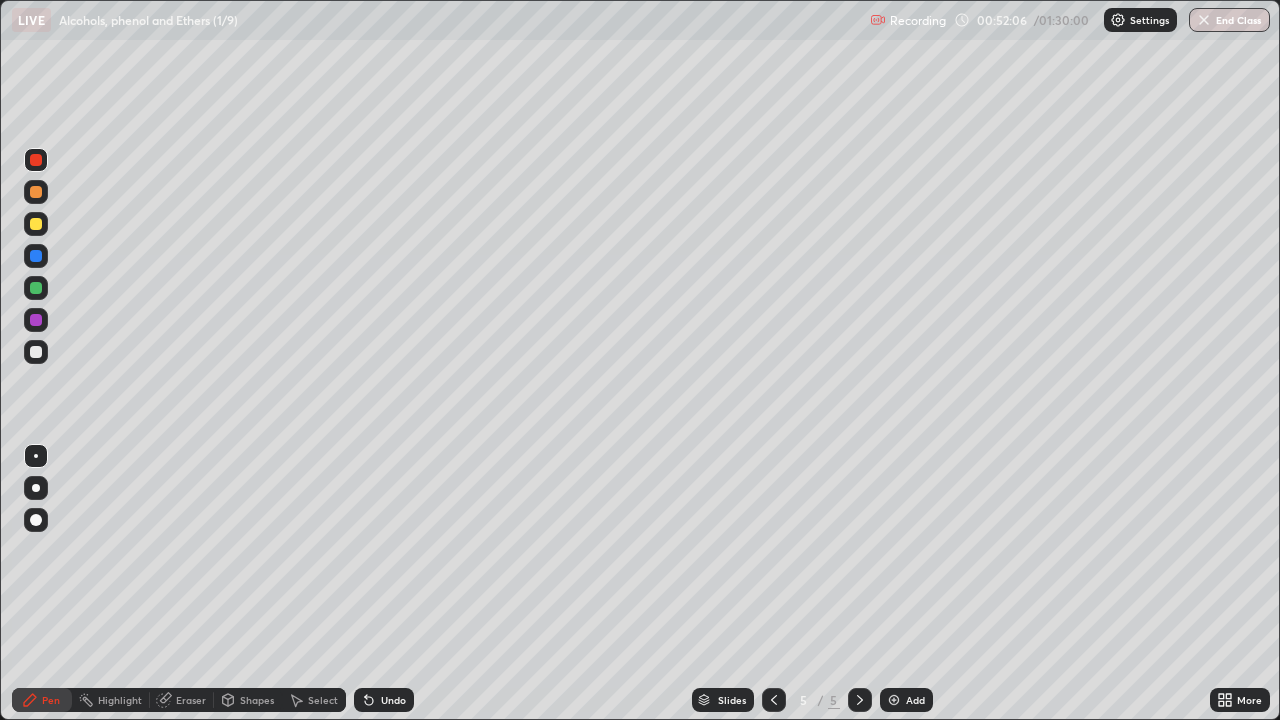 click at bounding box center (36, 352) 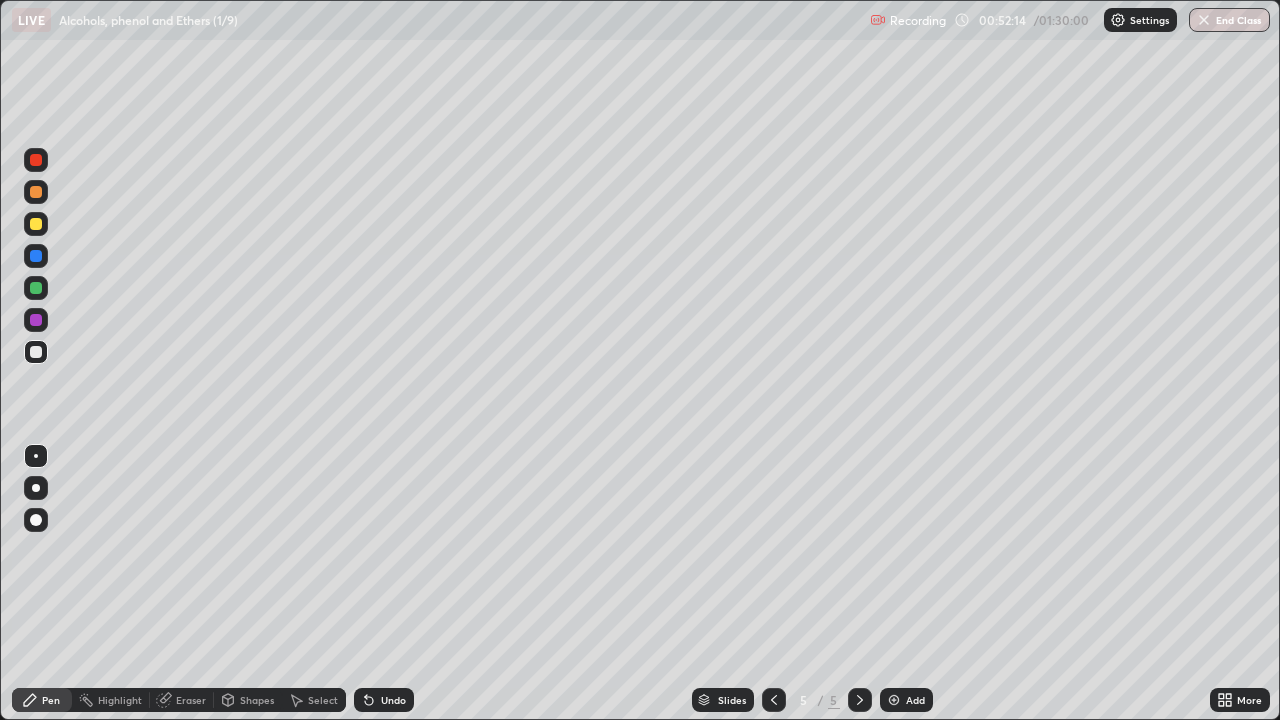 click 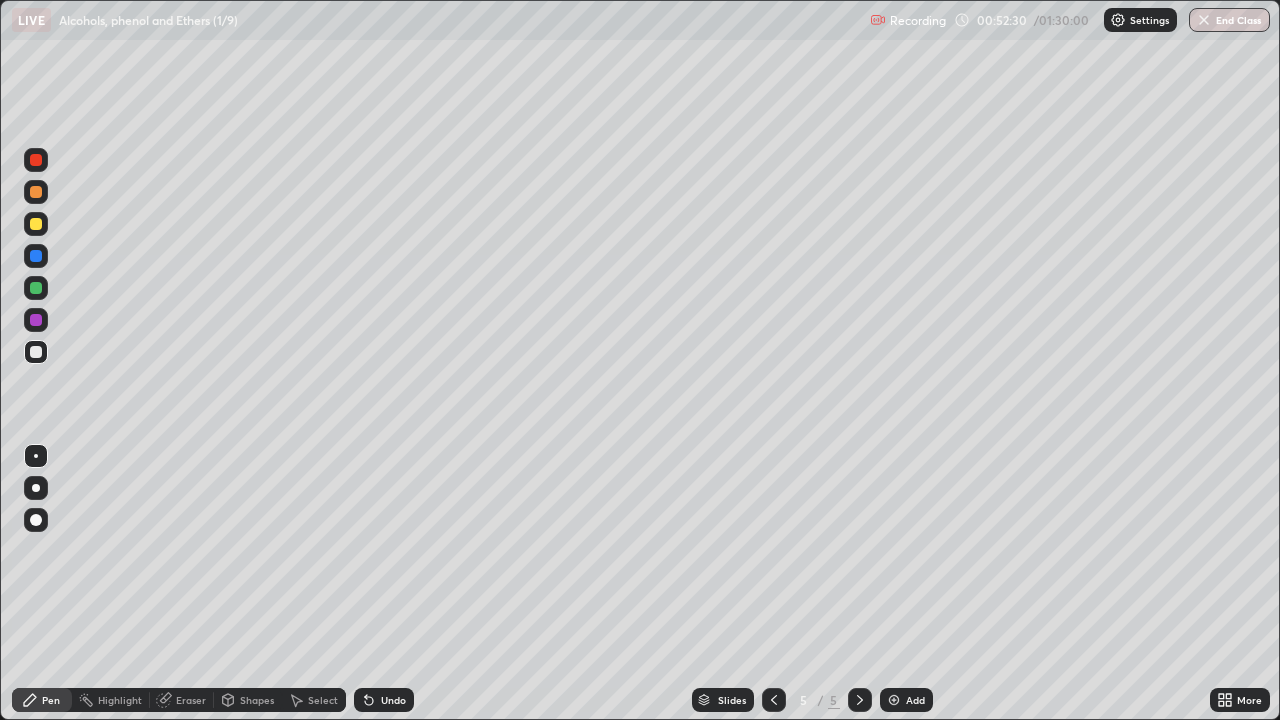 click at bounding box center (36, 288) 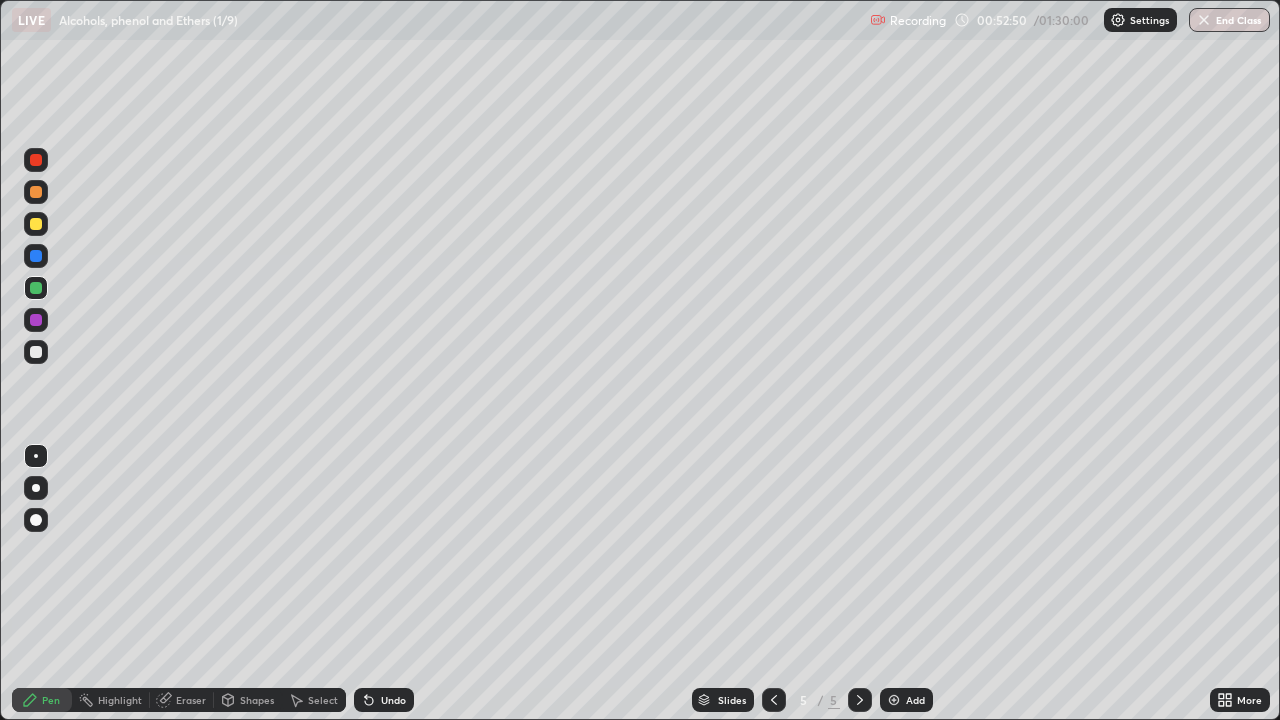 click at bounding box center [36, 352] 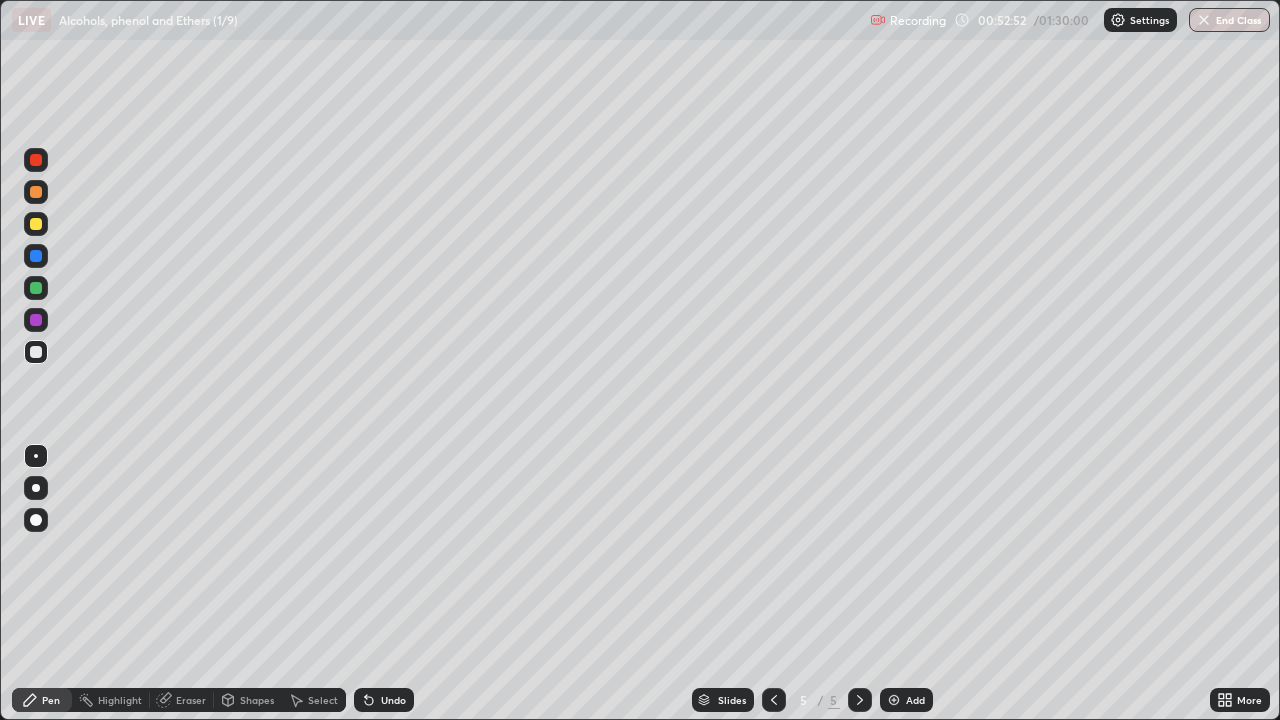 click at bounding box center (36, 192) 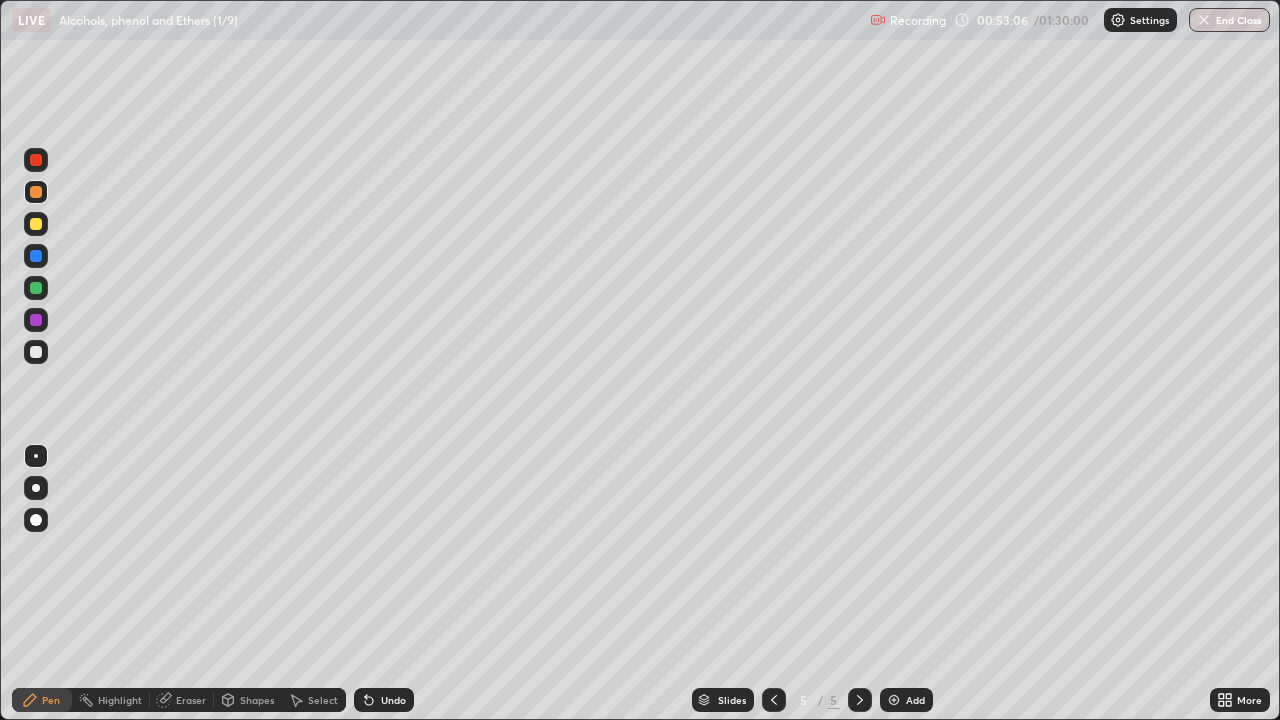 click at bounding box center [36, 256] 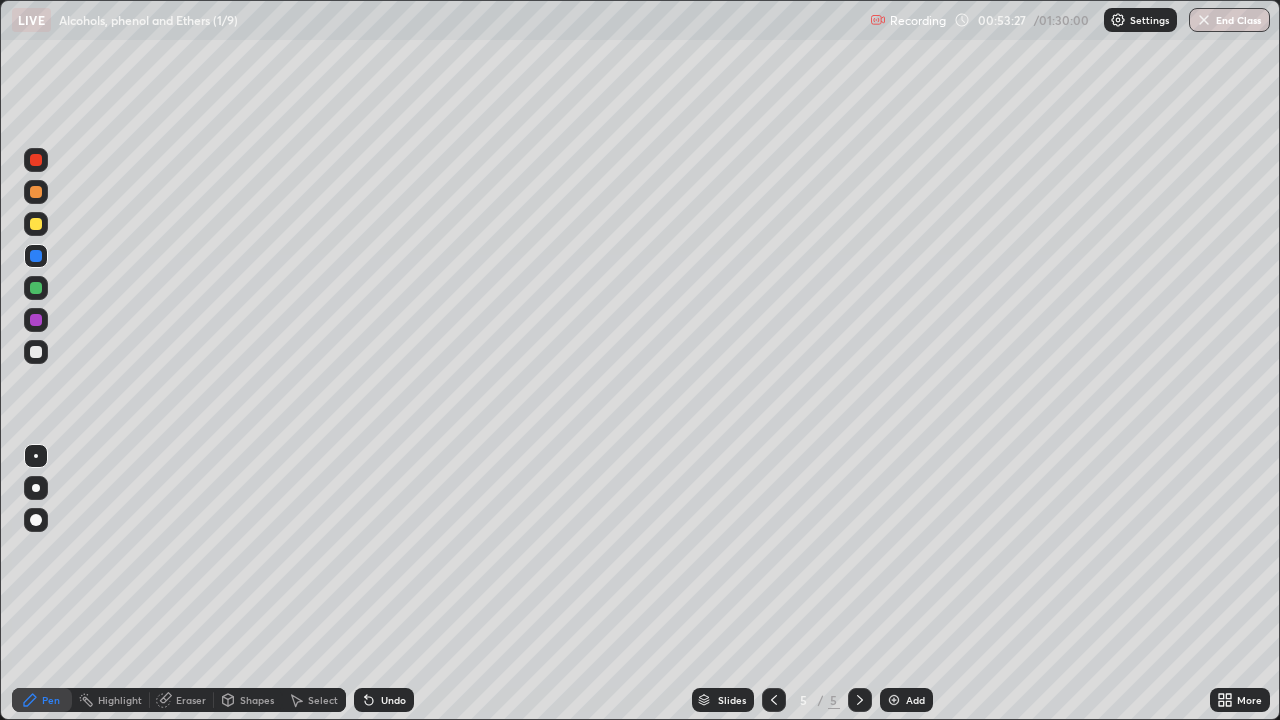 click at bounding box center (36, 352) 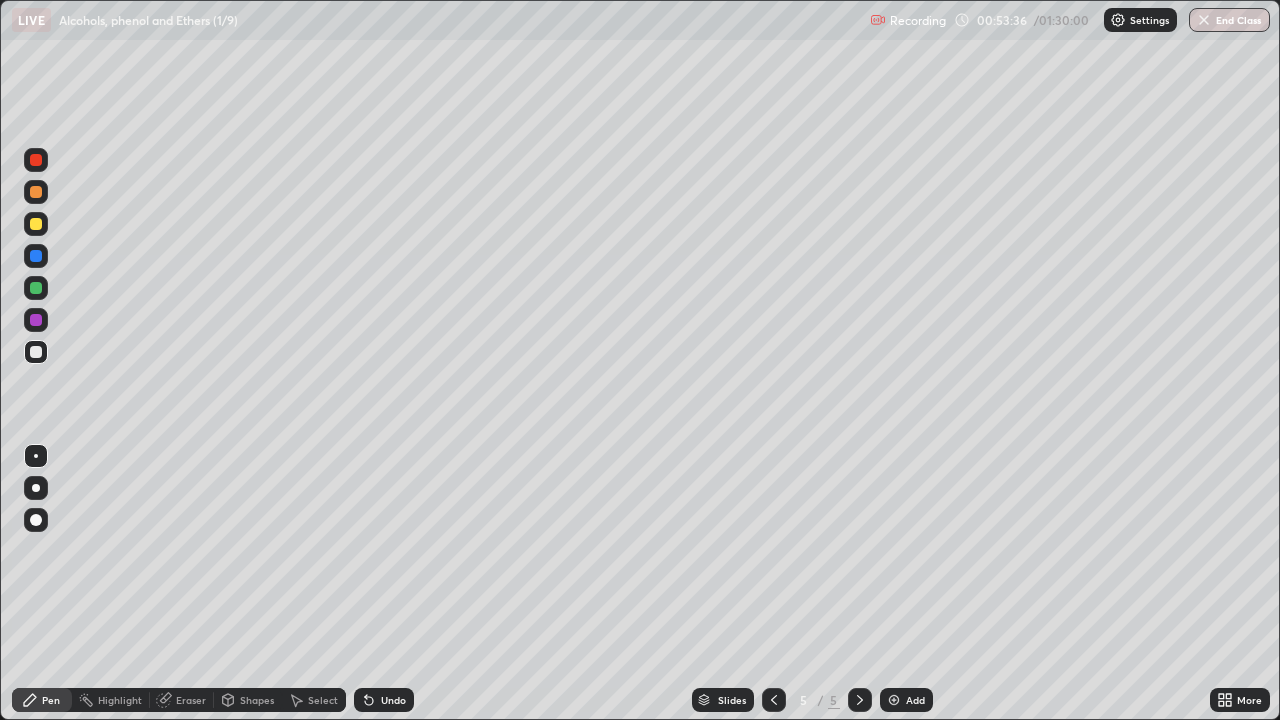click at bounding box center (36, 192) 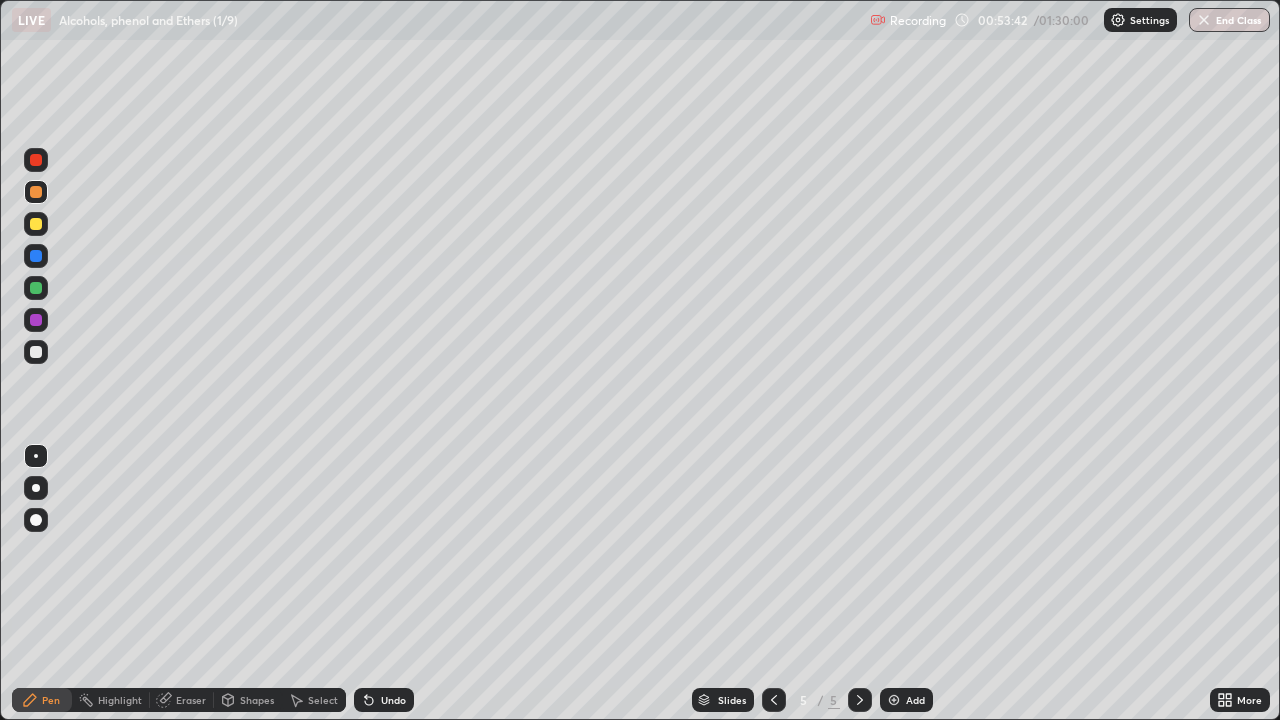 click at bounding box center [36, 288] 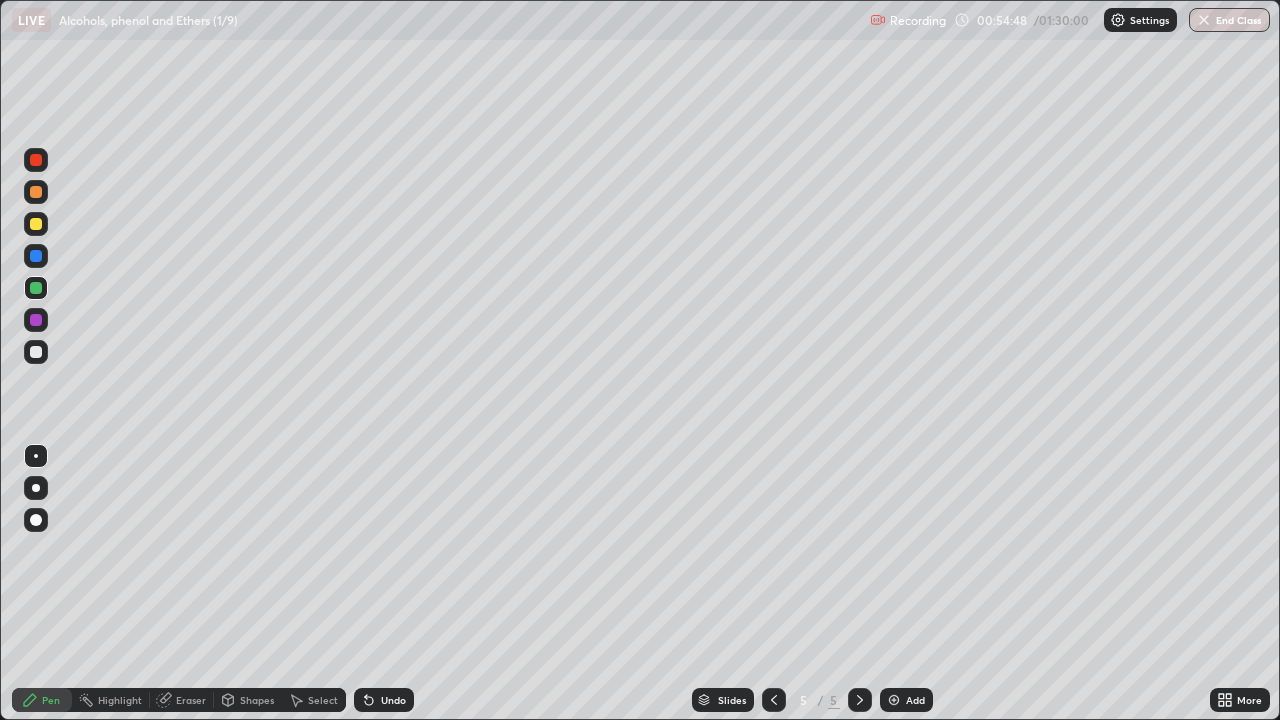 click on "Shapes" at bounding box center [257, 700] 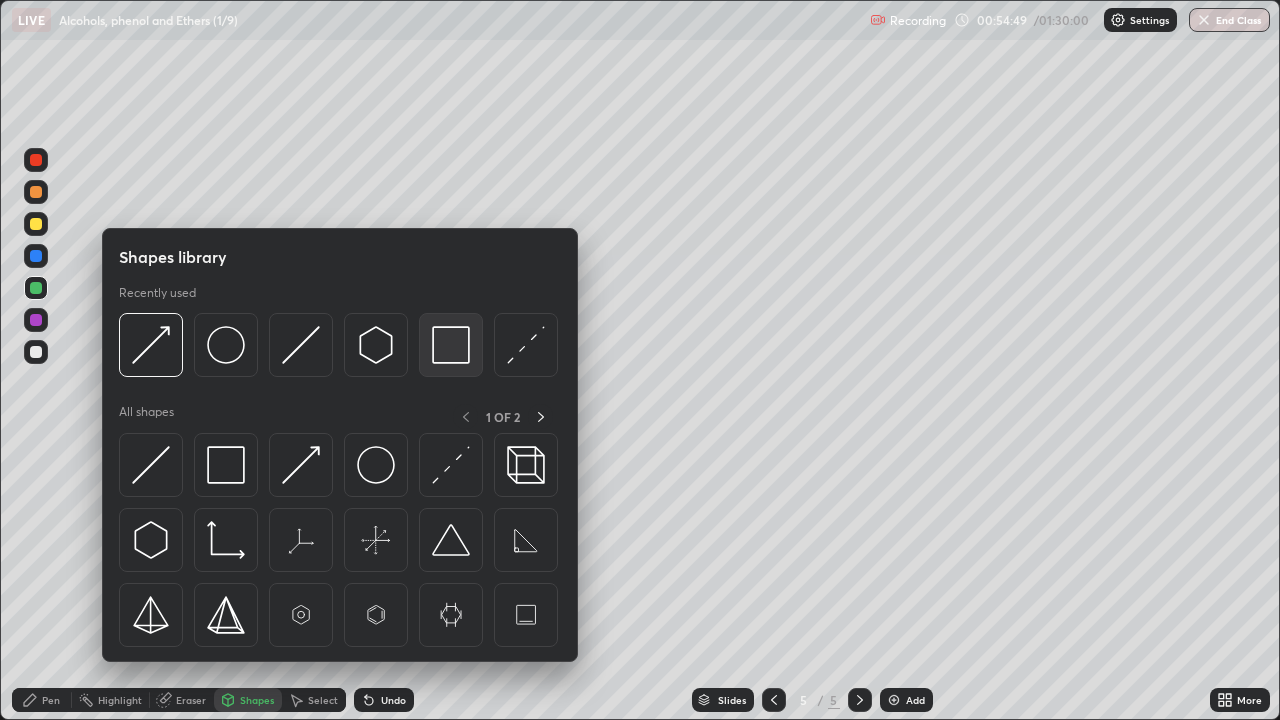 click at bounding box center (451, 345) 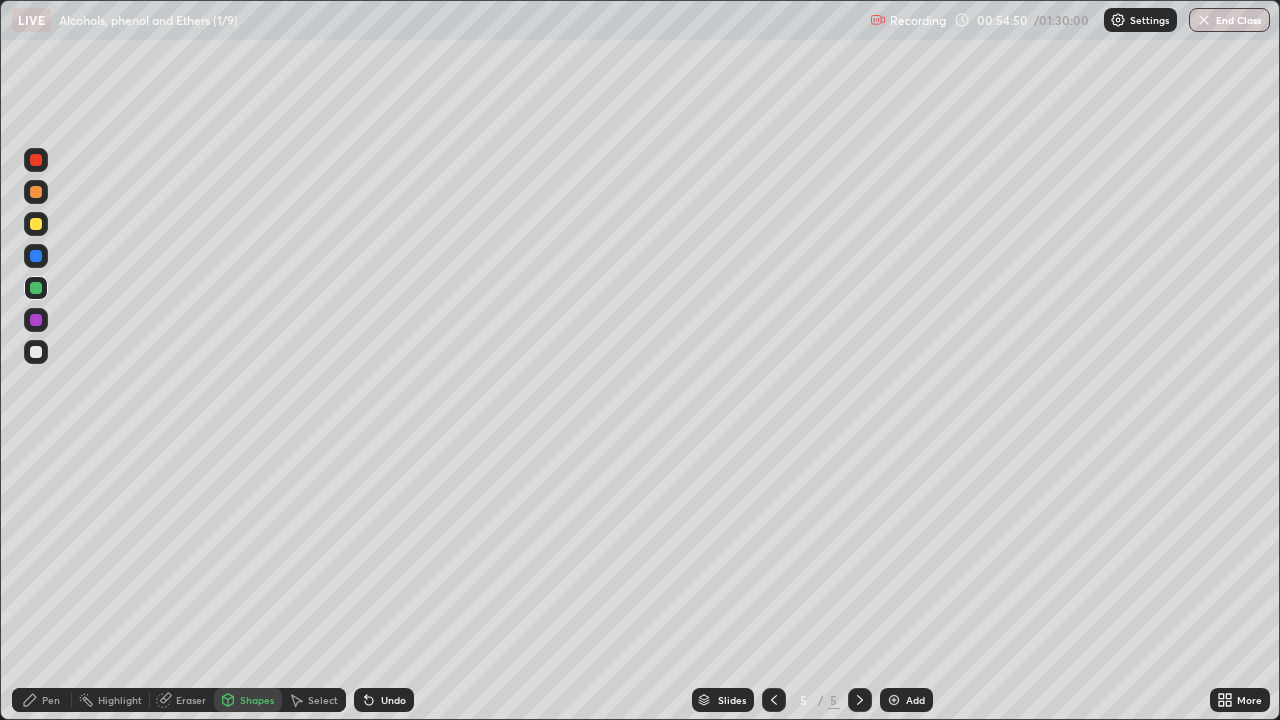 click at bounding box center [36, 160] 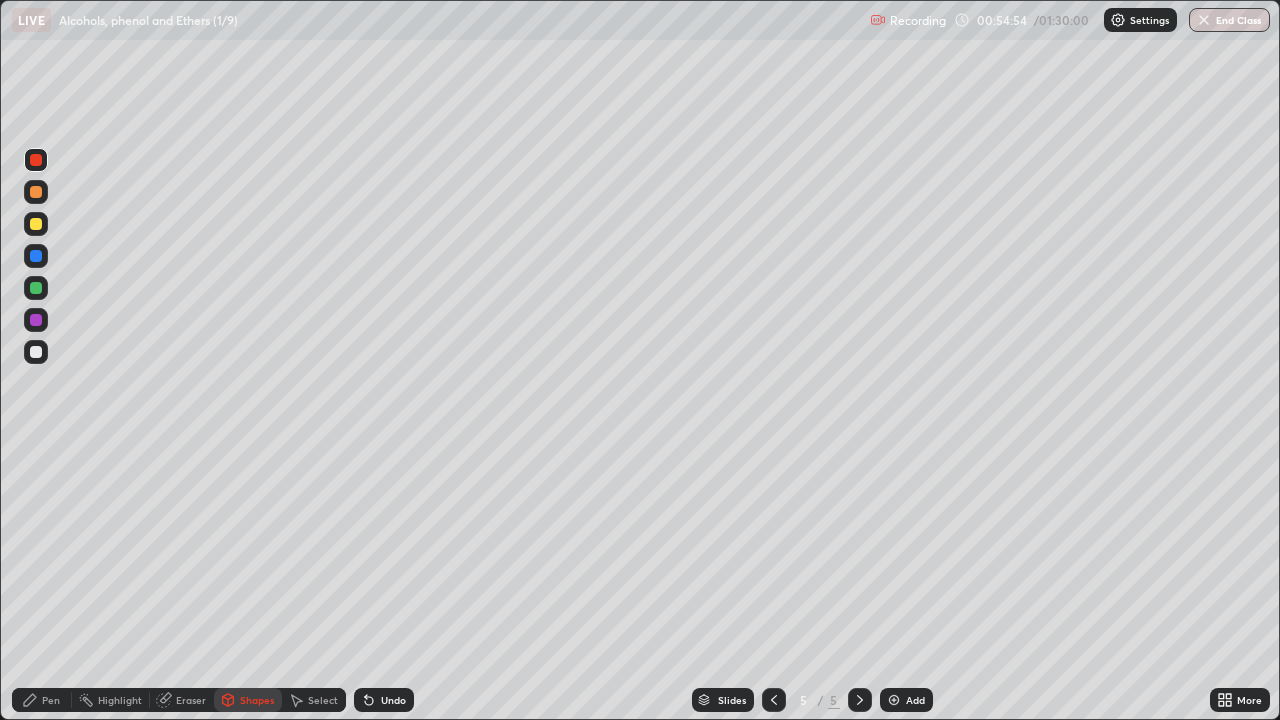 click on "Pen" at bounding box center (51, 700) 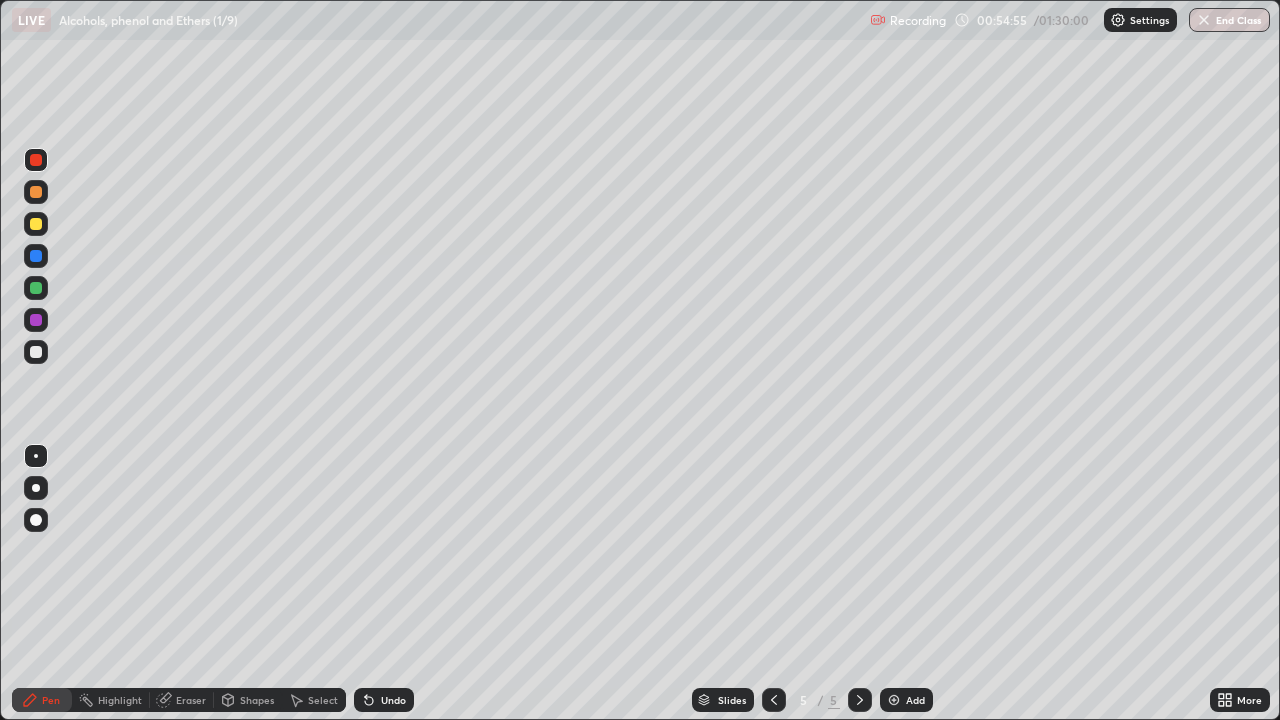 click at bounding box center [36, 352] 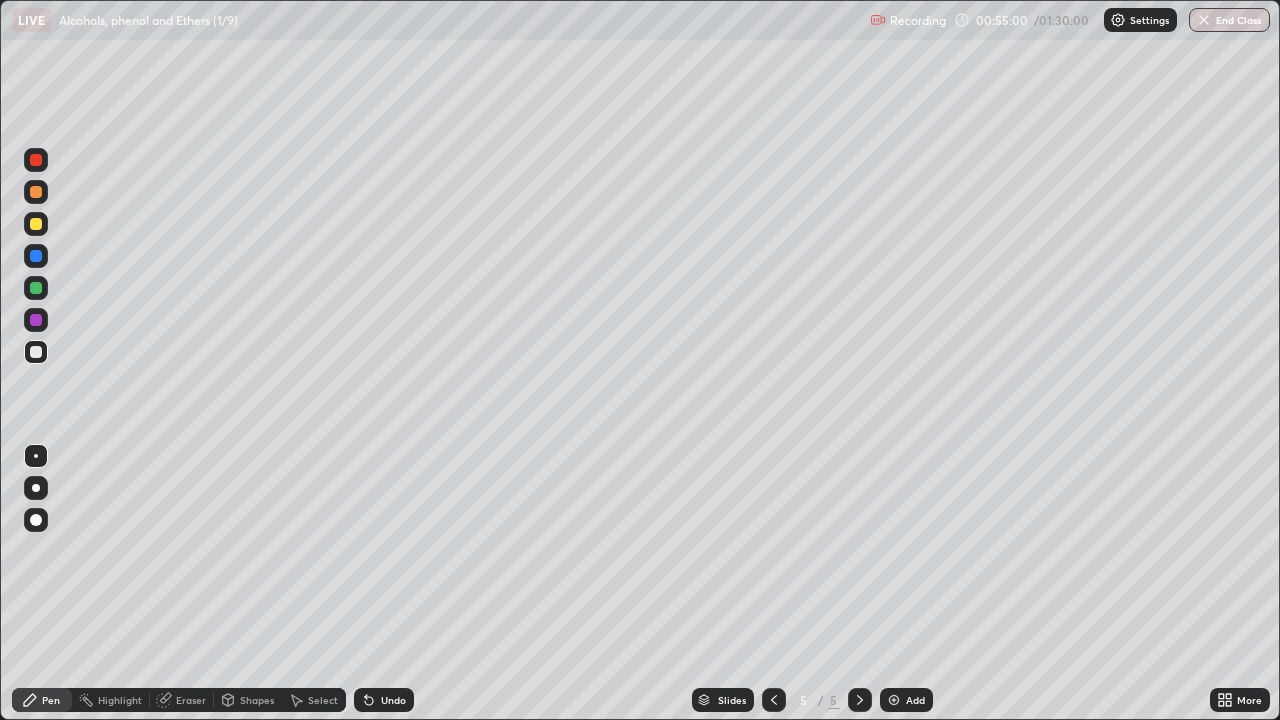 click on "Shapes" at bounding box center [257, 700] 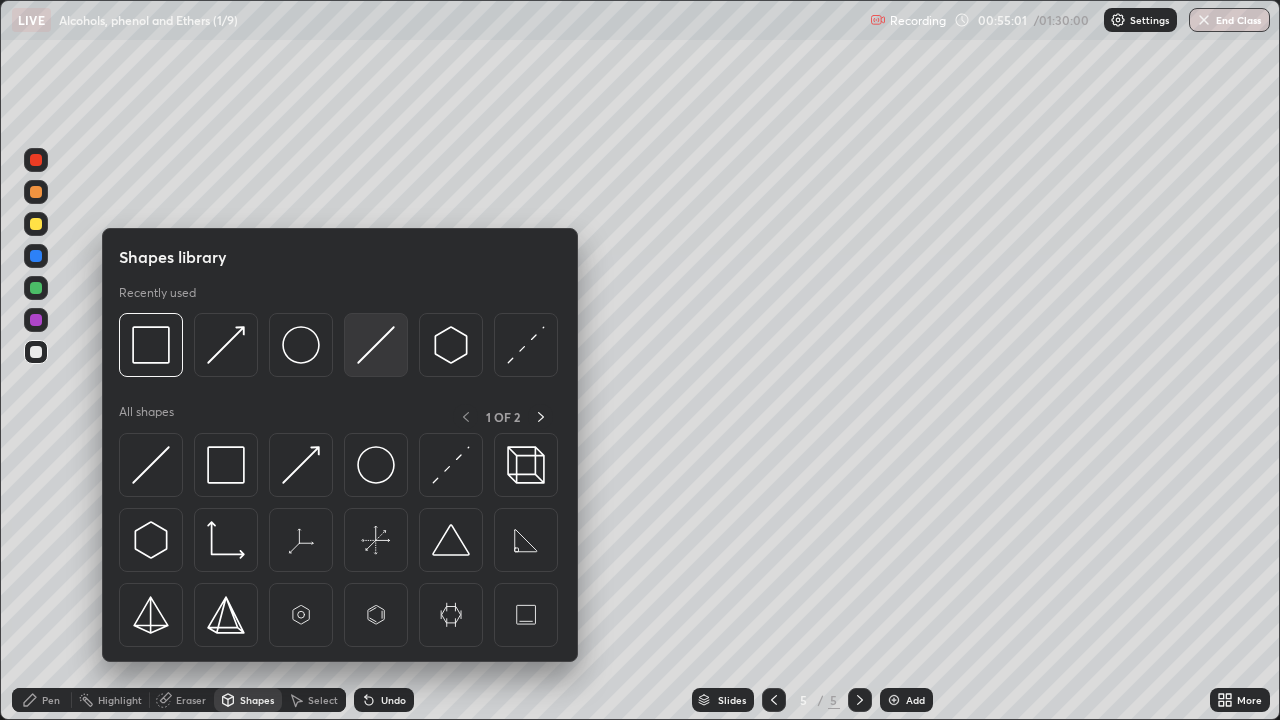 click at bounding box center [376, 345] 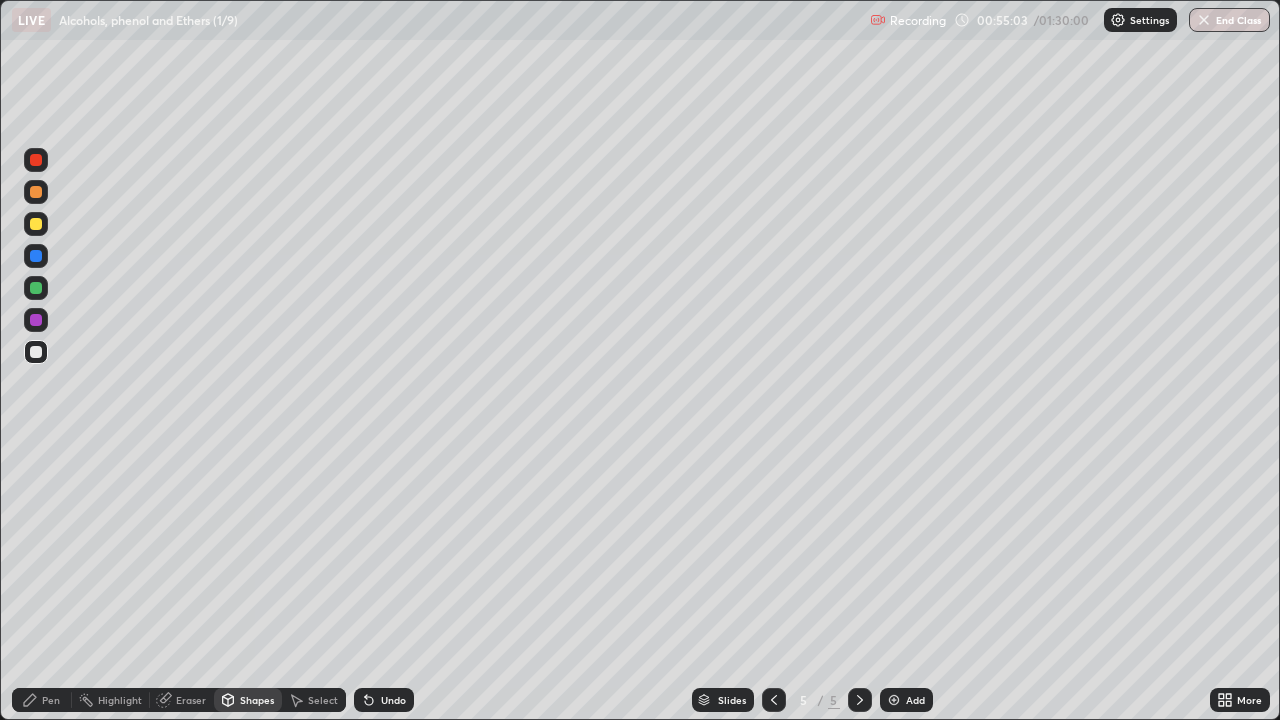 click on "Pen" at bounding box center (42, 700) 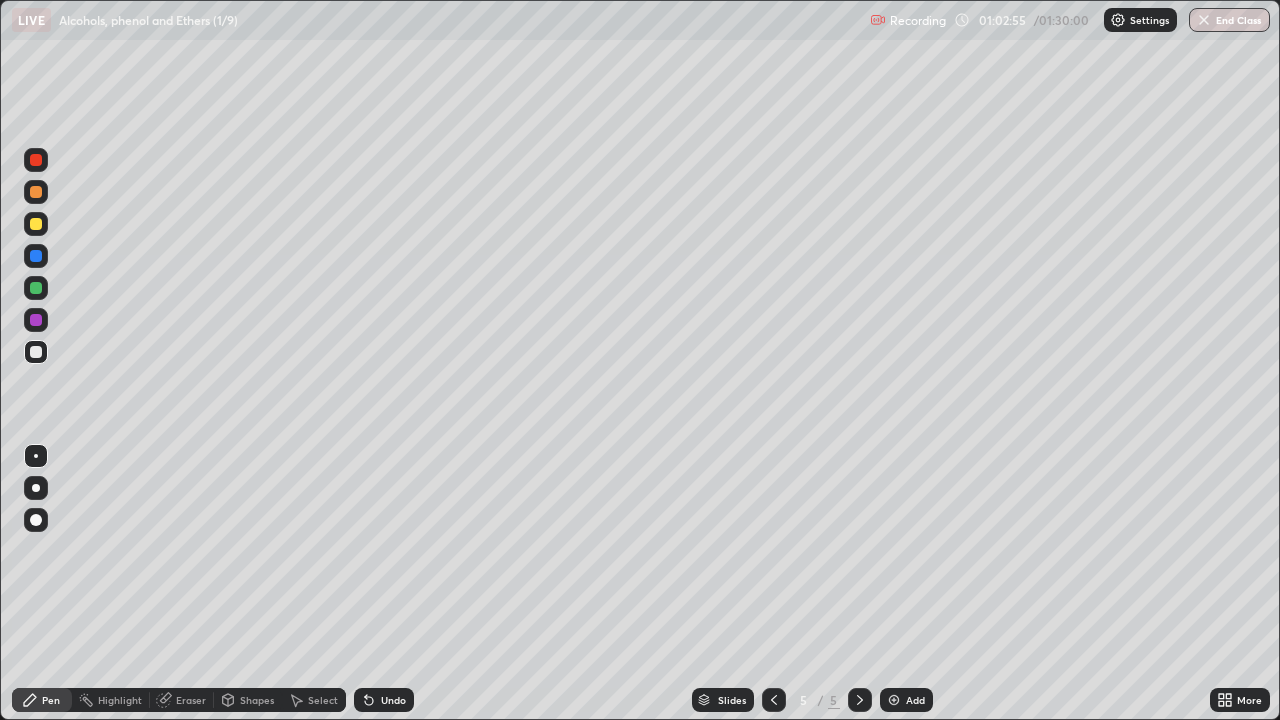click on "Shapes" at bounding box center (257, 700) 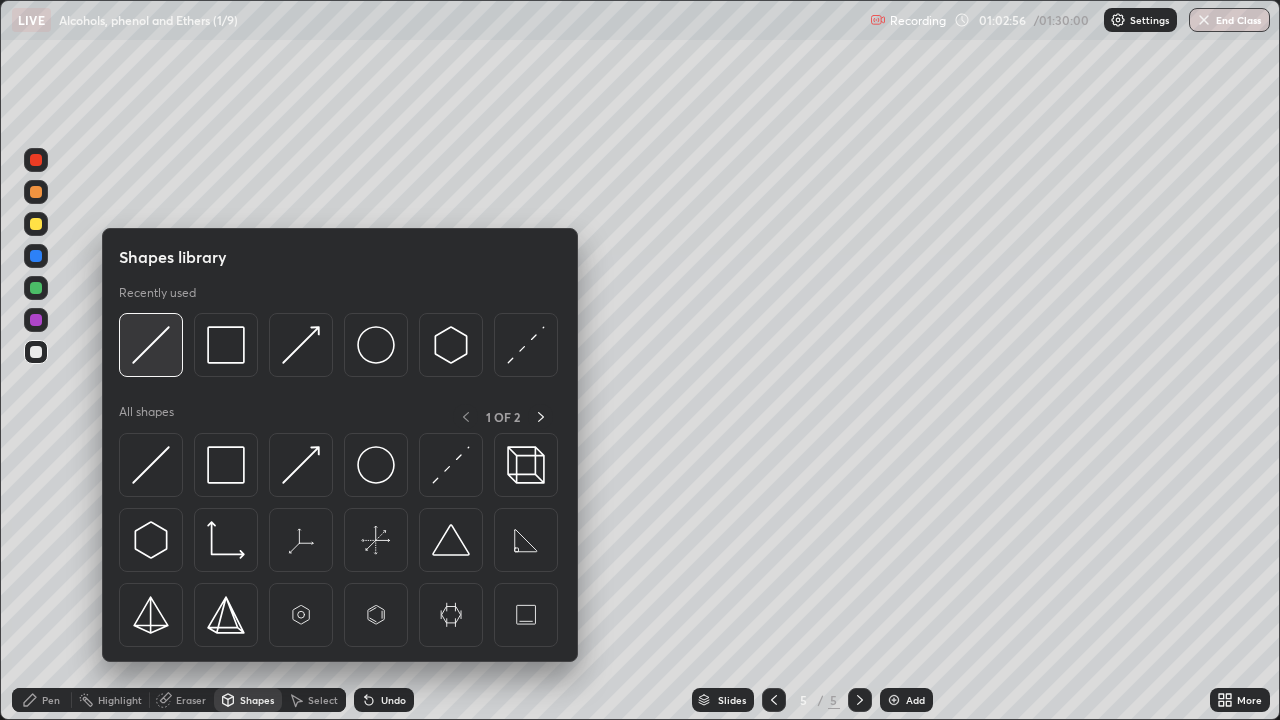 click at bounding box center (151, 345) 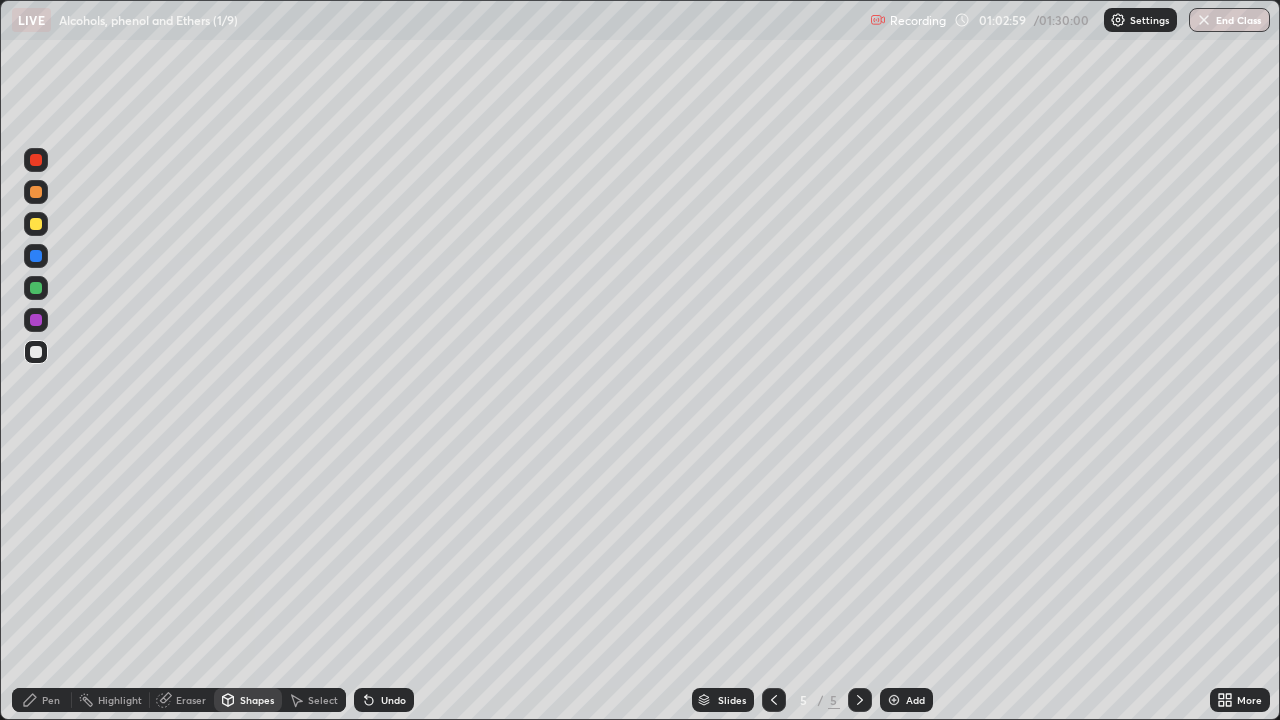 click on "Pen" at bounding box center [42, 700] 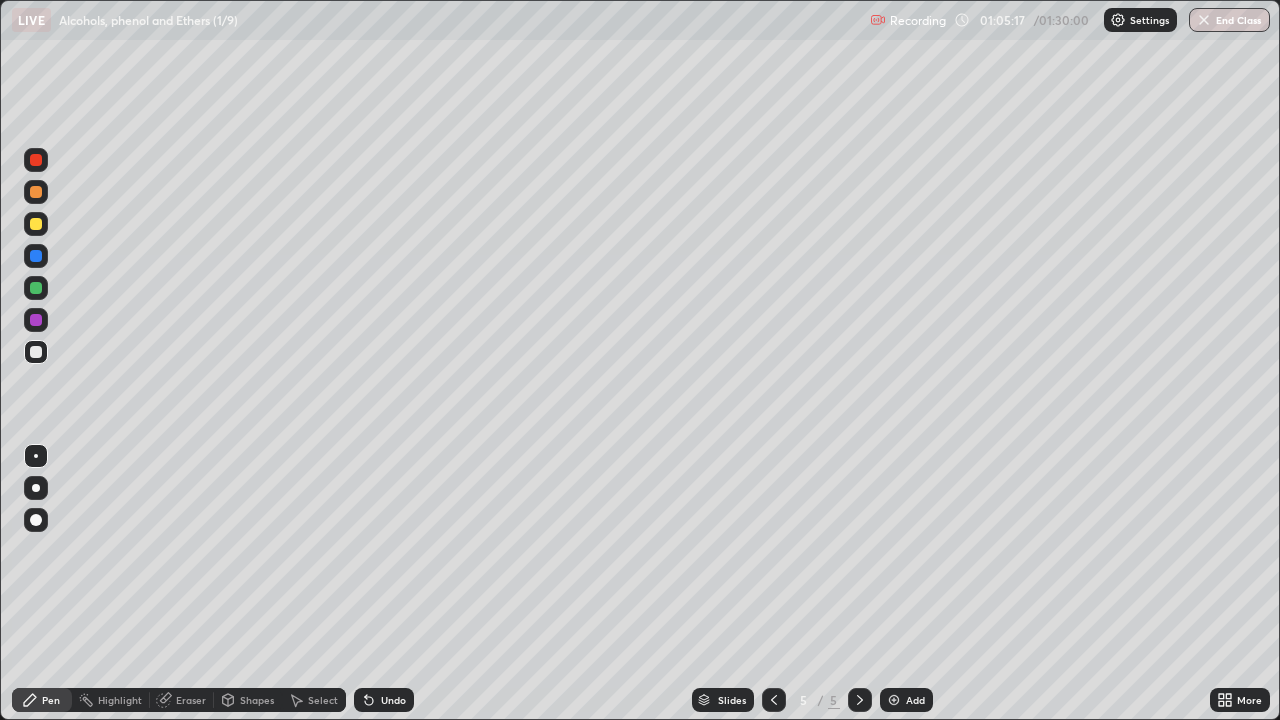 click at bounding box center (894, 700) 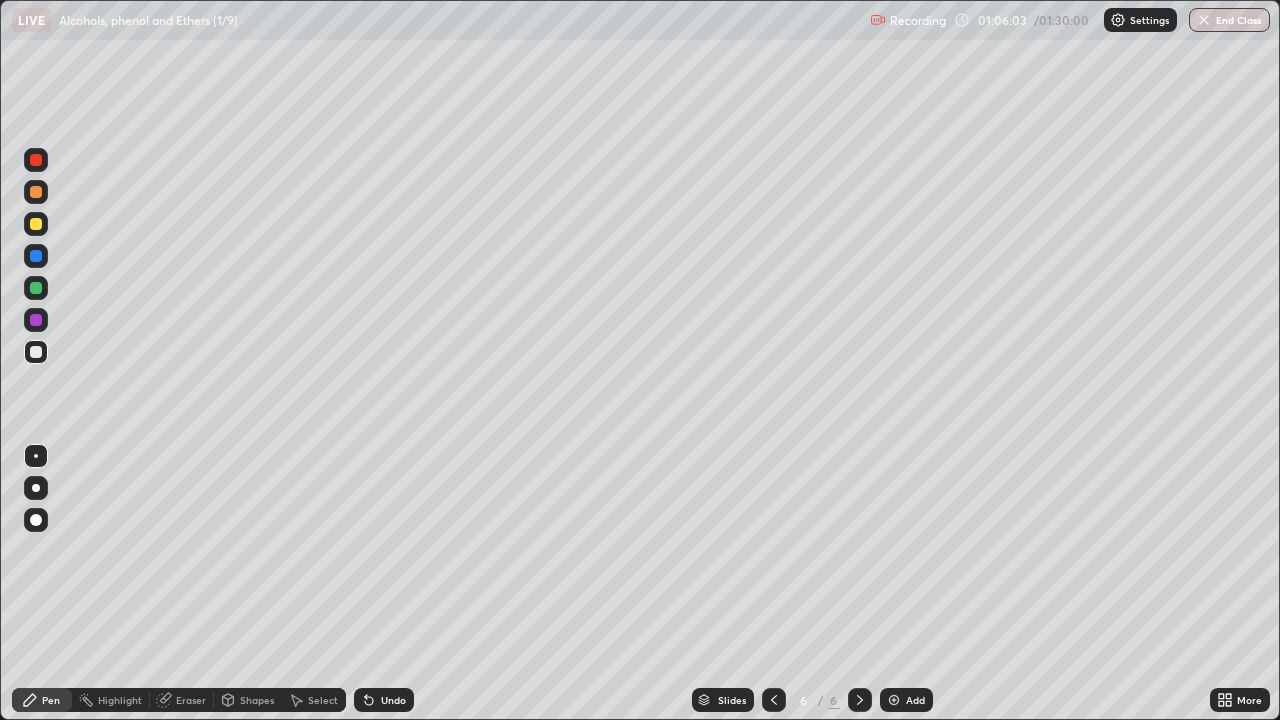 click on "Shapes" at bounding box center (248, 700) 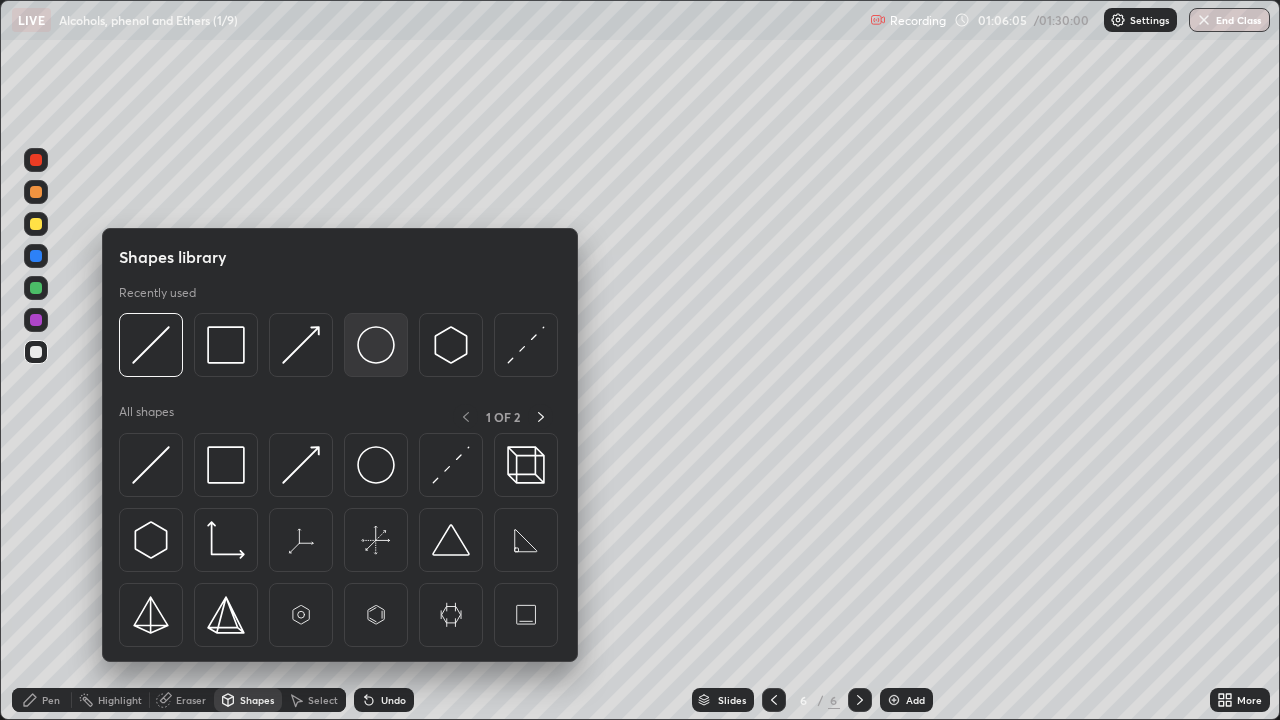 click at bounding box center [376, 345] 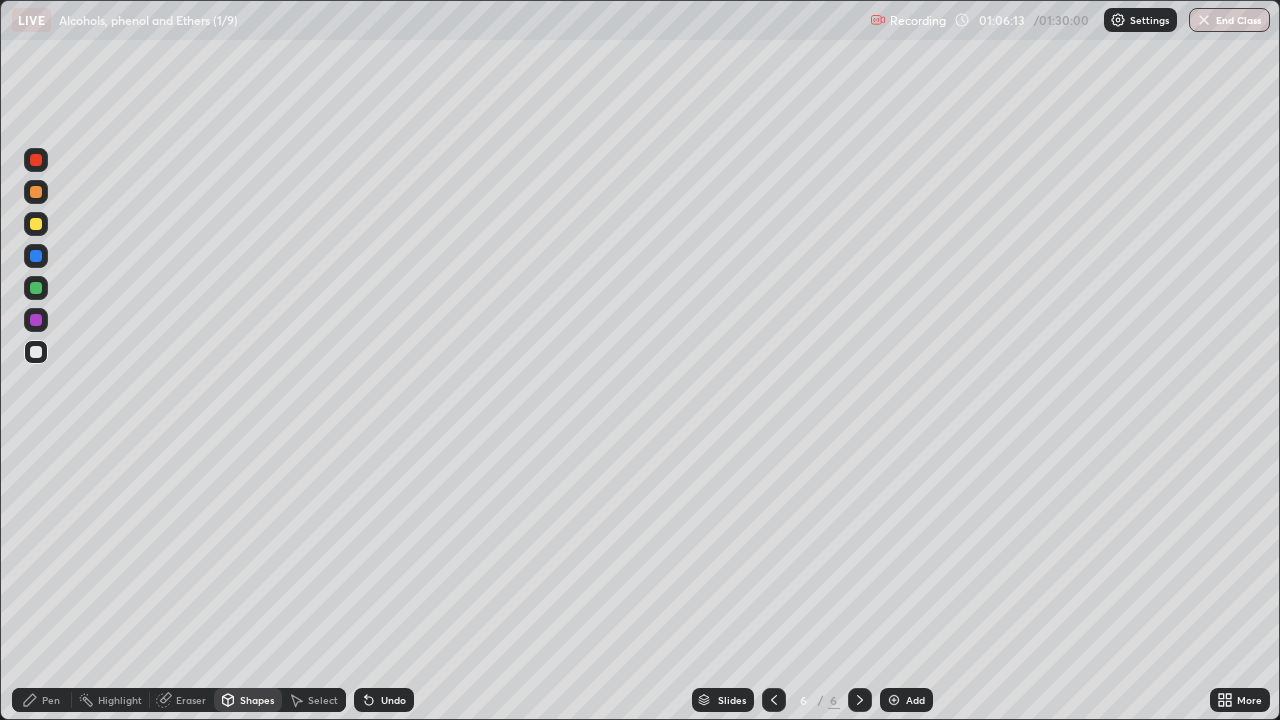 click on "Shapes" at bounding box center (257, 700) 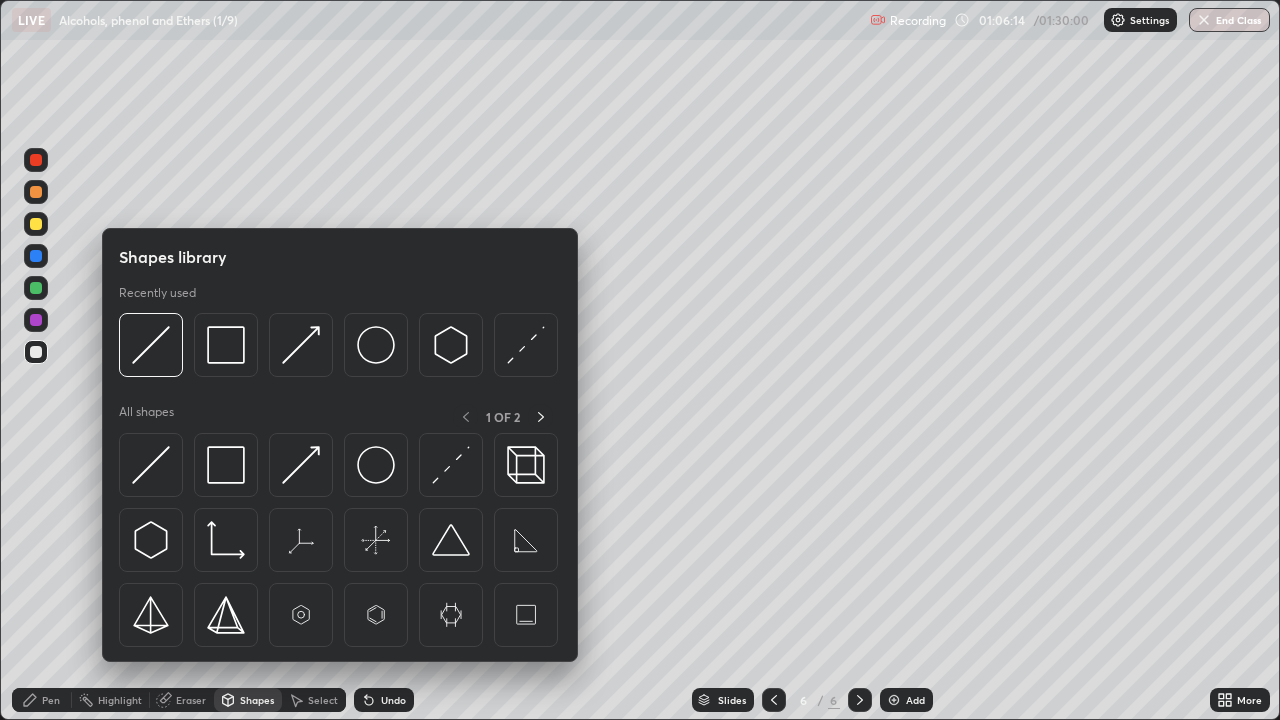 click 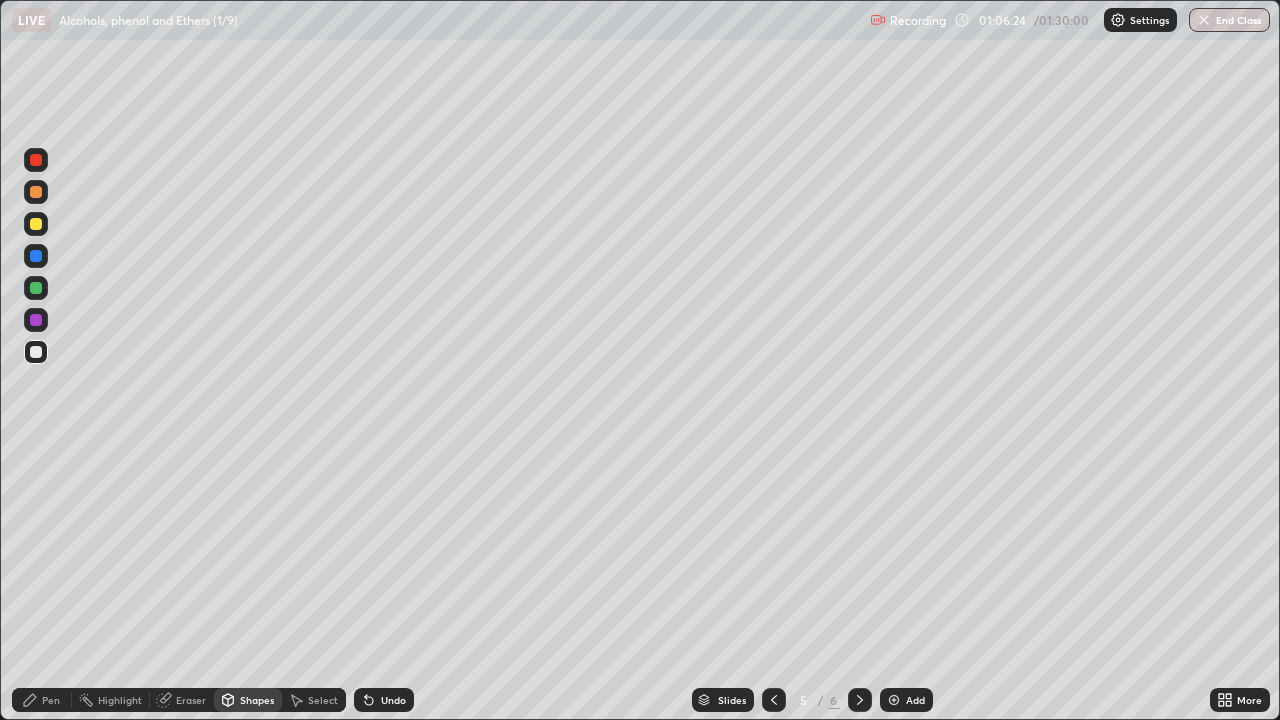click 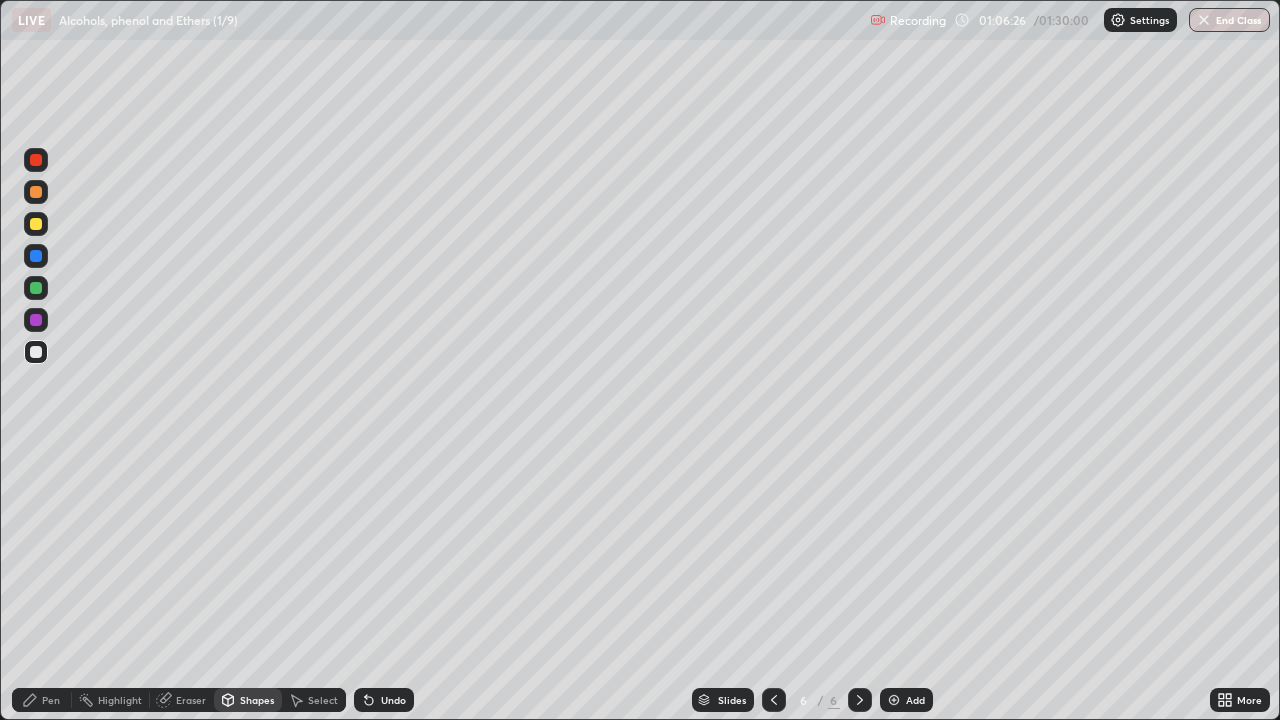 click on "Shapes" at bounding box center (257, 700) 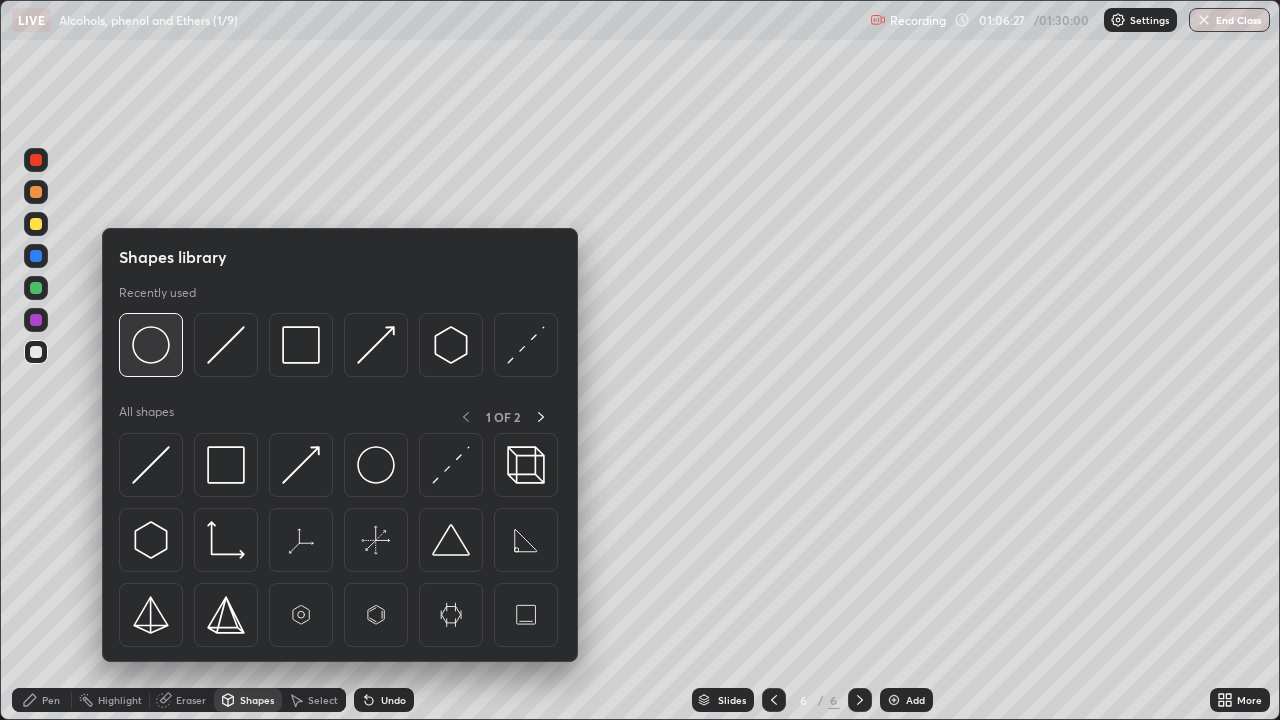 click at bounding box center [151, 345] 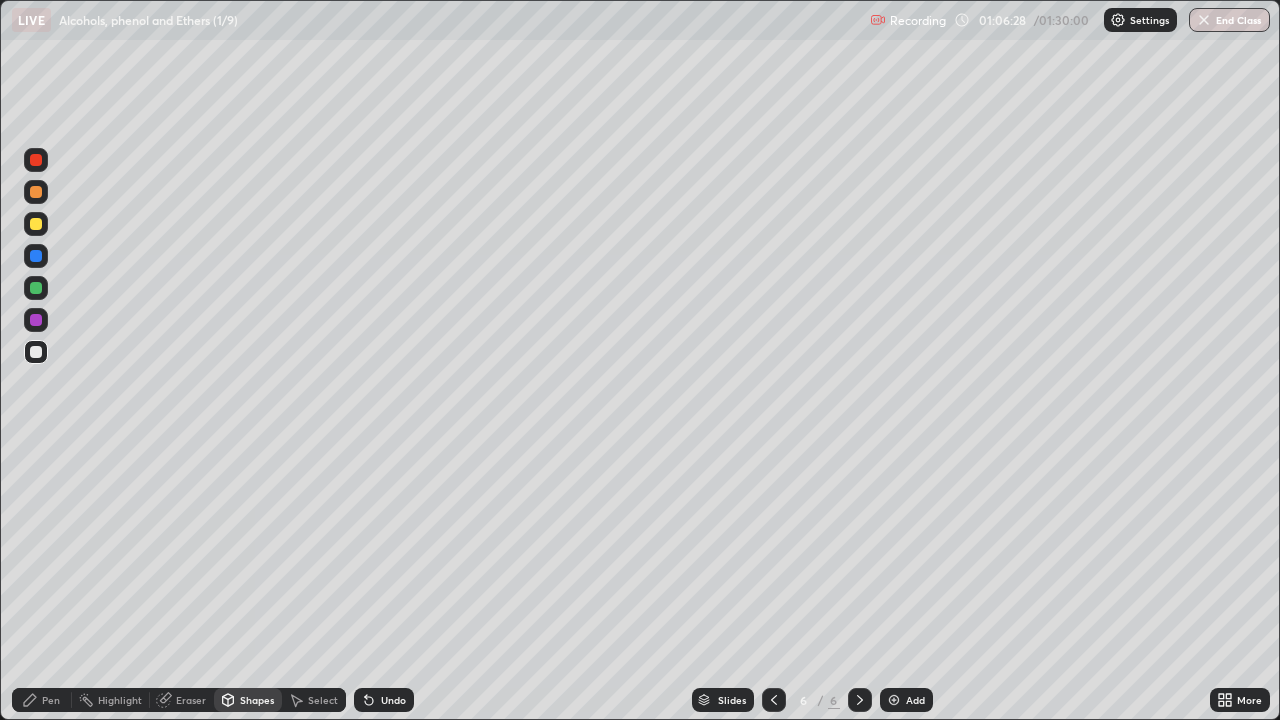 click at bounding box center [36, 192] 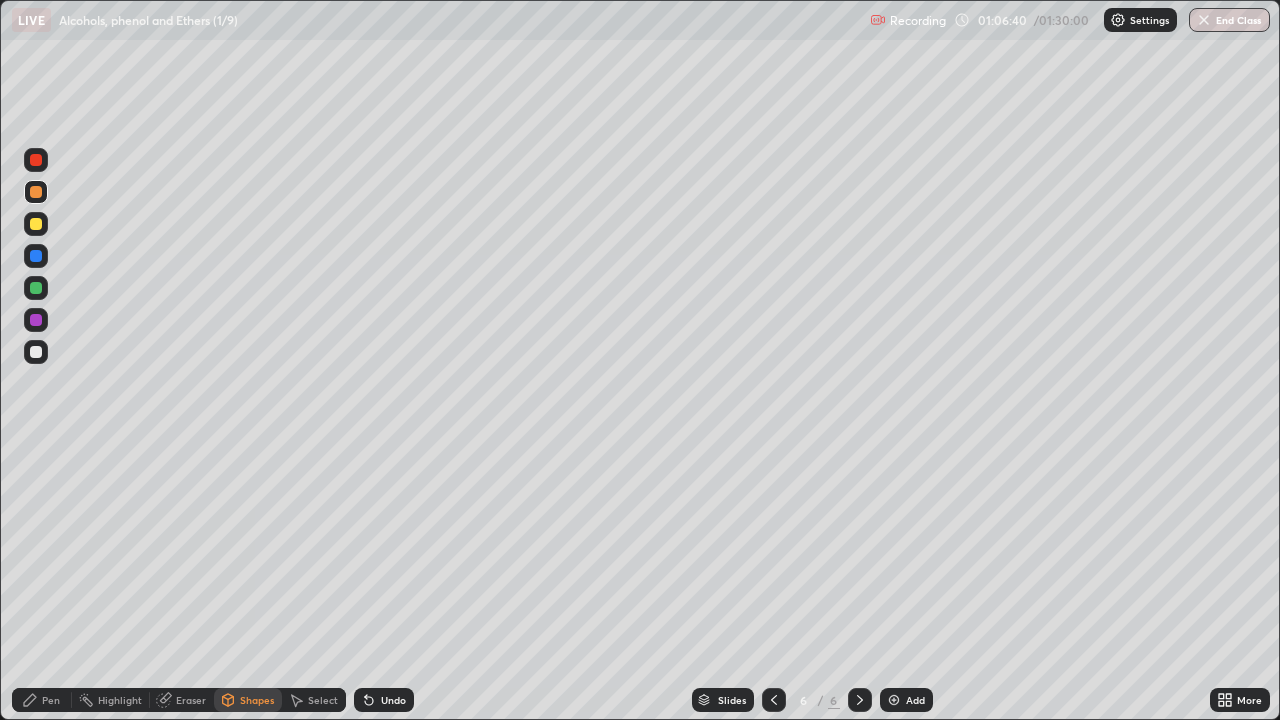 click on "Pen" at bounding box center [42, 700] 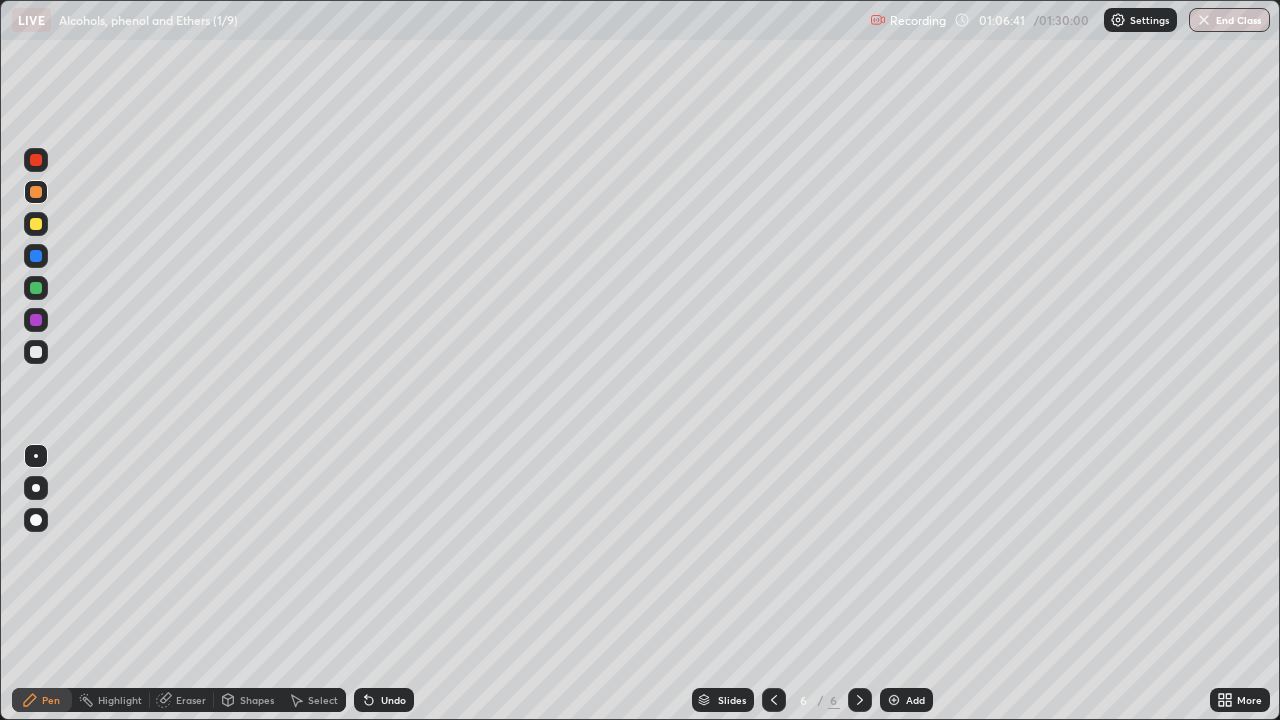 click at bounding box center (36, 320) 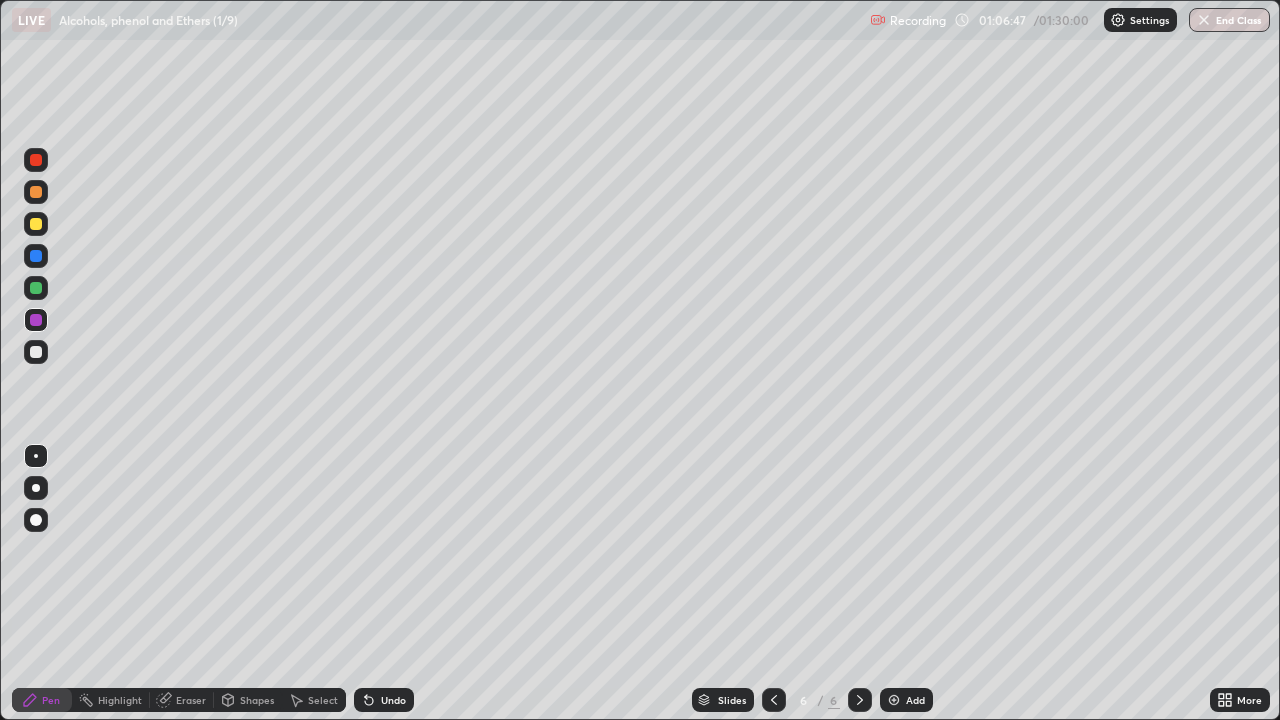 click on "Select" at bounding box center [323, 700] 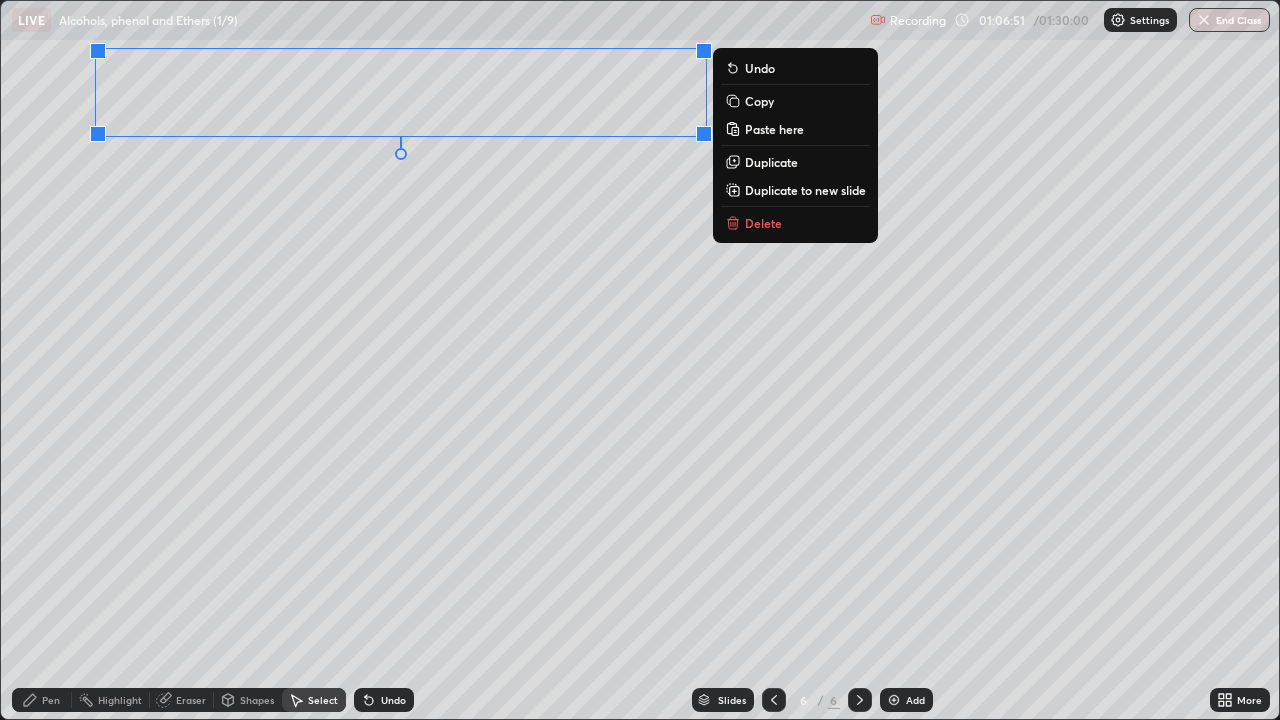 click on "Pen" at bounding box center (42, 700) 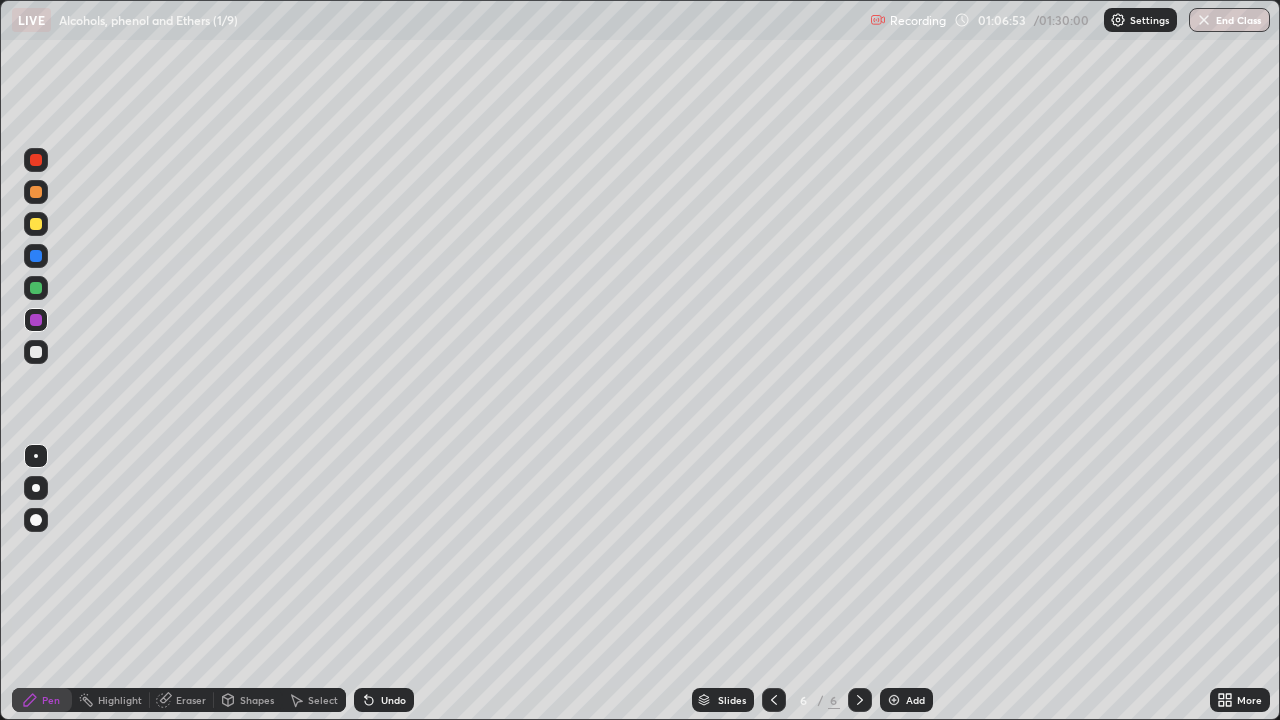 click at bounding box center (36, 352) 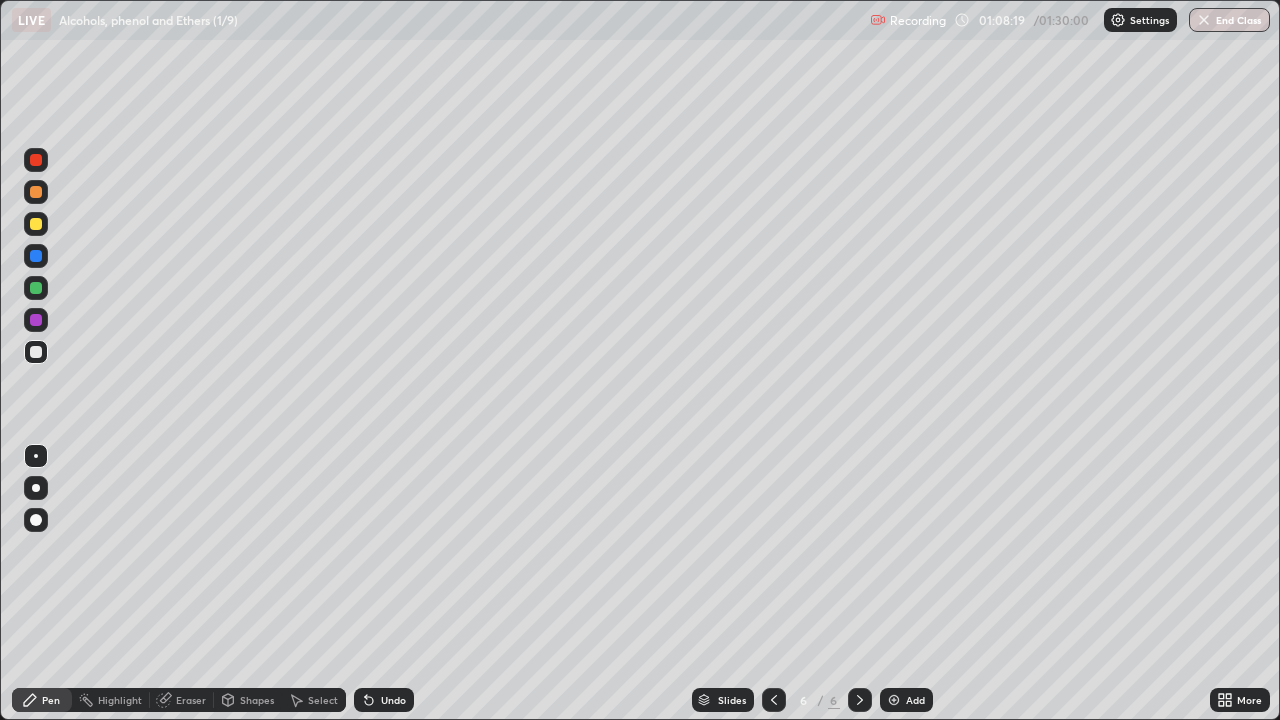 click on "Shapes" at bounding box center [257, 700] 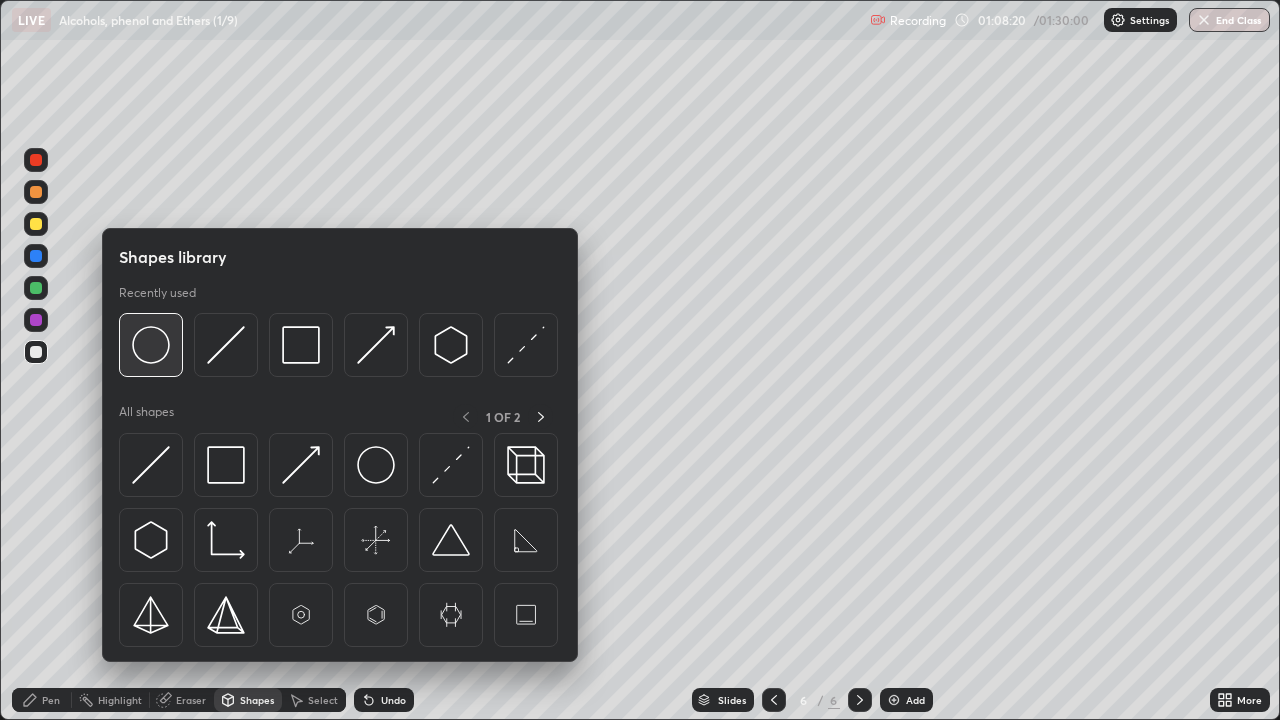 click at bounding box center [151, 345] 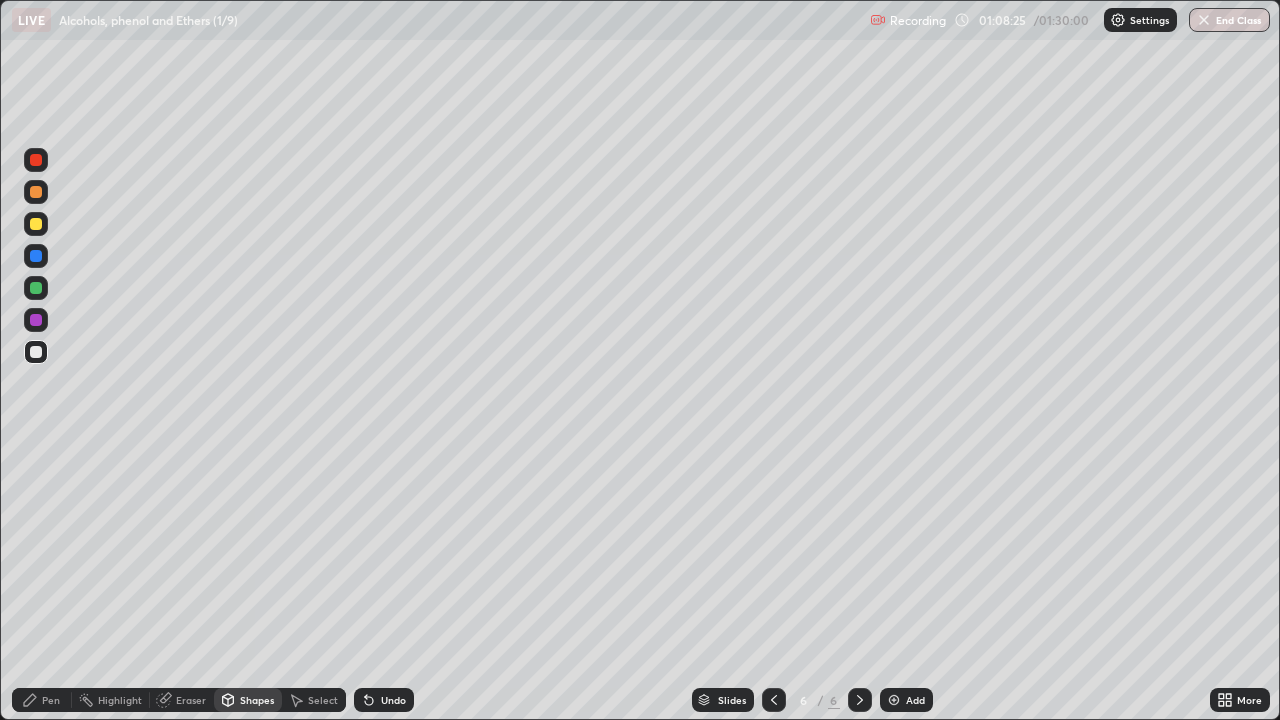 click at bounding box center (36, 160) 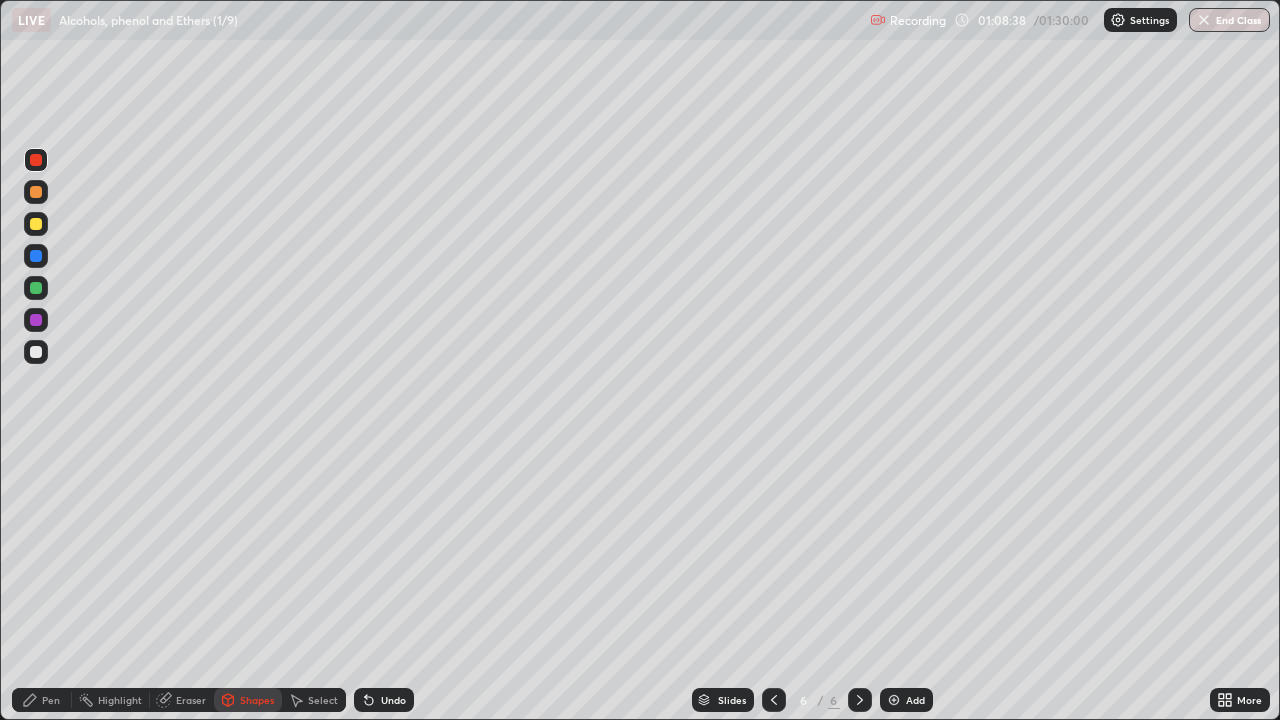 click on "Pen" at bounding box center [42, 700] 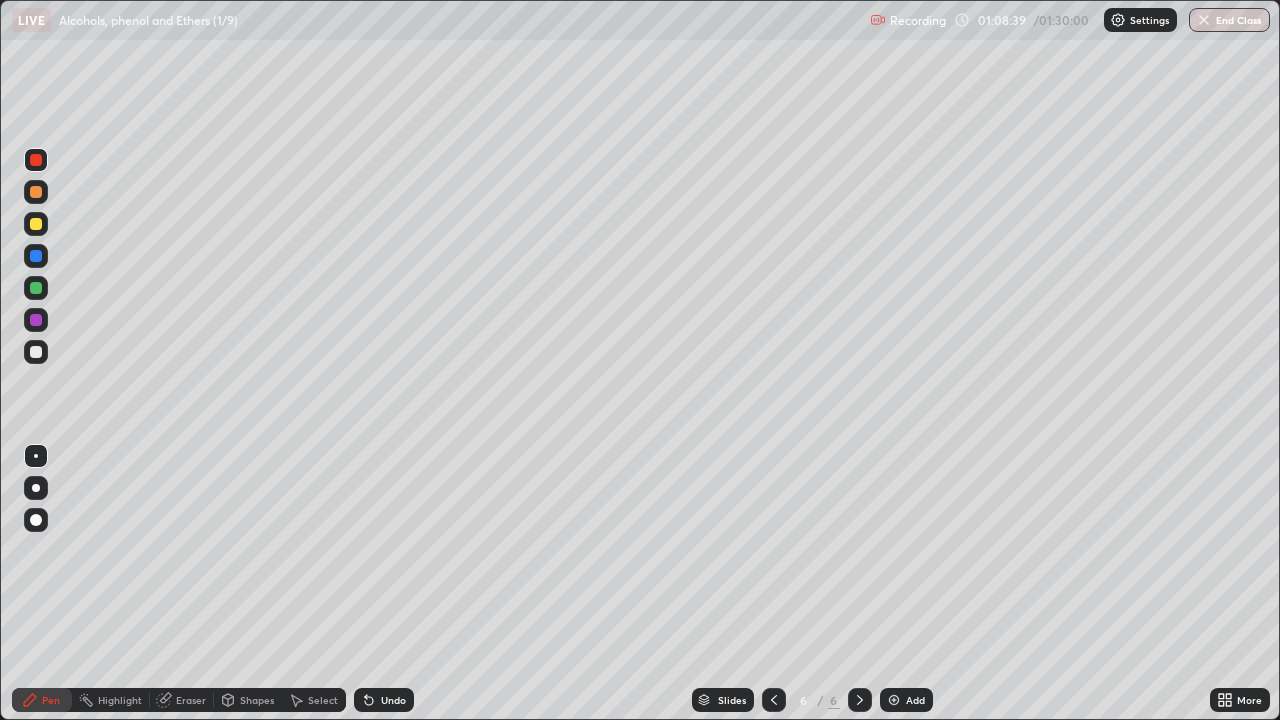 click at bounding box center (36, 320) 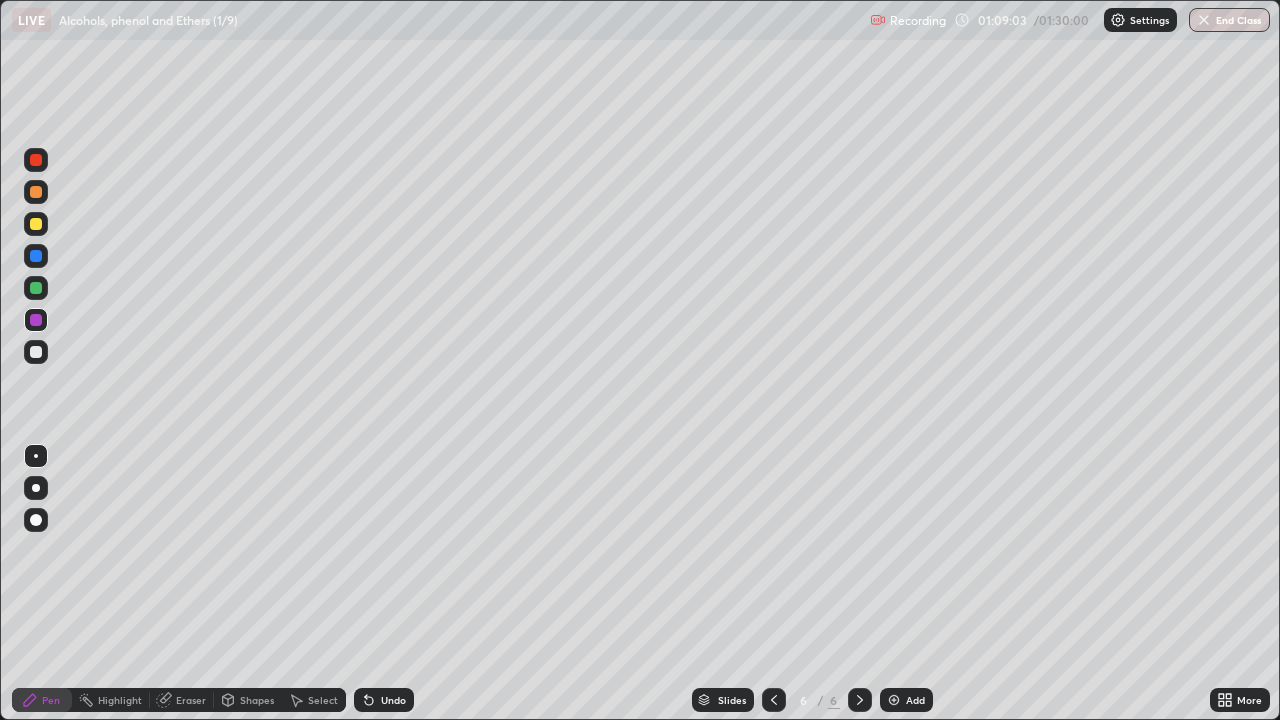 click at bounding box center [36, 224] 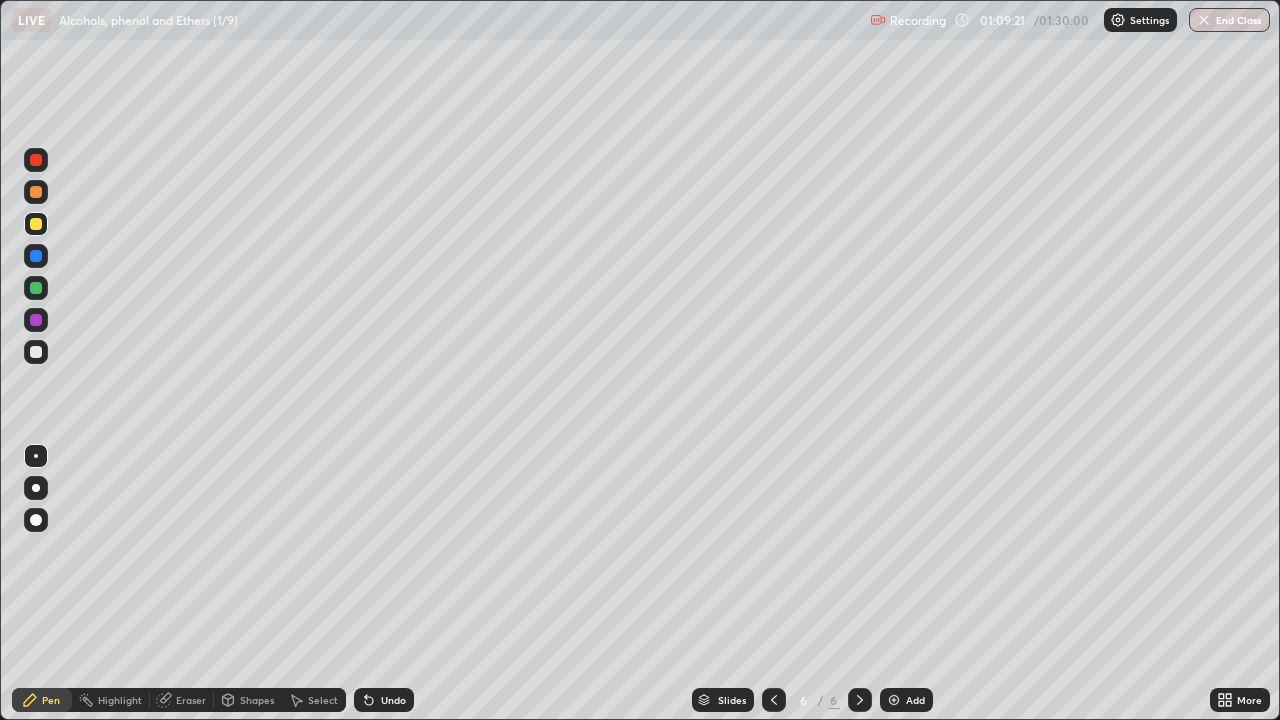 click 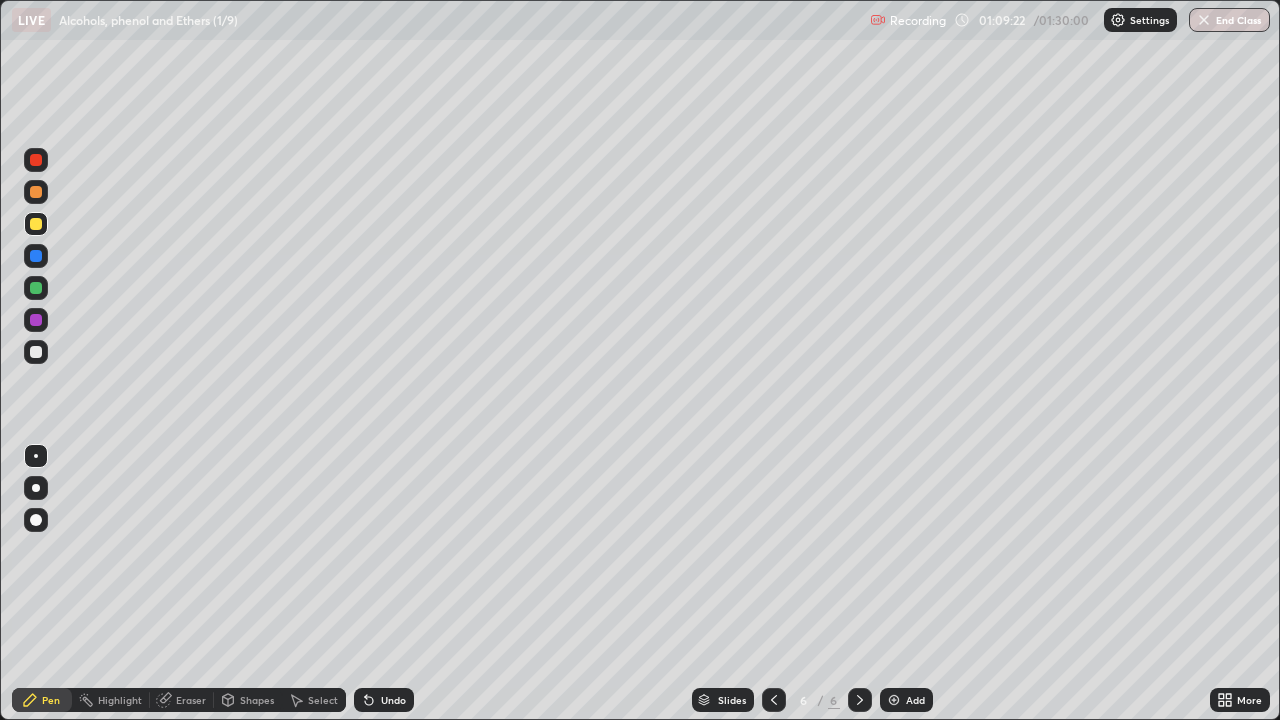 click 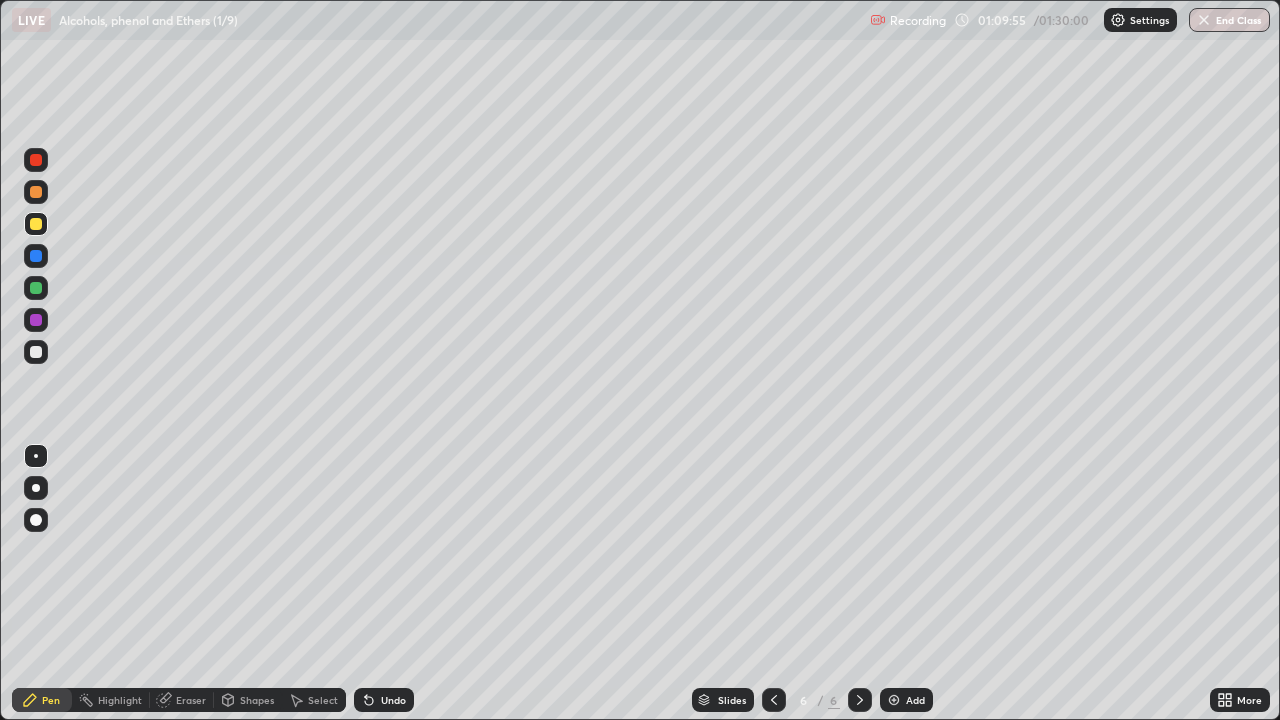 click at bounding box center [36, 352] 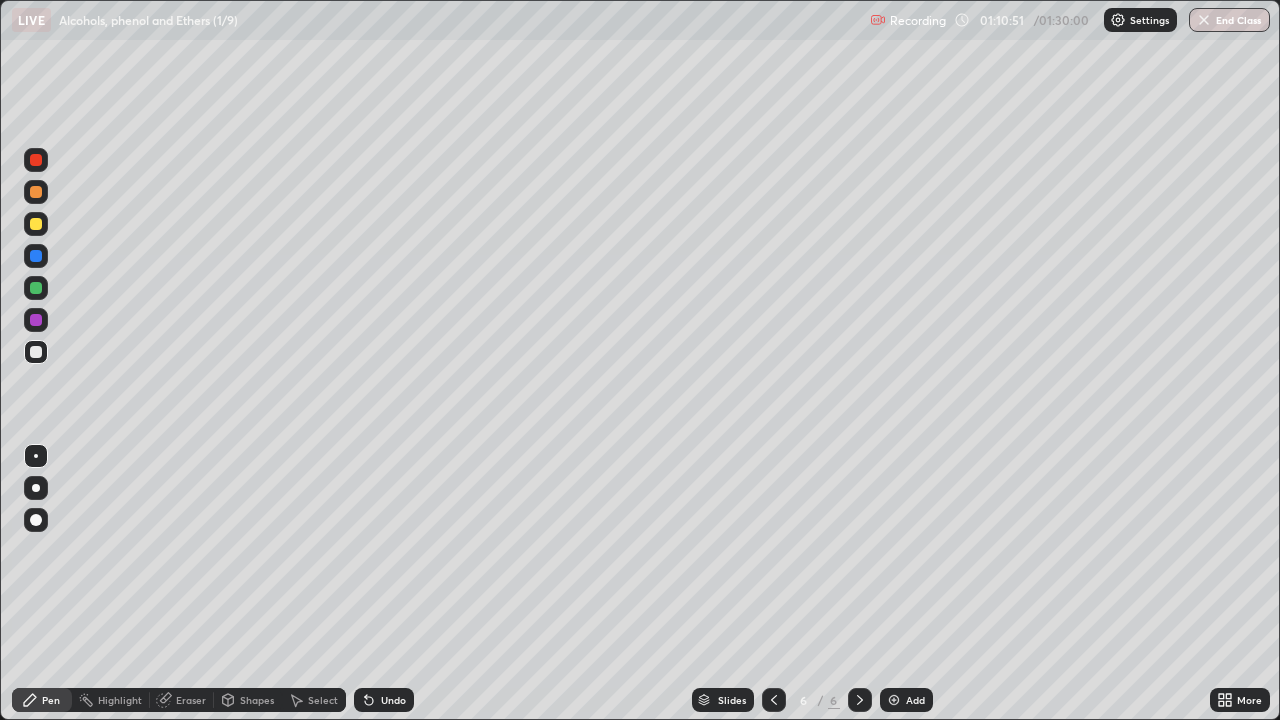 click on "Select" at bounding box center [314, 700] 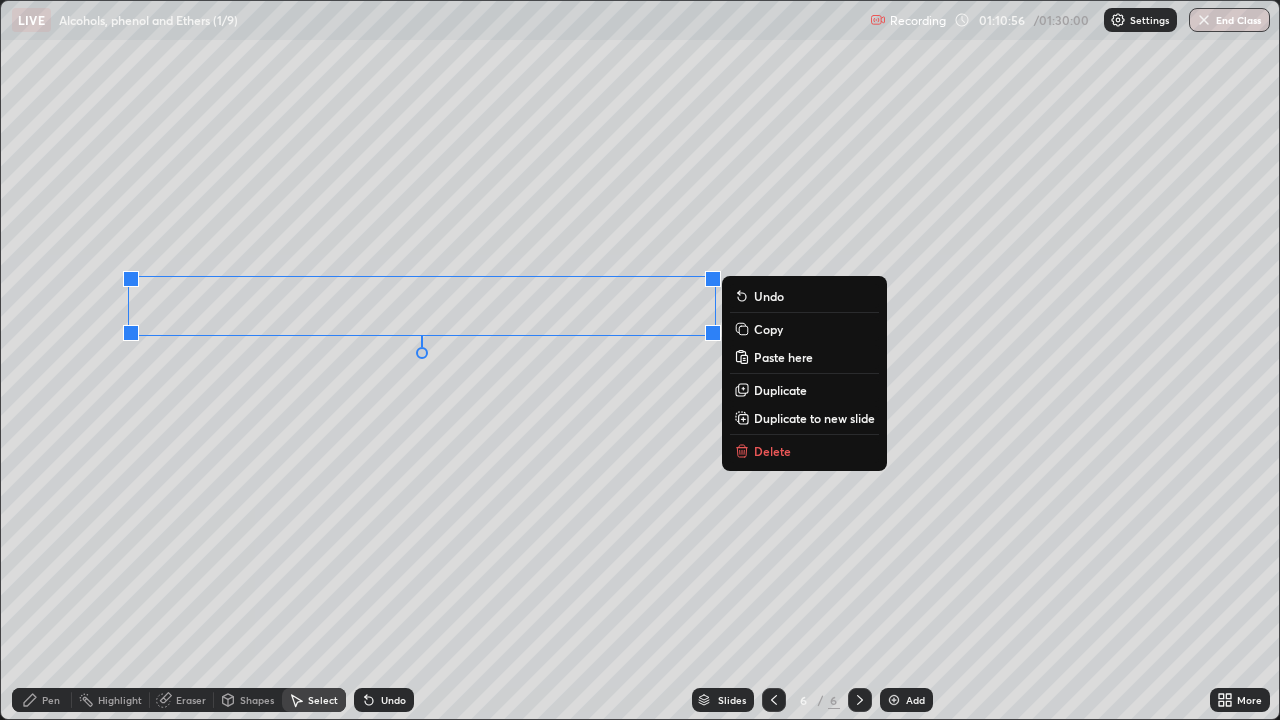 click on "Pen" at bounding box center [42, 700] 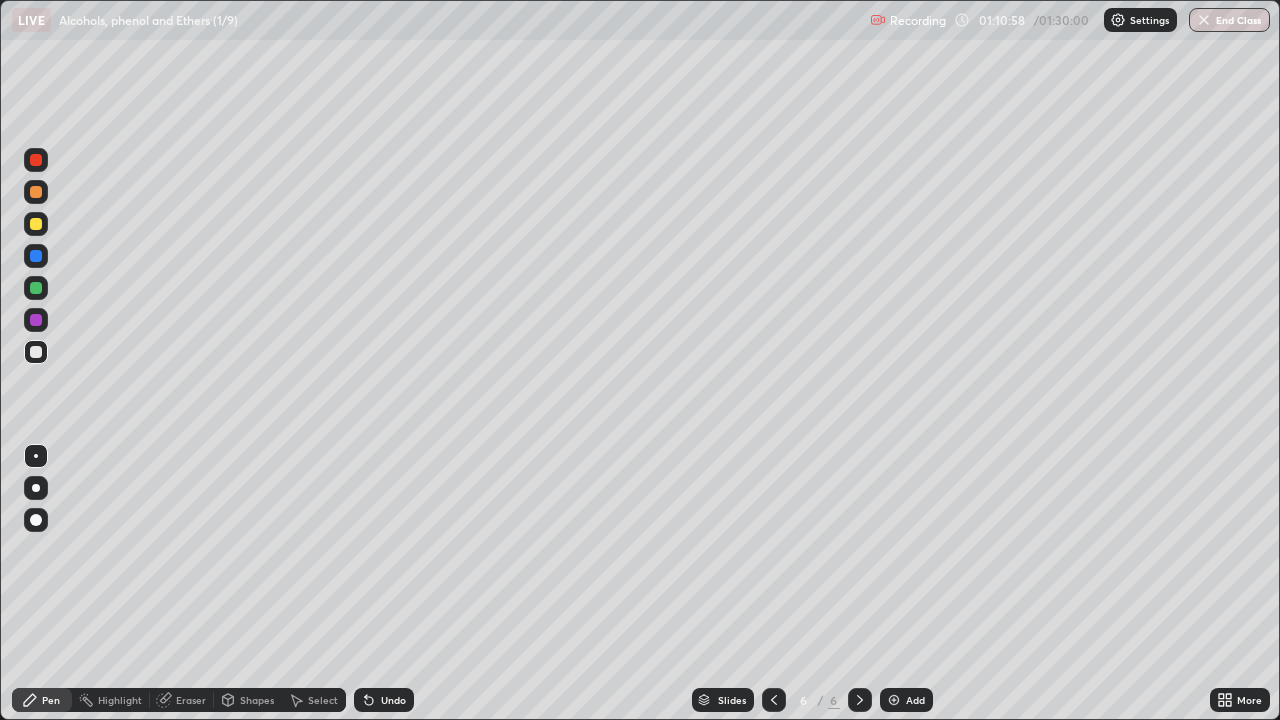 click at bounding box center [36, 352] 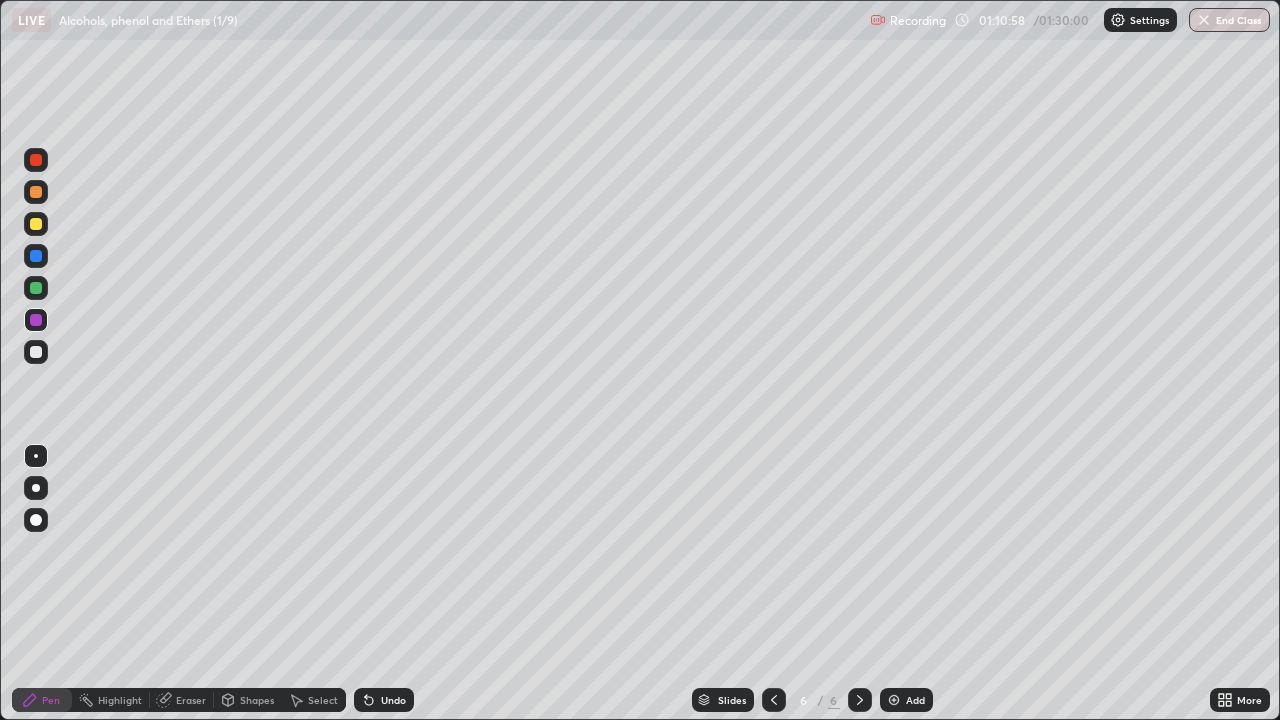 click at bounding box center [36, 288] 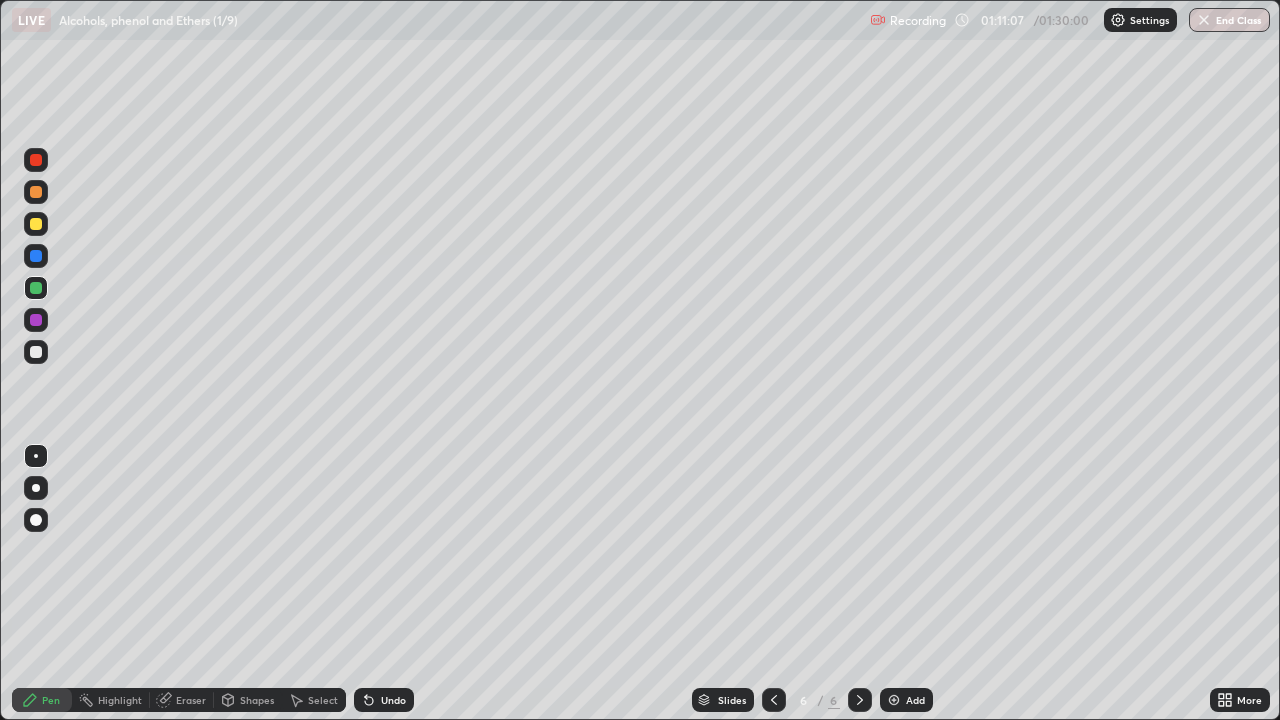click on "Shapes" at bounding box center (257, 700) 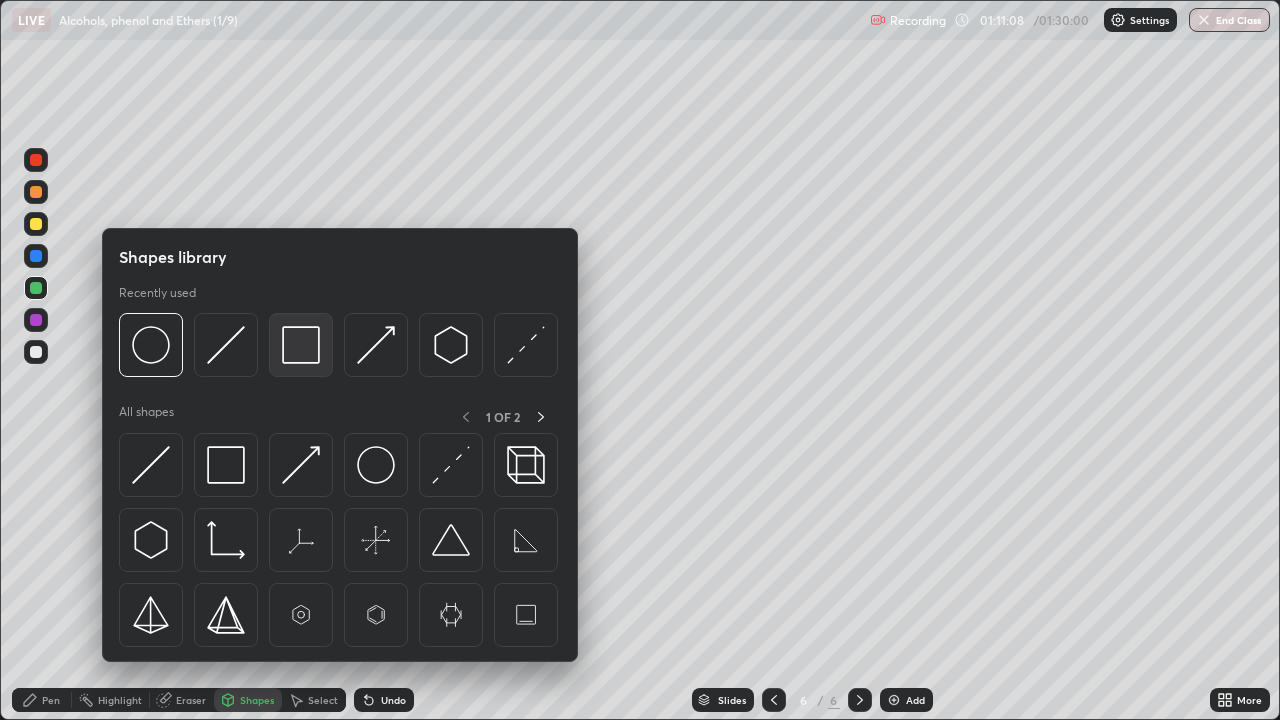 click at bounding box center [301, 345] 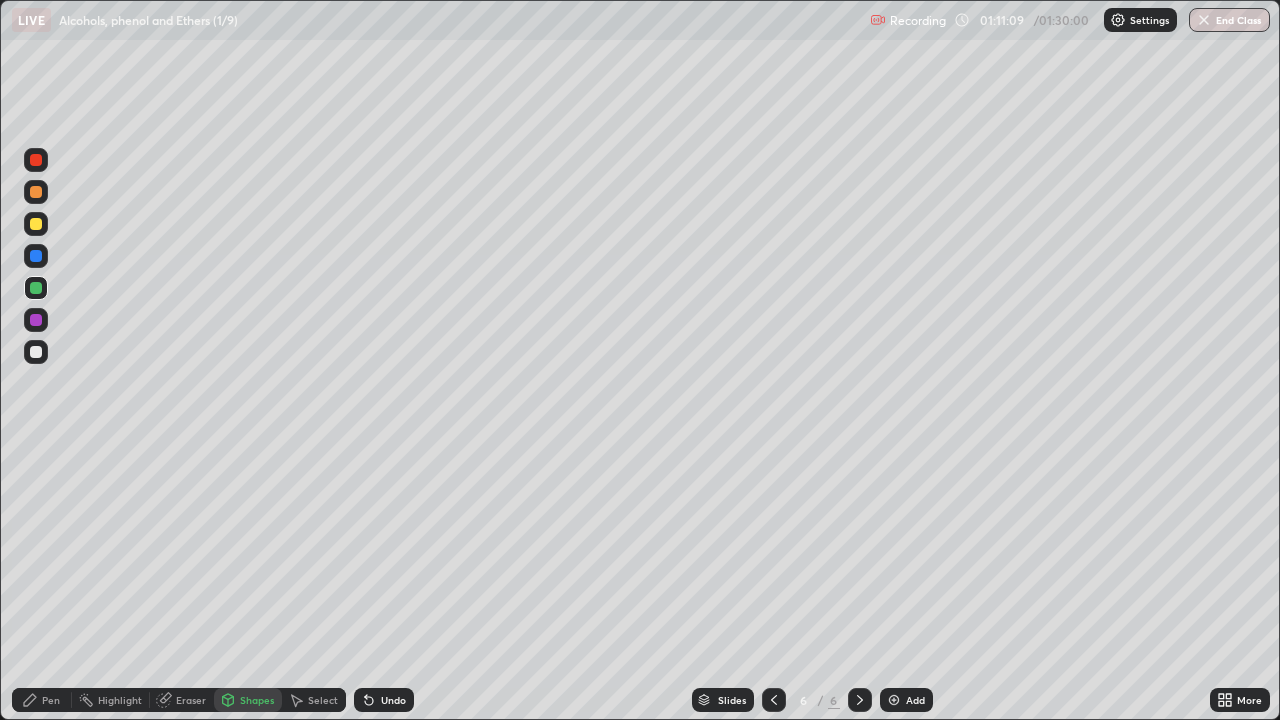 click at bounding box center (36, 160) 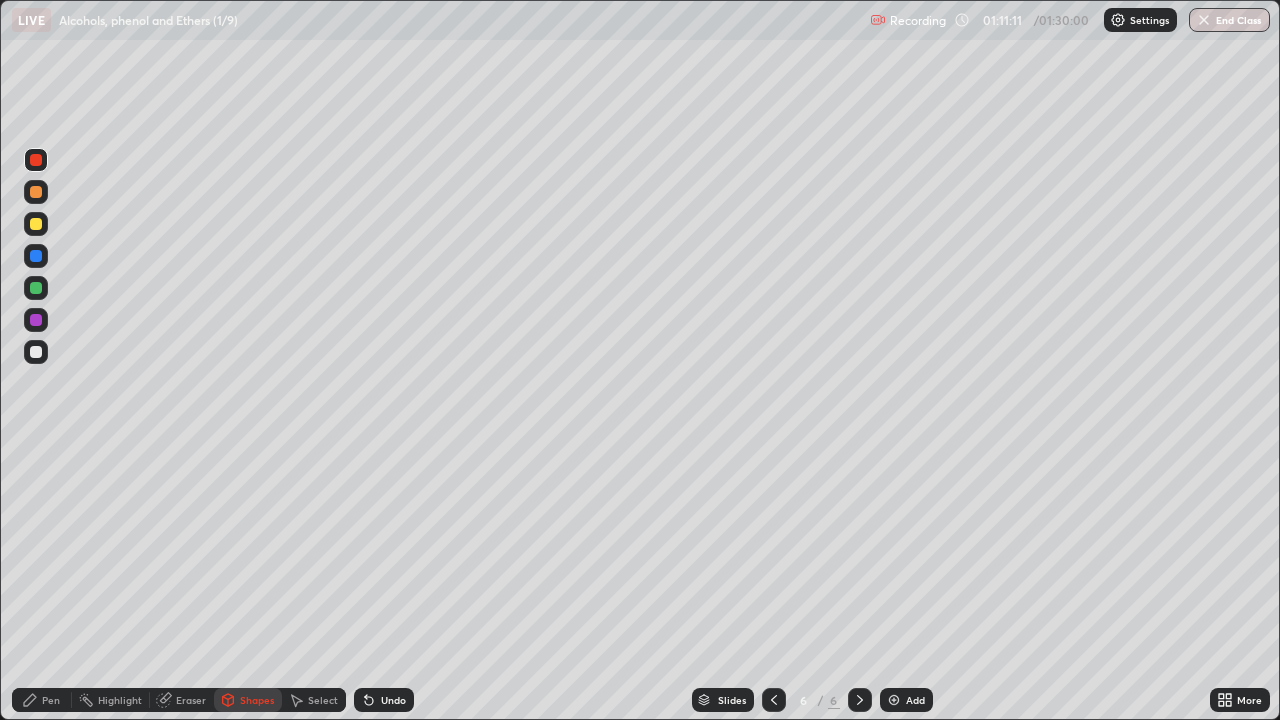 click at bounding box center [36, 224] 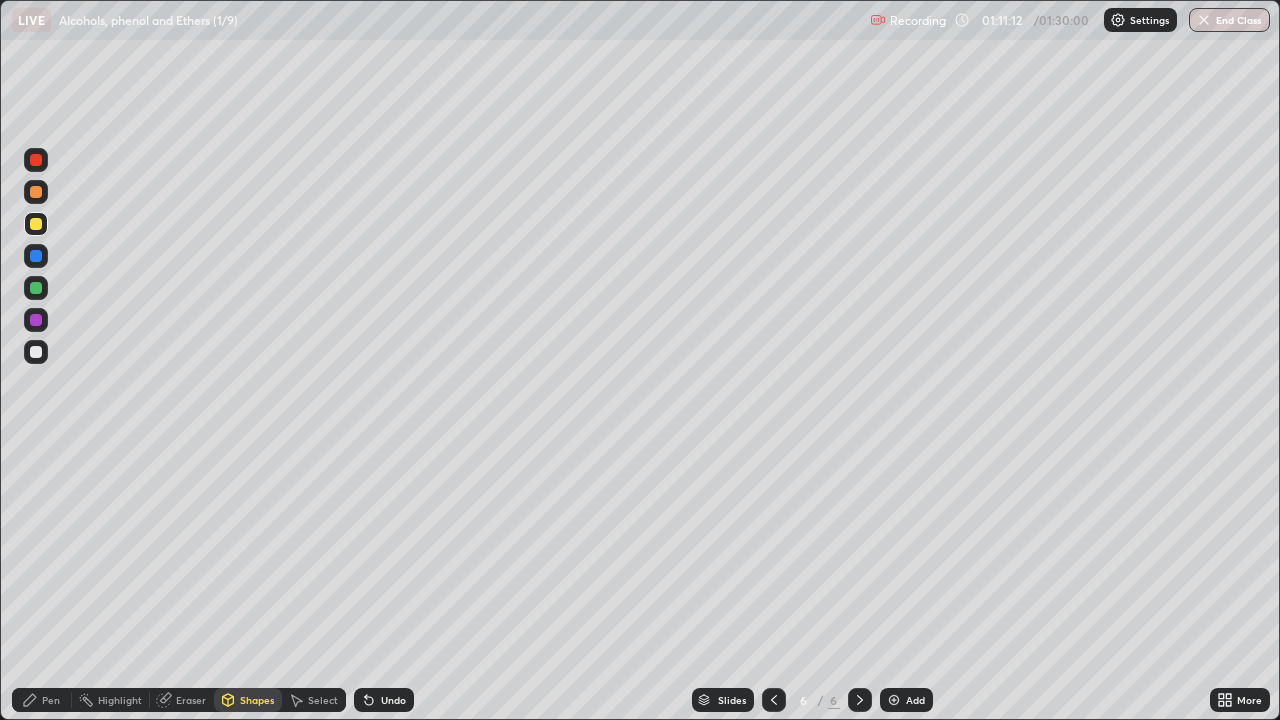 click at bounding box center (36, 256) 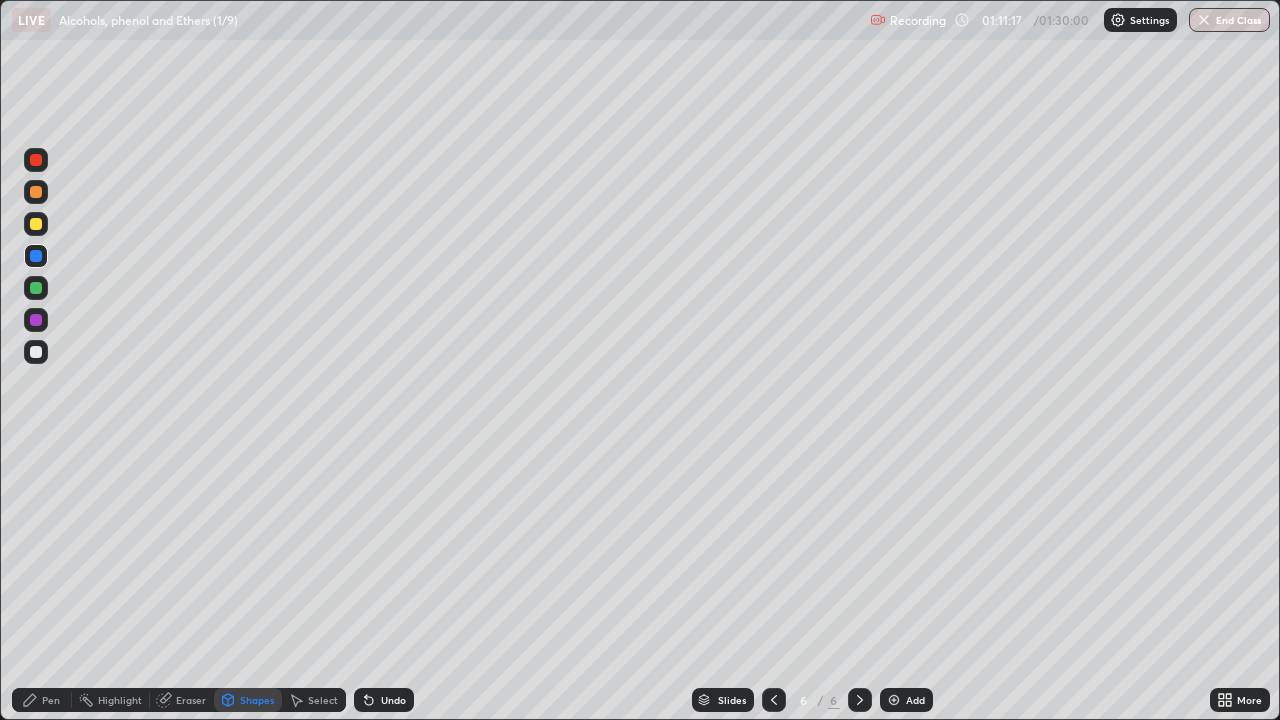 click on "Pen" at bounding box center (51, 700) 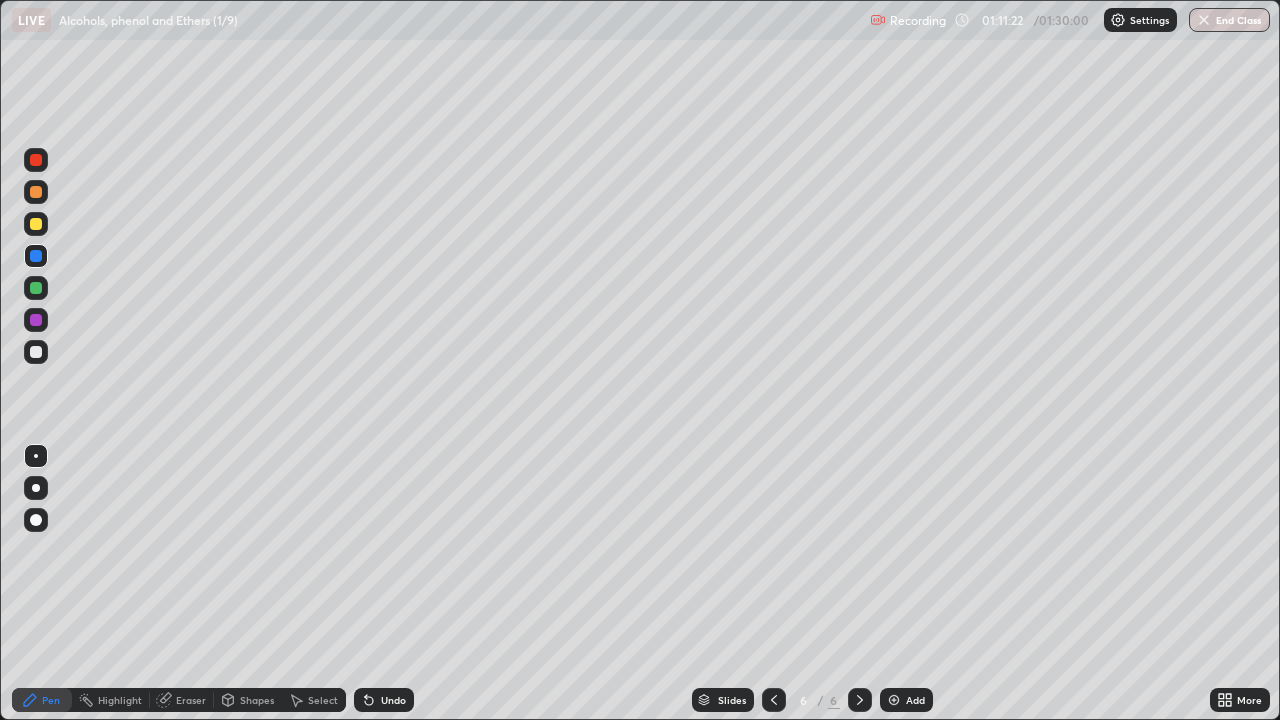 click at bounding box center [36, 352] 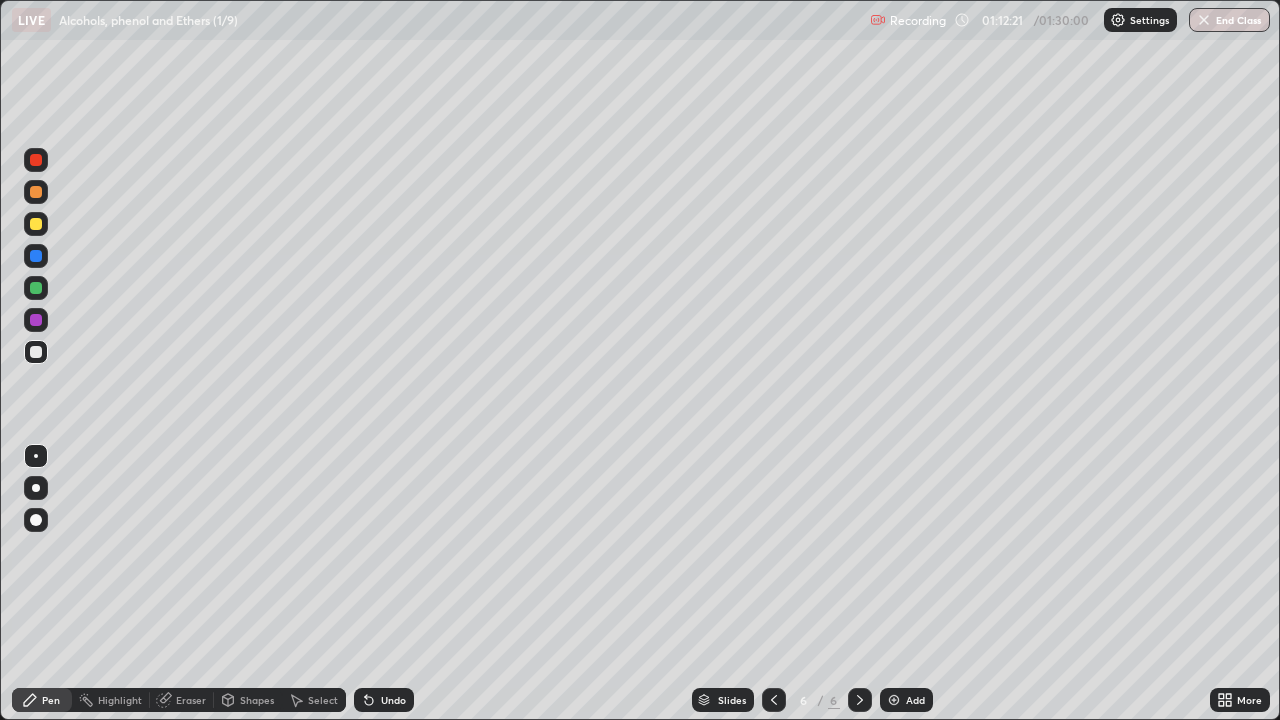 click on "Eraser" at bounding box center (191, 700) 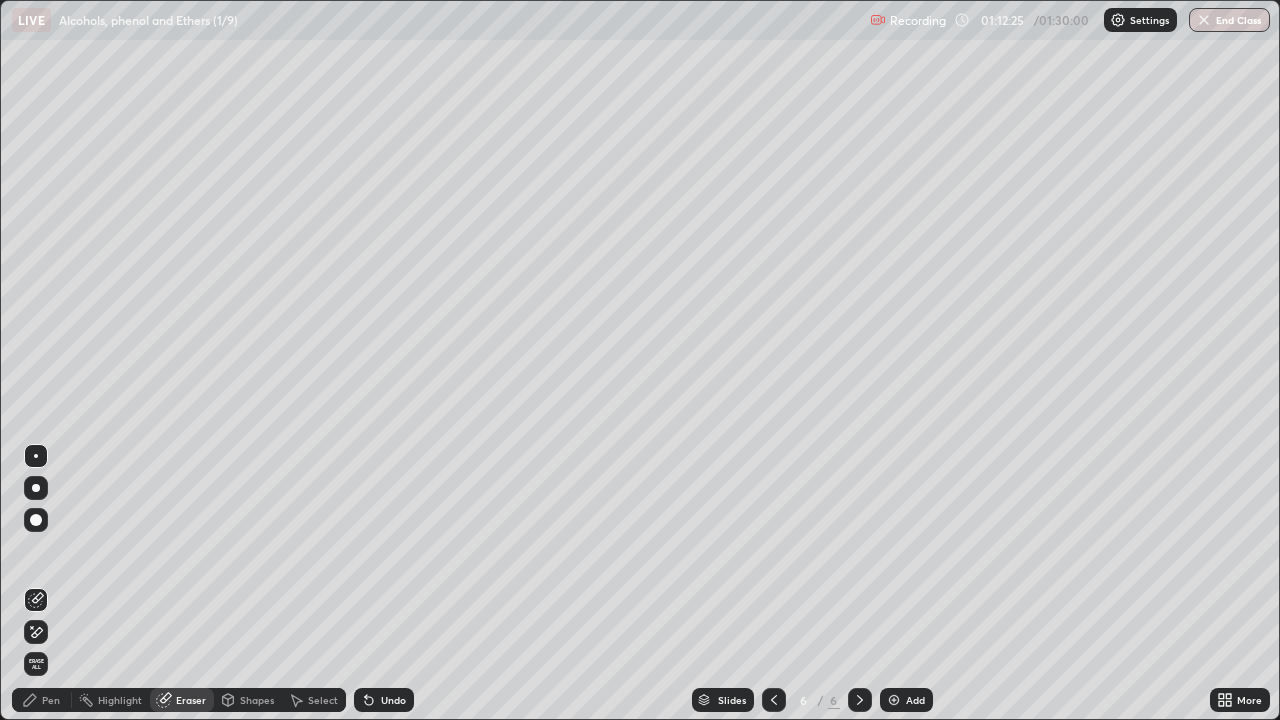 click on "Shapes" at bounding box center (257, 700) 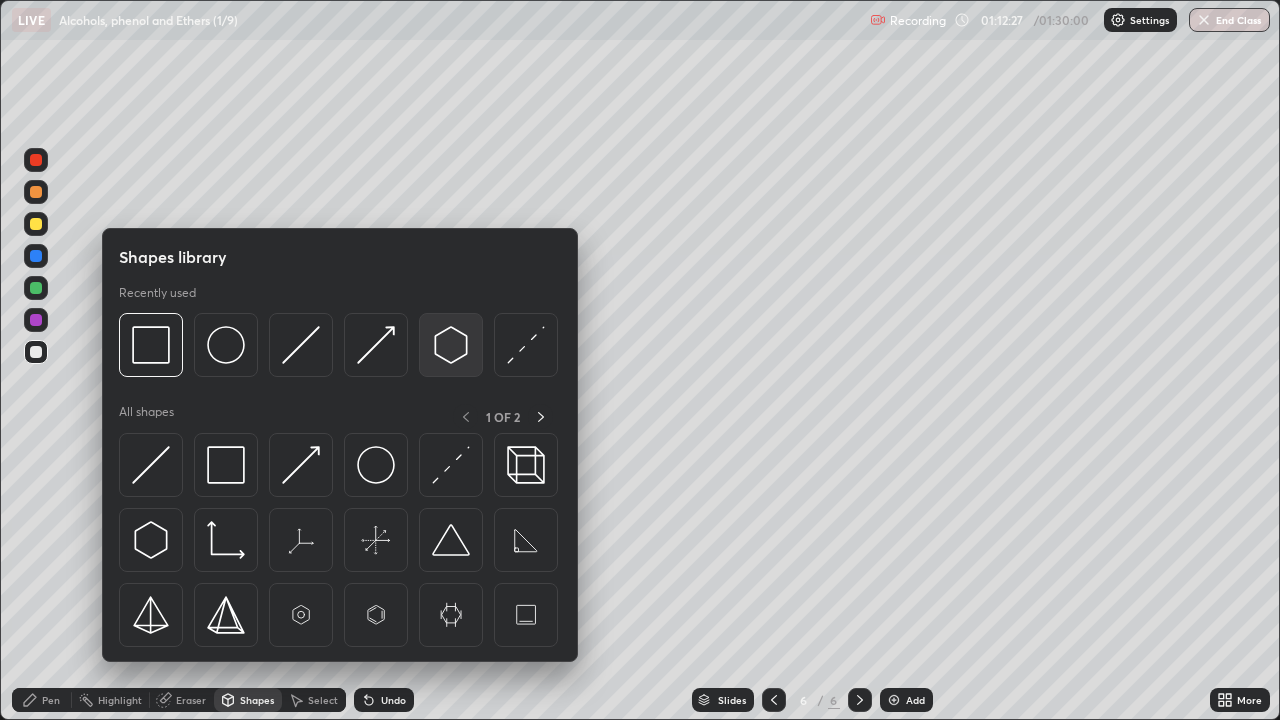 click at bounding box center [451, 345] 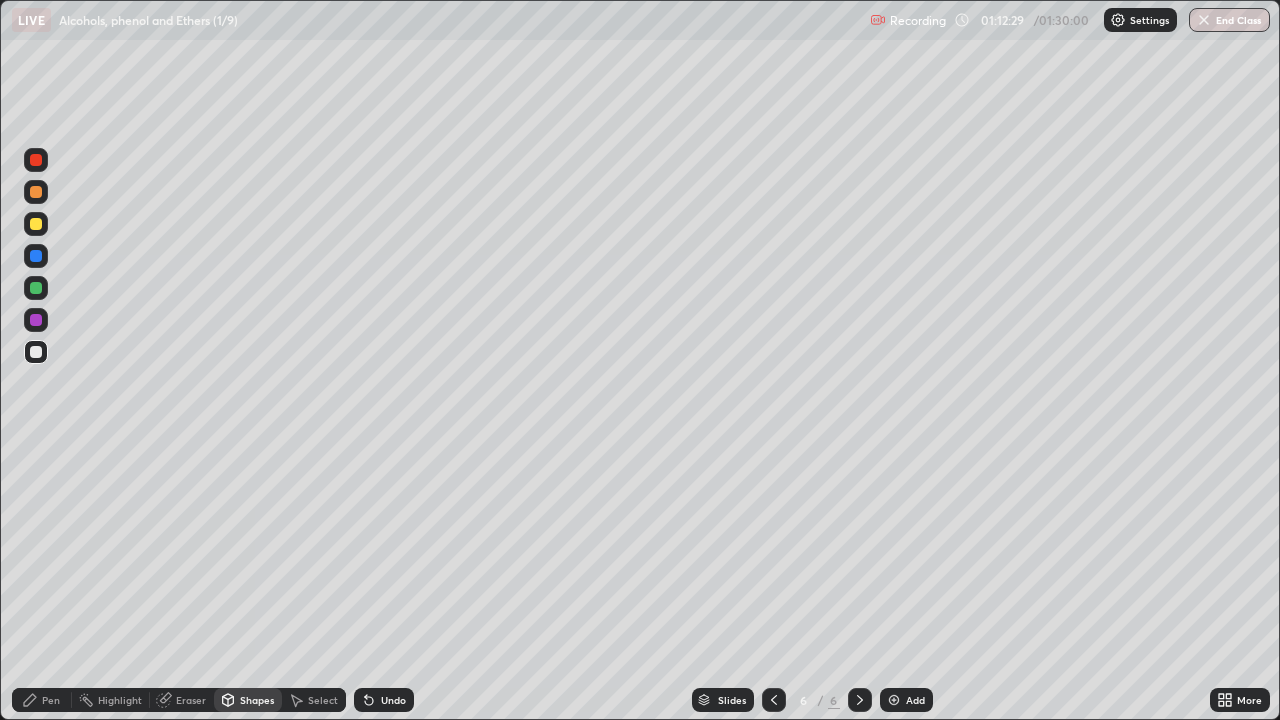 click on "Shapes" at bounding box center [257, 700] 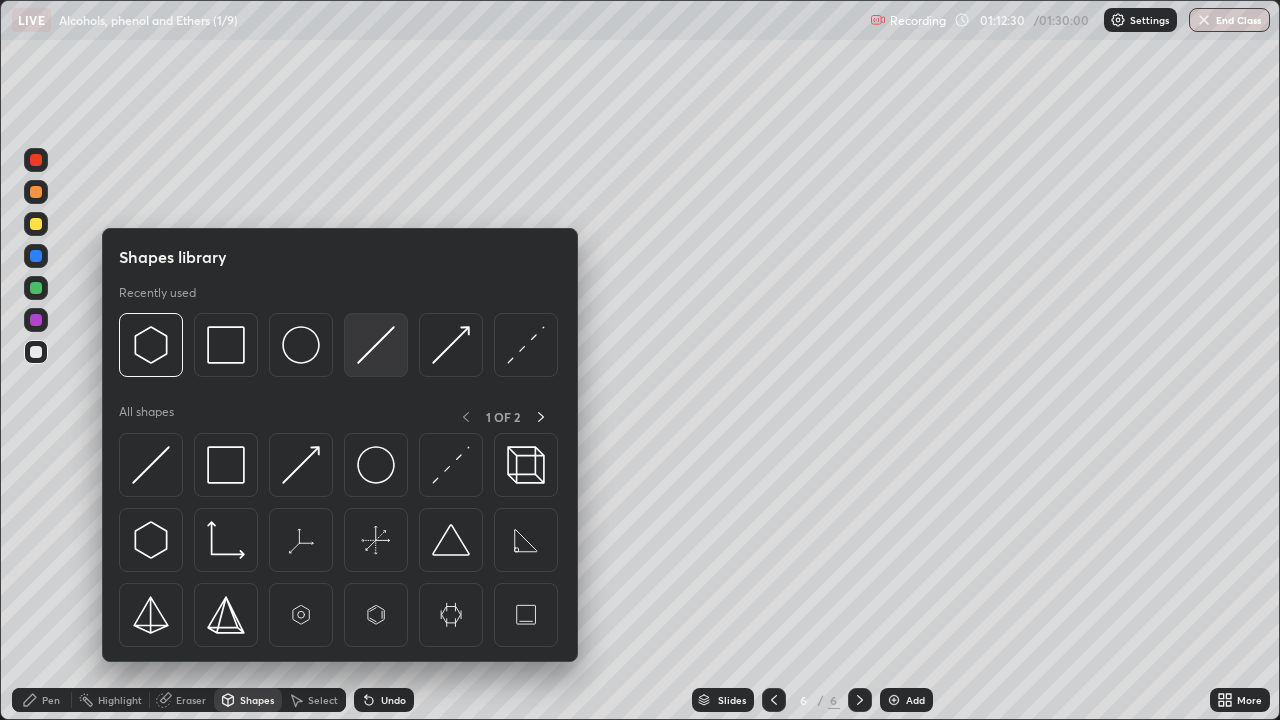 click at bounding box center (376, 345) 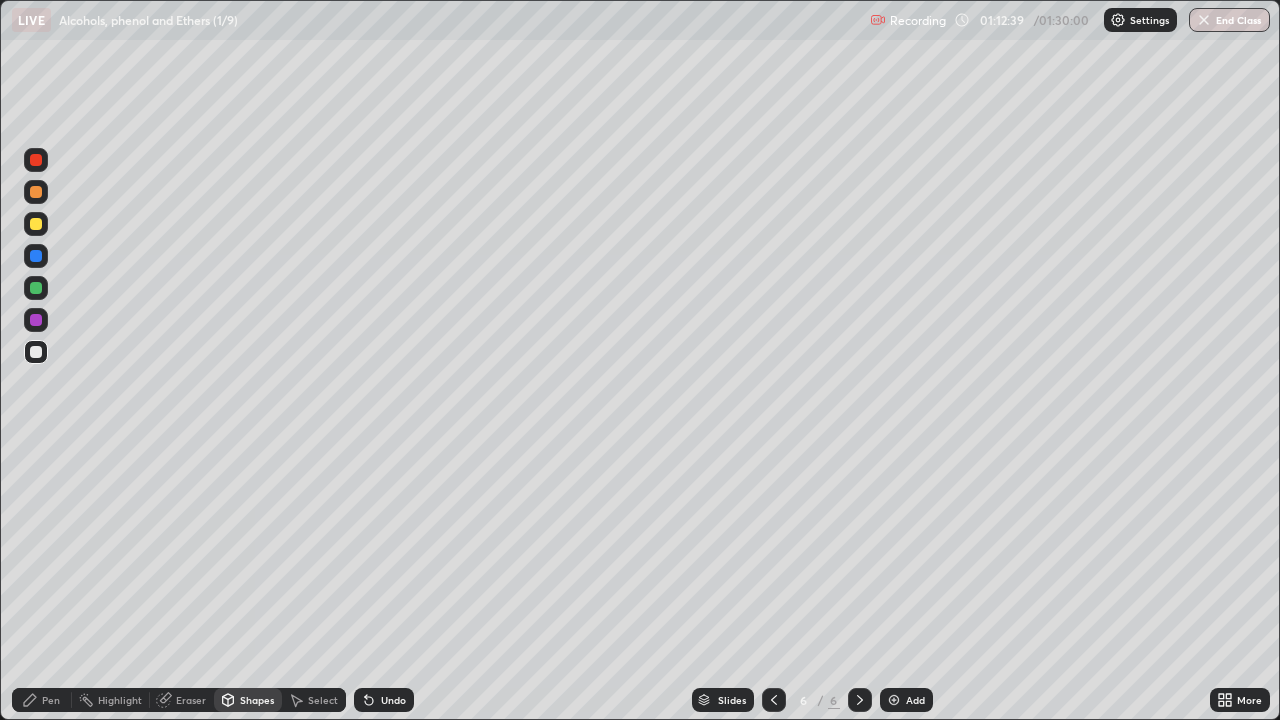 click on "Pen" at bounding box center [51, 700] 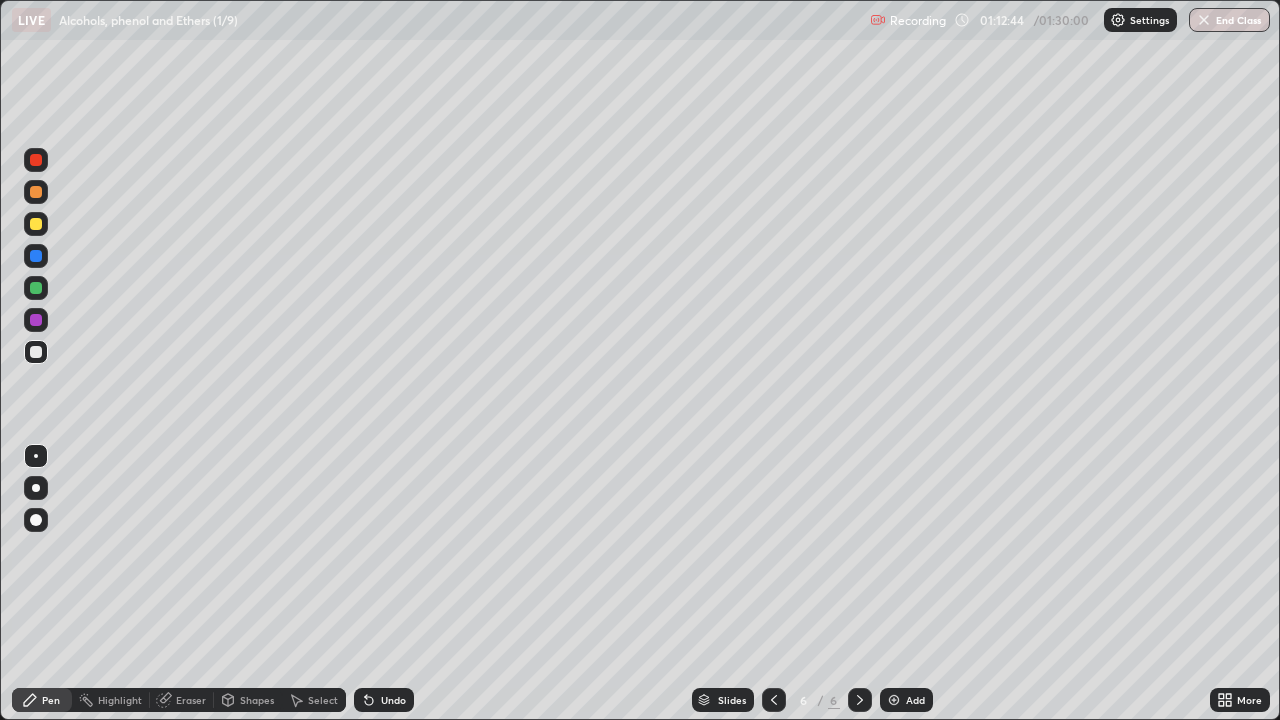 click 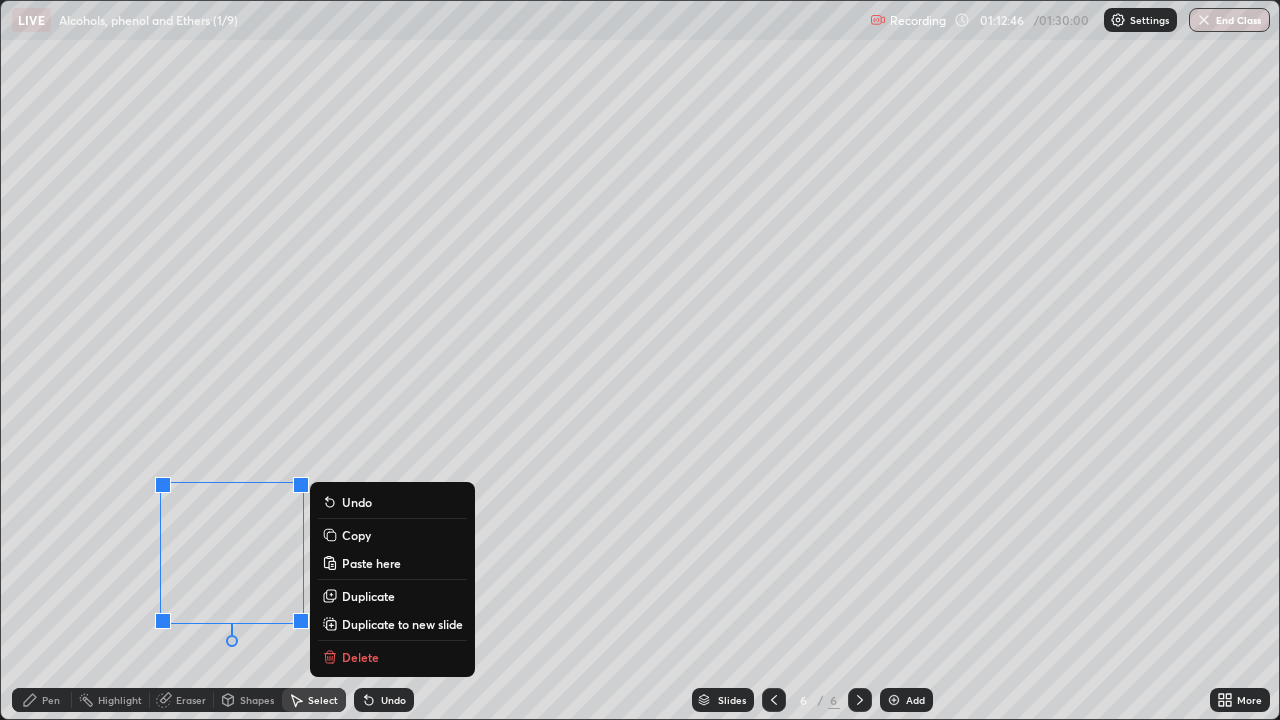 click on "Copy" at bounding box center (356, 535) 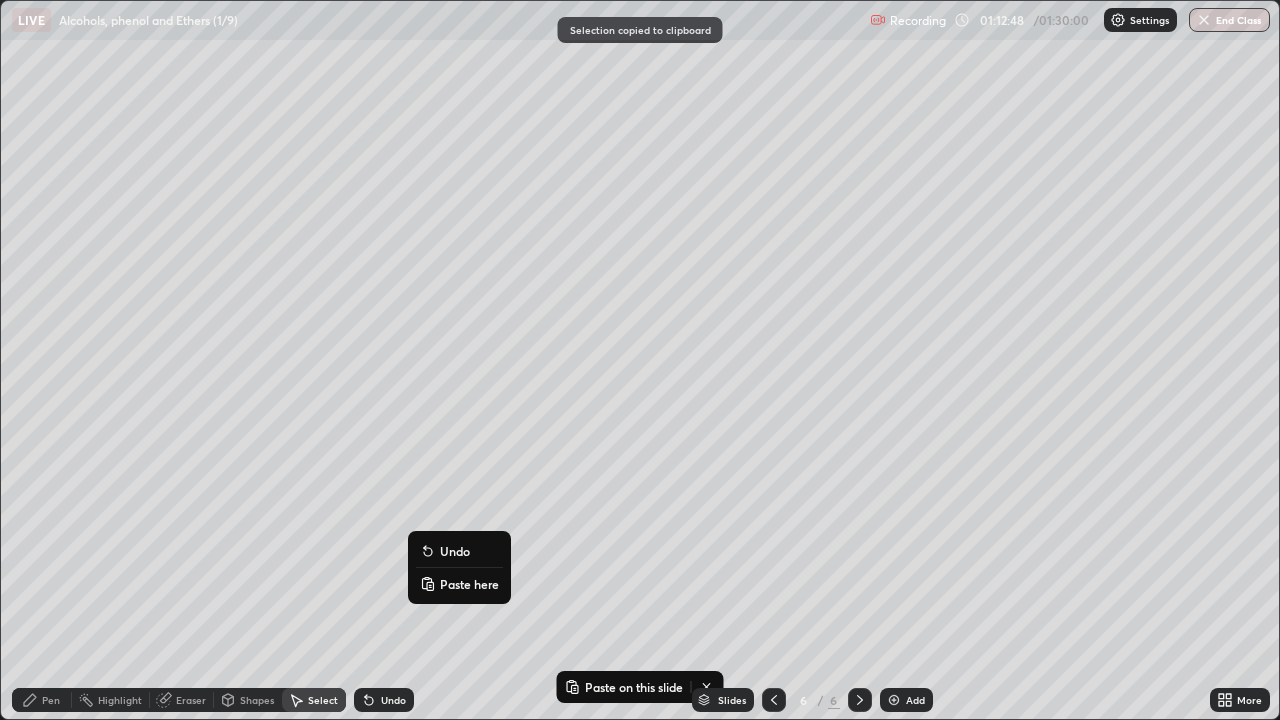 click on "Paste here" at bounding box center (469, 584) 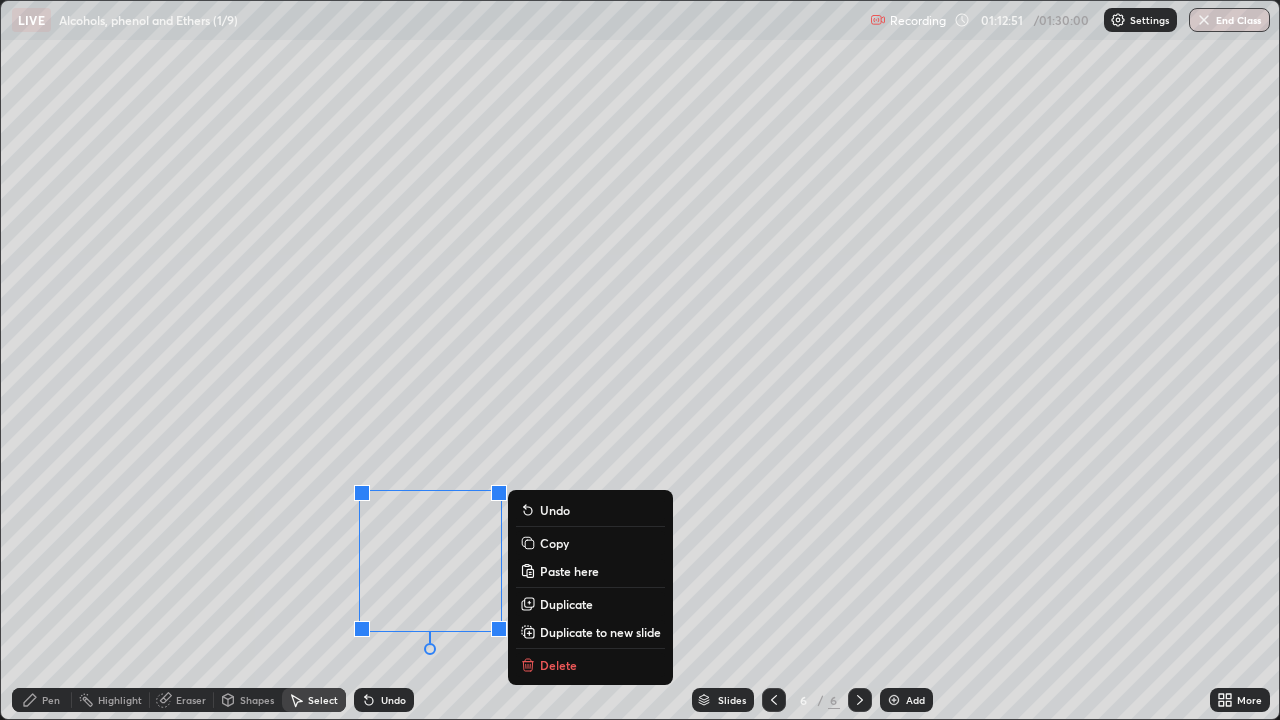 click on "0 ° Undo Copy Paste here Duplicate Duplicate to new slide Delete" at bounding box center [640, 360] 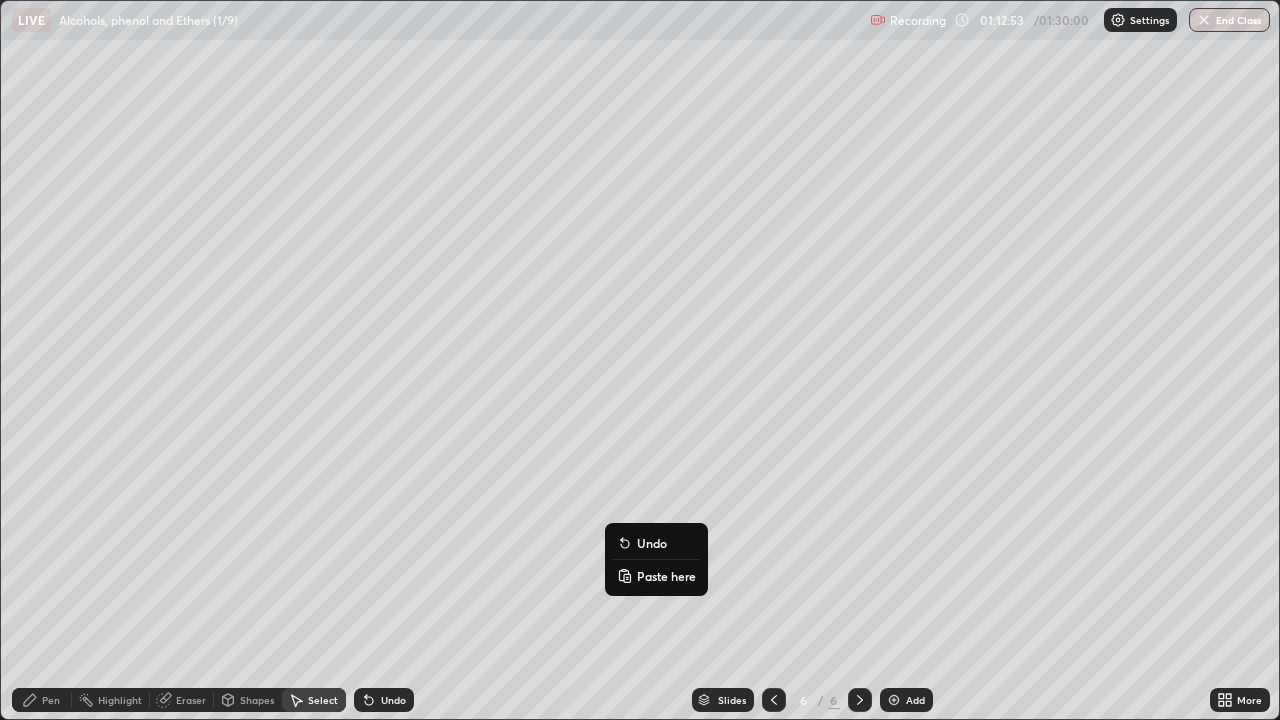 click 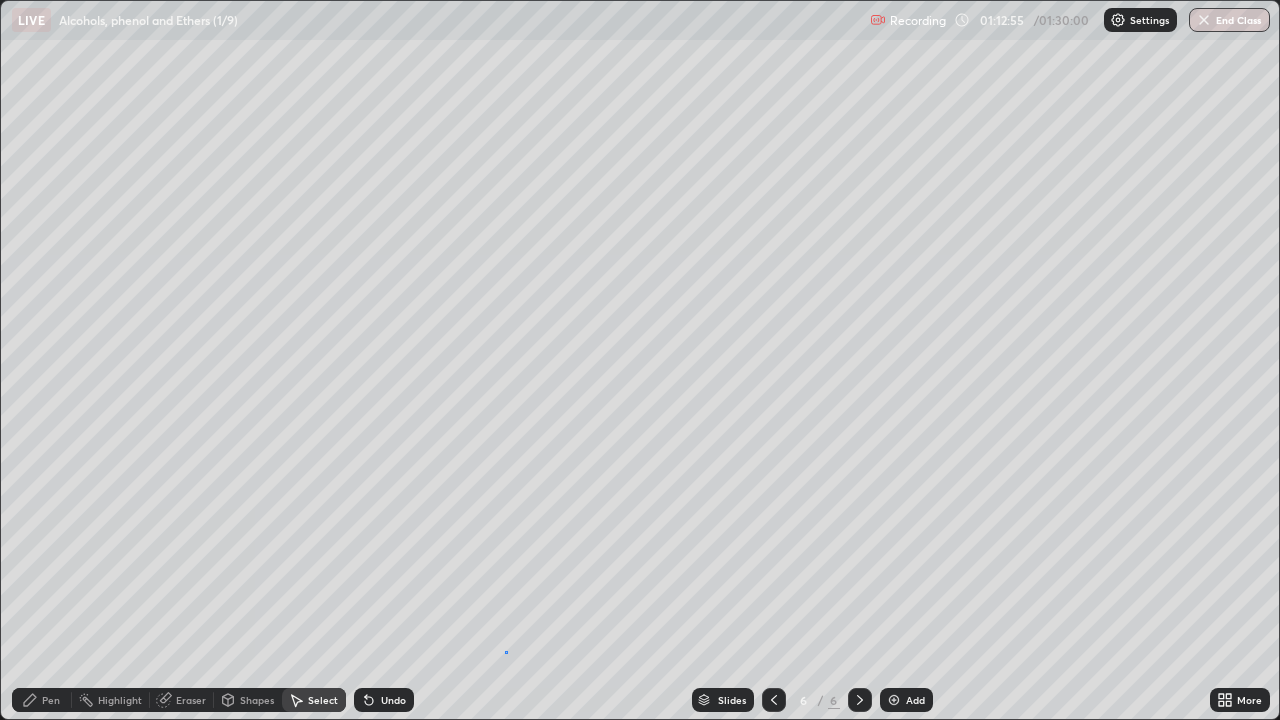 click on "0 ° Undo Copy Paste here Duplicate Duplicate to new slide Delete" at bounding box center (640, 360) 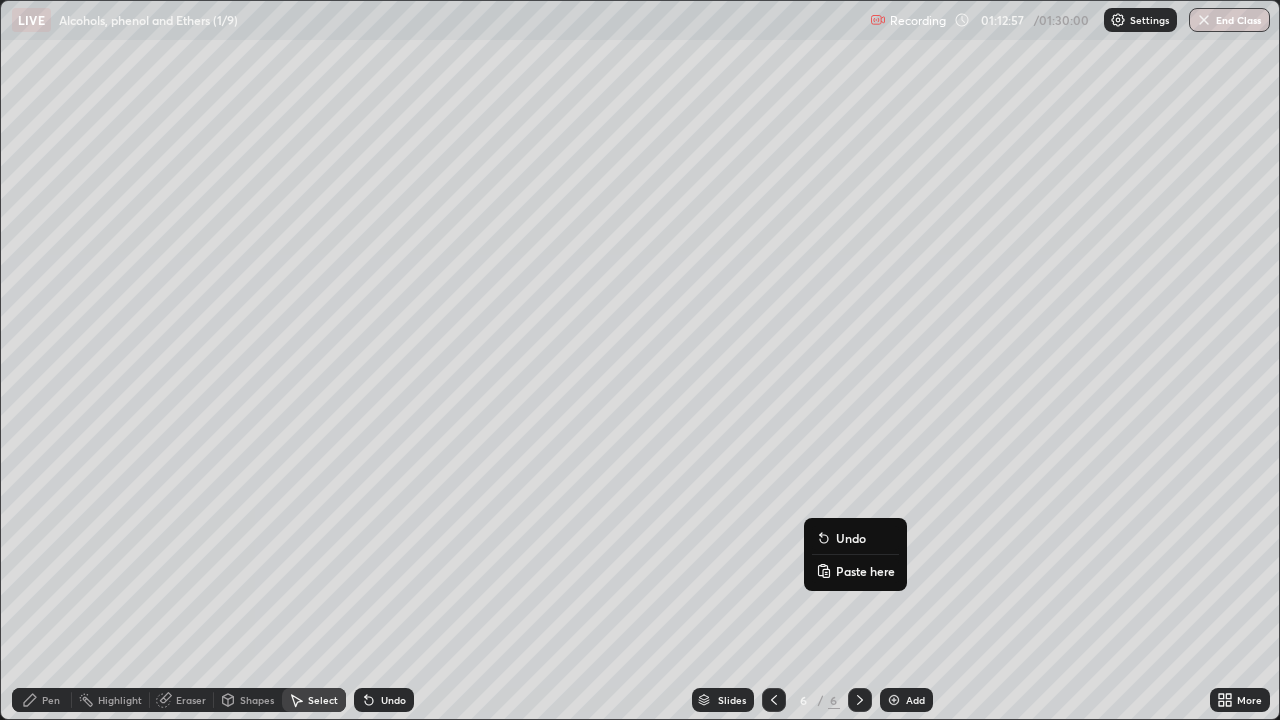 click on "Paste here" at bounding box center (855, 571) 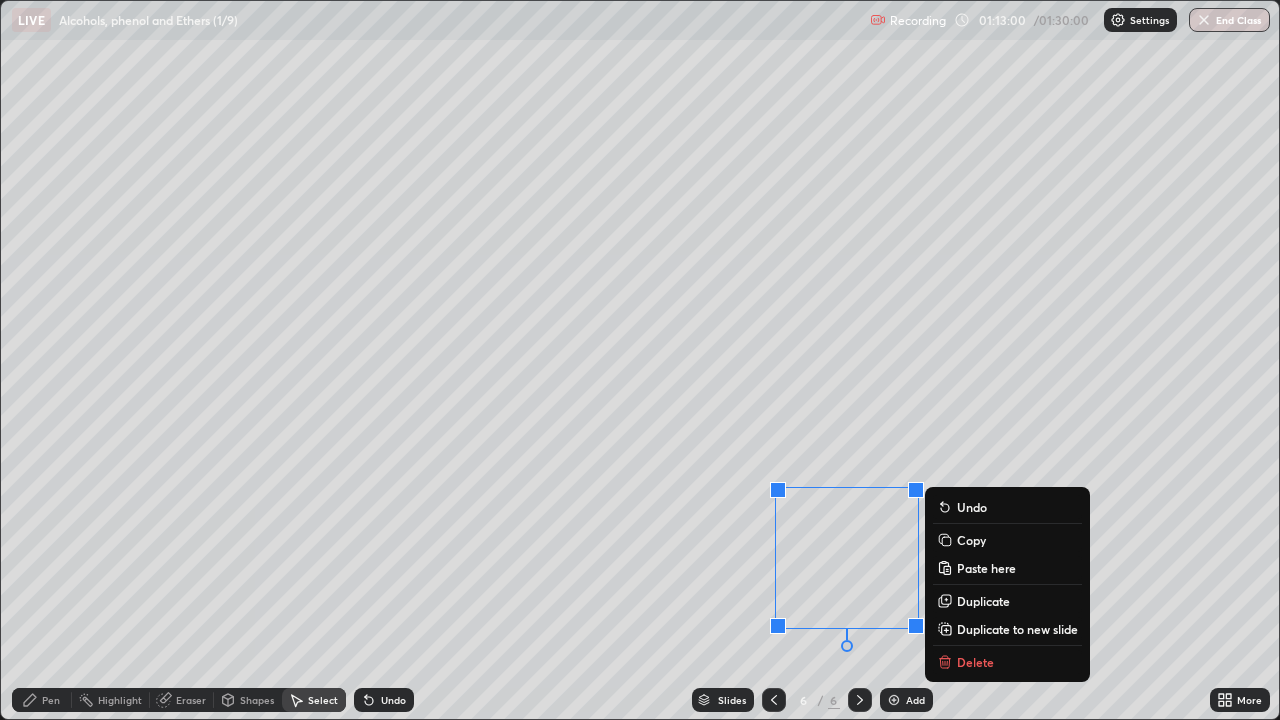 click on "Pen" at bounding box center [51, 700] 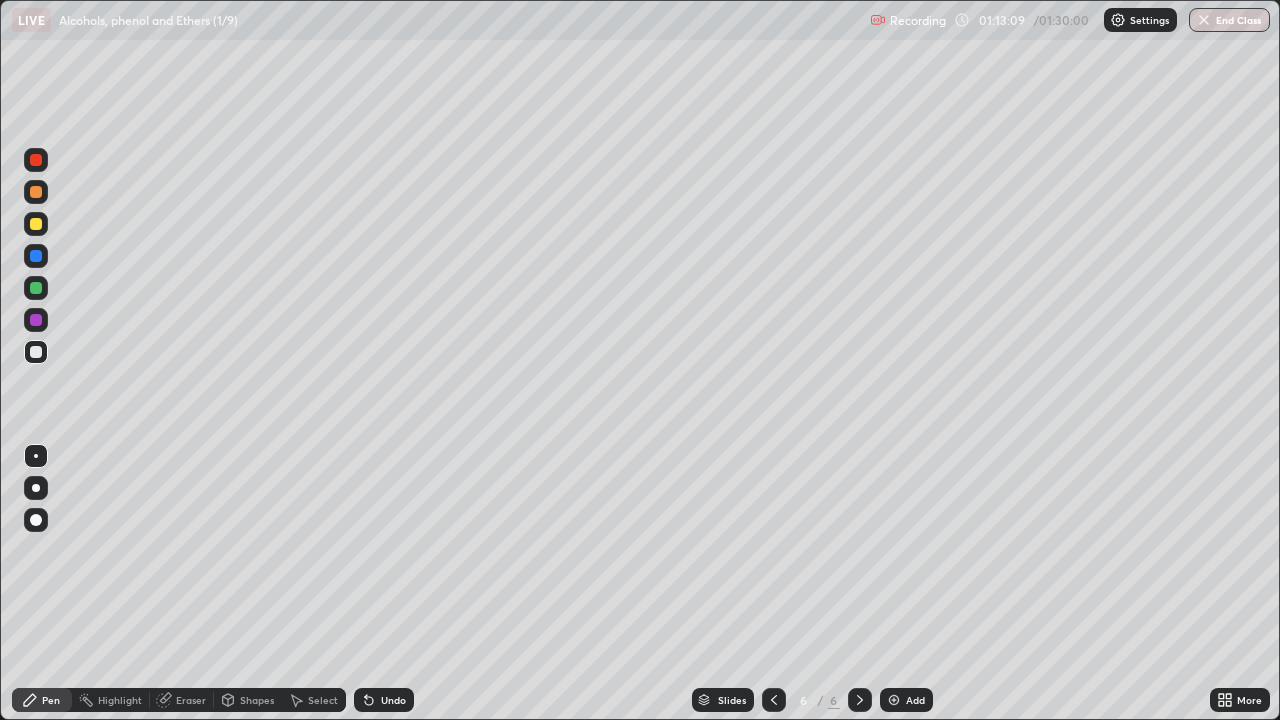 click on "Eraser" at bounding box center [191, 700] 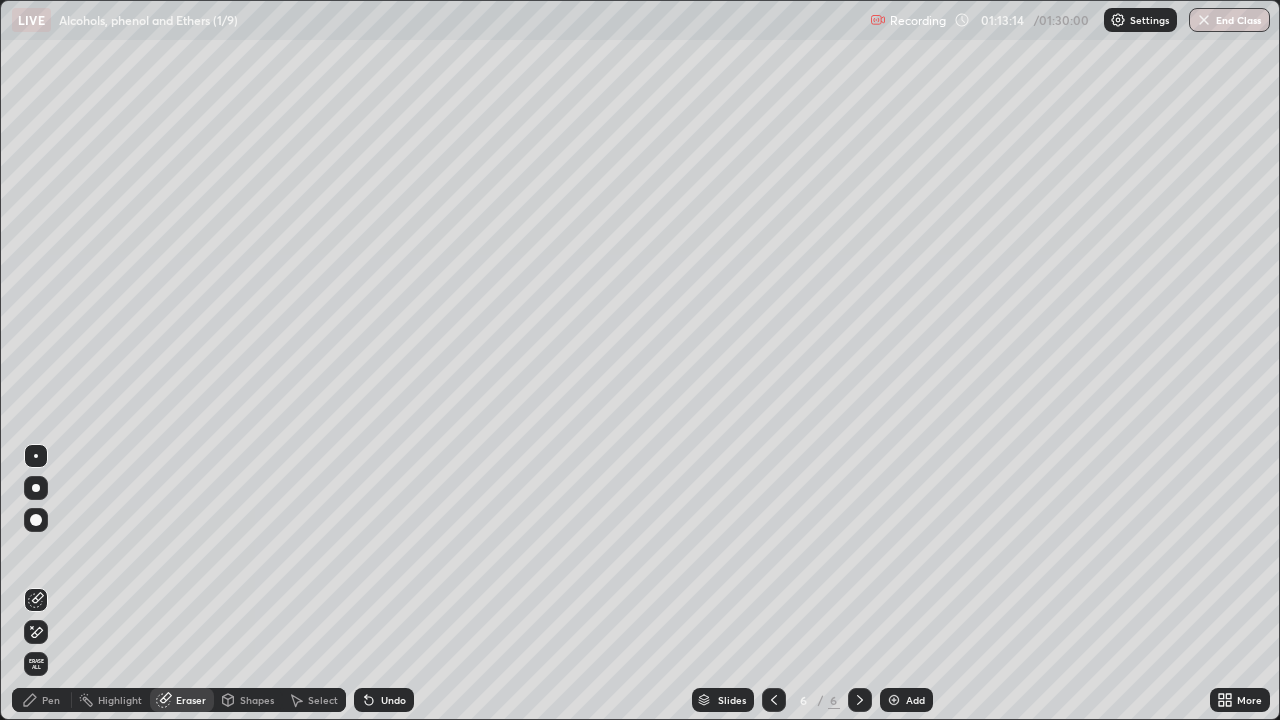 click on "Pen" at bounding box center (51, 700) 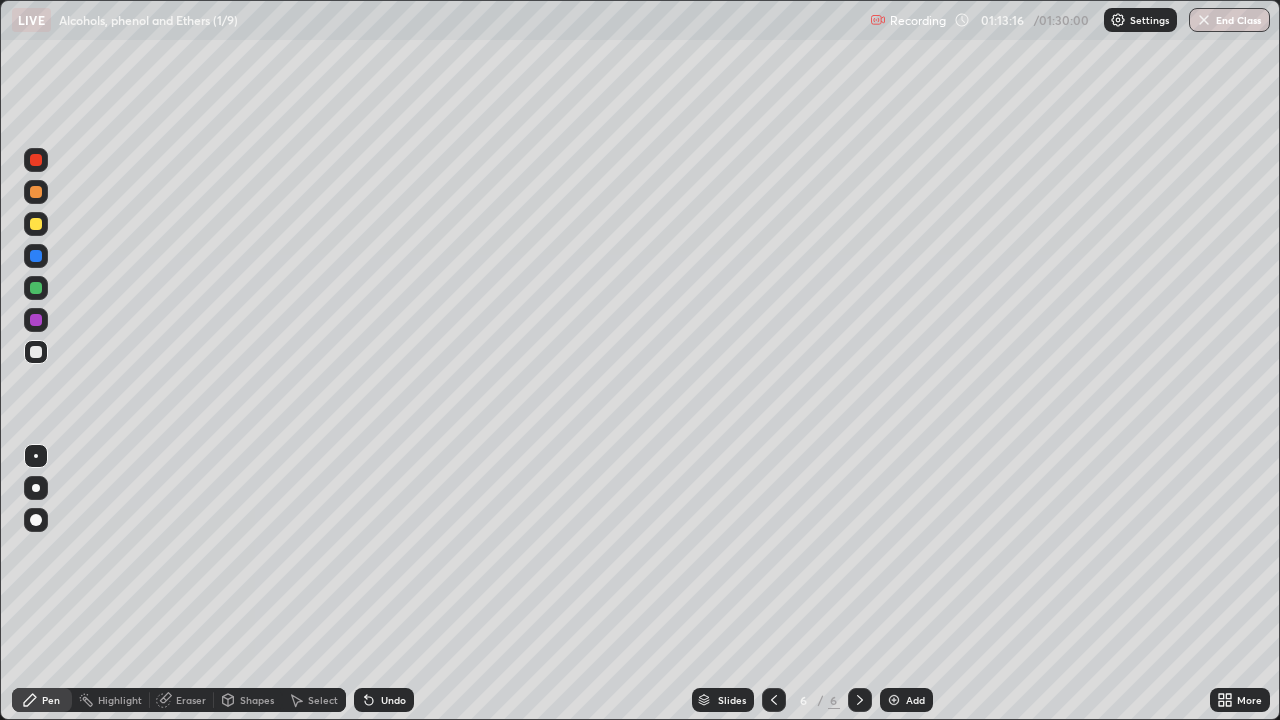 click at bounding box center [36, 224] 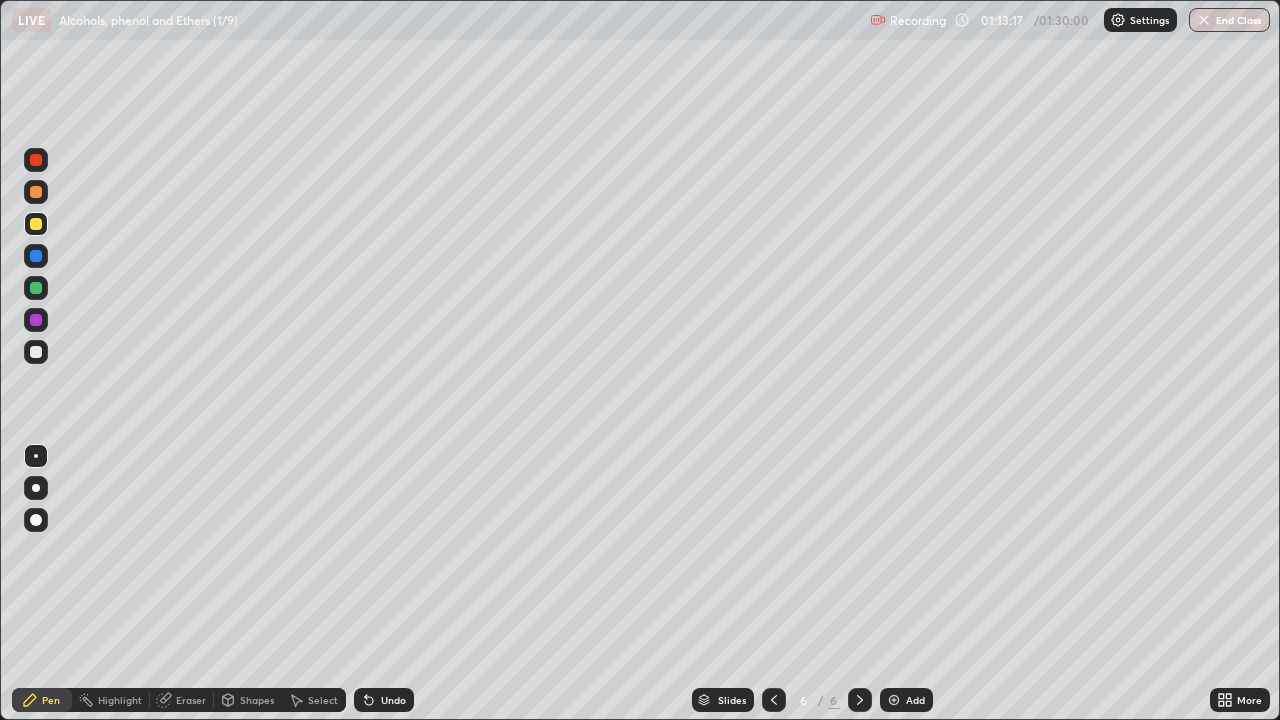 click at bounding box center (36, 160) 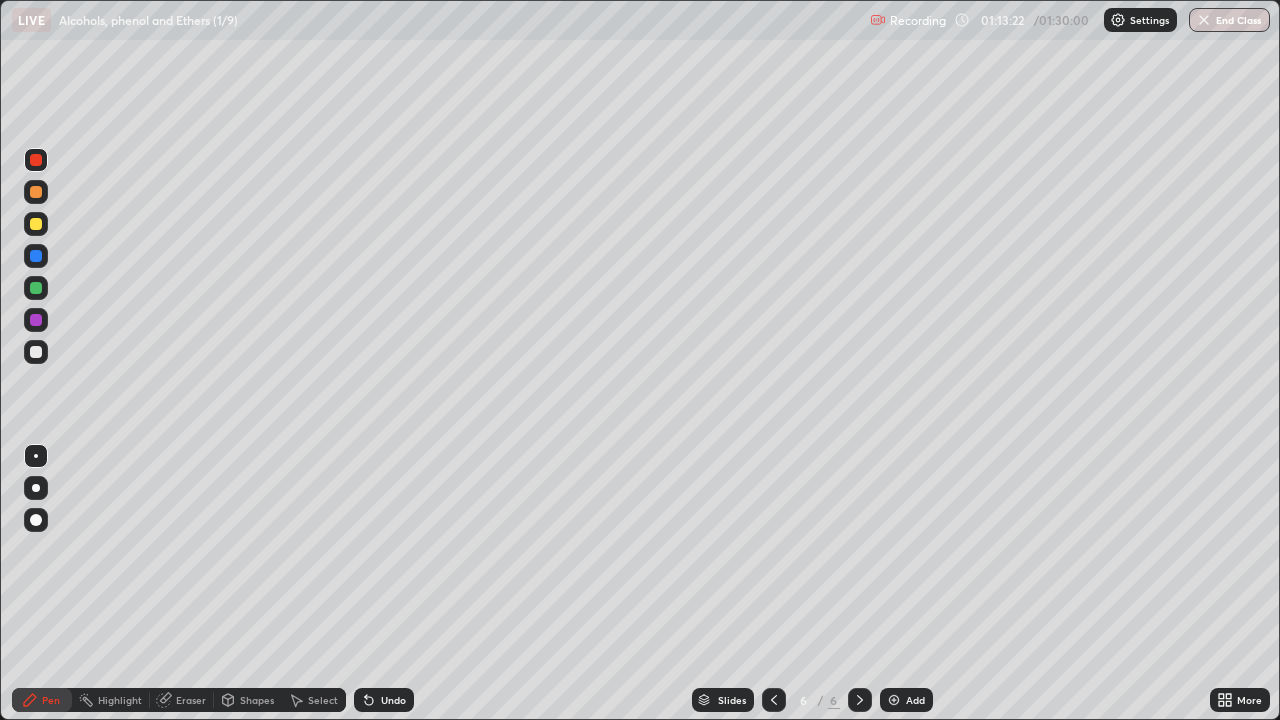 click 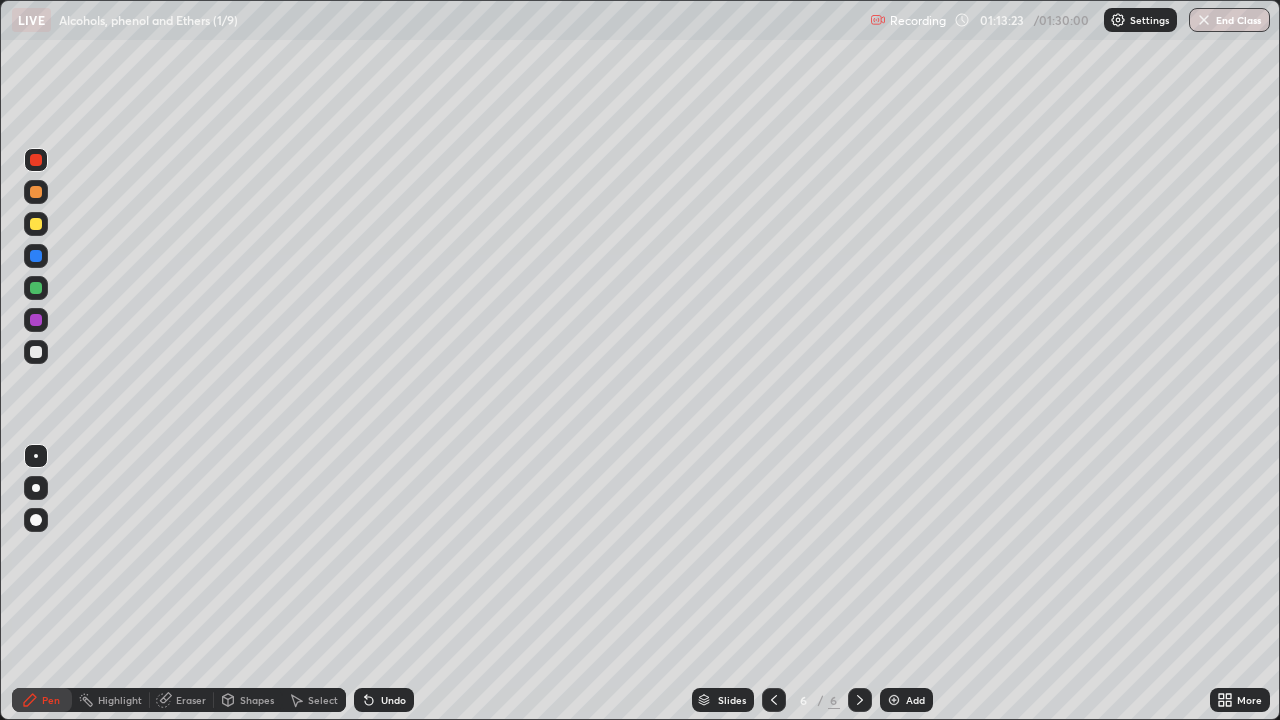 click 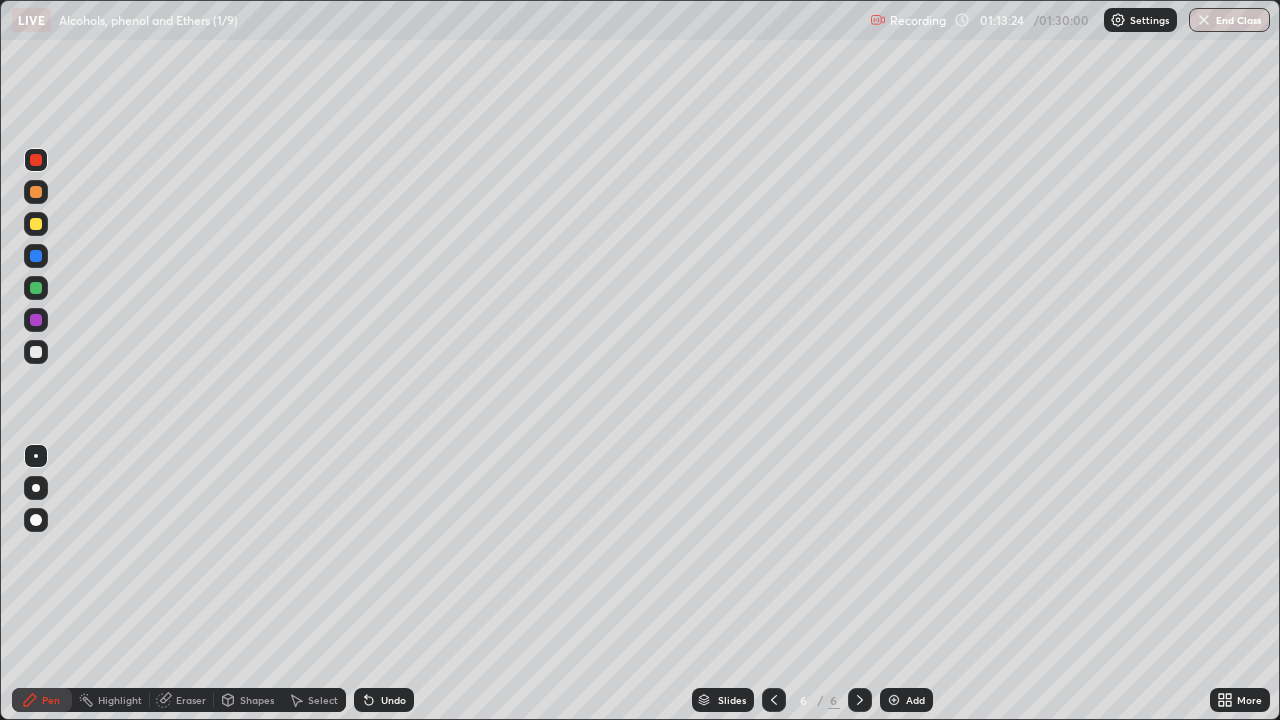 click 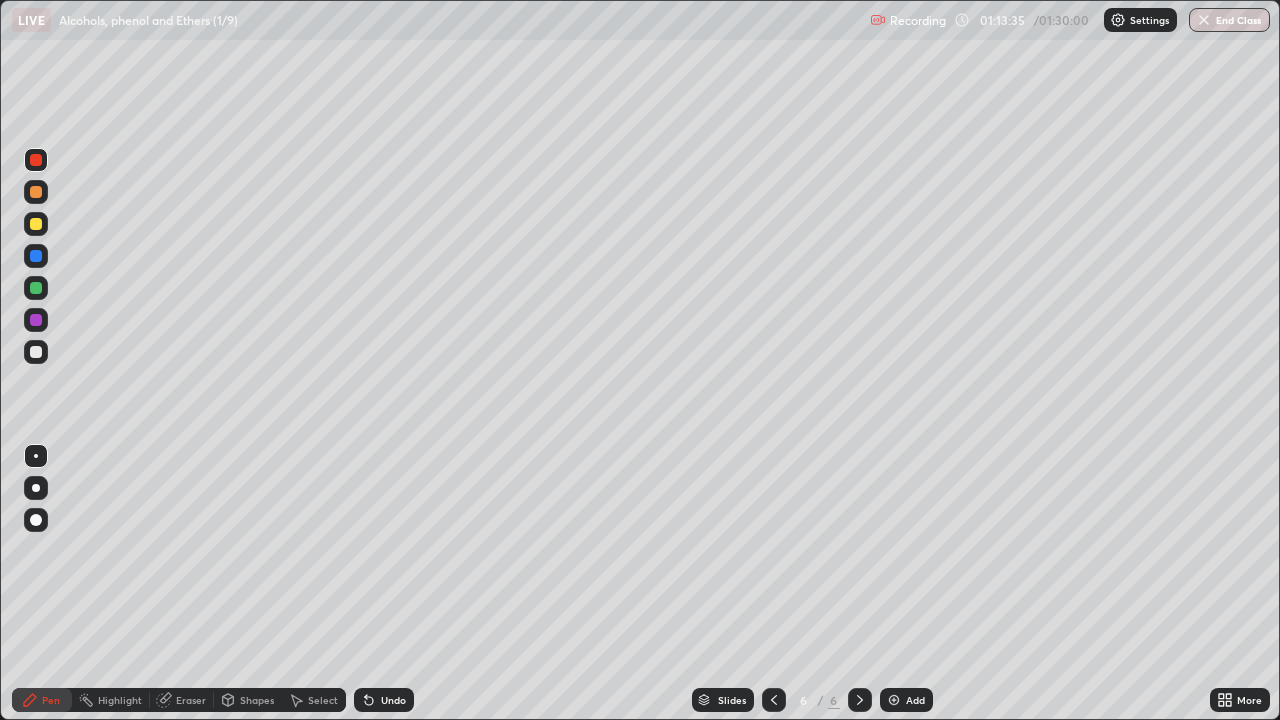 click on "Eraser" at bounding box center [191, 700] 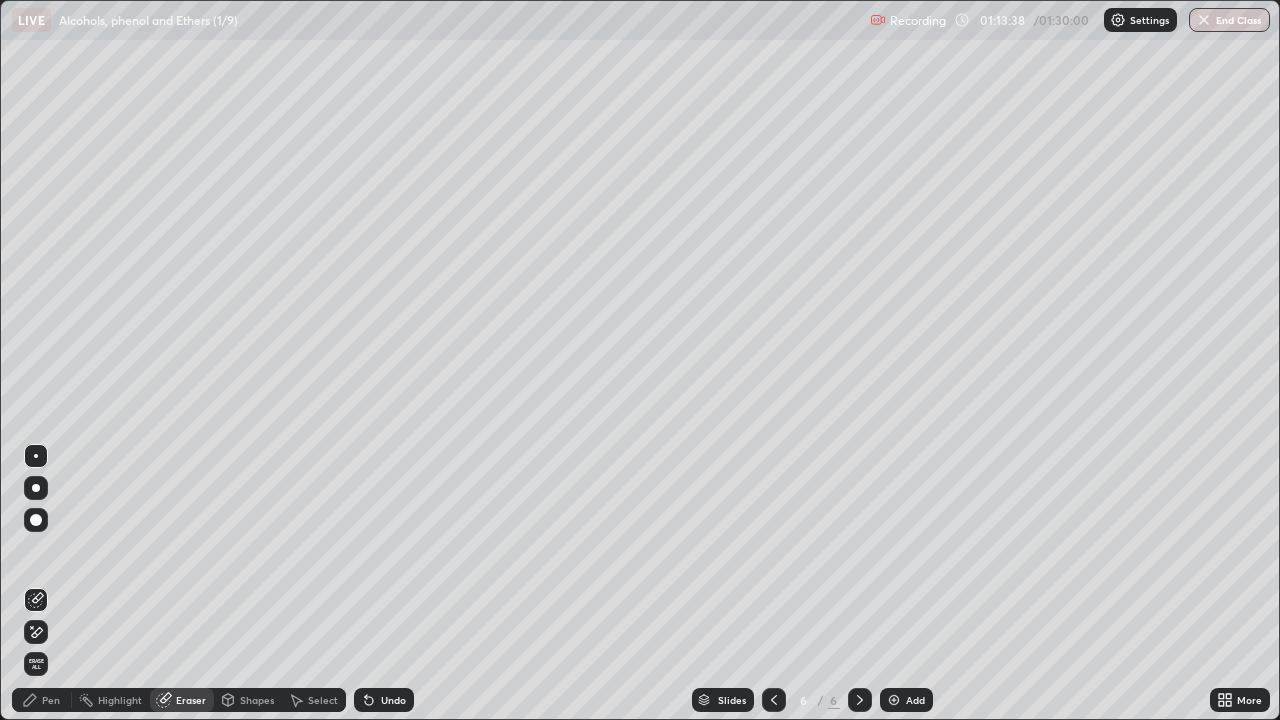 click on "Pen" at bounding box center (51, 700) 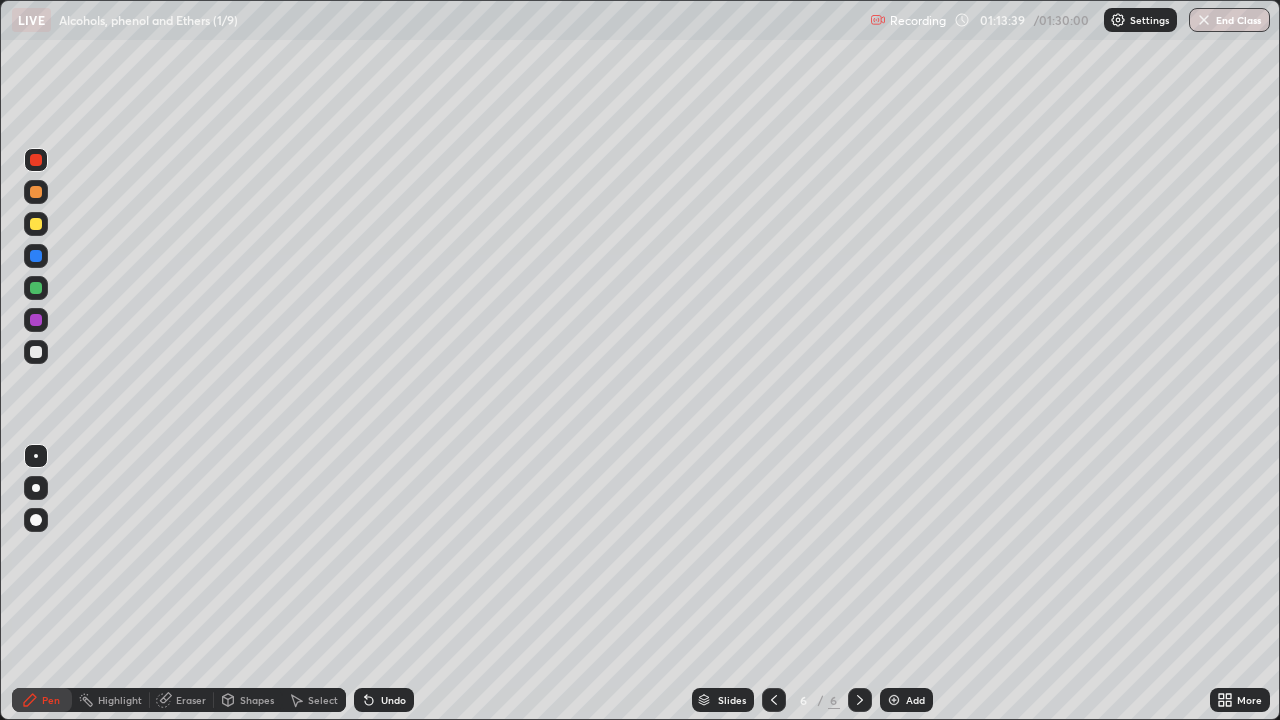 click at bounding box center [36, 352] 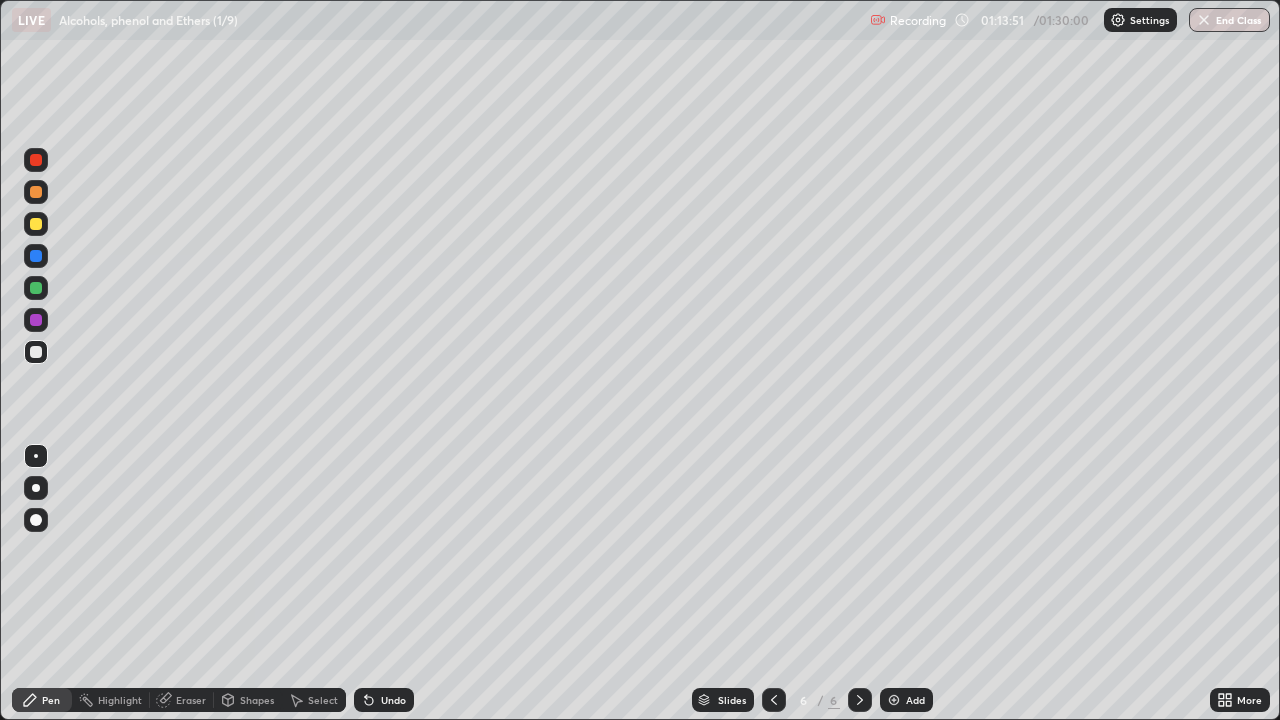click on "Shapes" at bounding box center [257, 700] 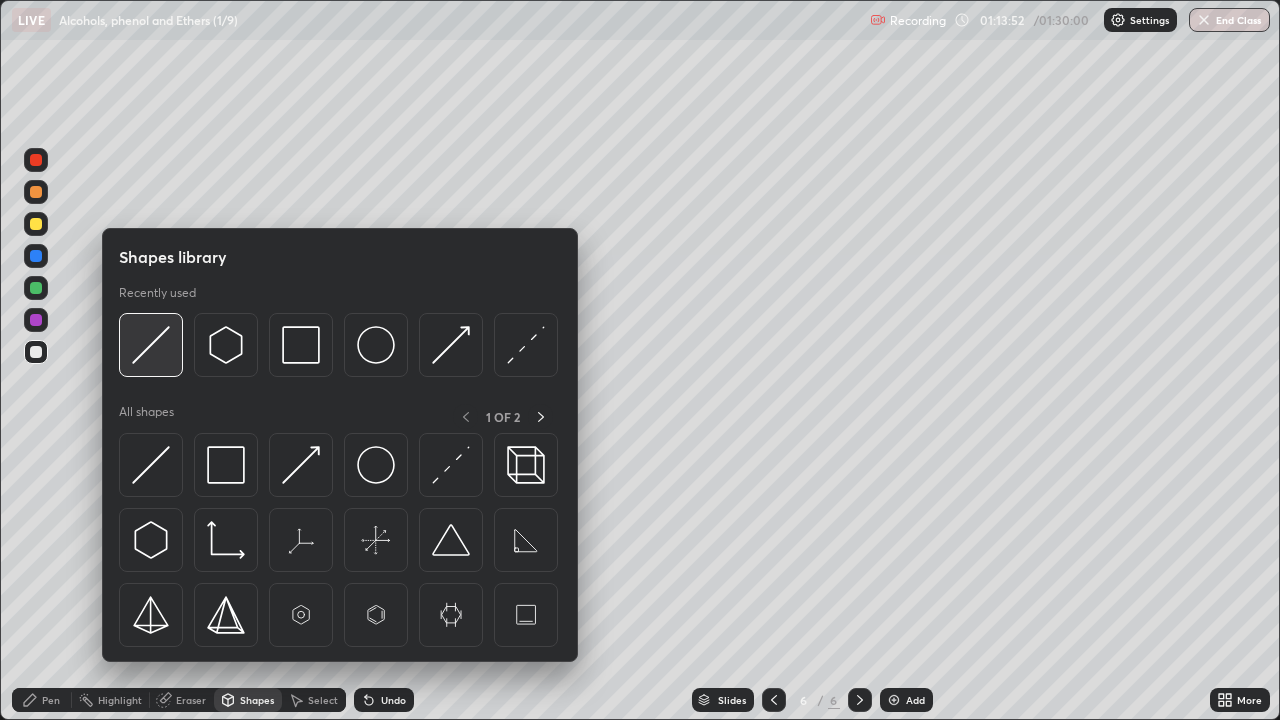 click at bounding box center [151, 345] 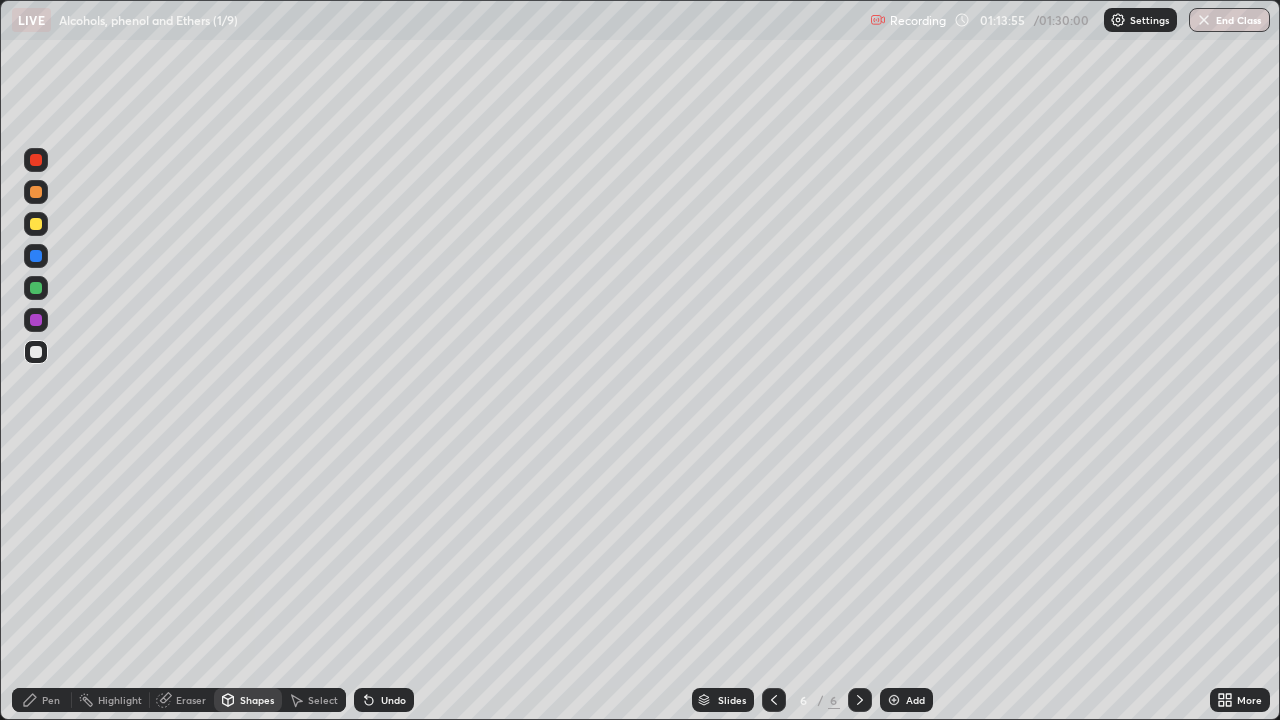 click on "Pen" at bounding box center [42, 700] 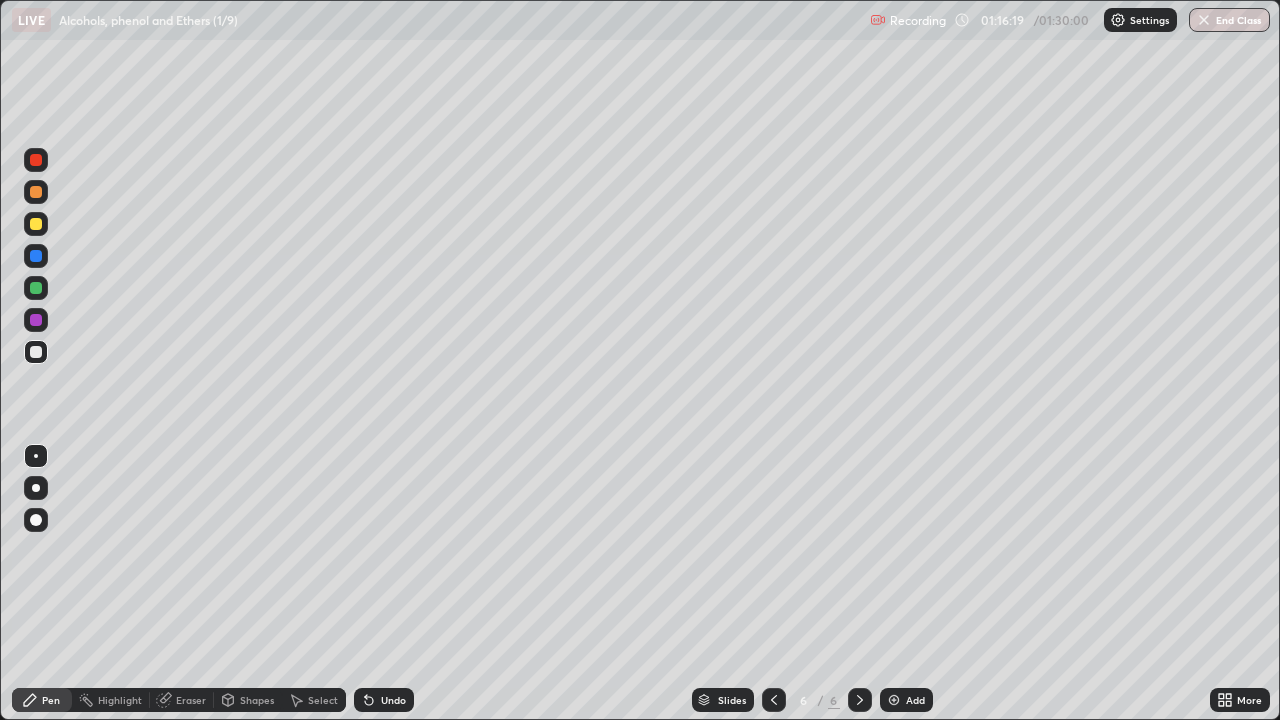 click at bounding box center (36, 160) 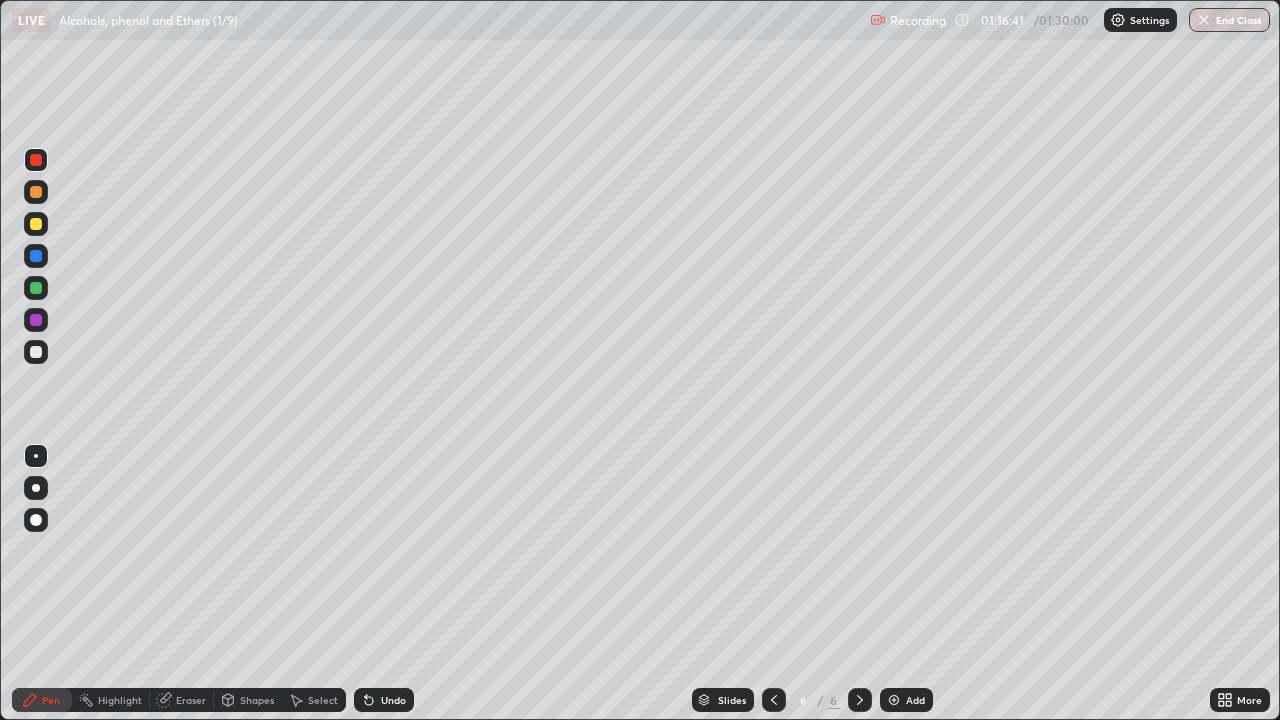 click on "Shapes" at bounding box center (248, 700) 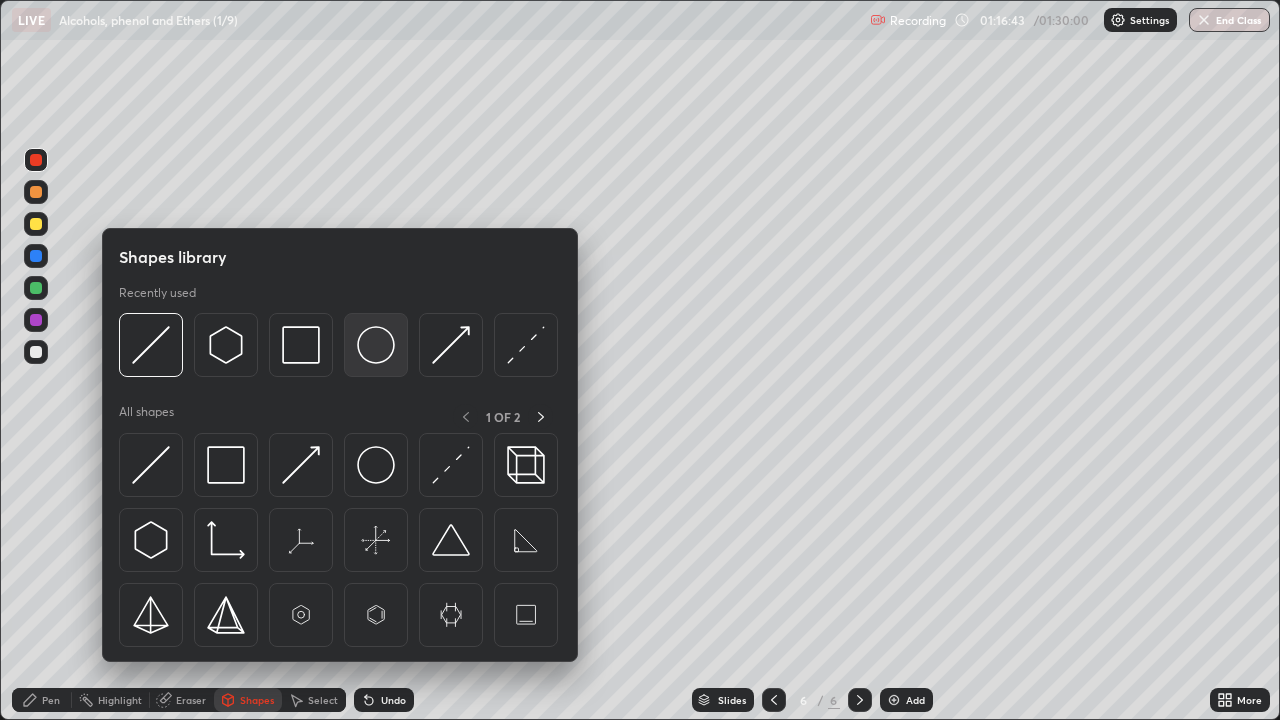 click at bounding box center [376, 345] 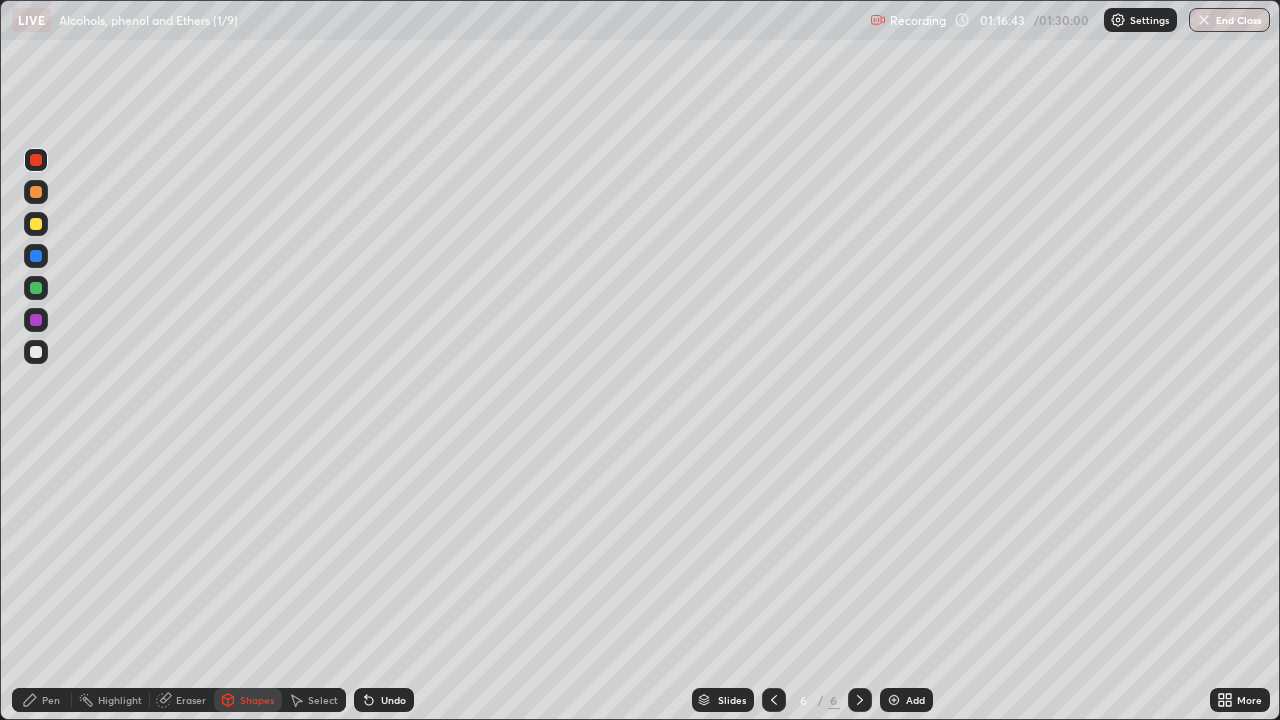 click at bounding box center (36, 320) 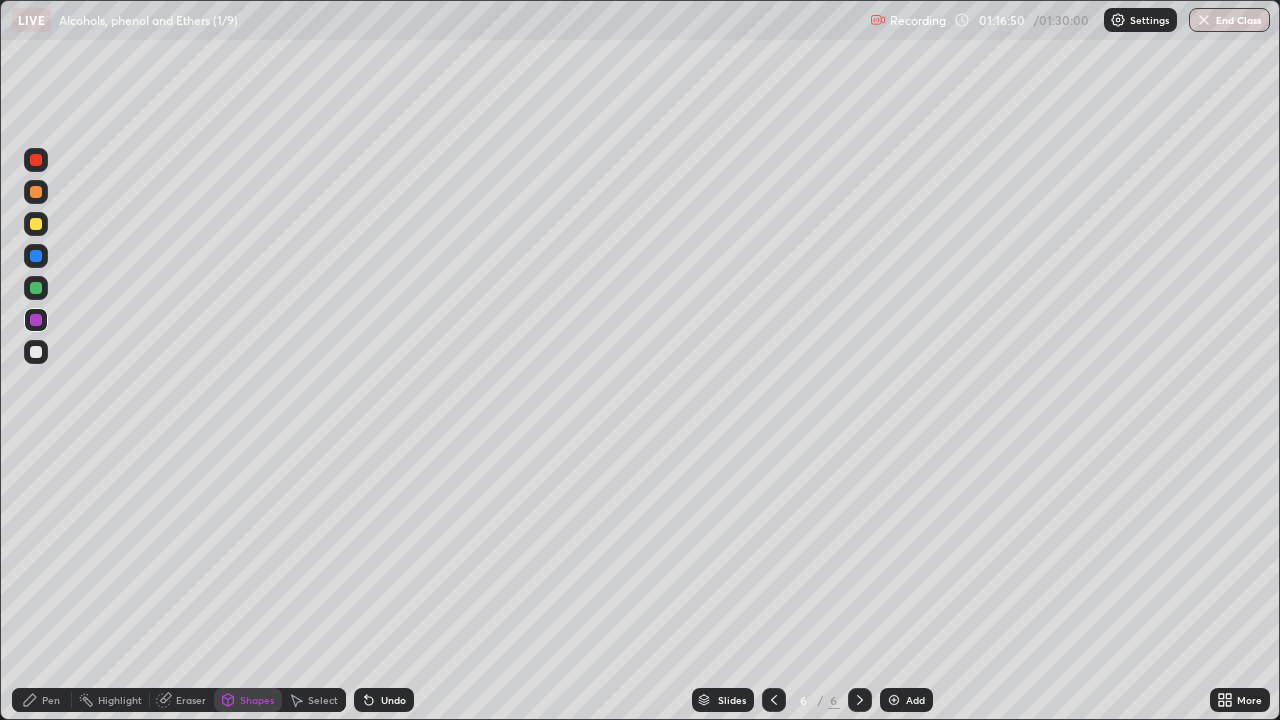 click on "Pen" at bounding box center [51, 700] 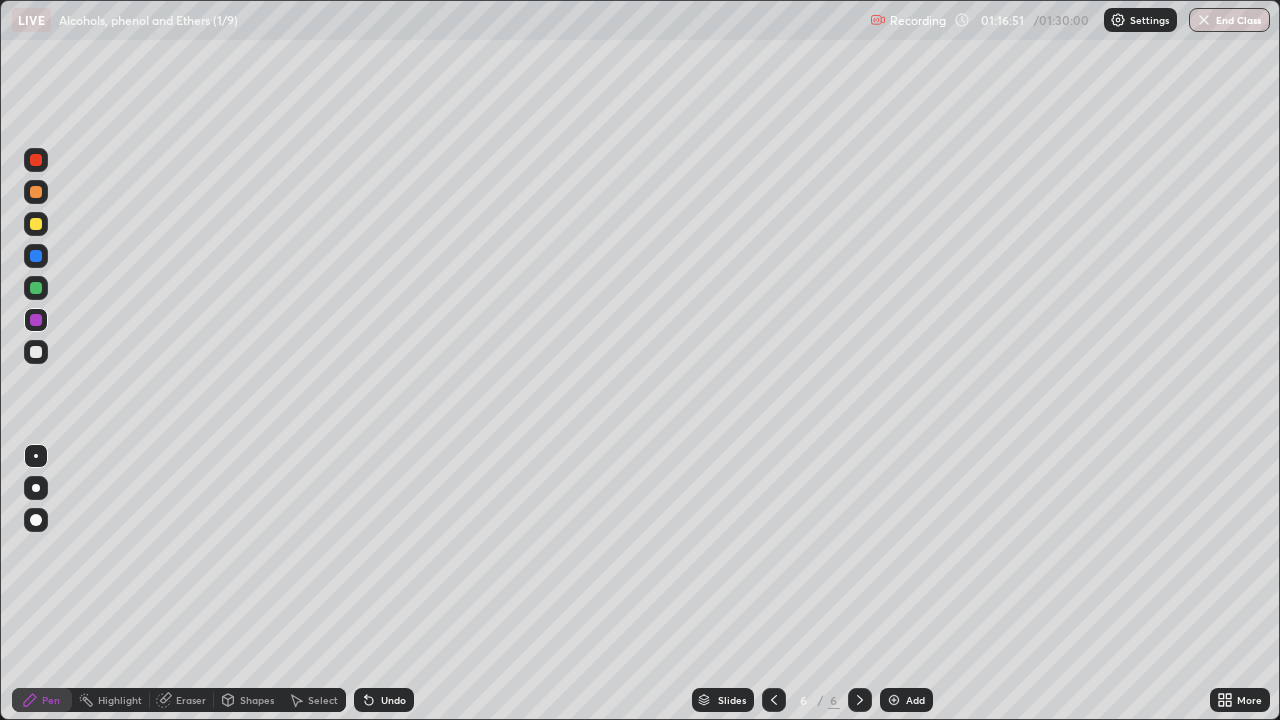 click at bounding box center (36, 288) 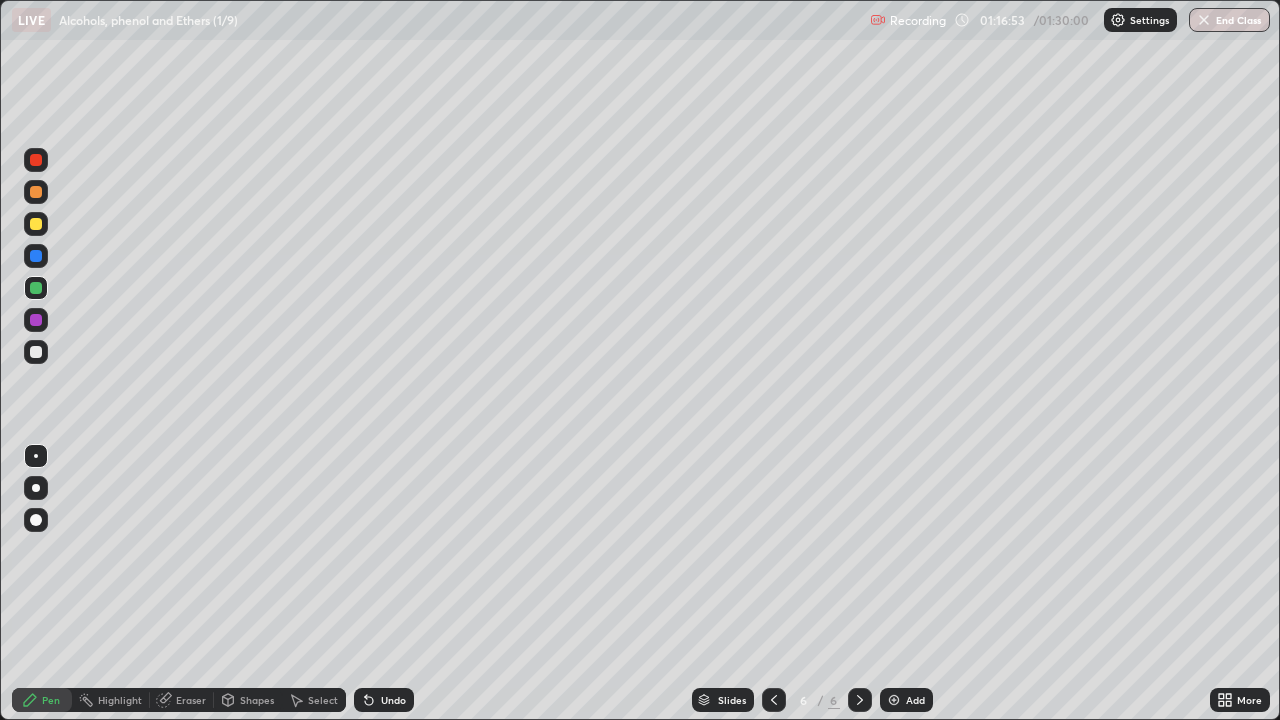 click at bounding box center (36, 224) 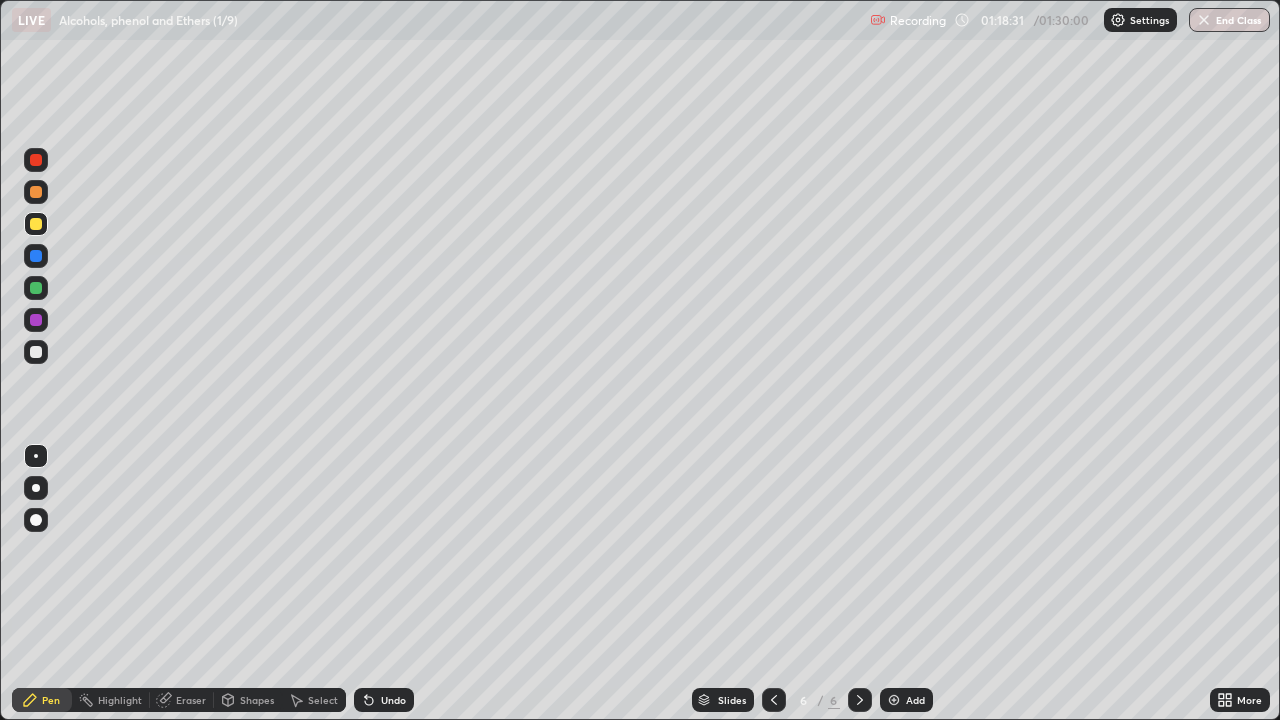 click at bounding box center [36, 352] 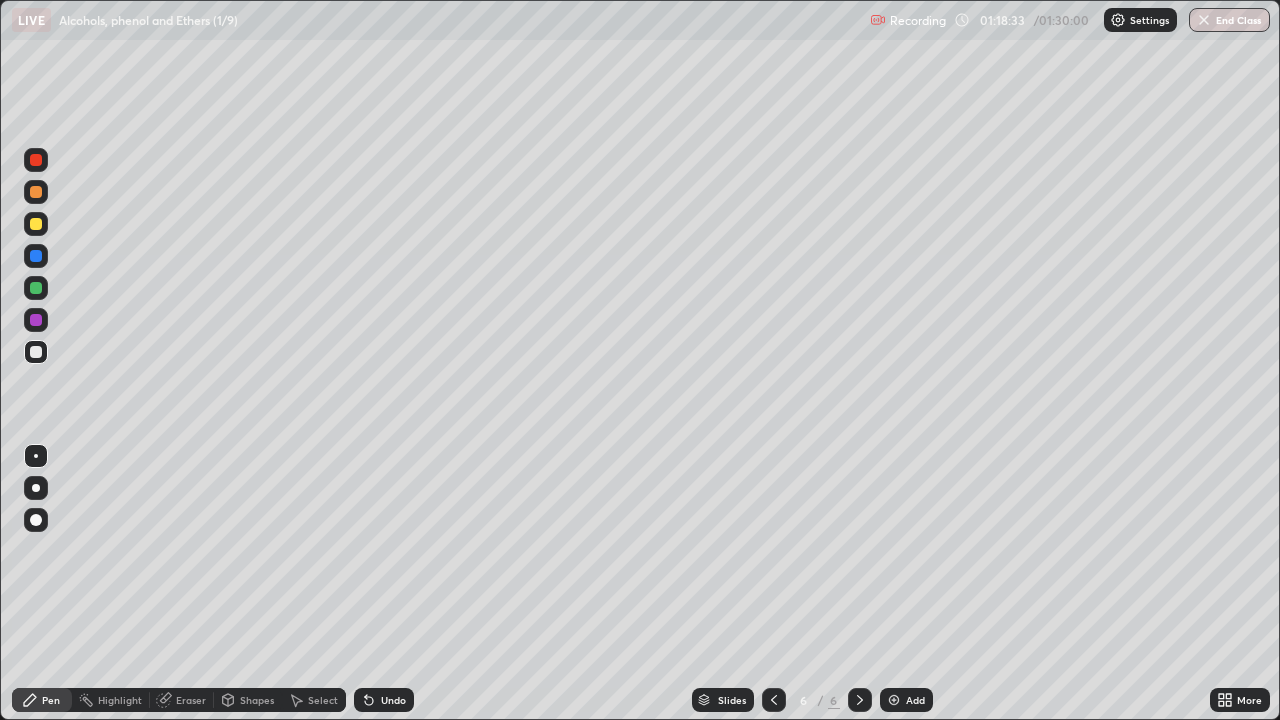 click at bounding box center (894, 700) 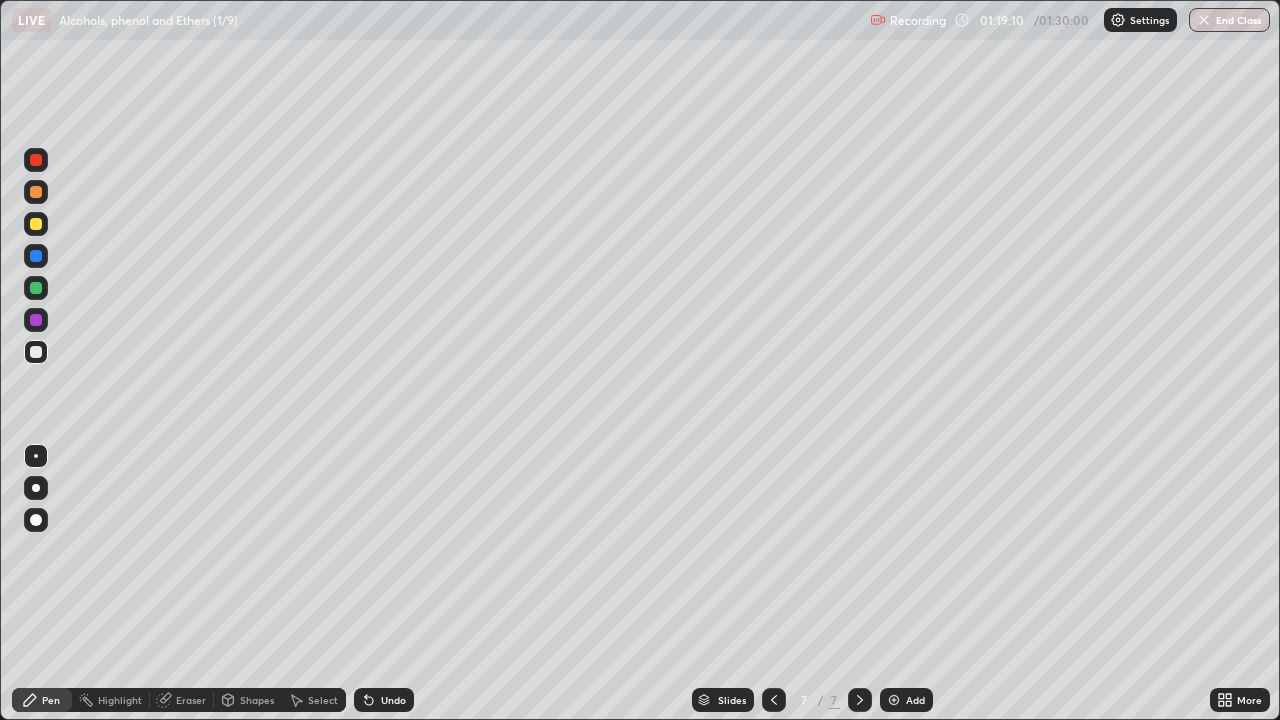 click on "Select" at bounding box center (323, 700) 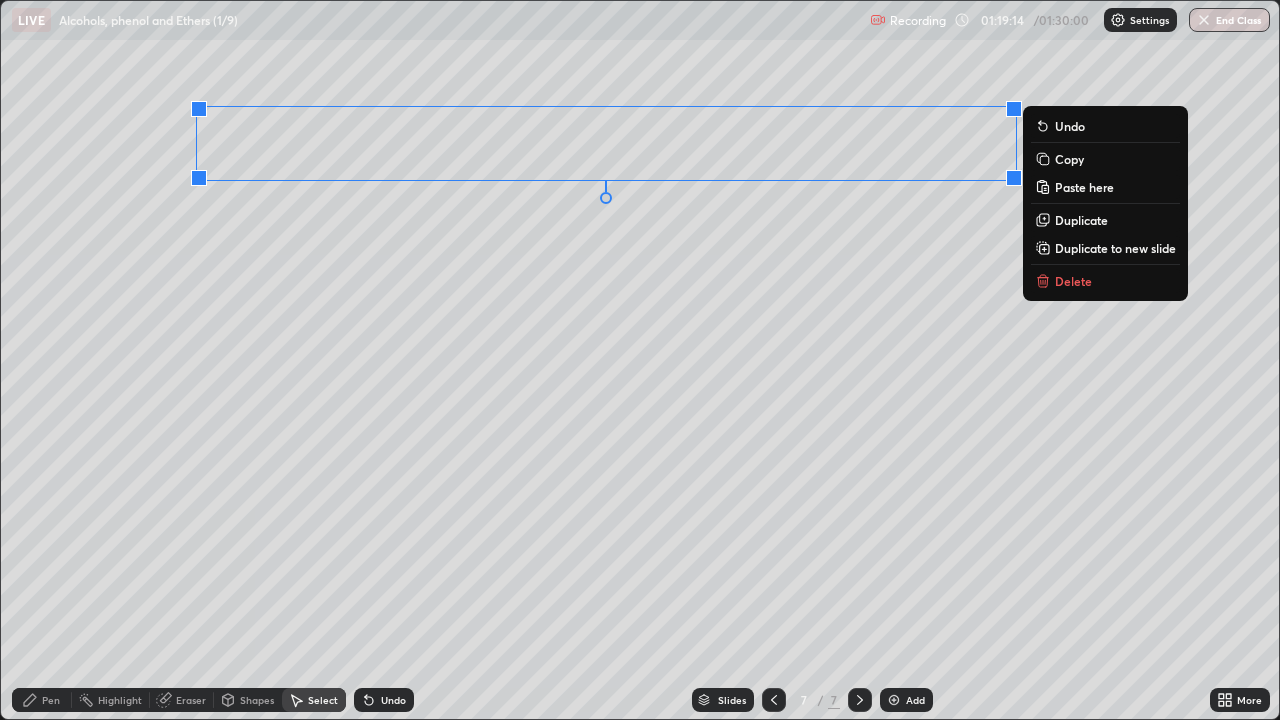 click on "Copy" at bounding box center [1069, 159] 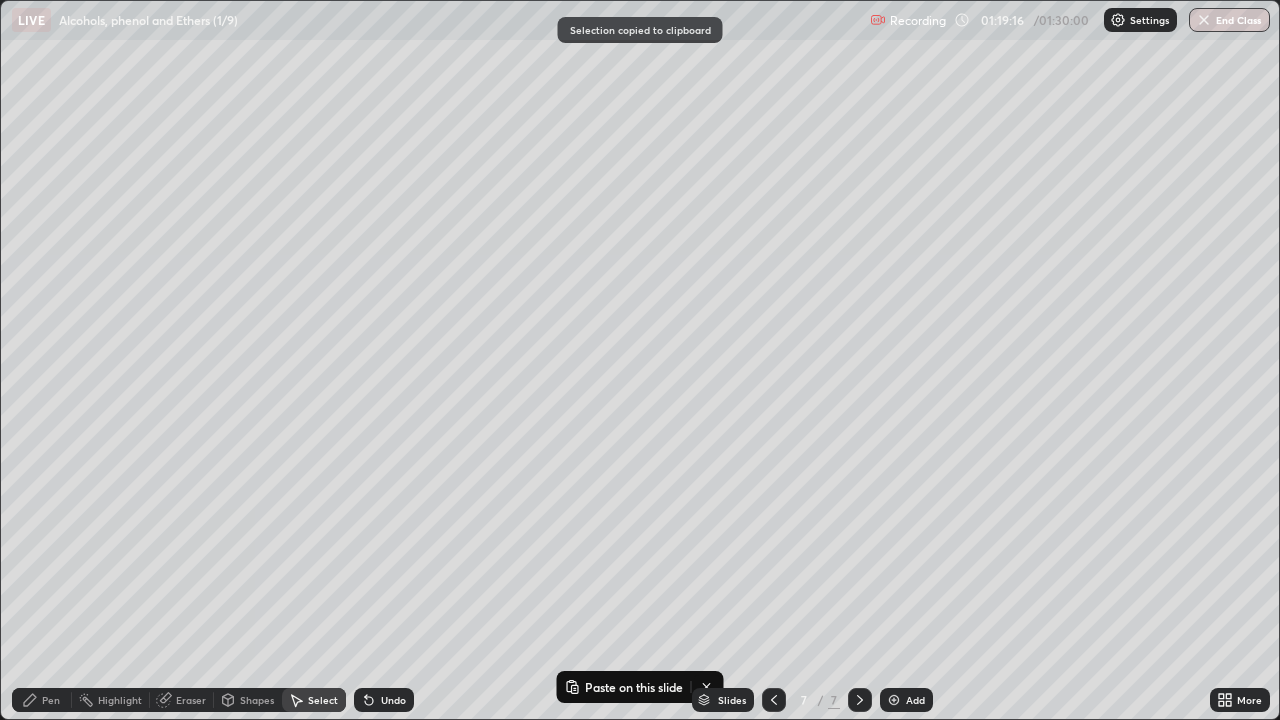 click at bounding box center (894, 700) 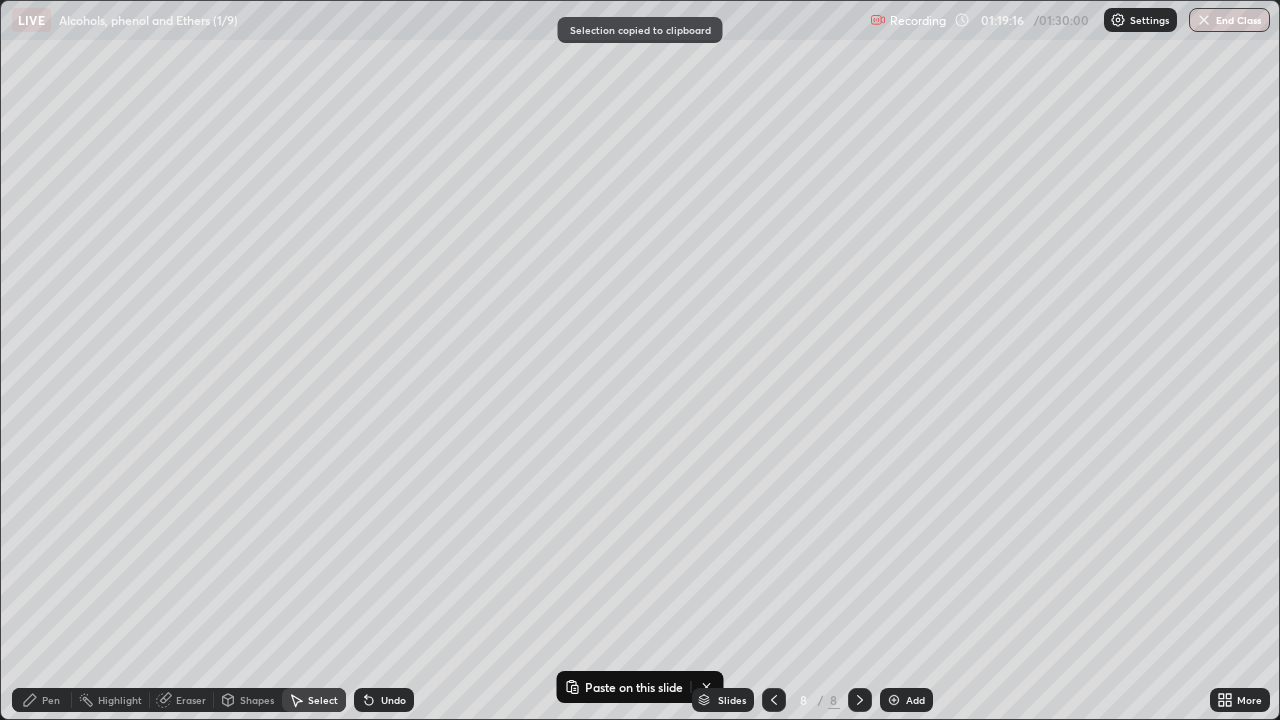 click at bounding box center (894, 700) 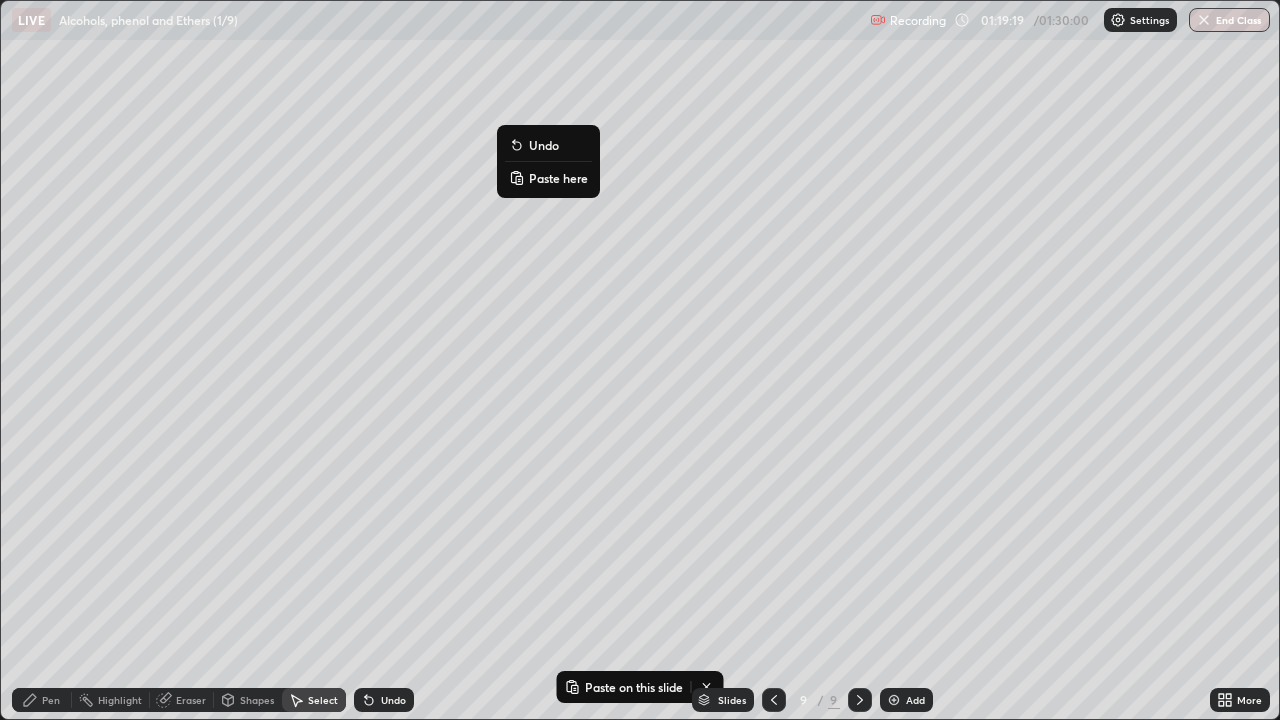 click on "Paste here" at bounding box center (558, 178) 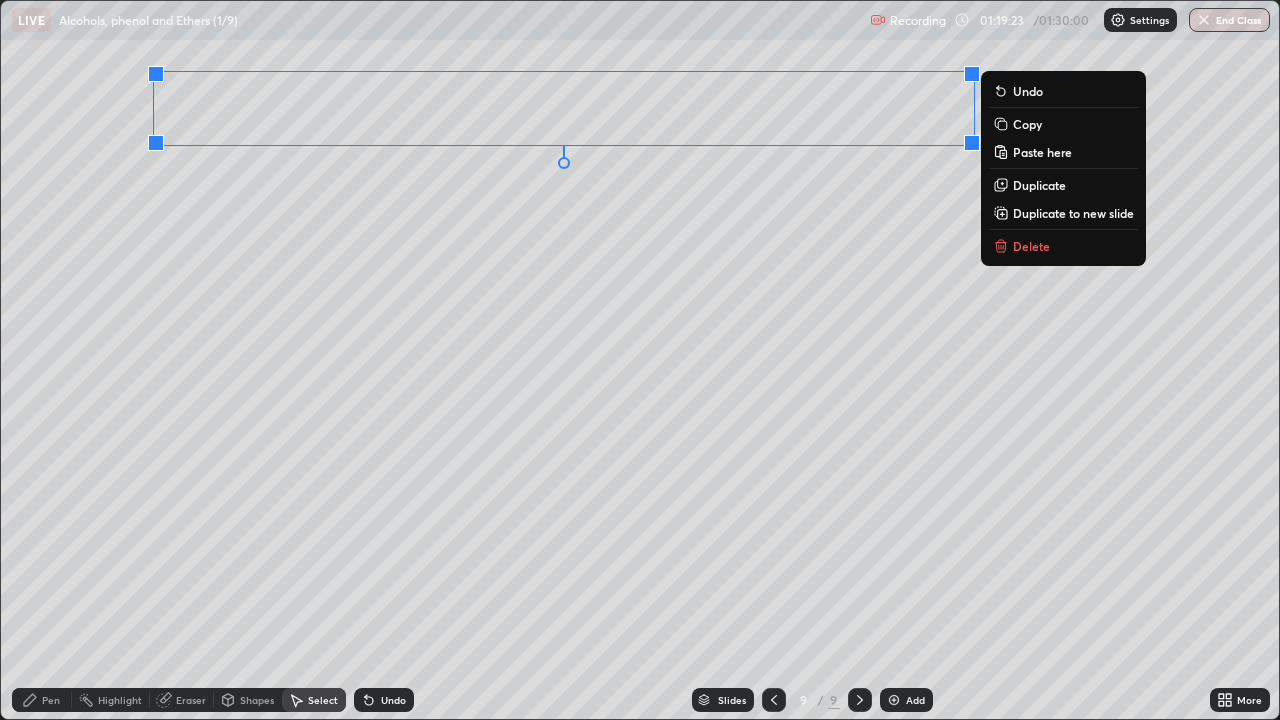 click 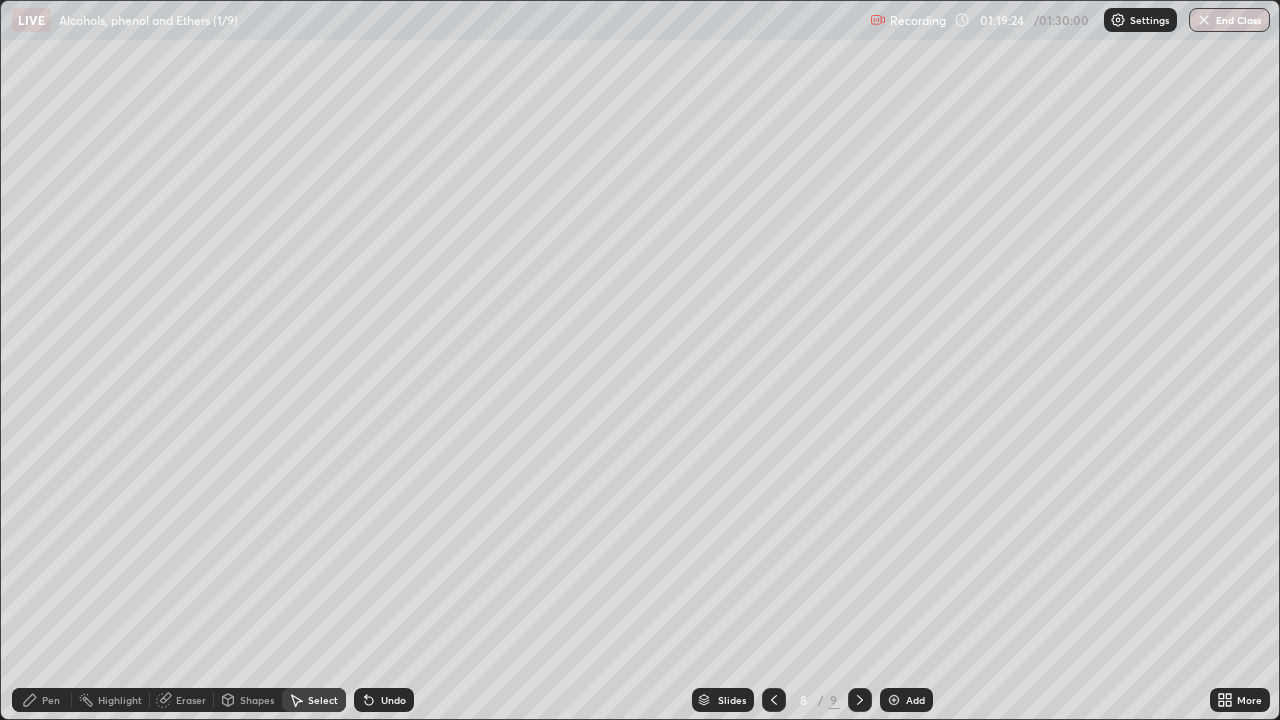 click 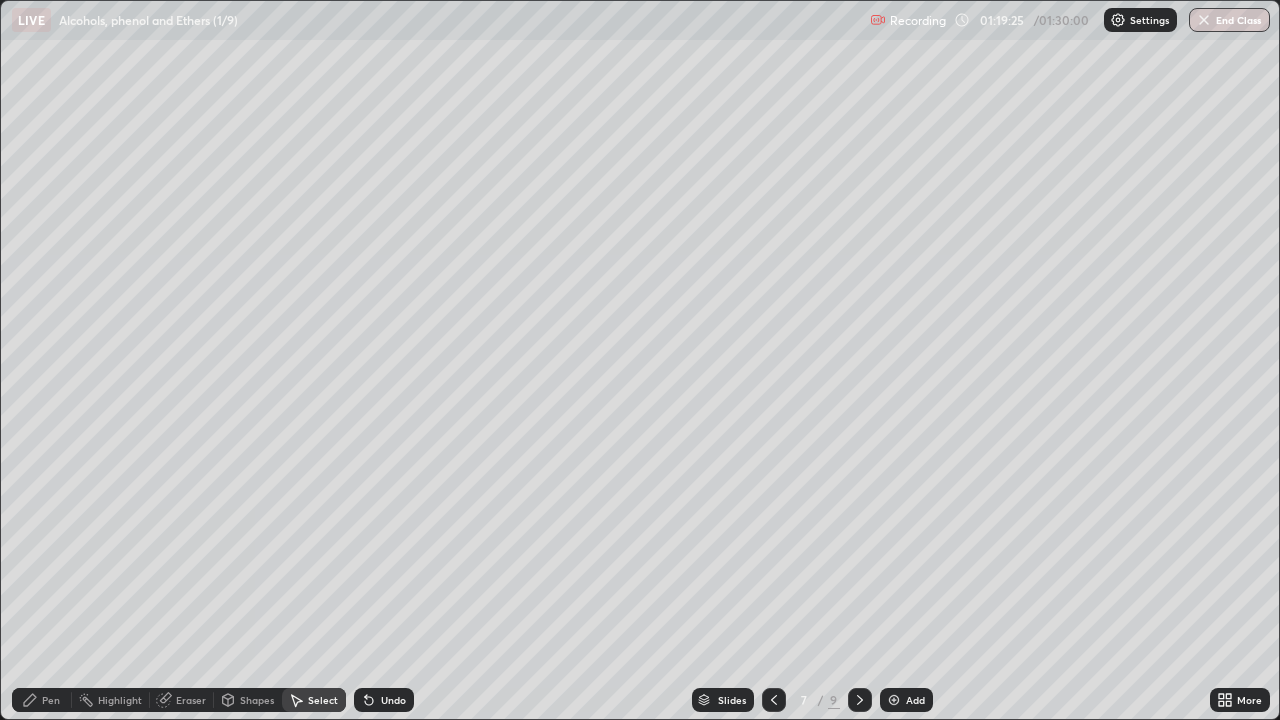 click on "Select" at bounding box center (314, 700) 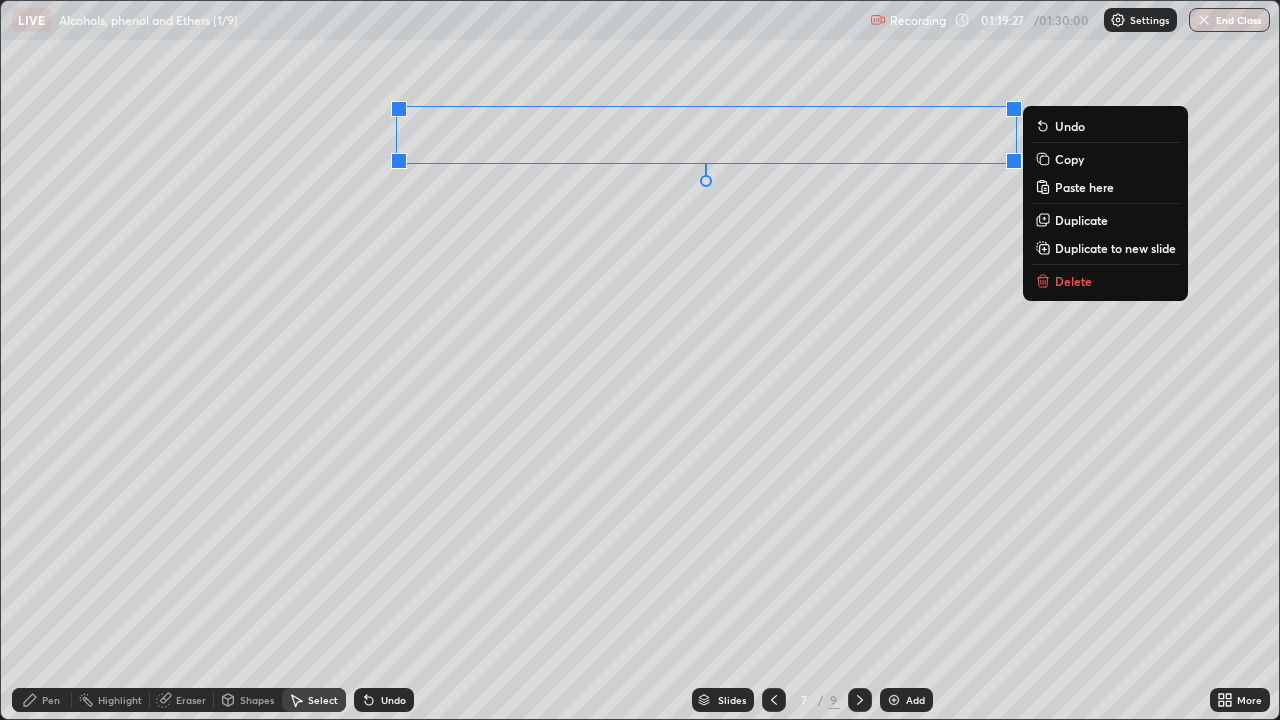 click on "Delete" at bounding box center [1073, 281] 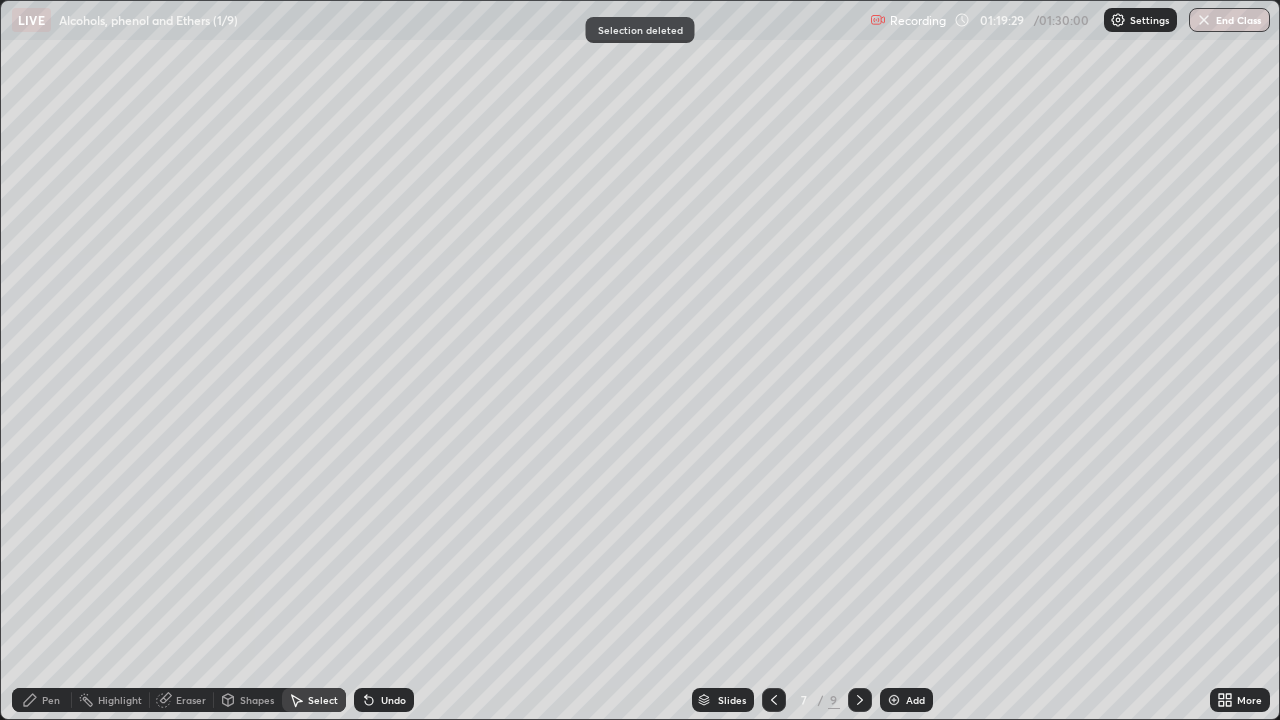 click on "Pen" at bounding box center (51, 700) 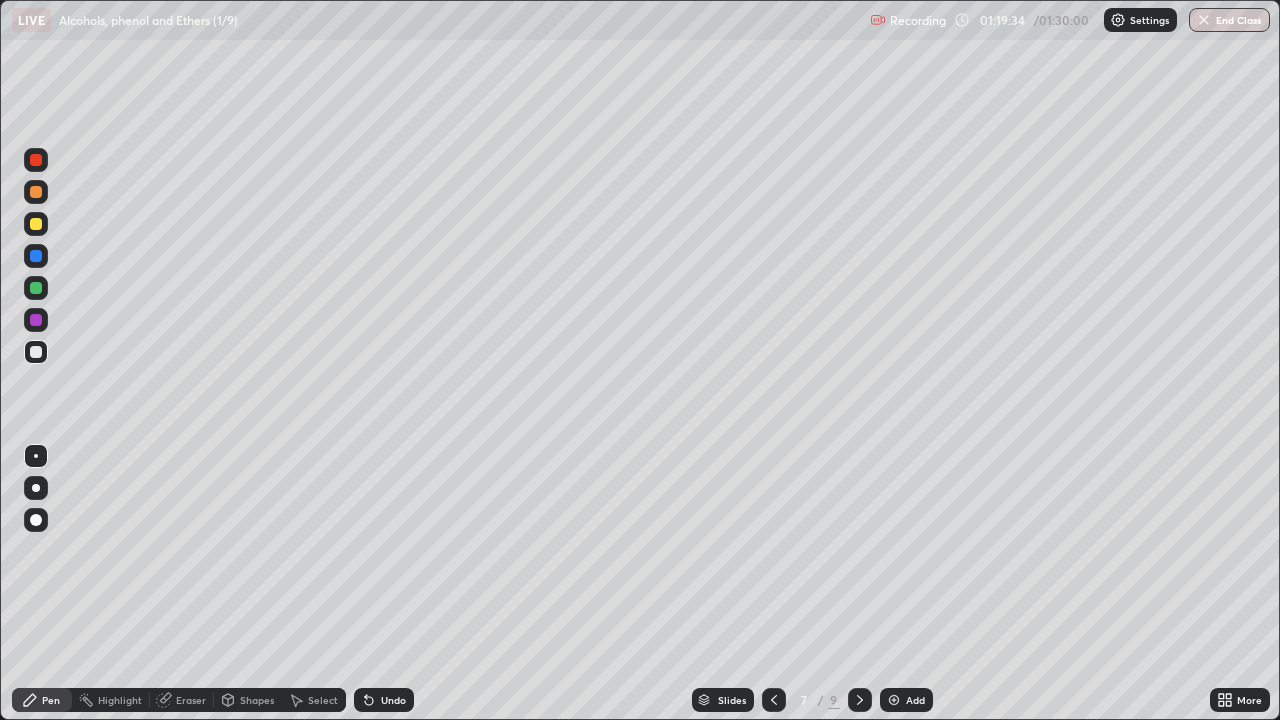 click on "Shapes" at bounding box center (248, 700) 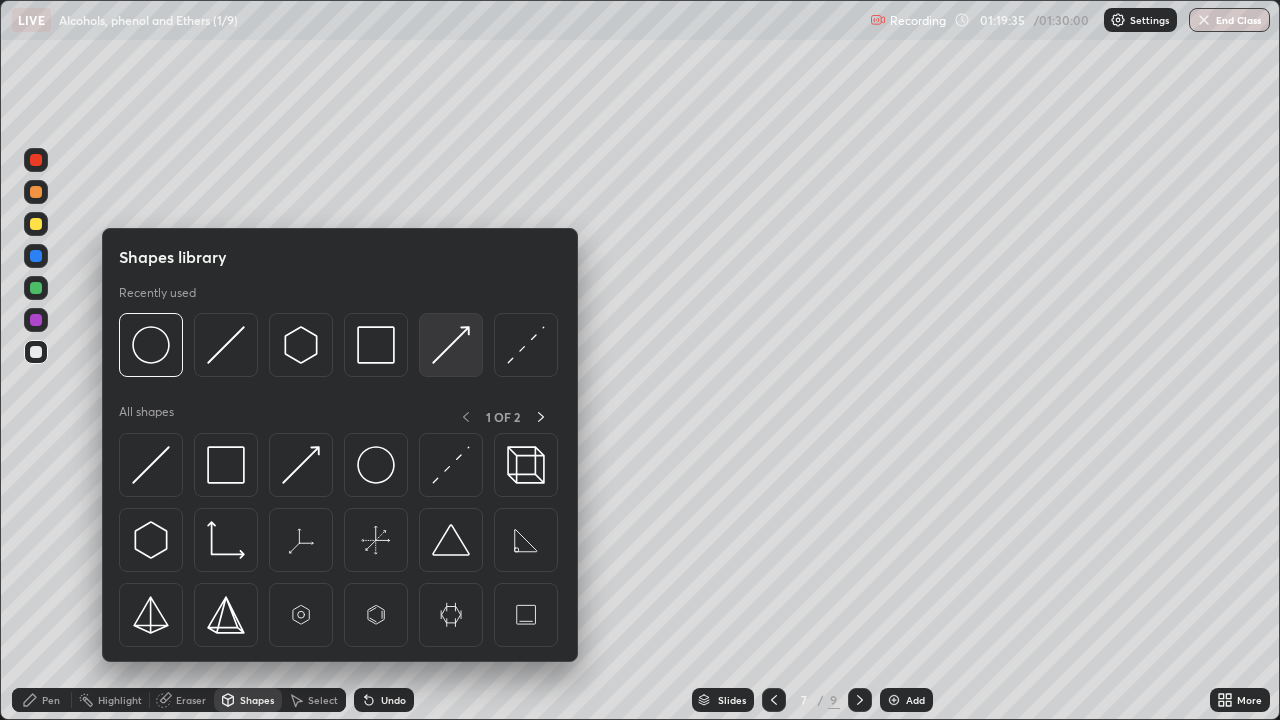 click at bounding box center [451, 345] 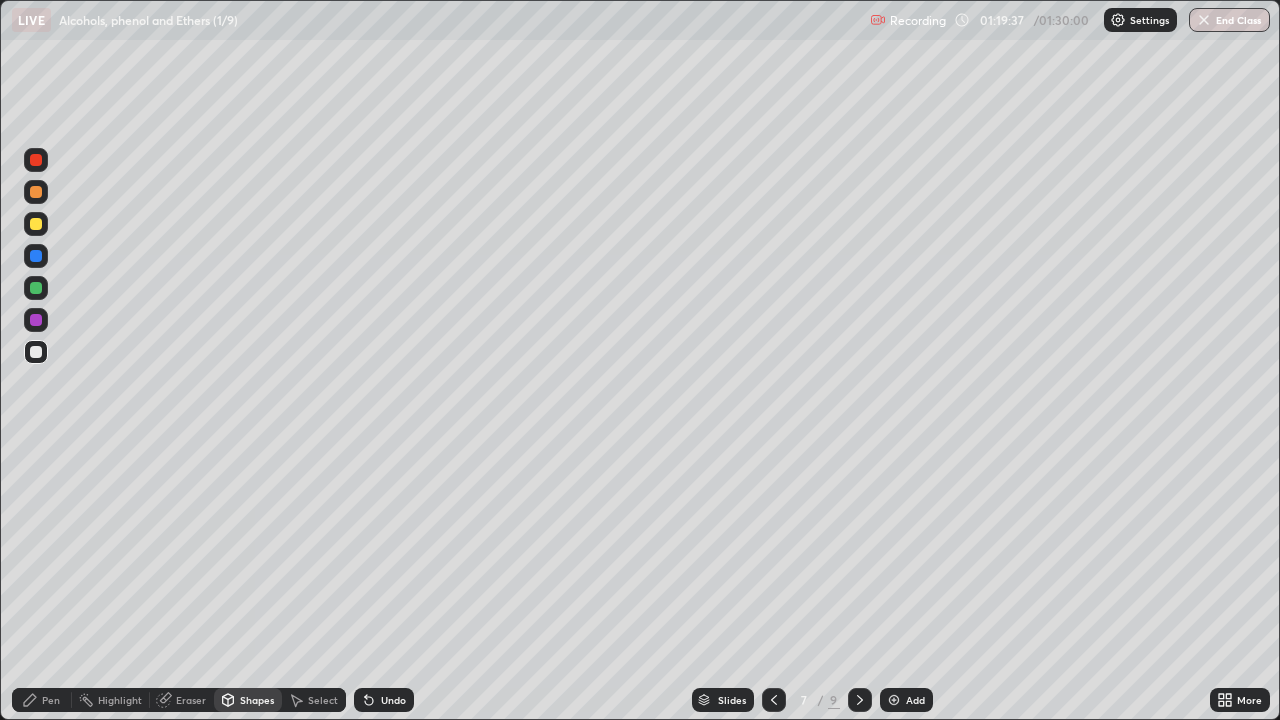 click on "Pen" at bounding box center (51, 700) 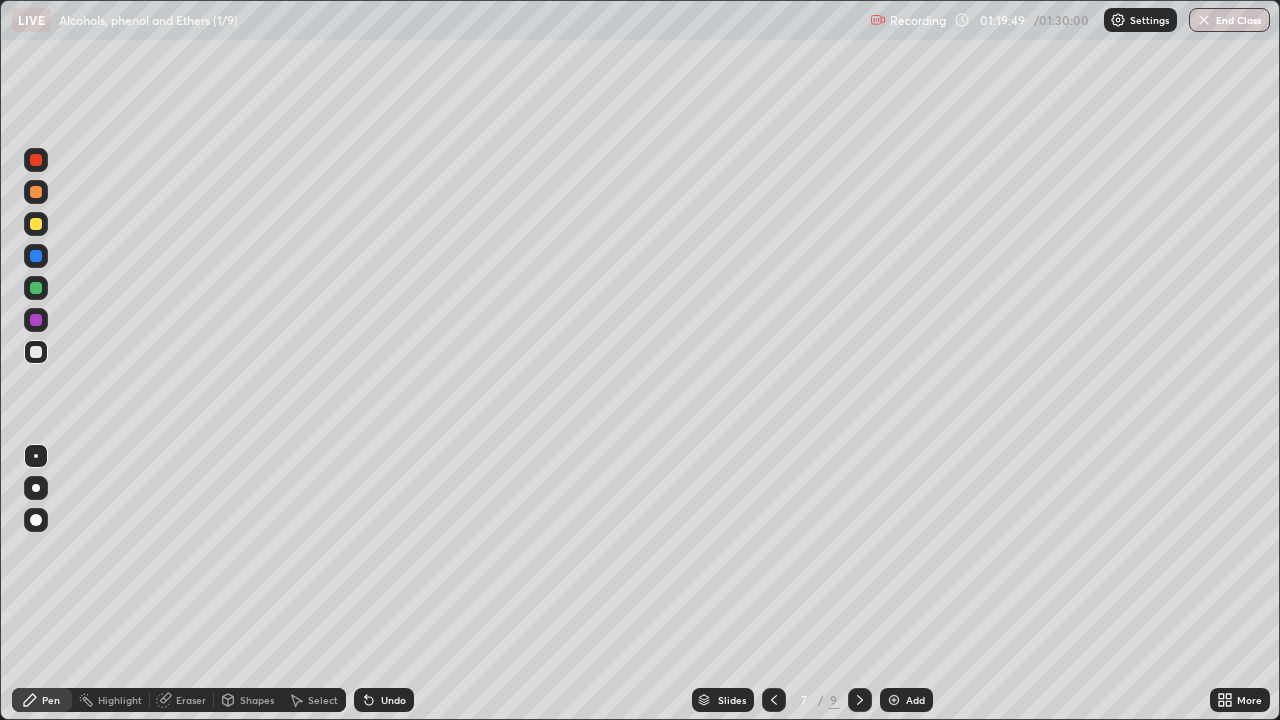 click 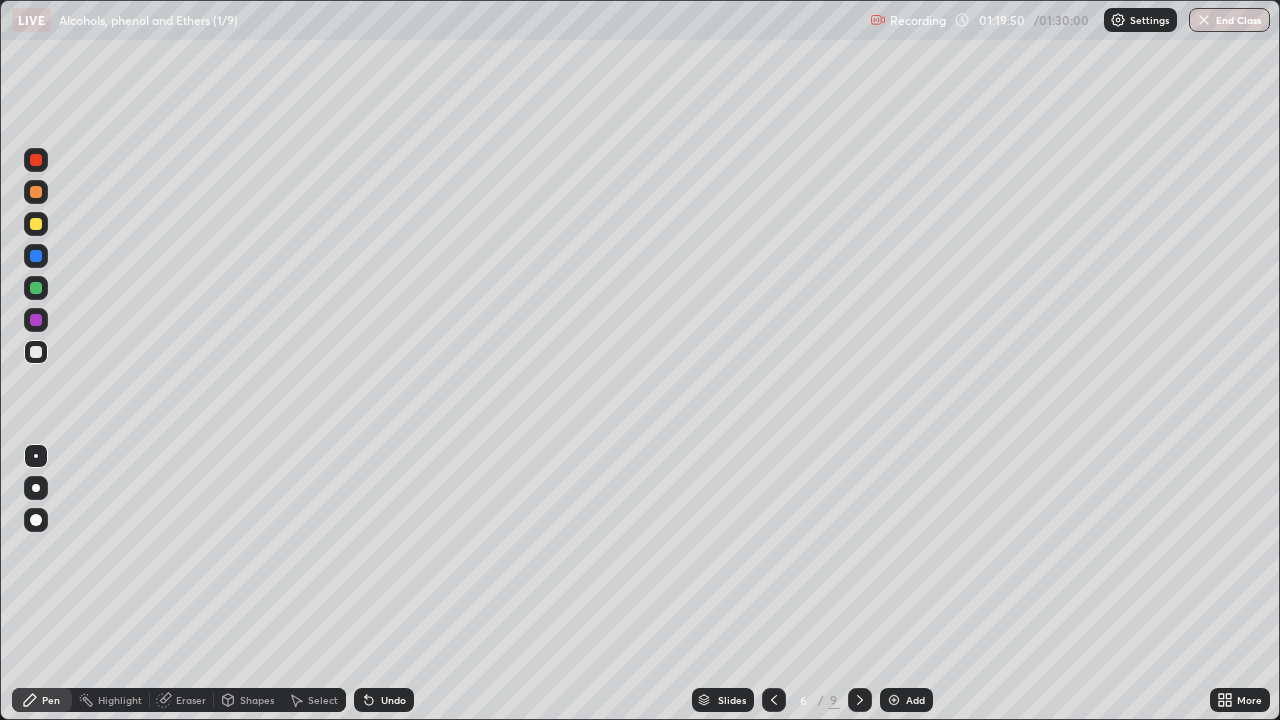 click 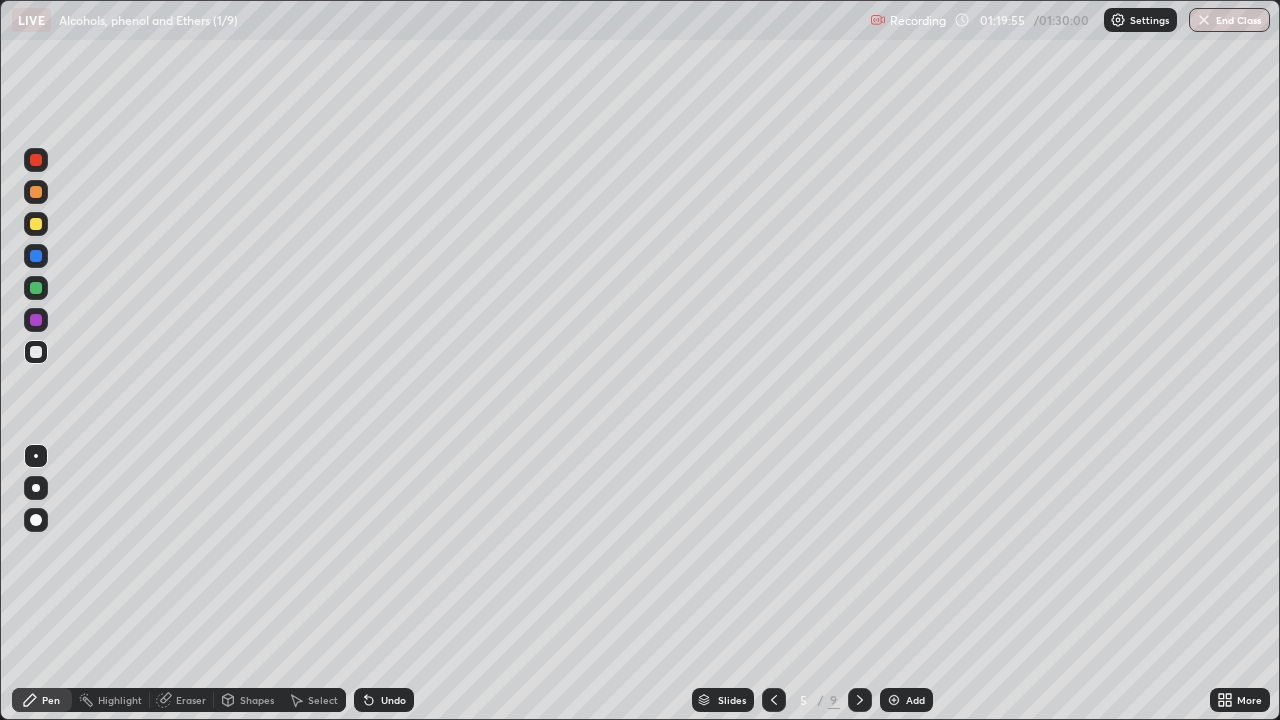 click on "Shapes" at bounding box center (257, 700) 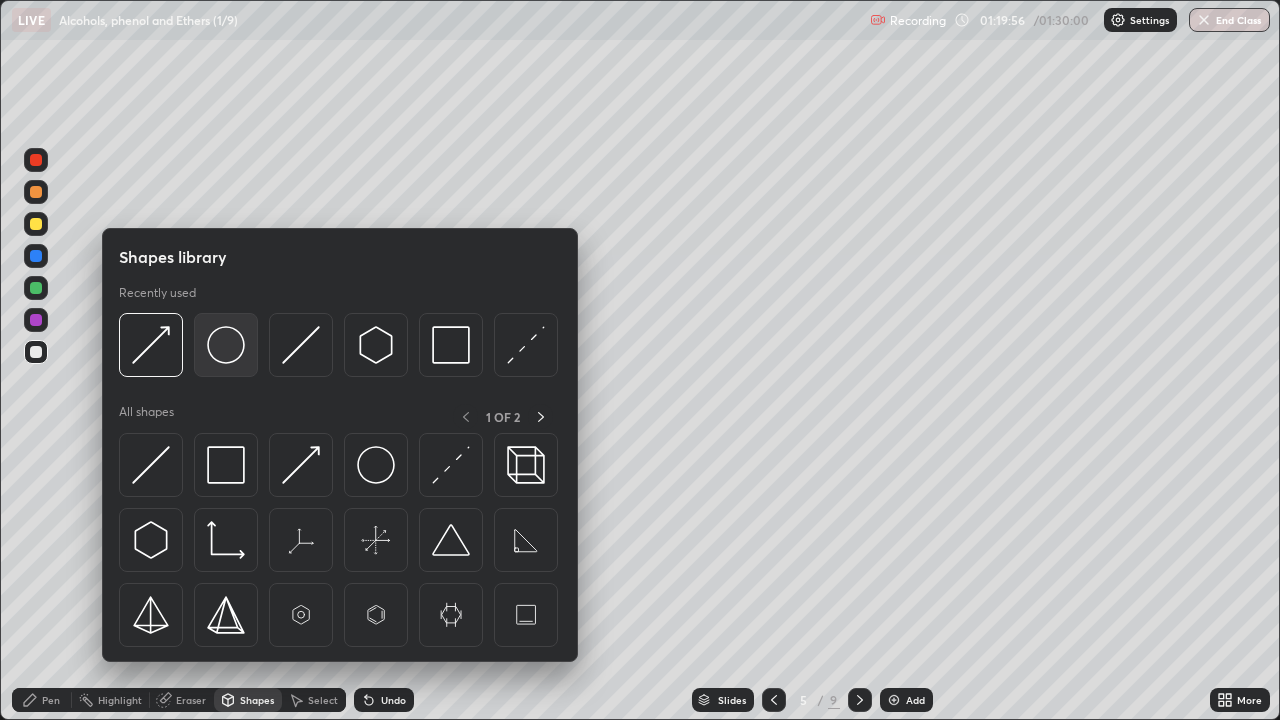 click at bounding box center [226, 345] 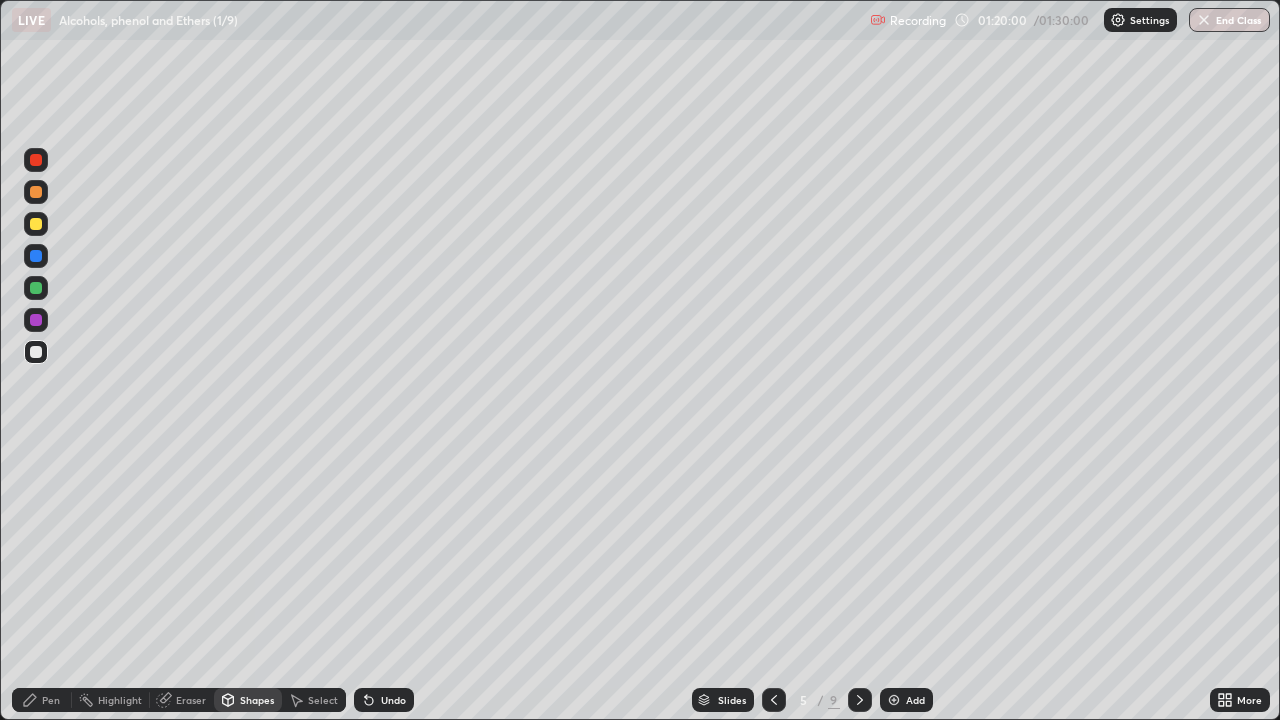 click 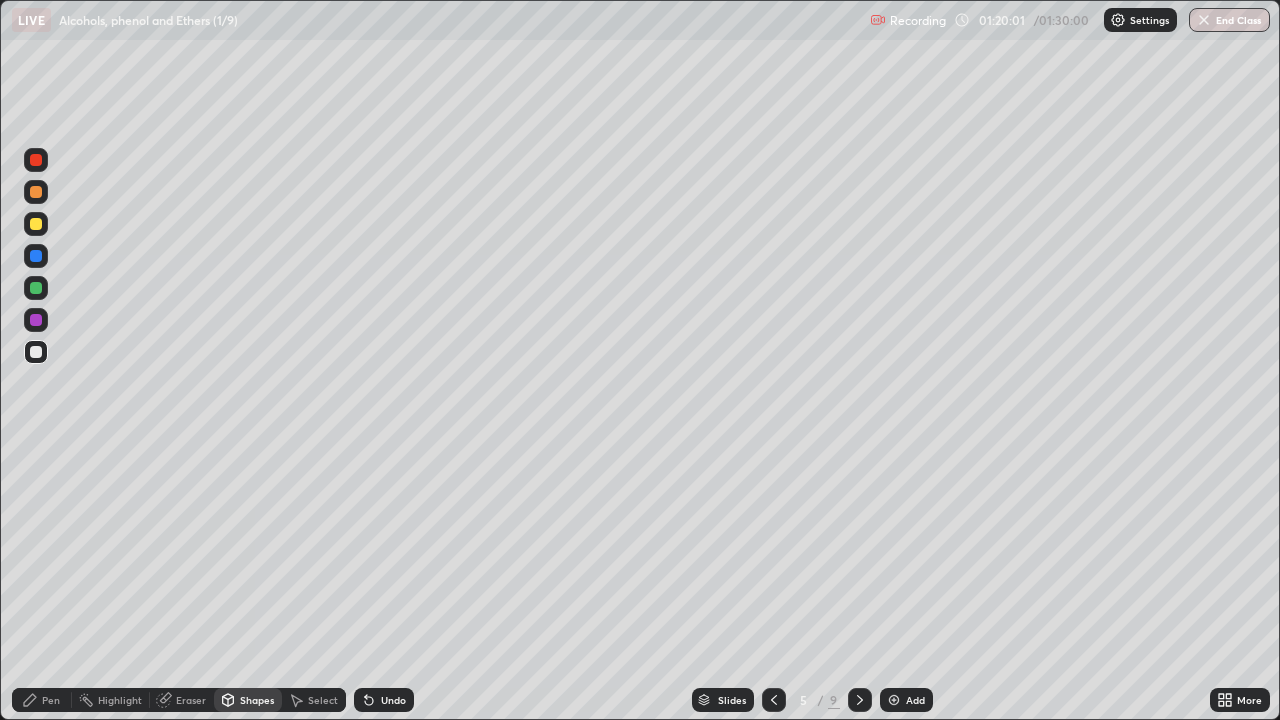 click at bounding box center [36, 320] 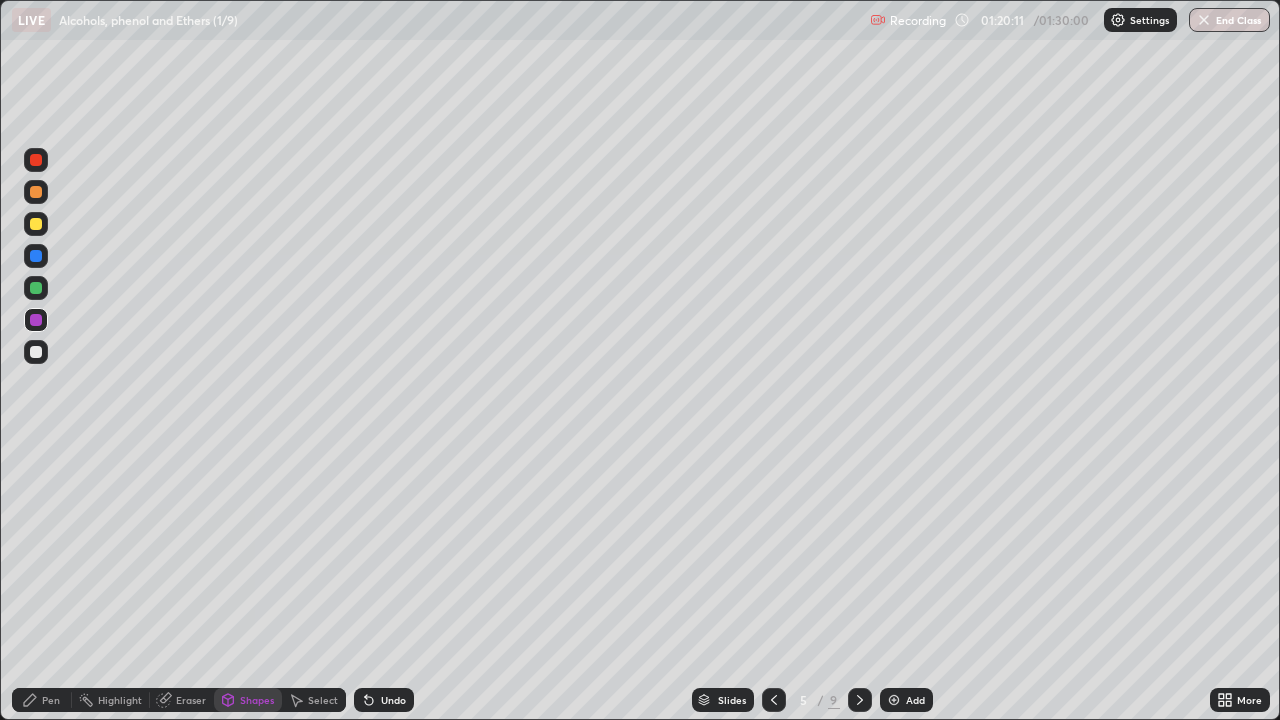 click 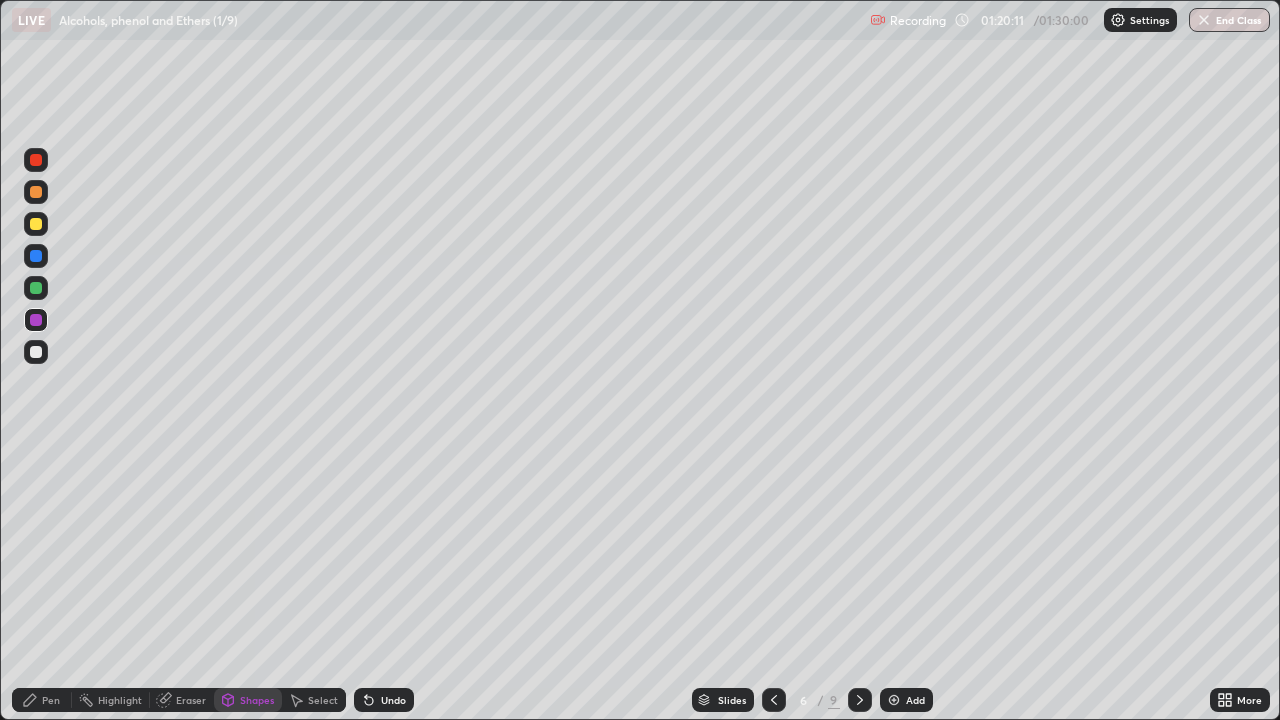 click 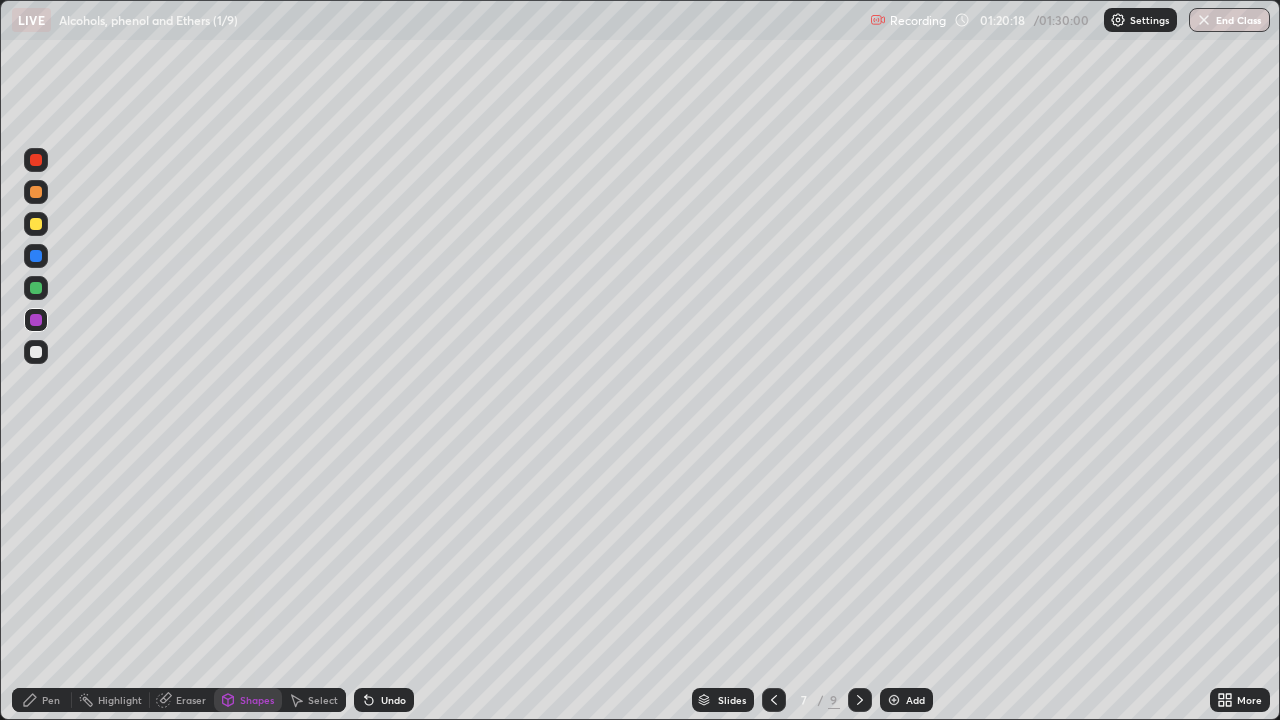 click at bounding box center [36, 192] 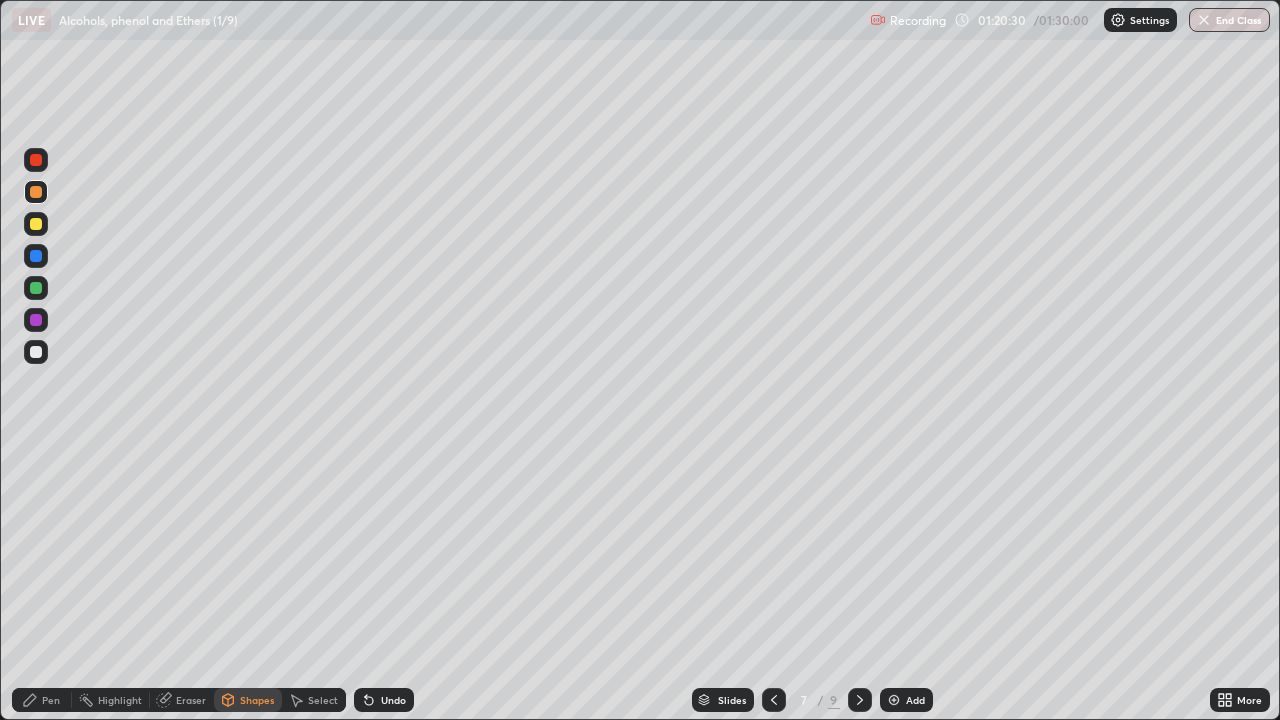 click at bounding box center (36, 352) 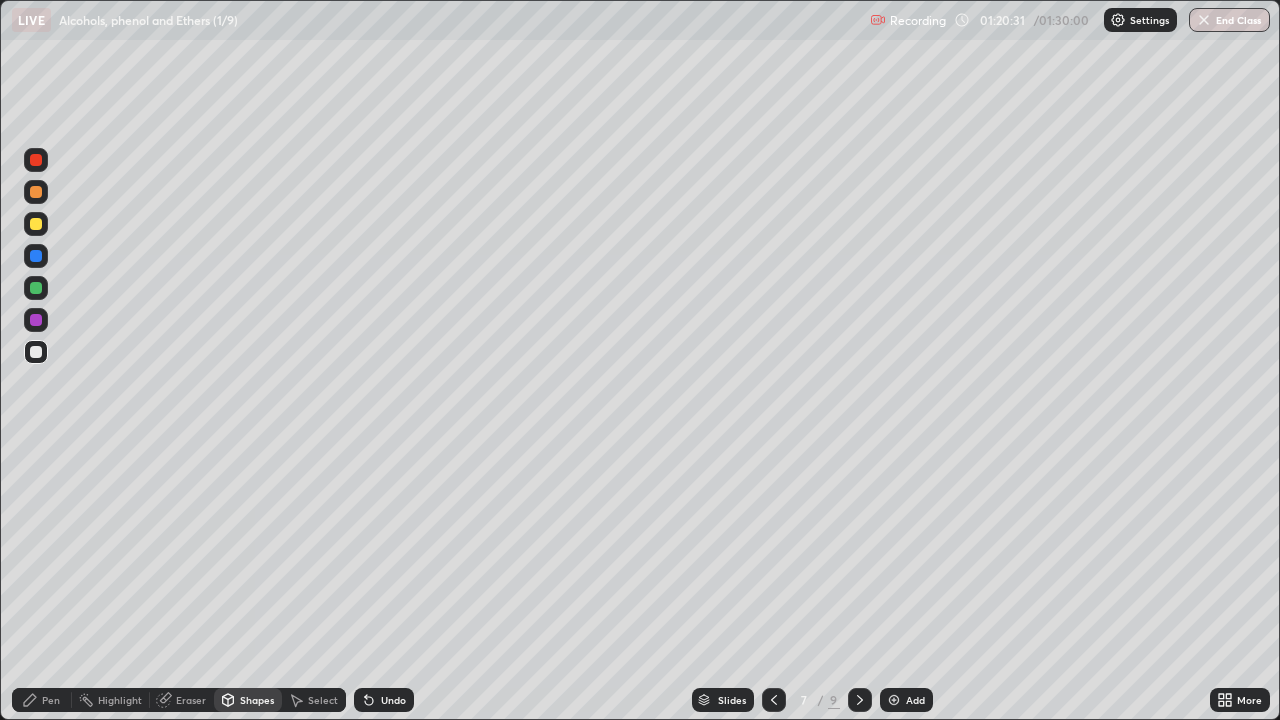 click on "Pen" at bounding box center (51, 700) 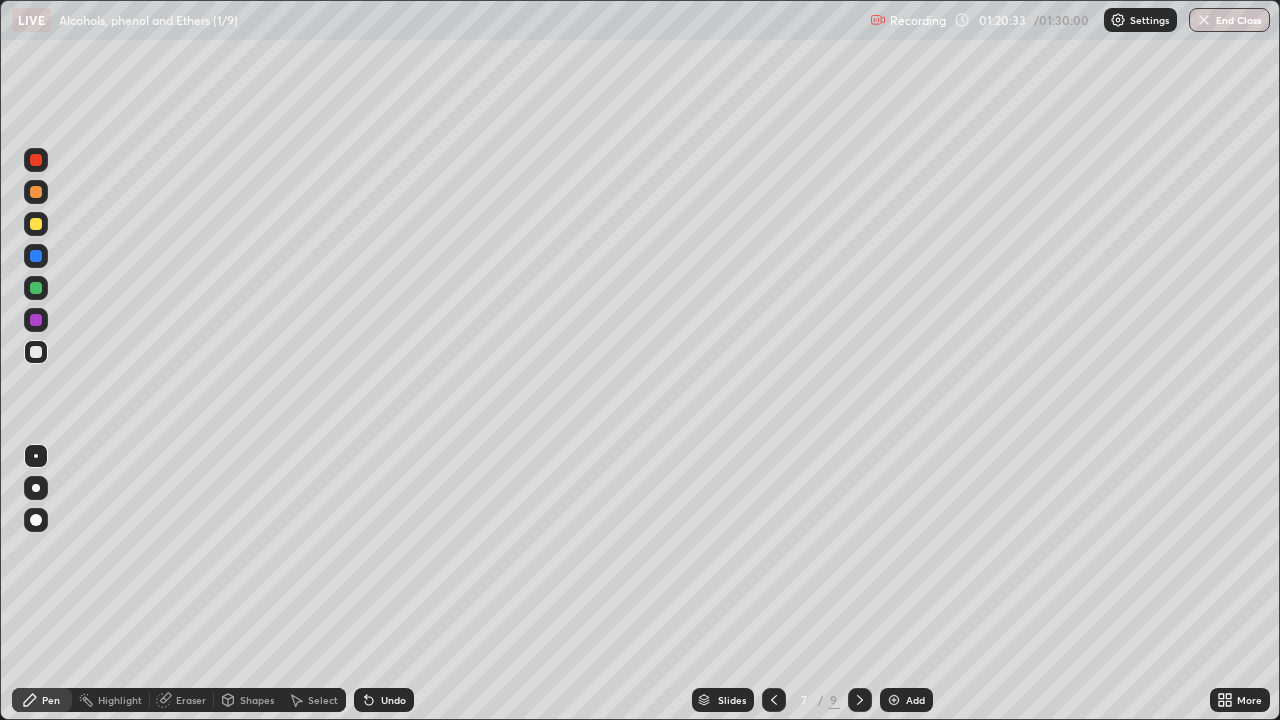 click at bounding box center (36, 224) 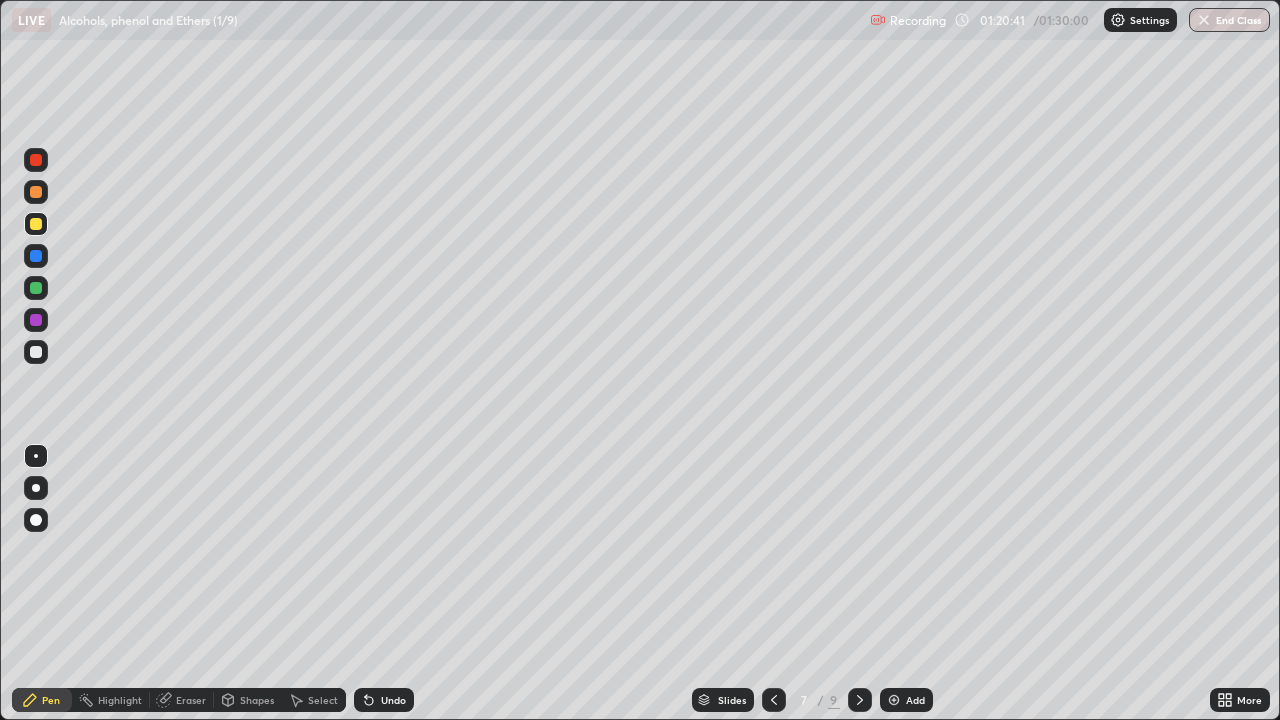 click at bounding box center [36, 352] 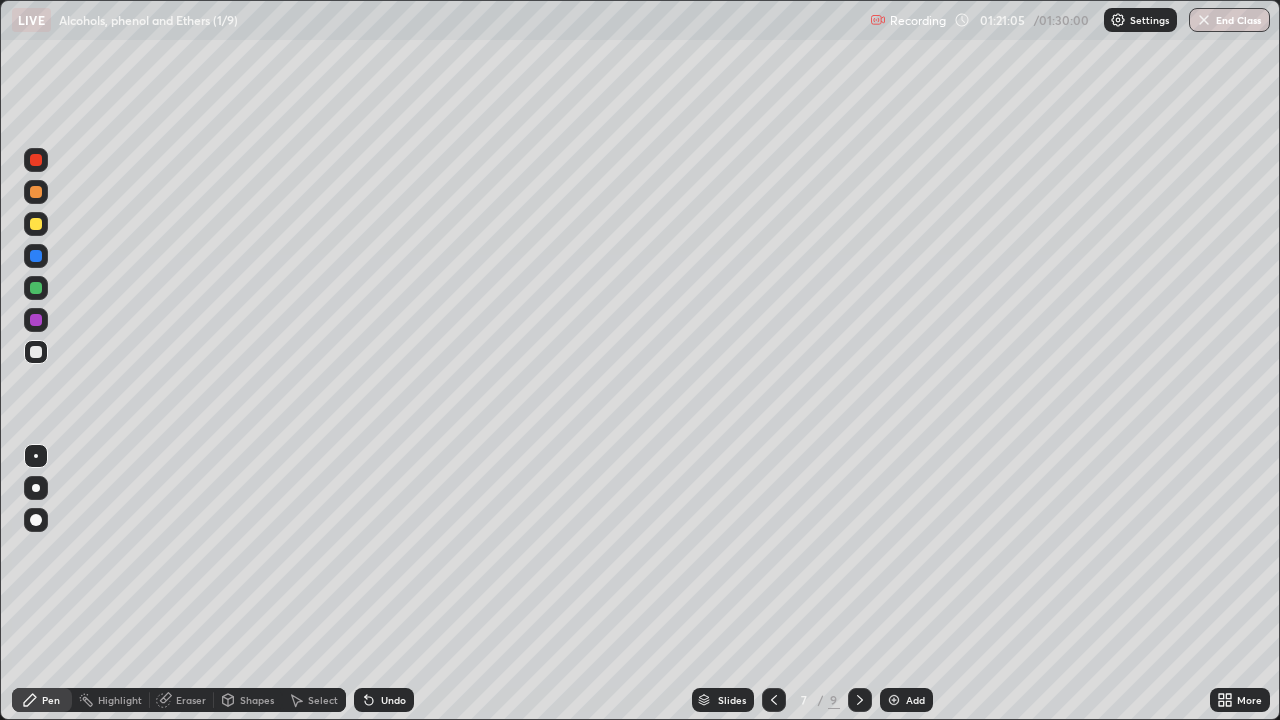 click 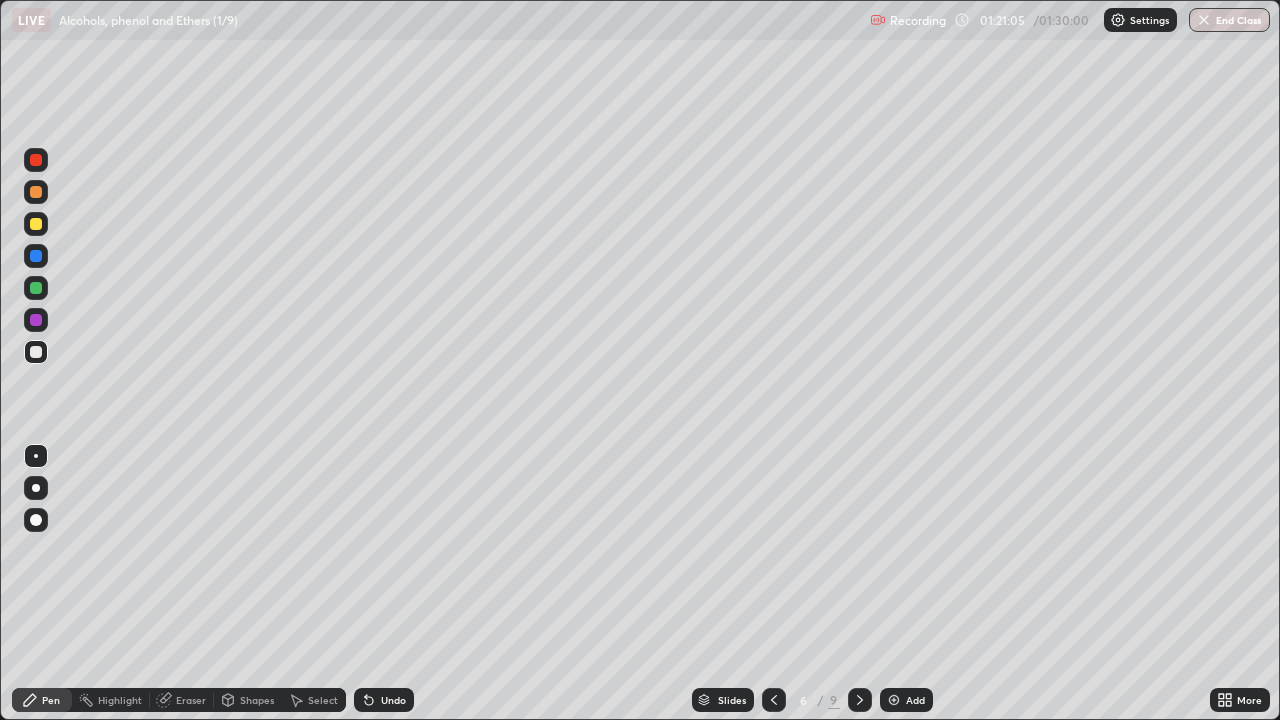 click 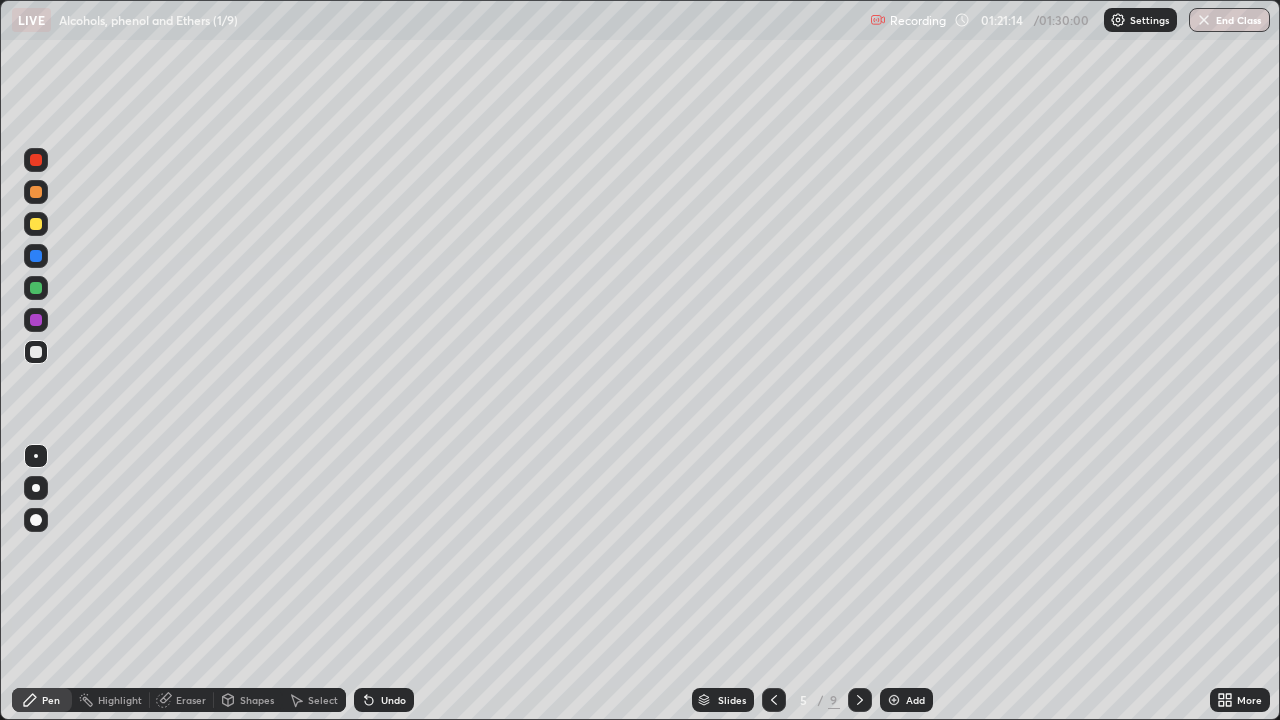 click 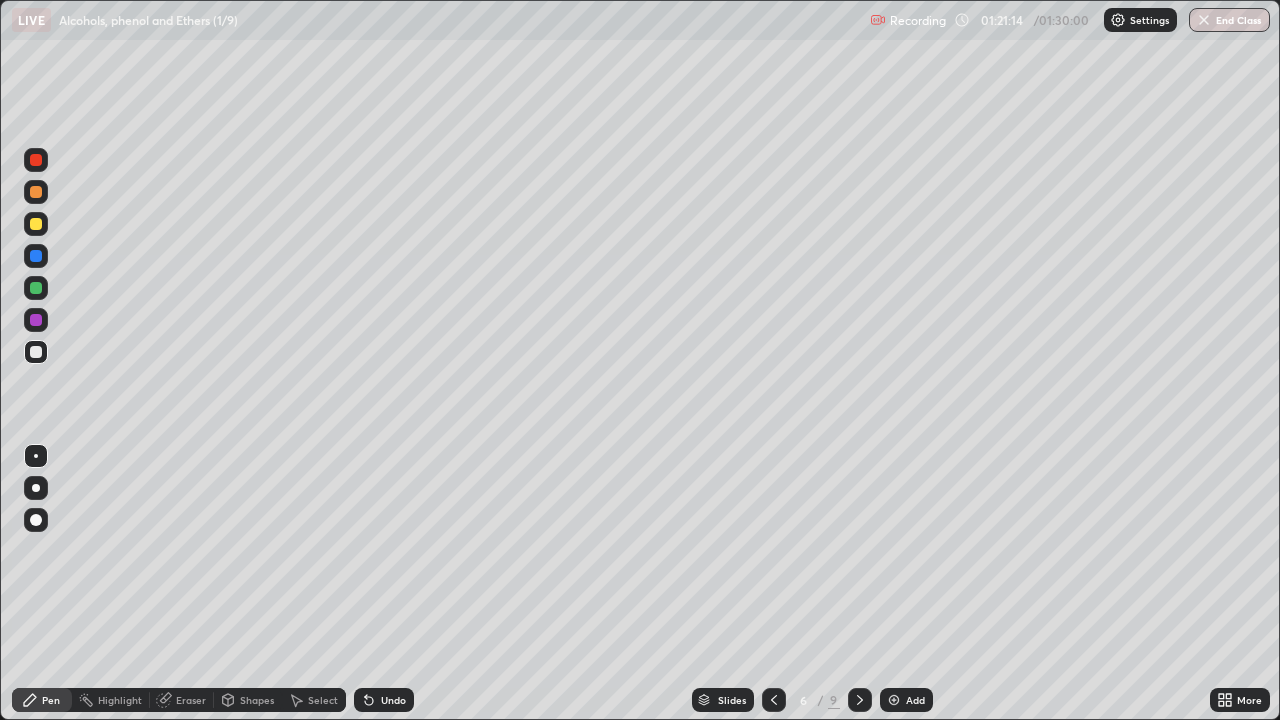click 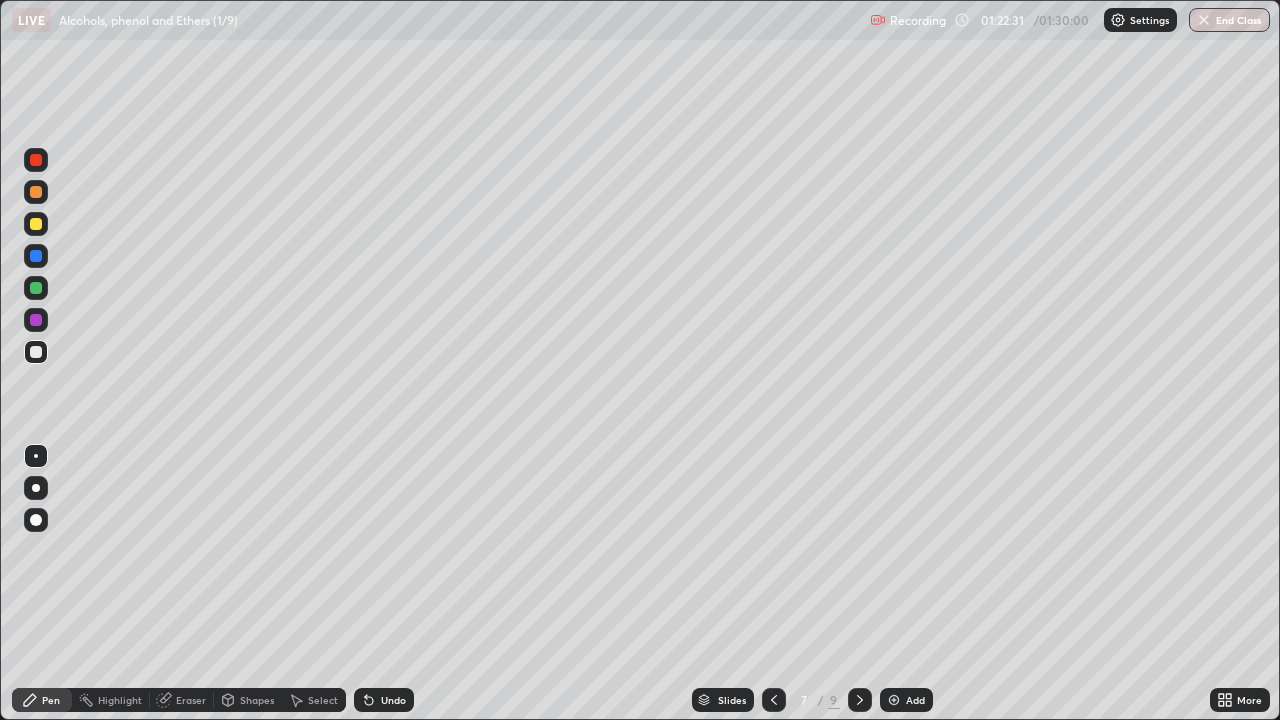 click on "Shapes" at bounding box center [257, 700] 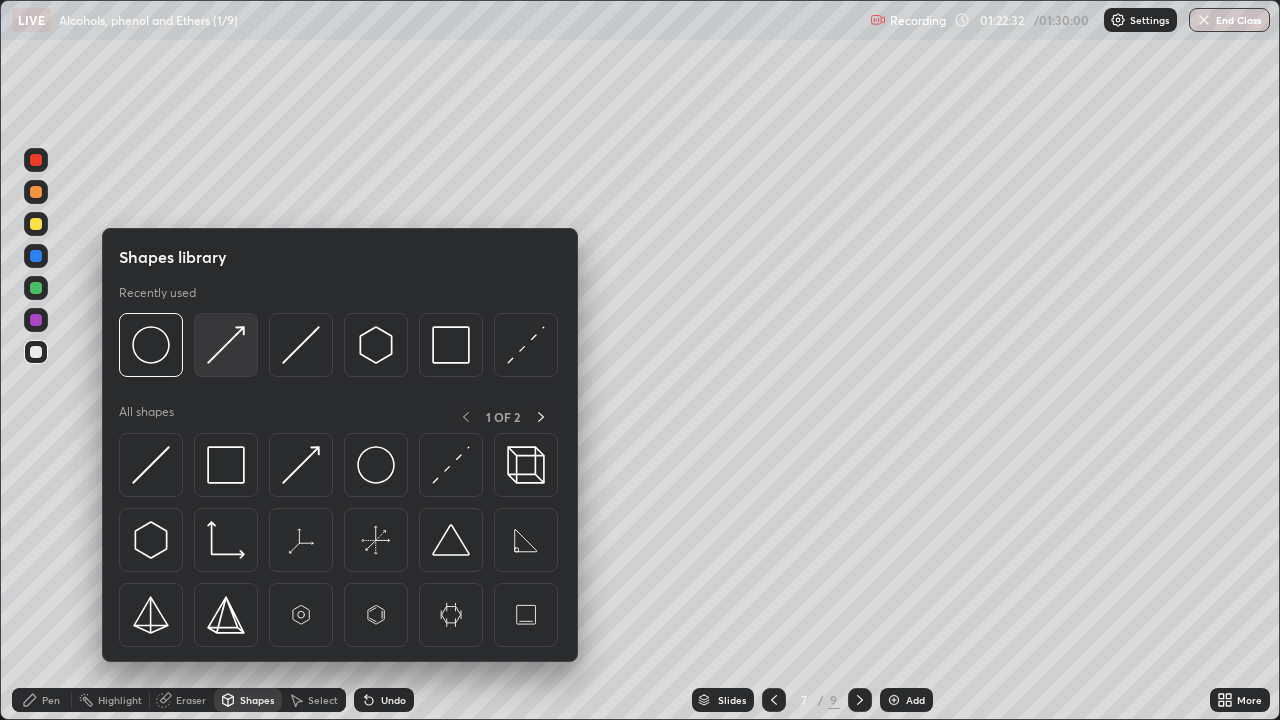 click at bounding box center (226, 345) 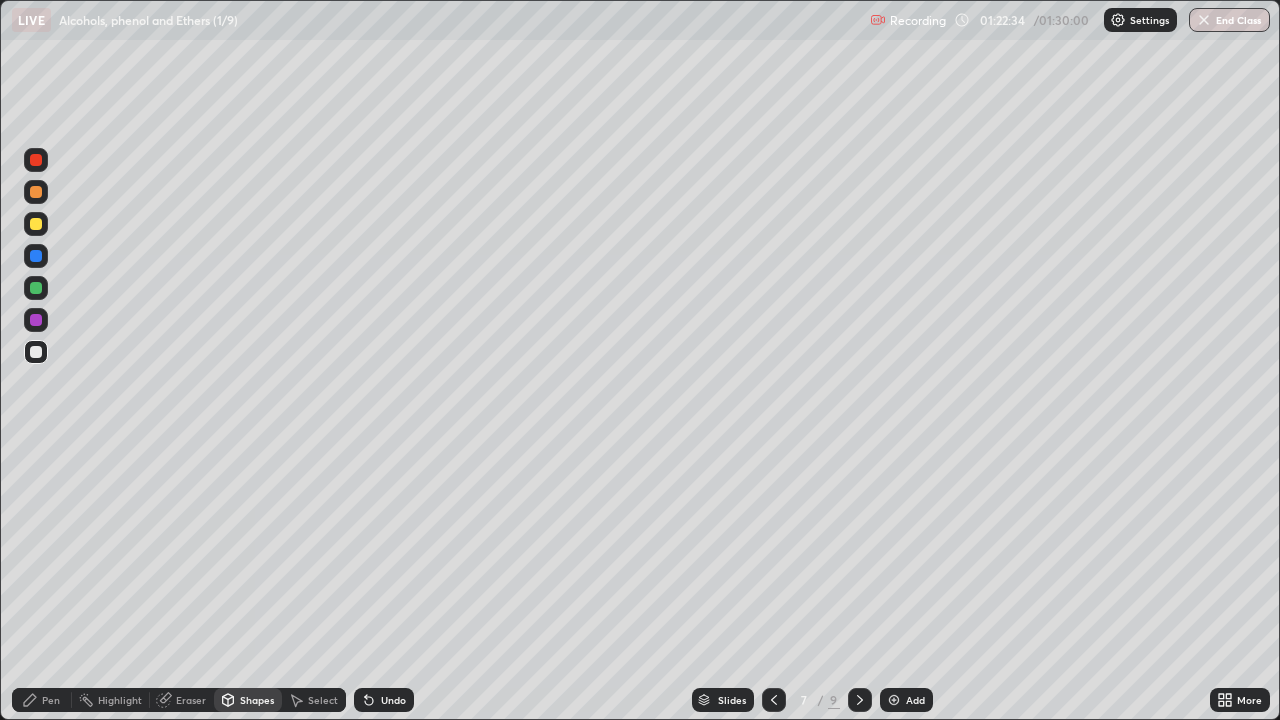 click on "Pen" at bounding box center [42, 700] 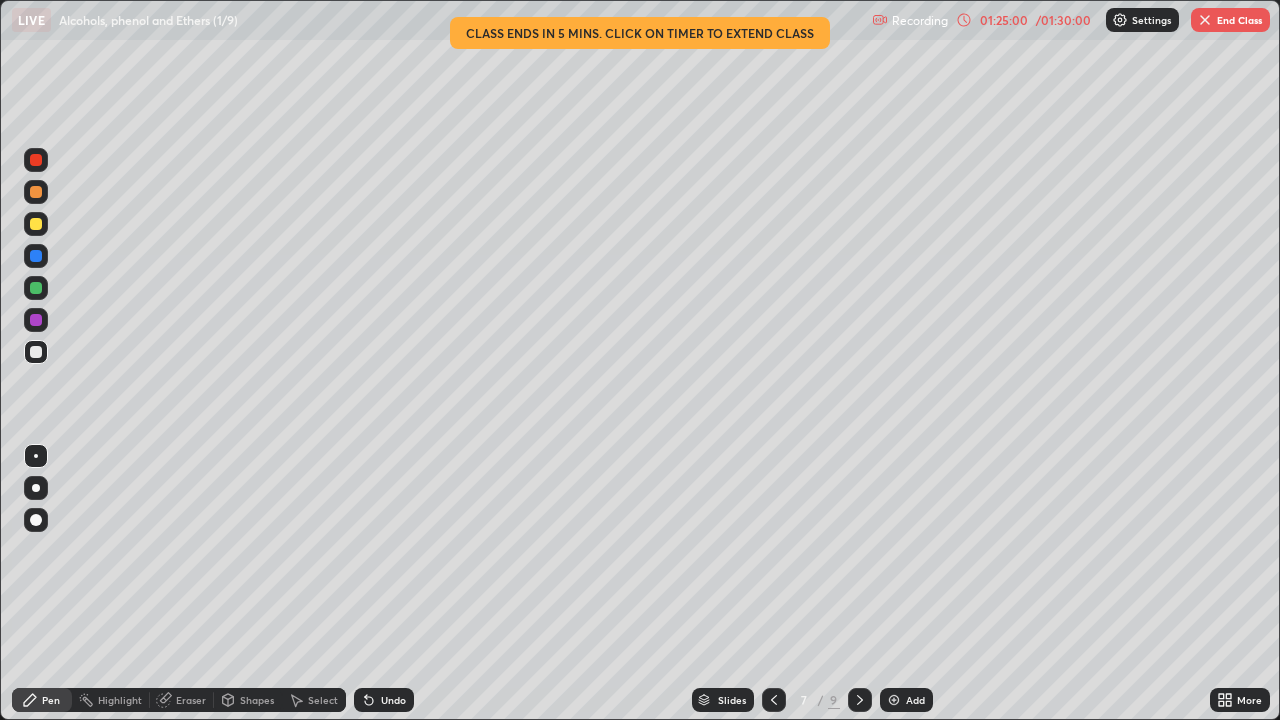 click at bounding box center [36, 320] 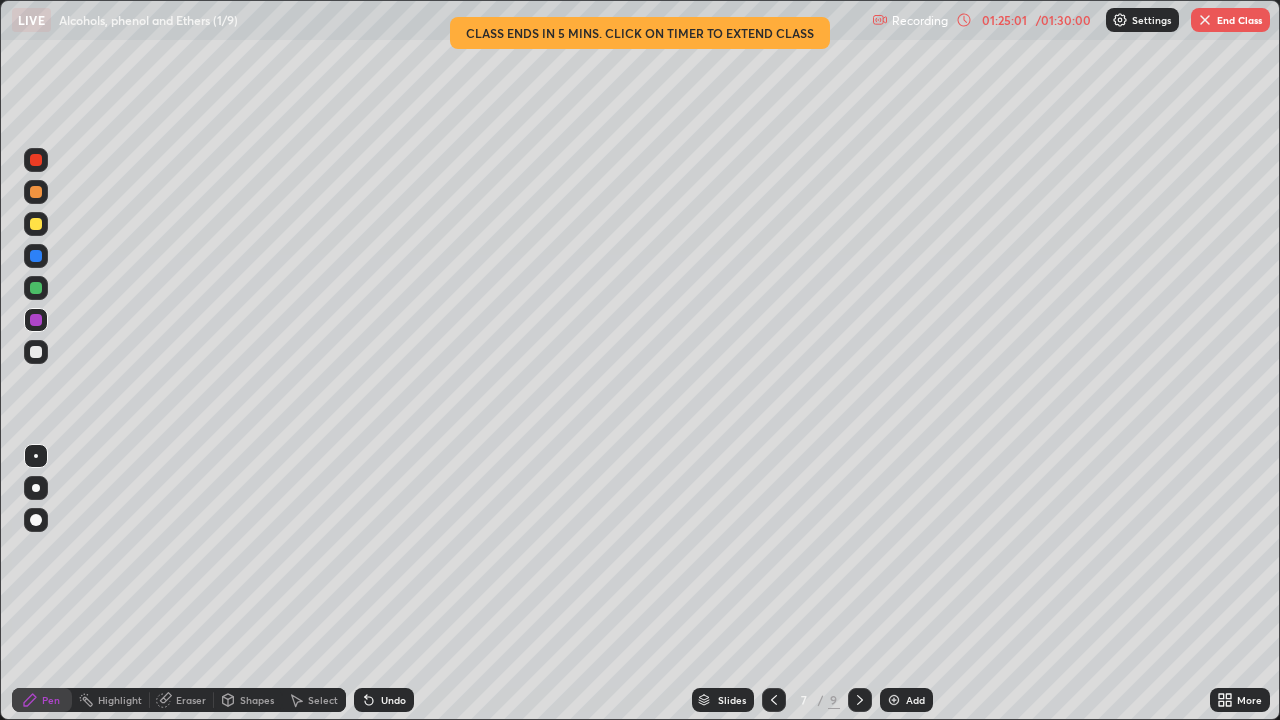 click on "Shapes" at bounding box center (257, 700) 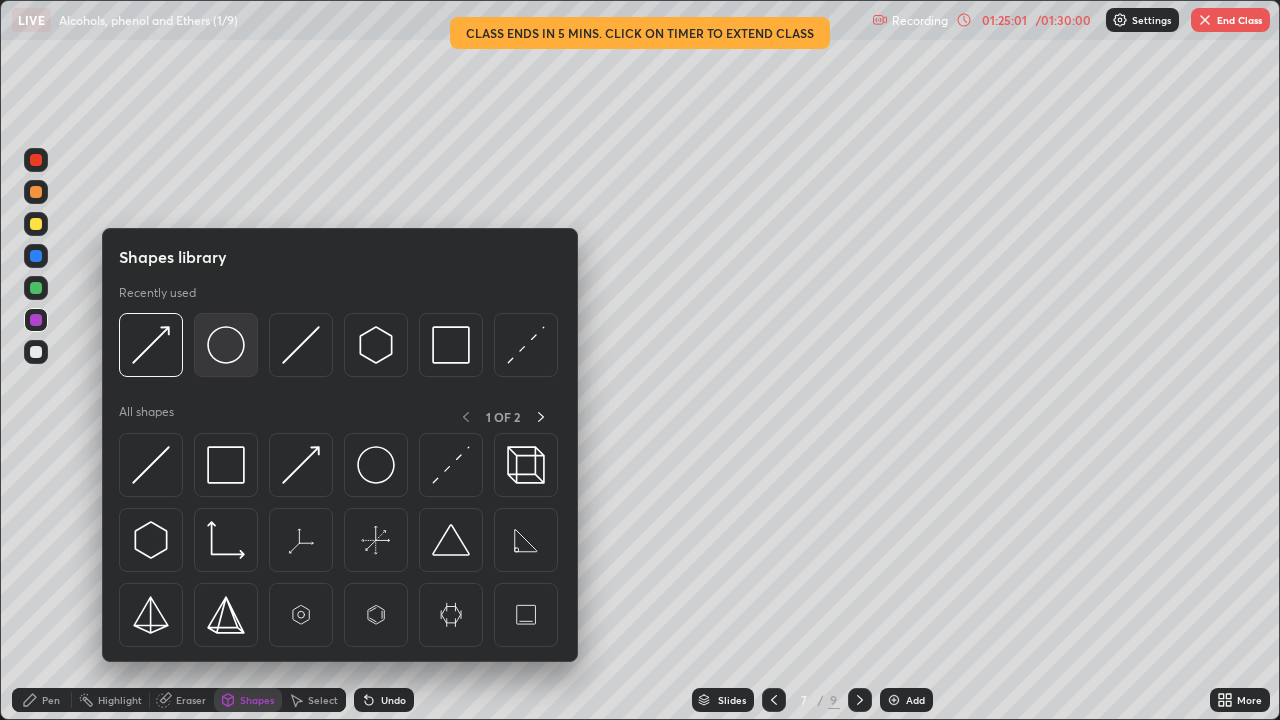 click at bounding box center (226, 345) 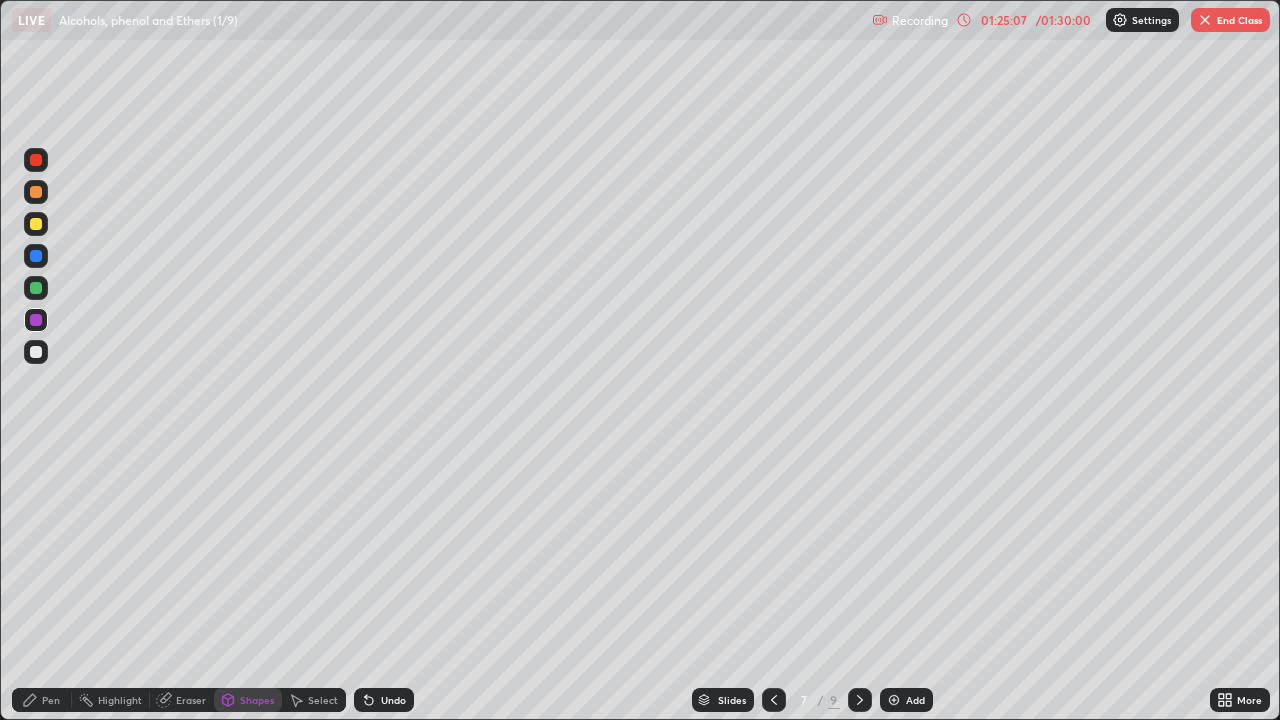 click on "Pen" at bounding box center [51, 700] 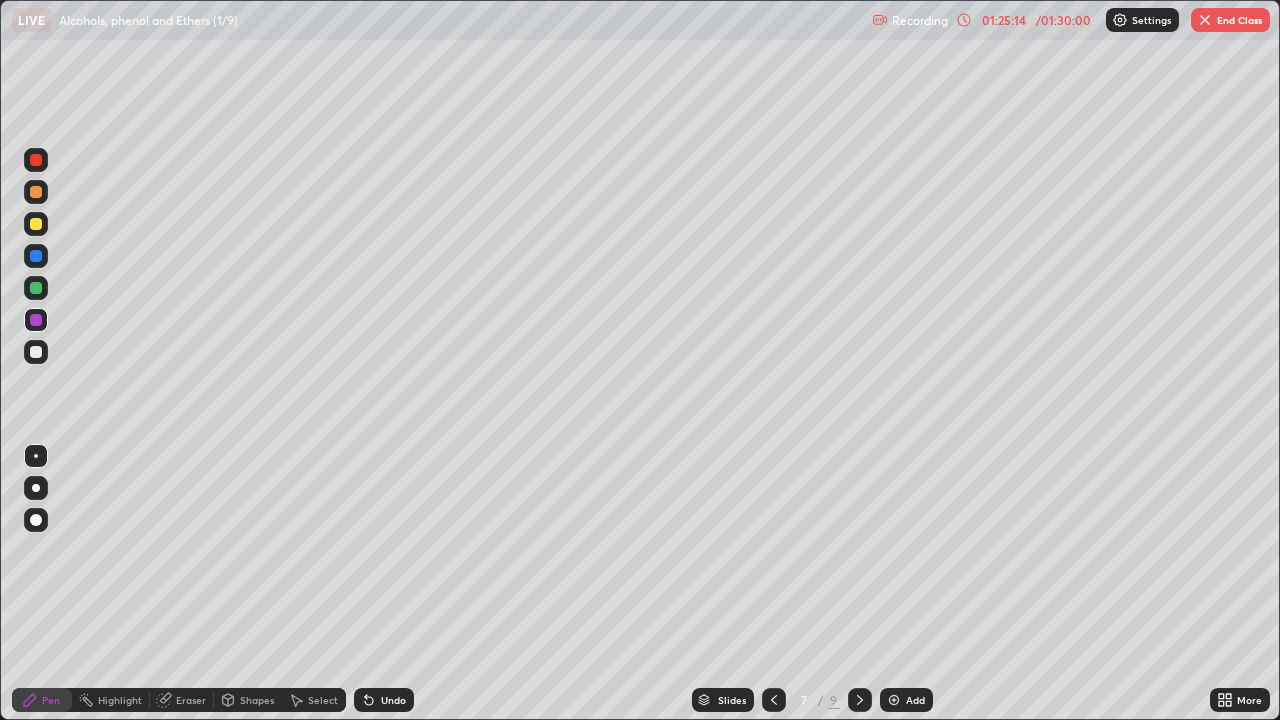click at bounding box center [36, 352] 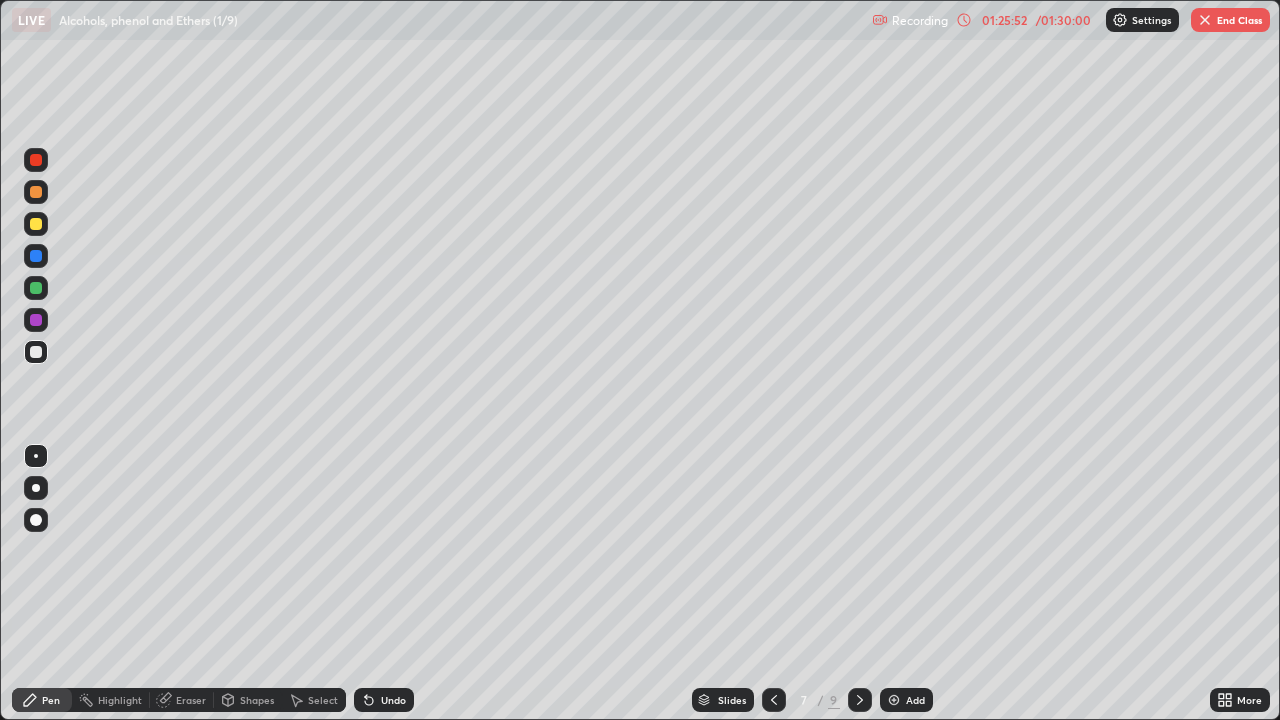 click at bounding box center (36, 320) 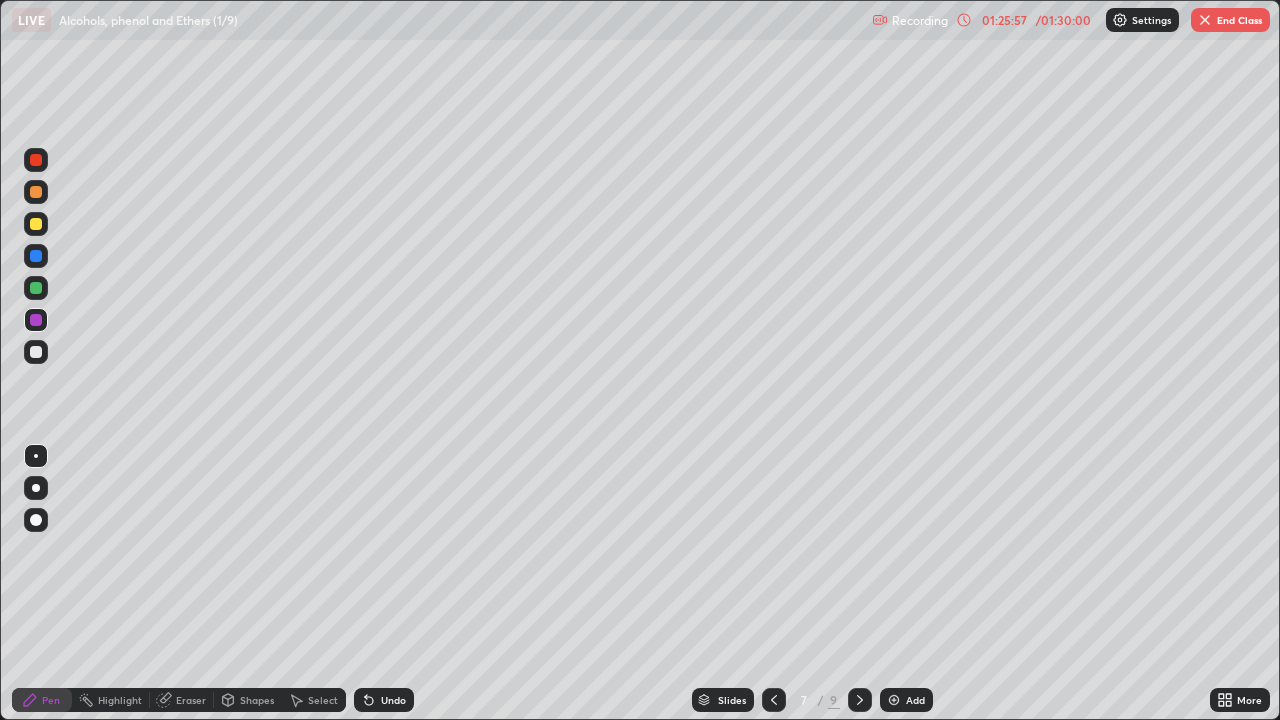 click at bounding box center (36, 288) 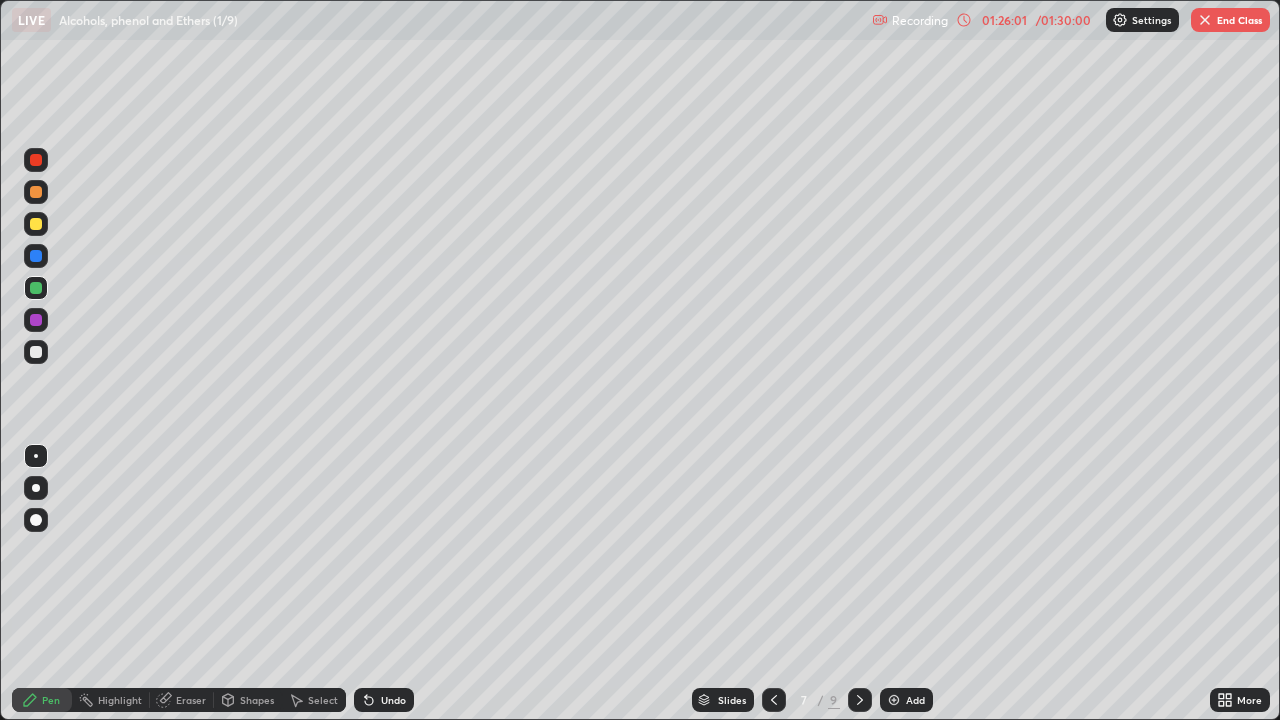 click 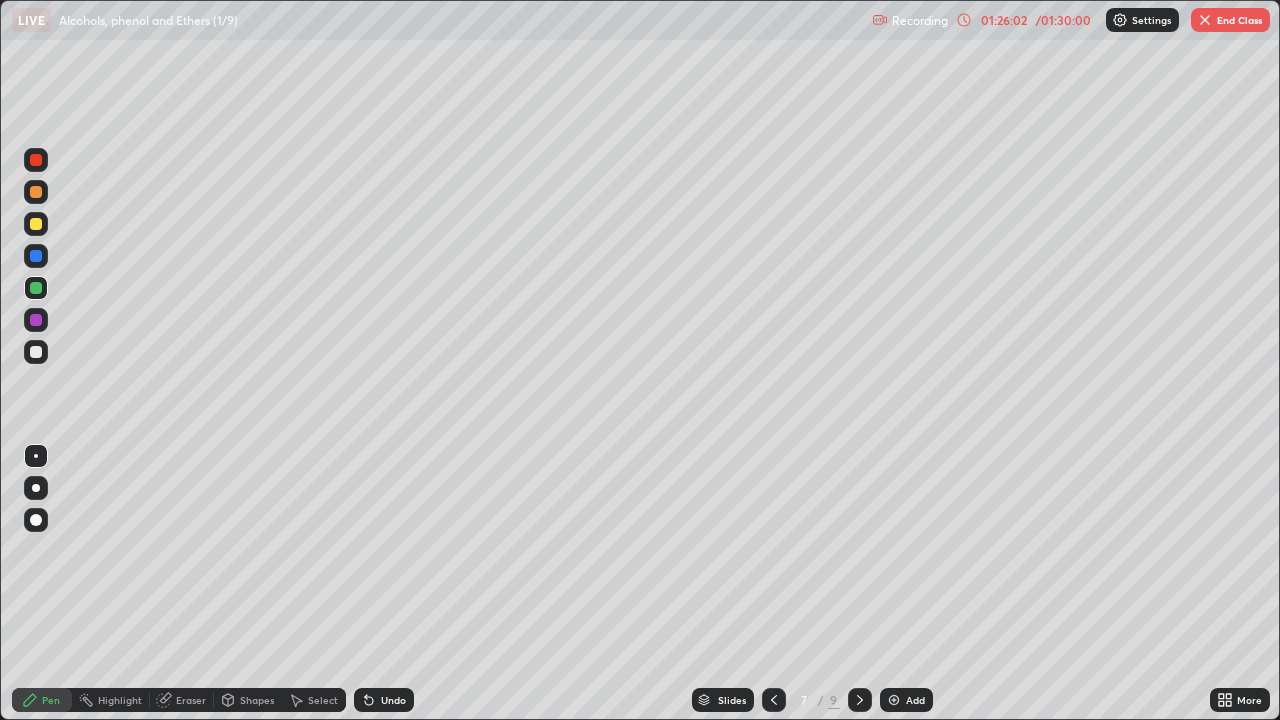 click 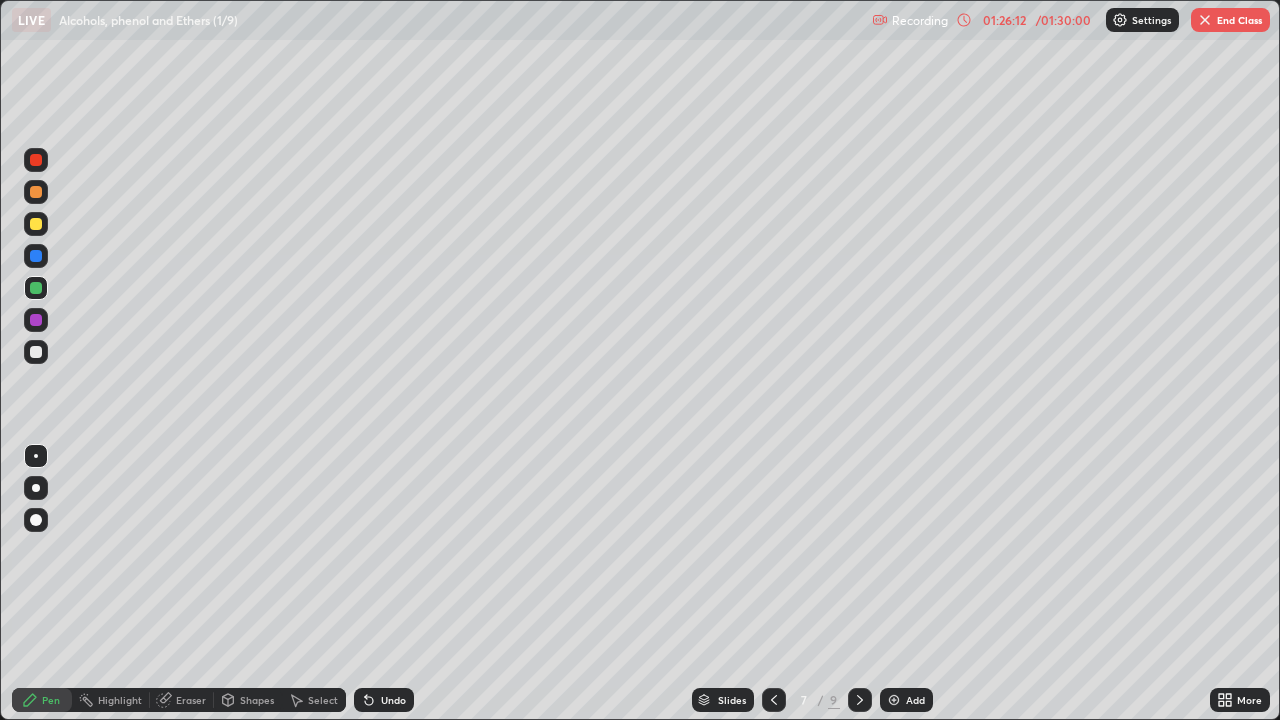 click at bounding box center [36, 224] 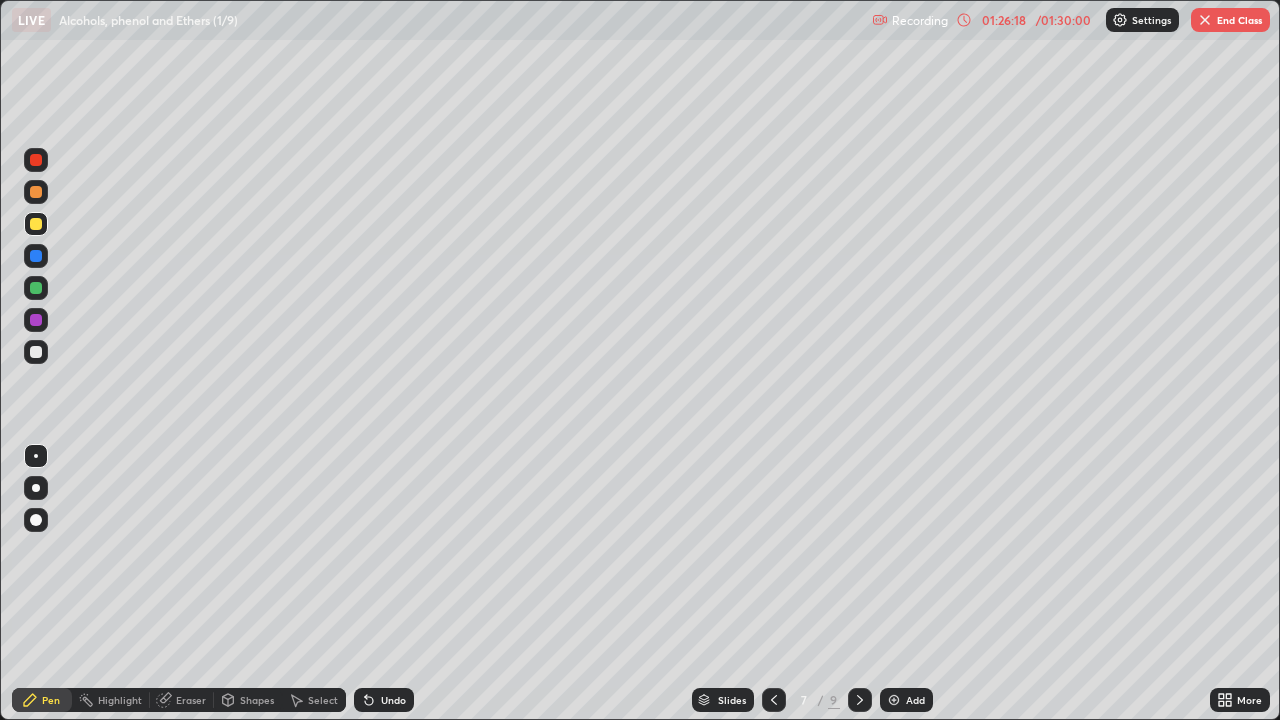 click at bounding box center [36, 352] 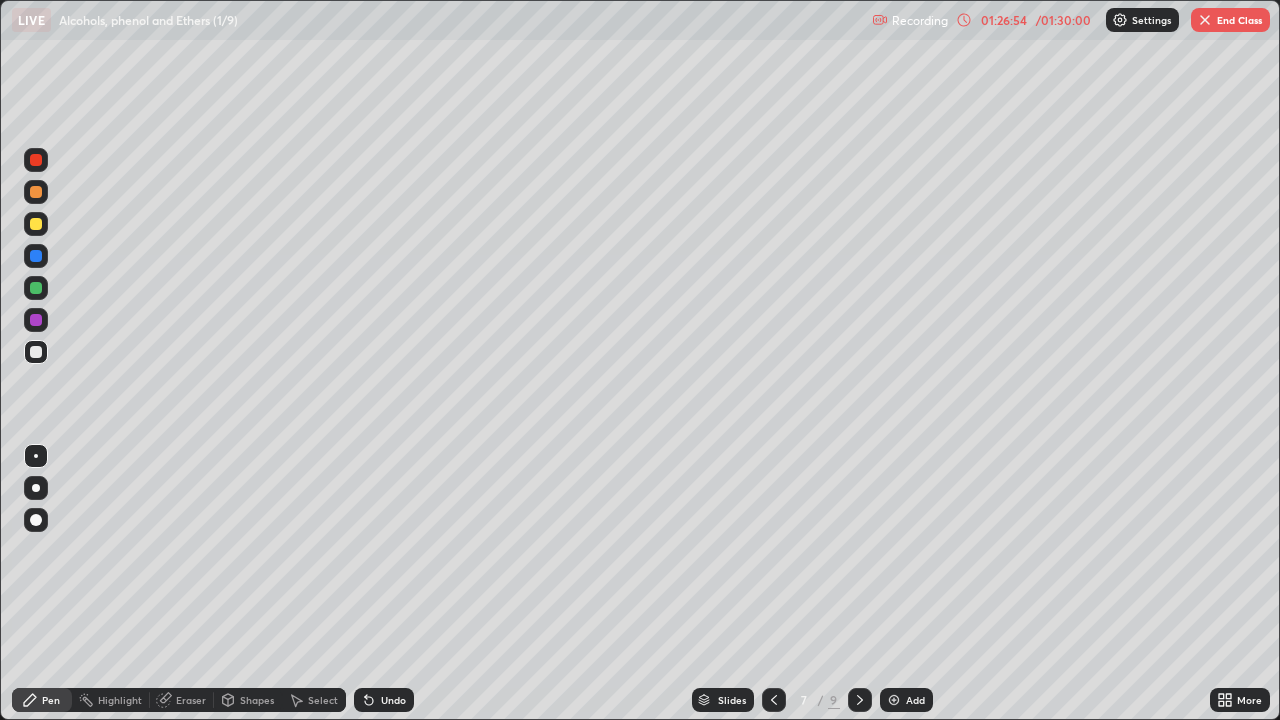 click at bounding box center (36, 288) 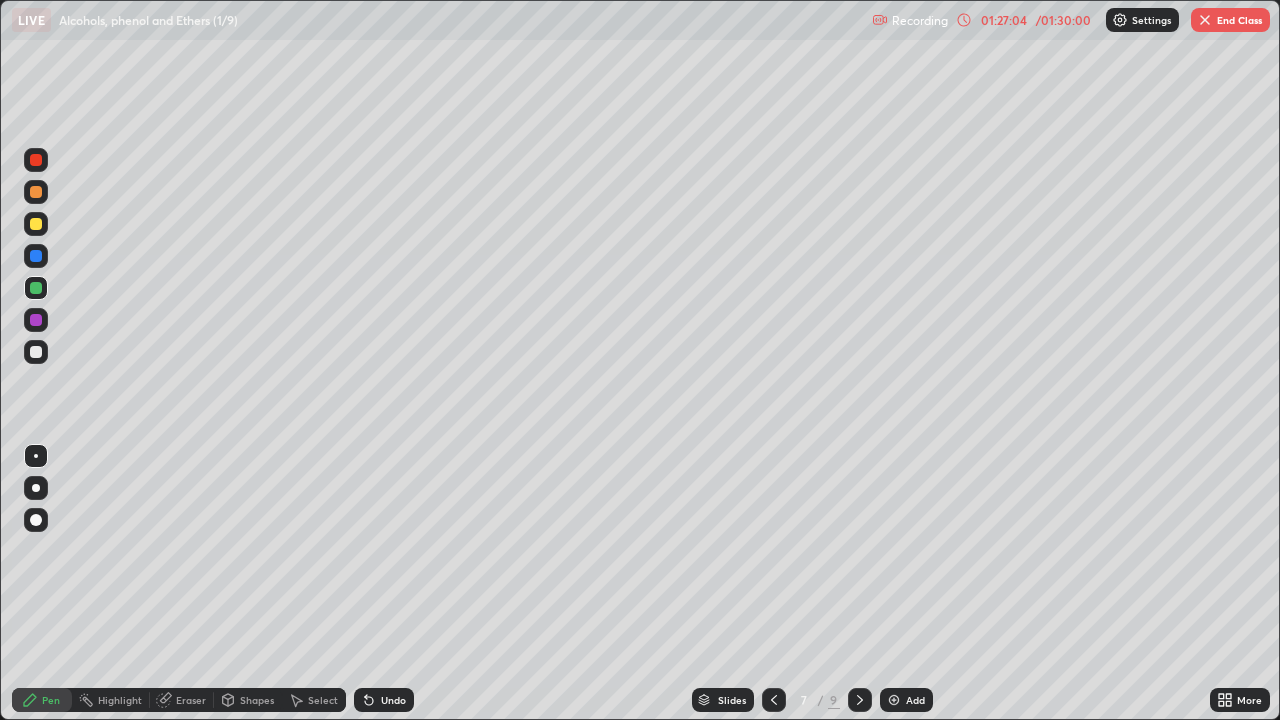 click at bounding box center [36, 256] 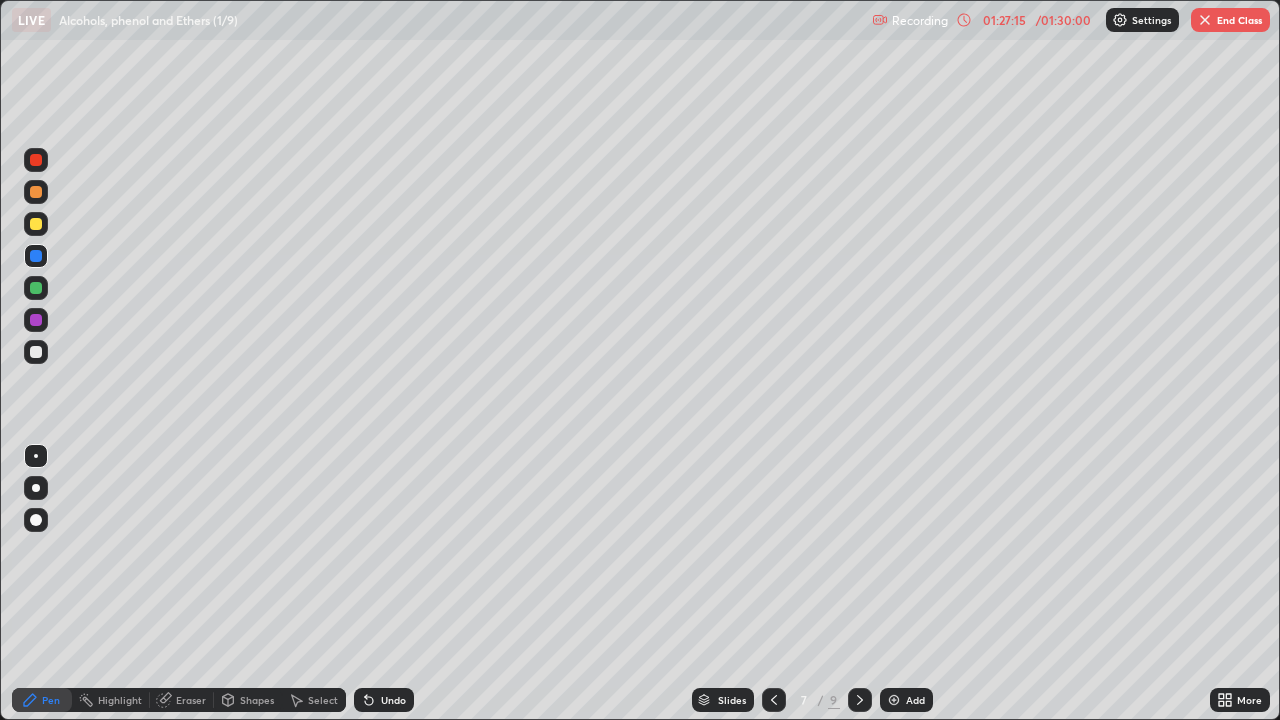 click at bounding box center (36, 352) 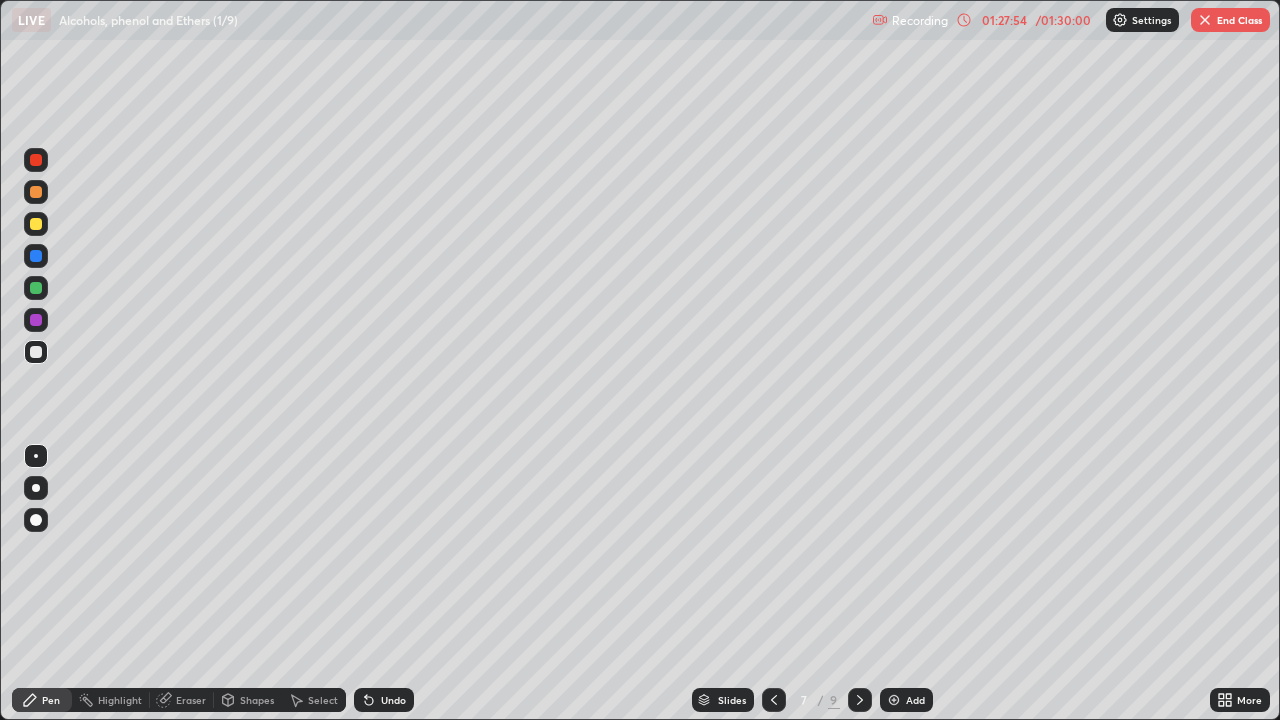 click at bounding box center (36, 288) 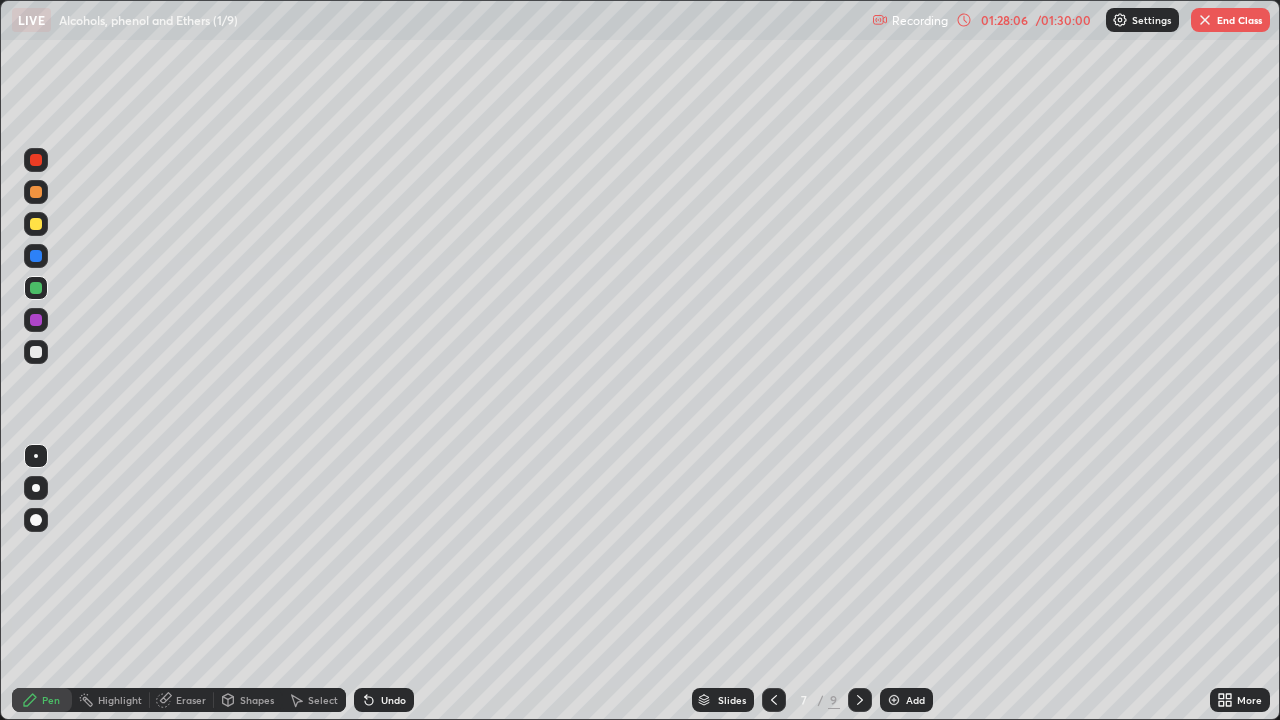 click at bounding box center (36, 352) 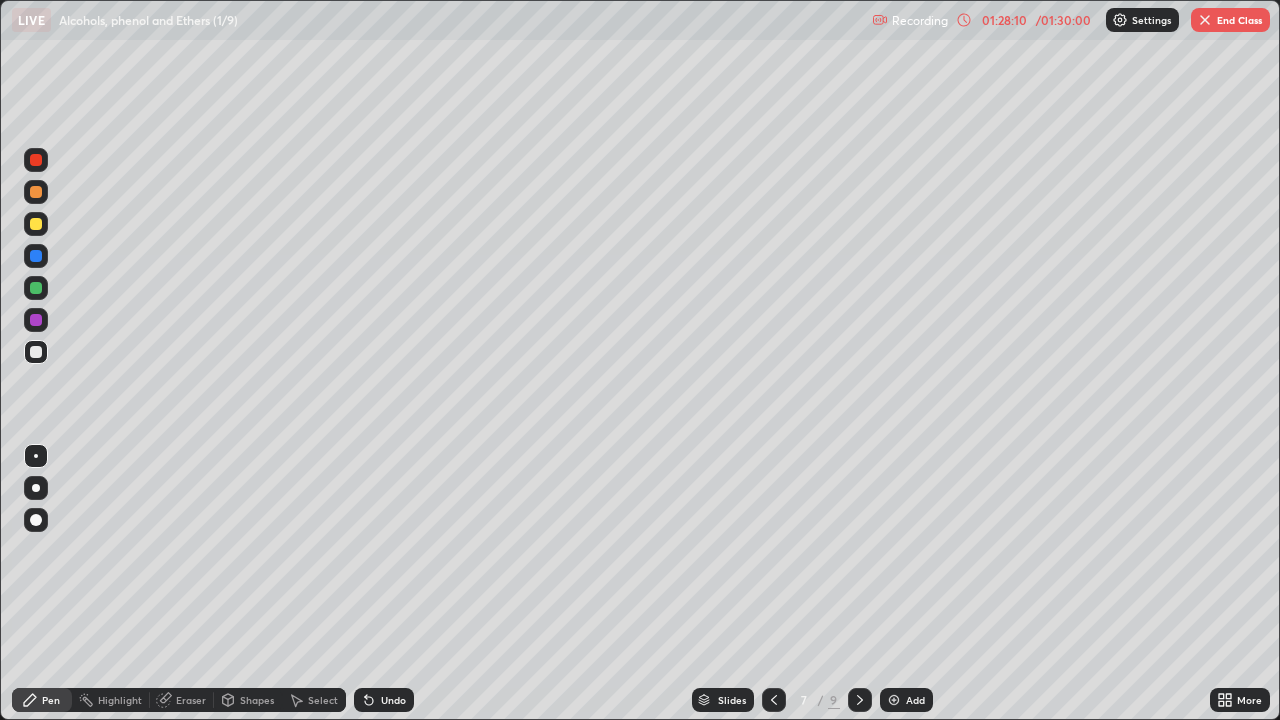click at bounding box center (36, 320) 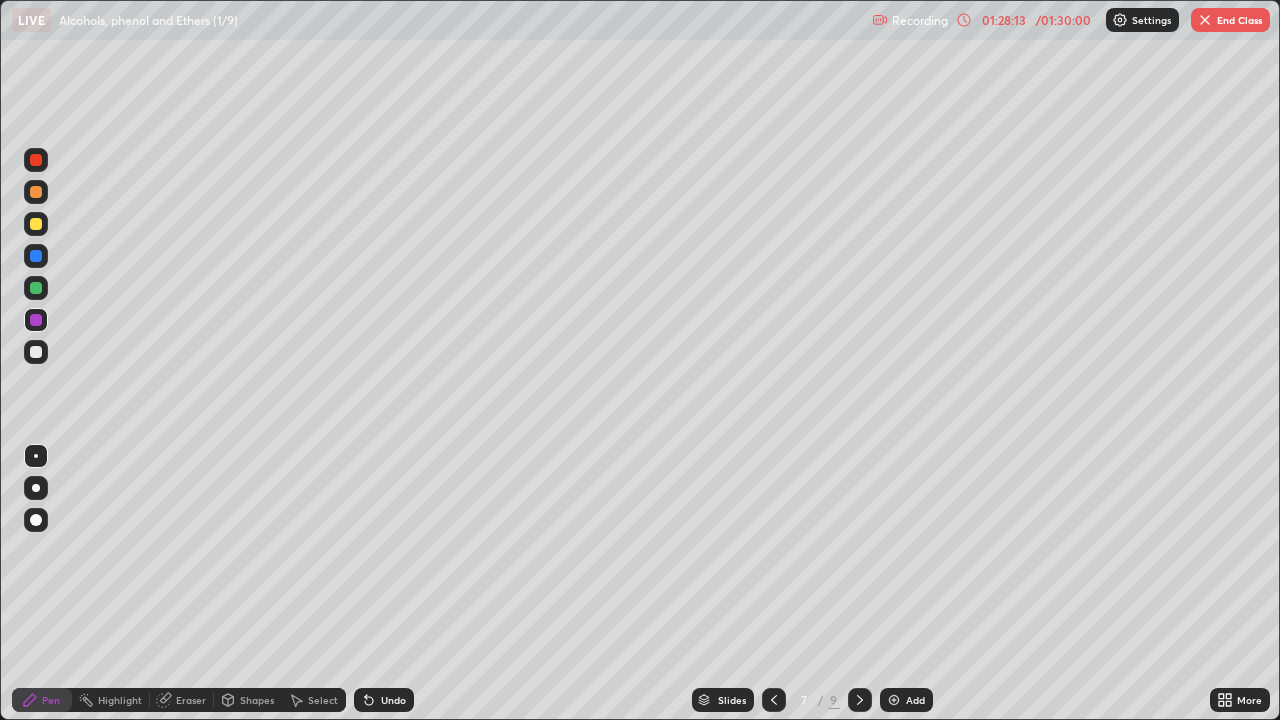 click at bounding box center [36, 288] 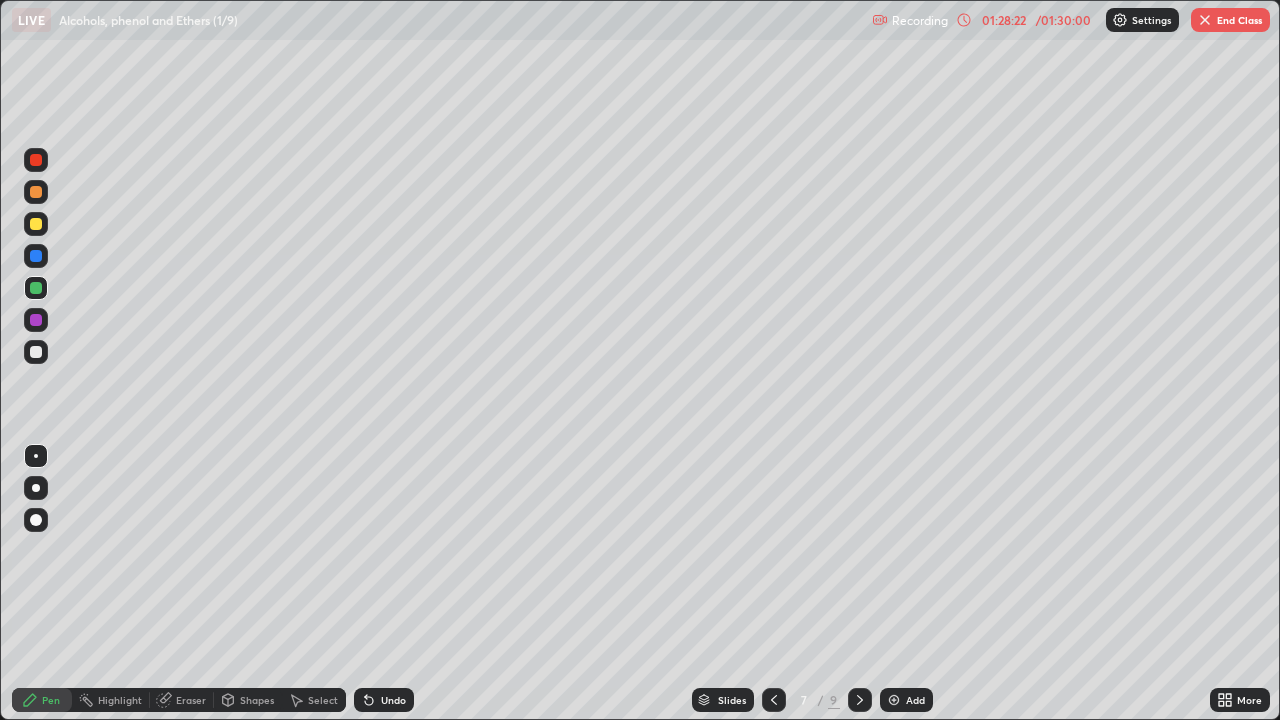 click 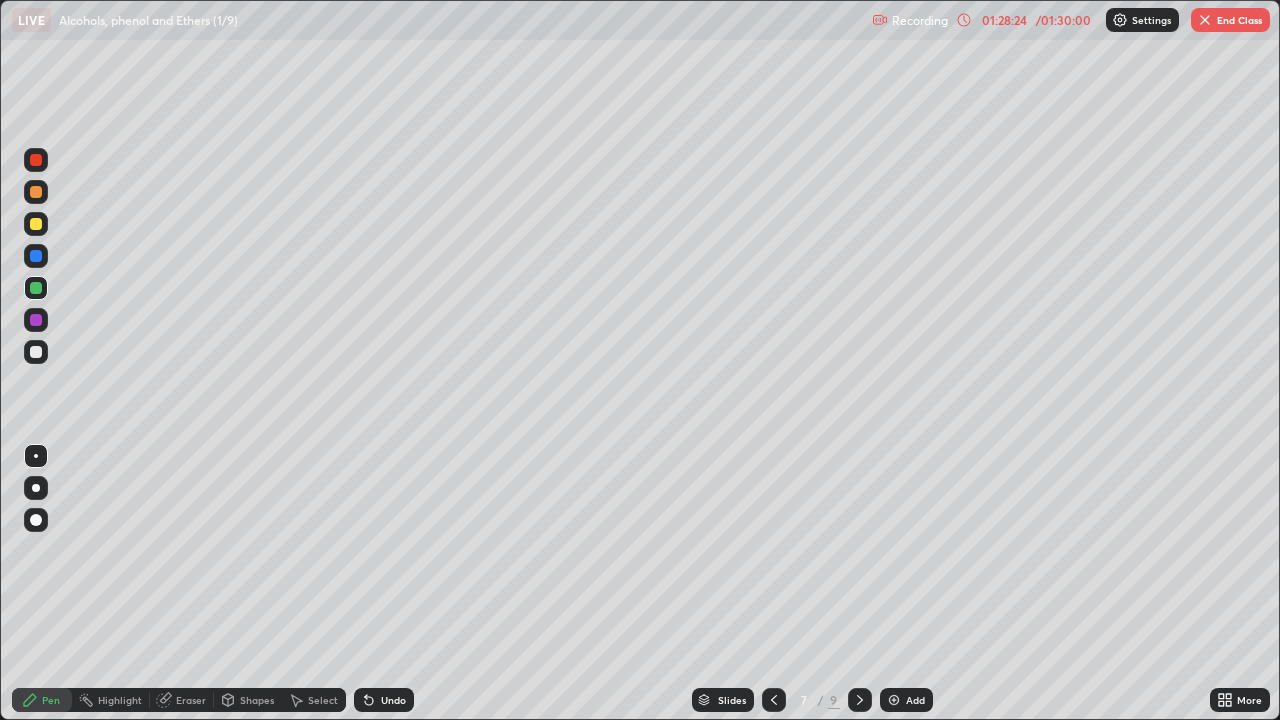 click at bounding box center [36, 352] 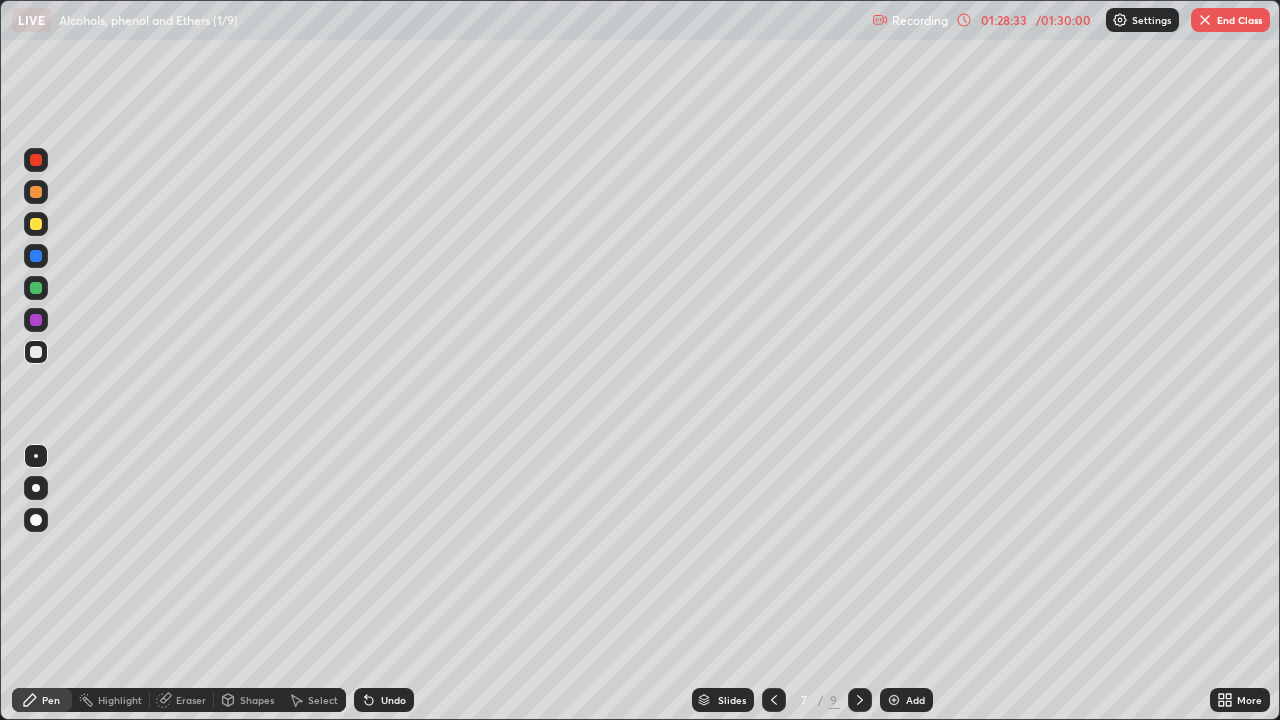 click on "Shapes" at bounding box center (248, 700) 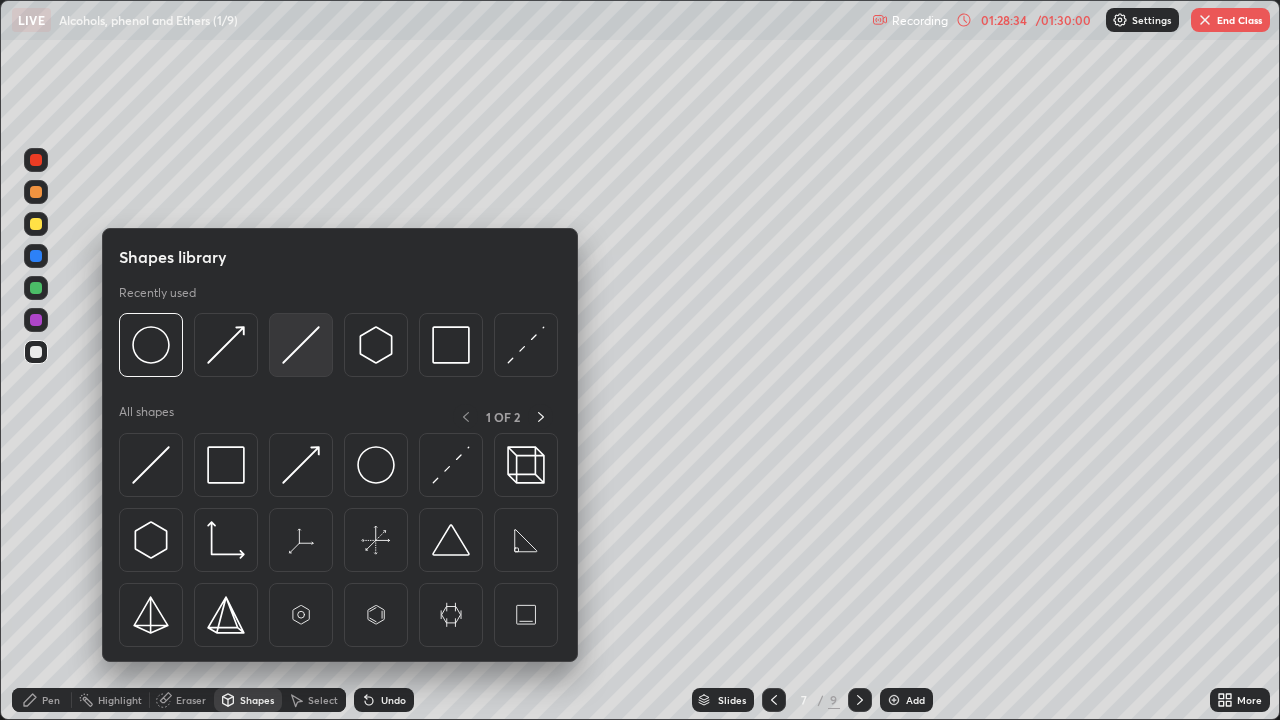 click at bounding box center (301, 345) 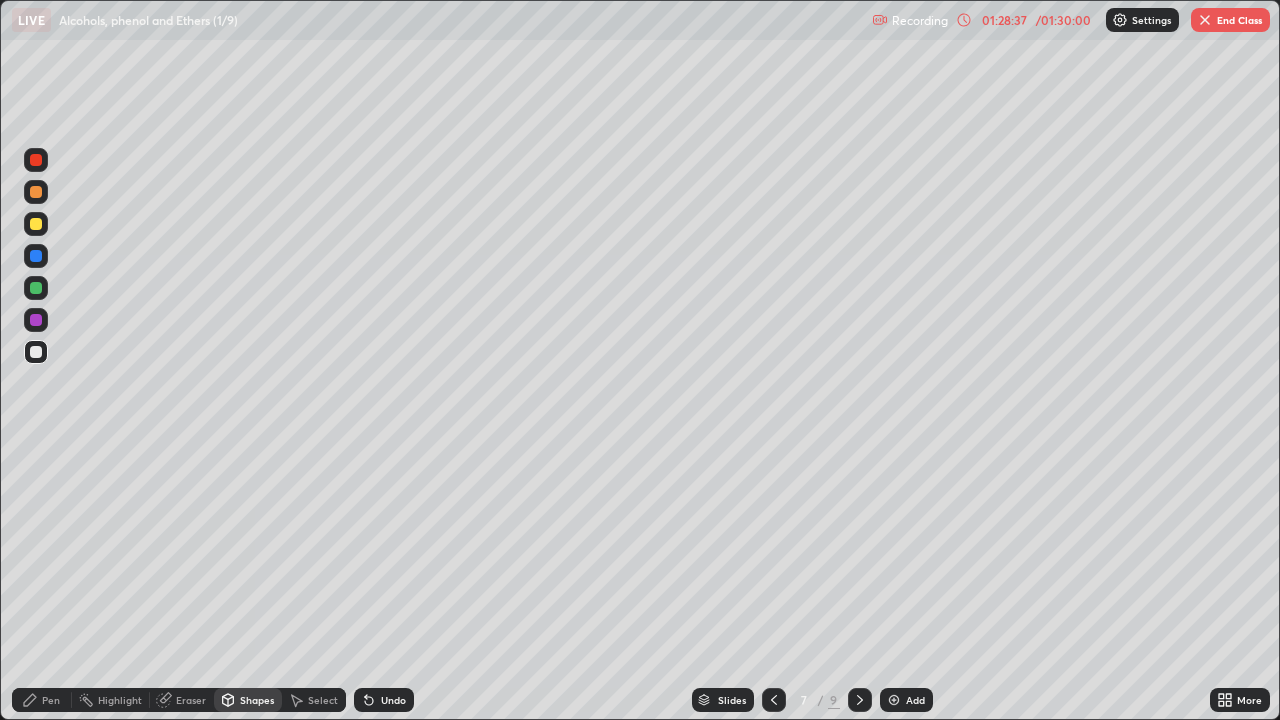 click on "Pen" at bounding box center (51, 700) 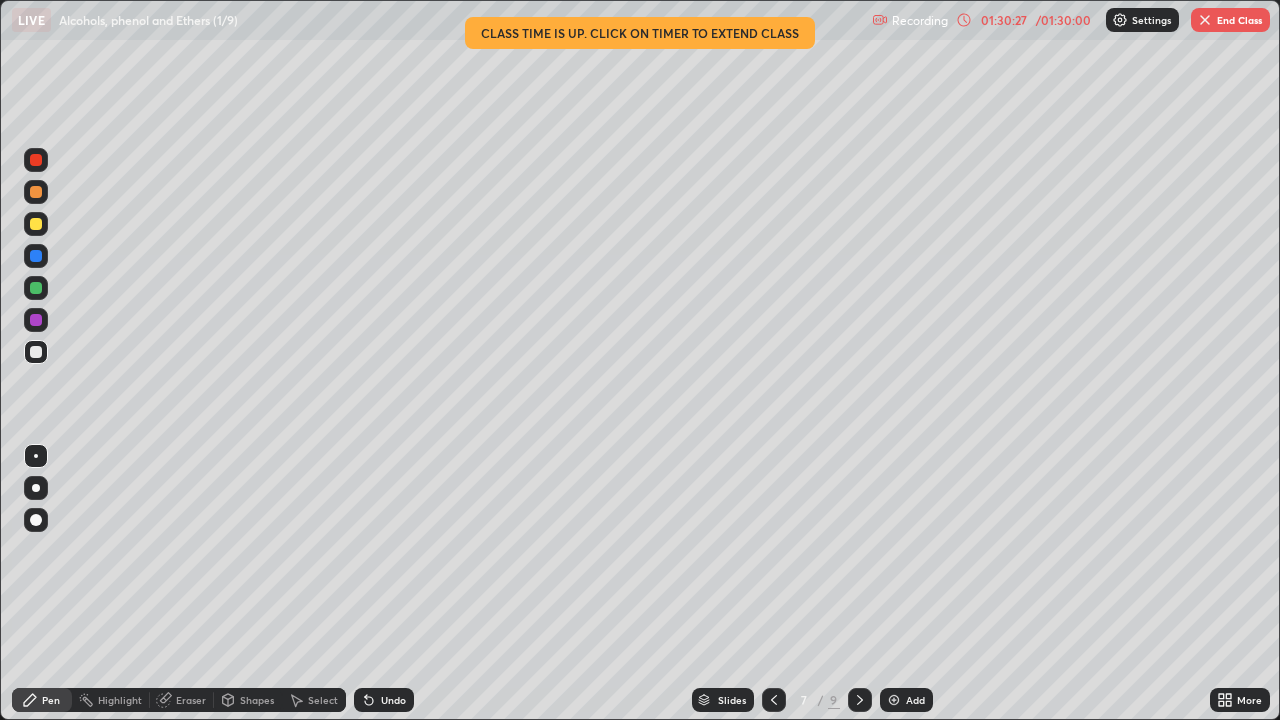 click on "Eraser" at bounding box center [191, 700] 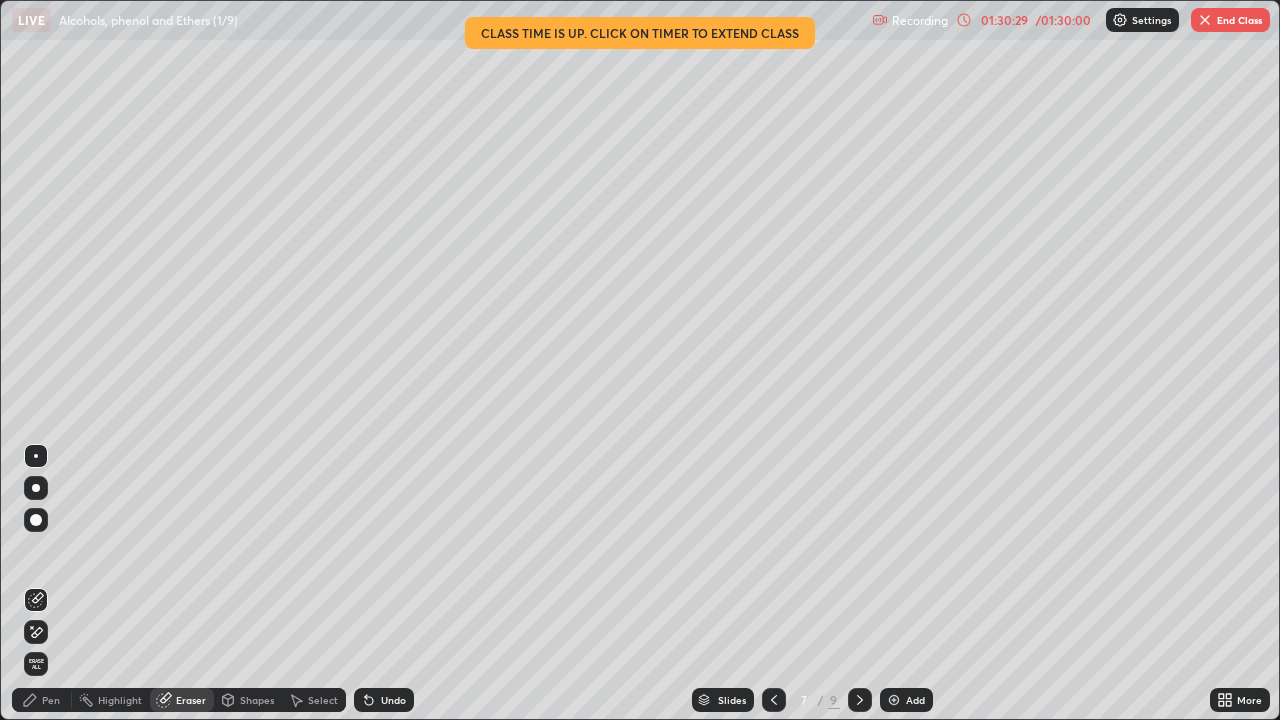 click on "Pen" at bounding box center [42, 700] 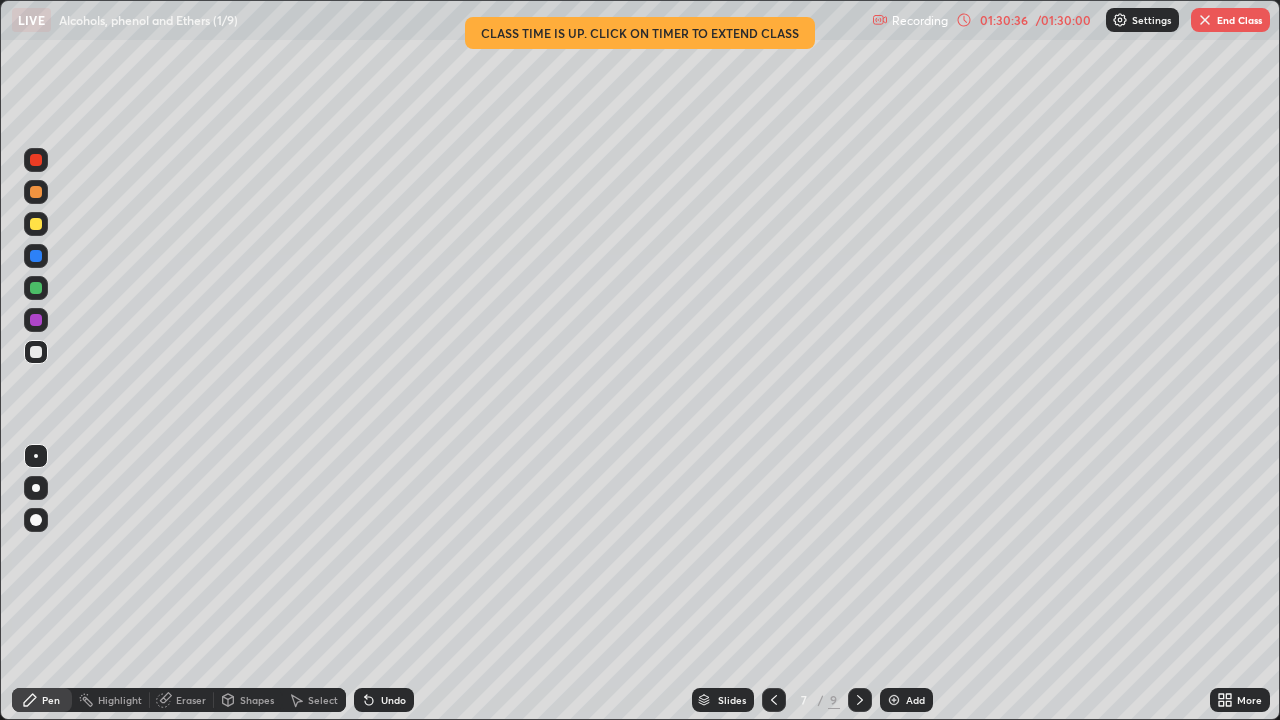 click on "End Class" at bounding box center (1230, 20) 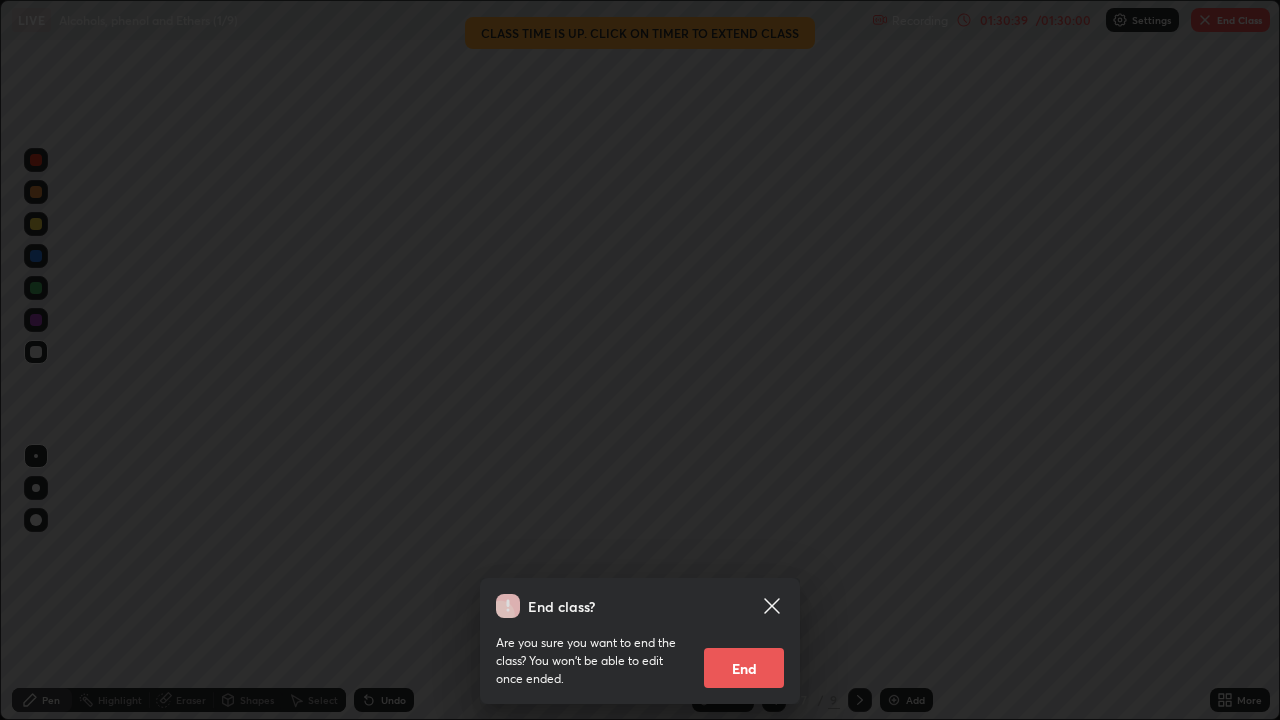 click on "End" at bounding box center (744, 668) 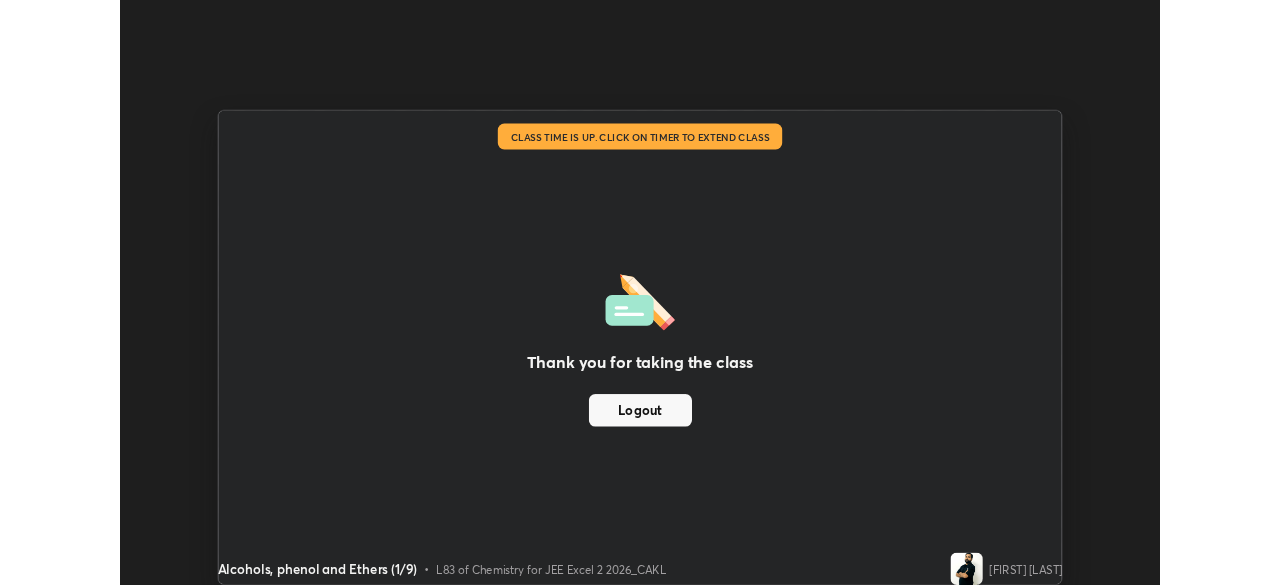 scroll, scrollTop: 585, scrollLeft: 1280, axis: both 